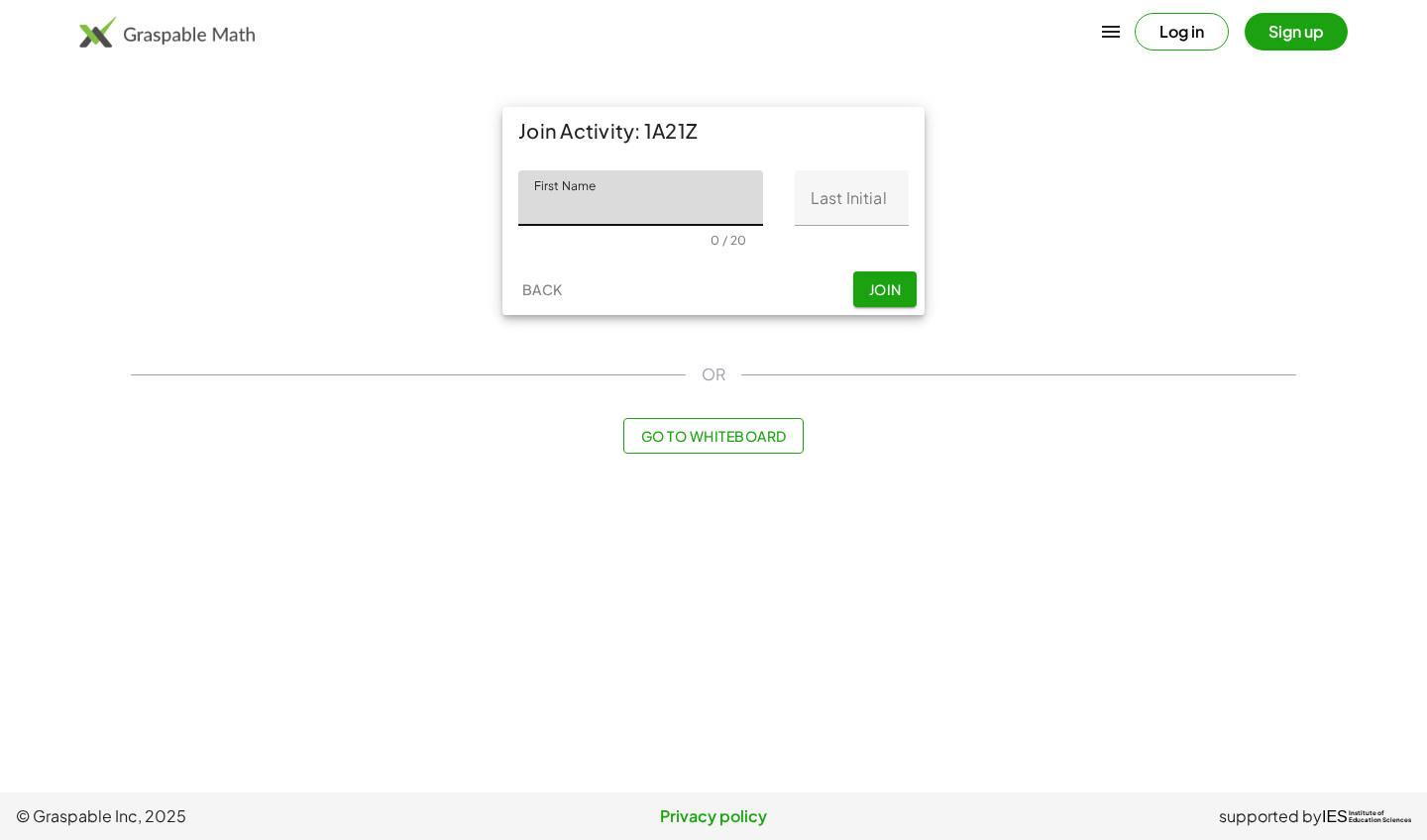 scroll, scrollTop: 0, scrollLeft: 0, axis: both 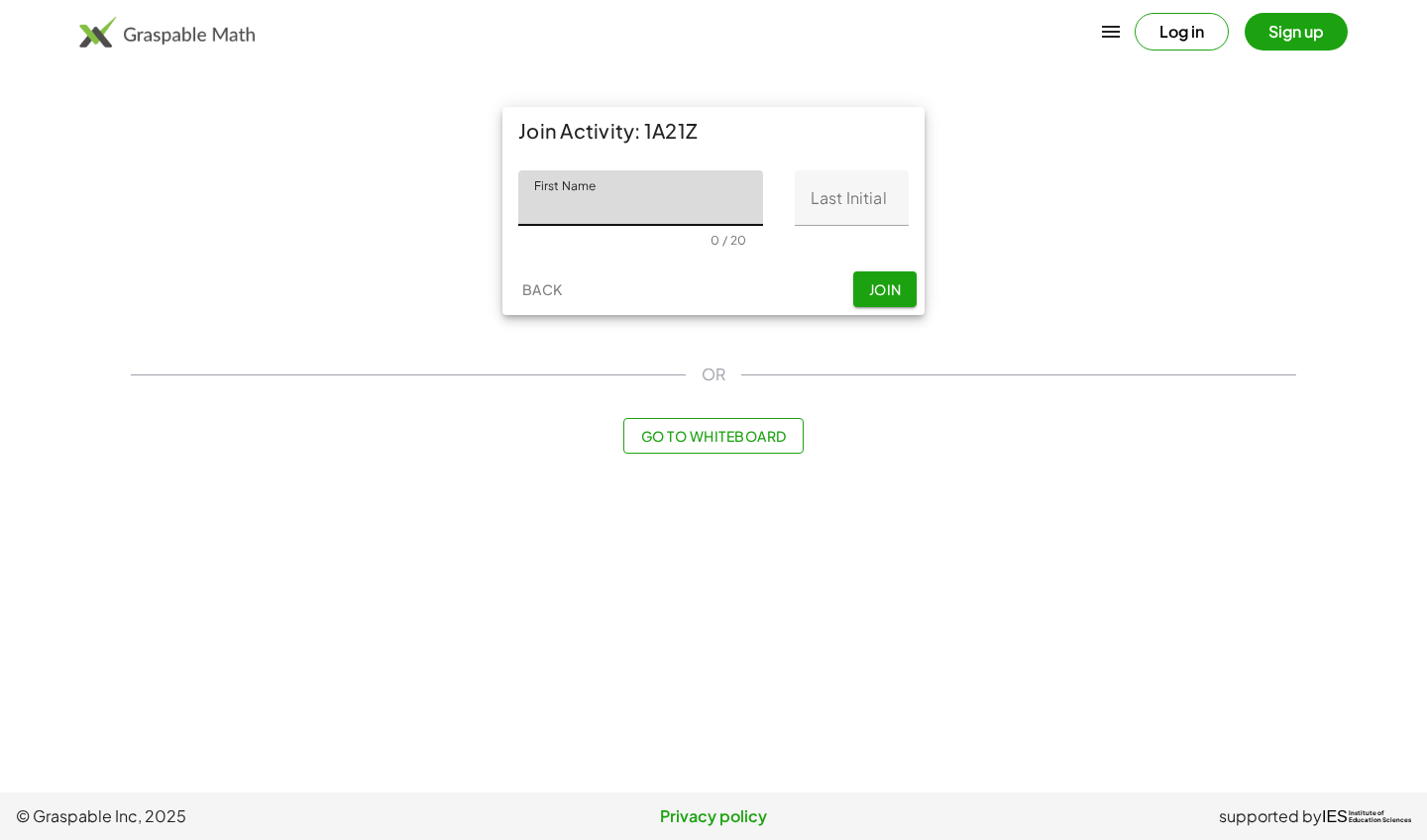 type on "*****" 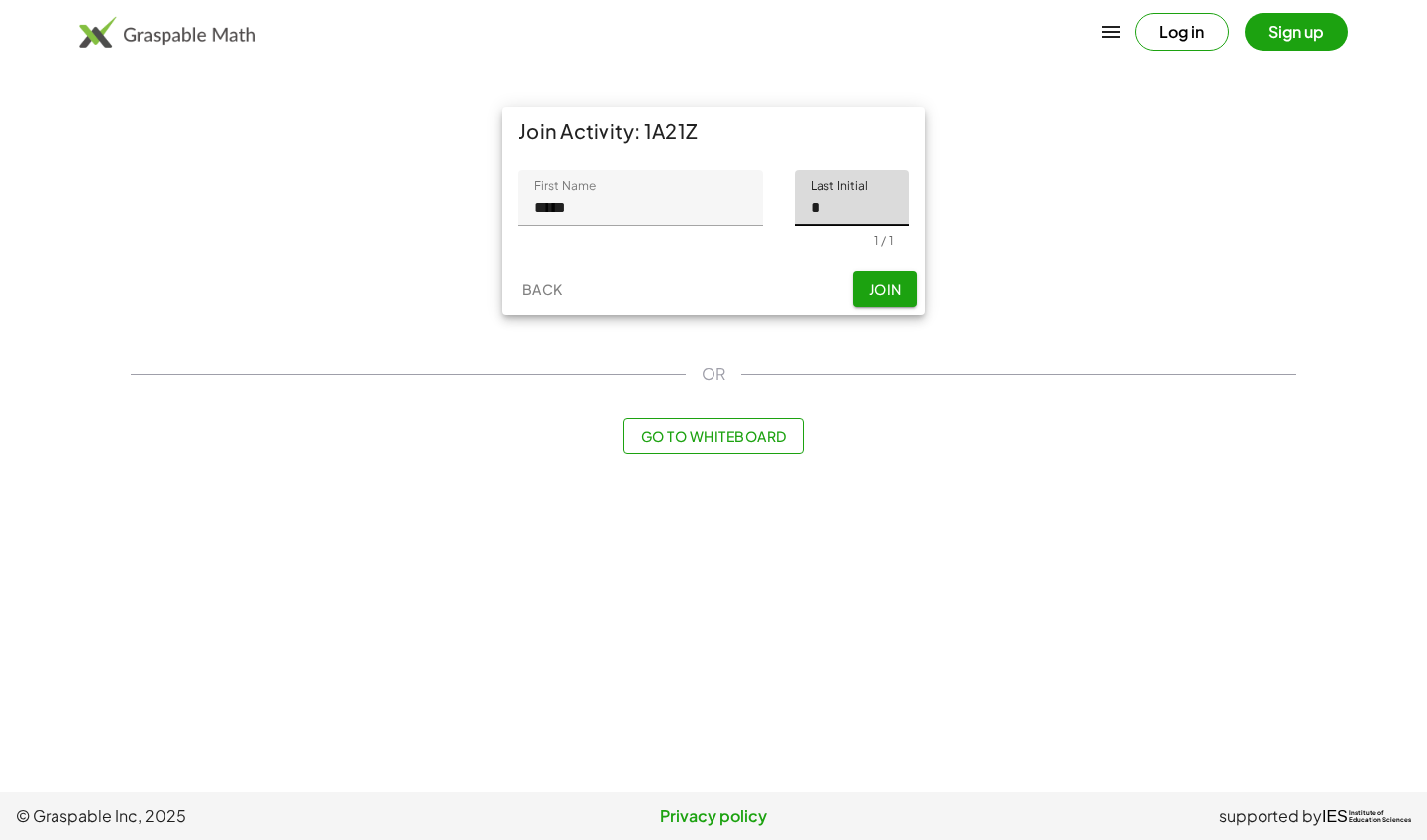 type on "*" 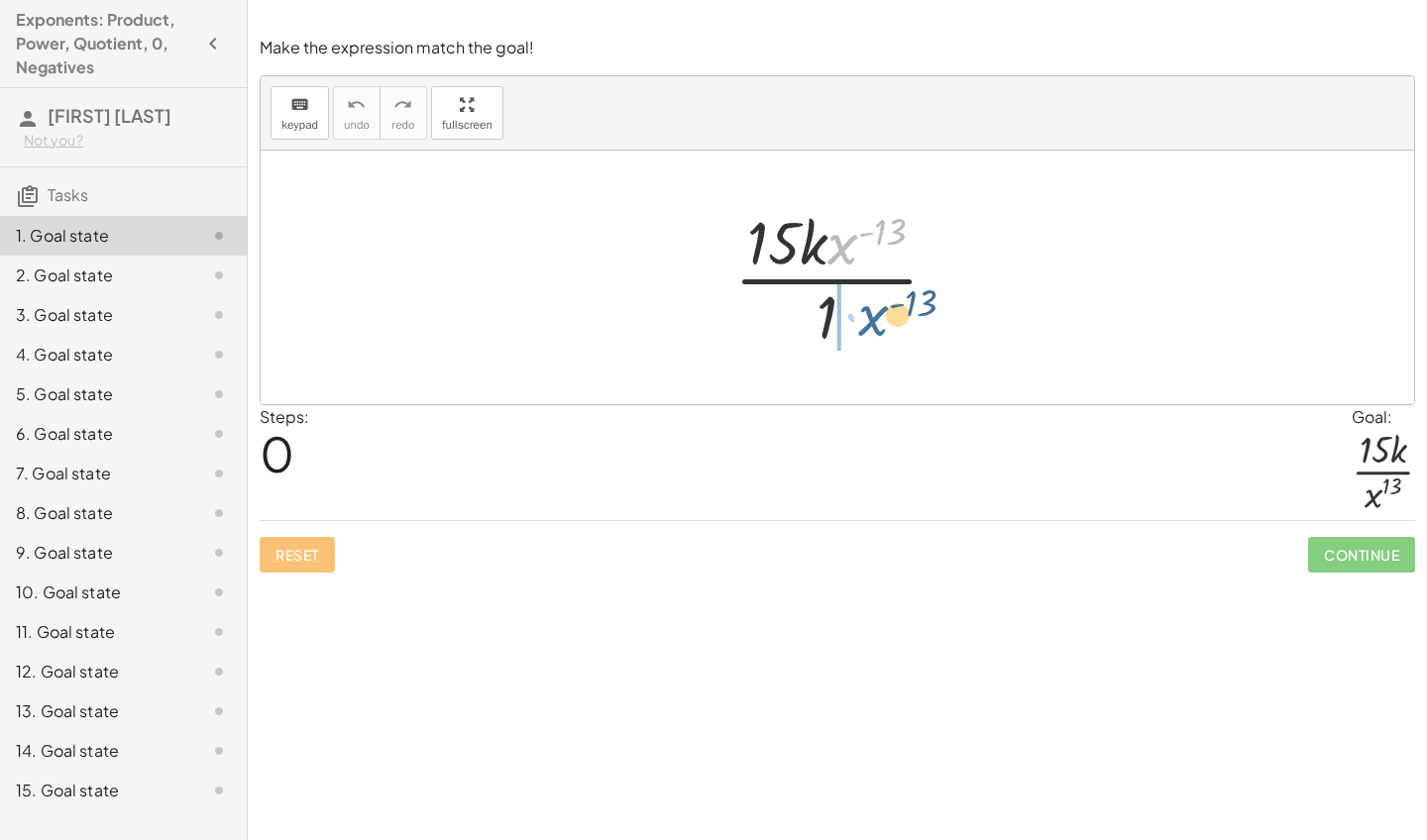 drag, startPoint x: 844, startPoint y: 239, endPoint x: 872, endPoint y: 312, distance: 78.18568 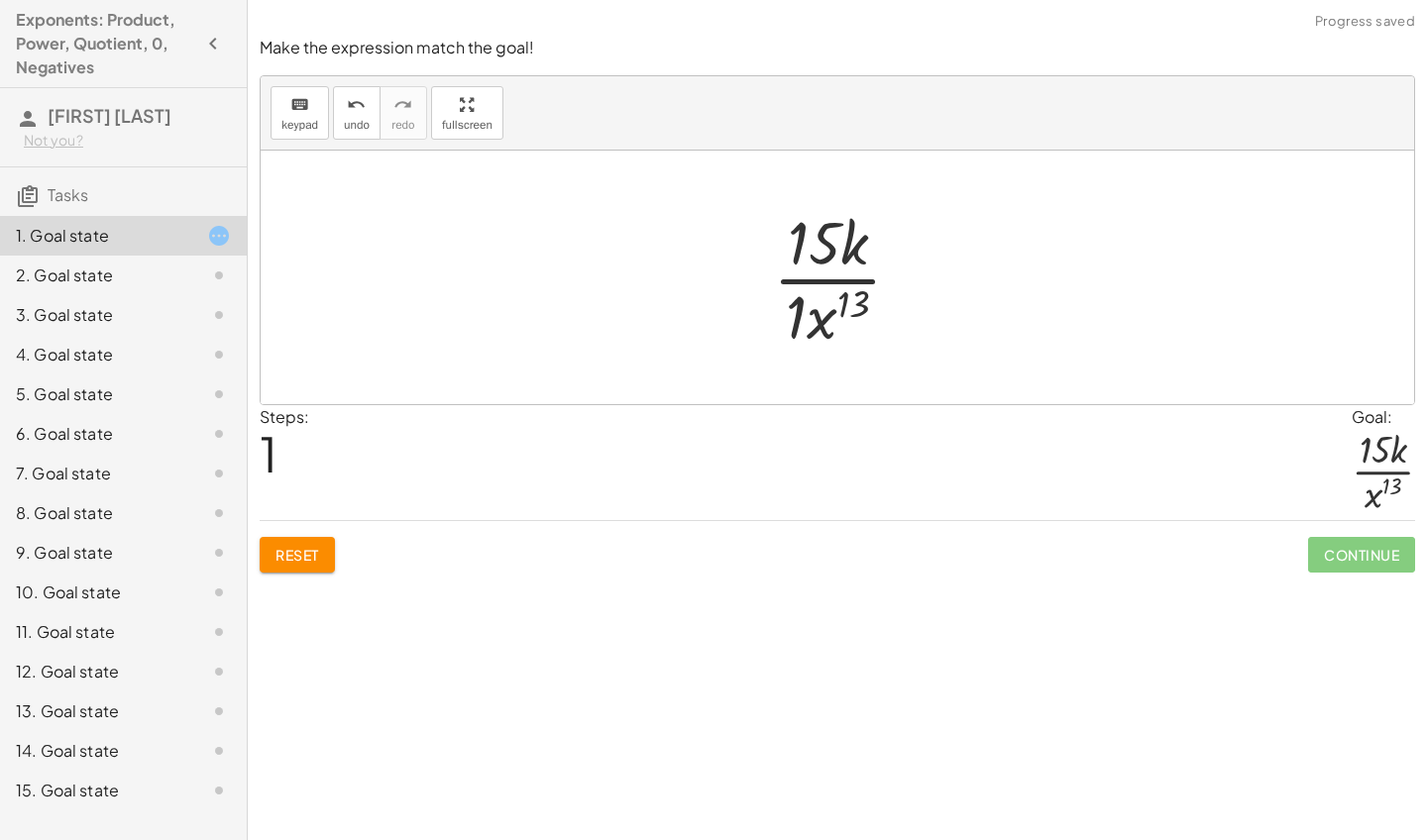 click at bounding box center (845, 277) 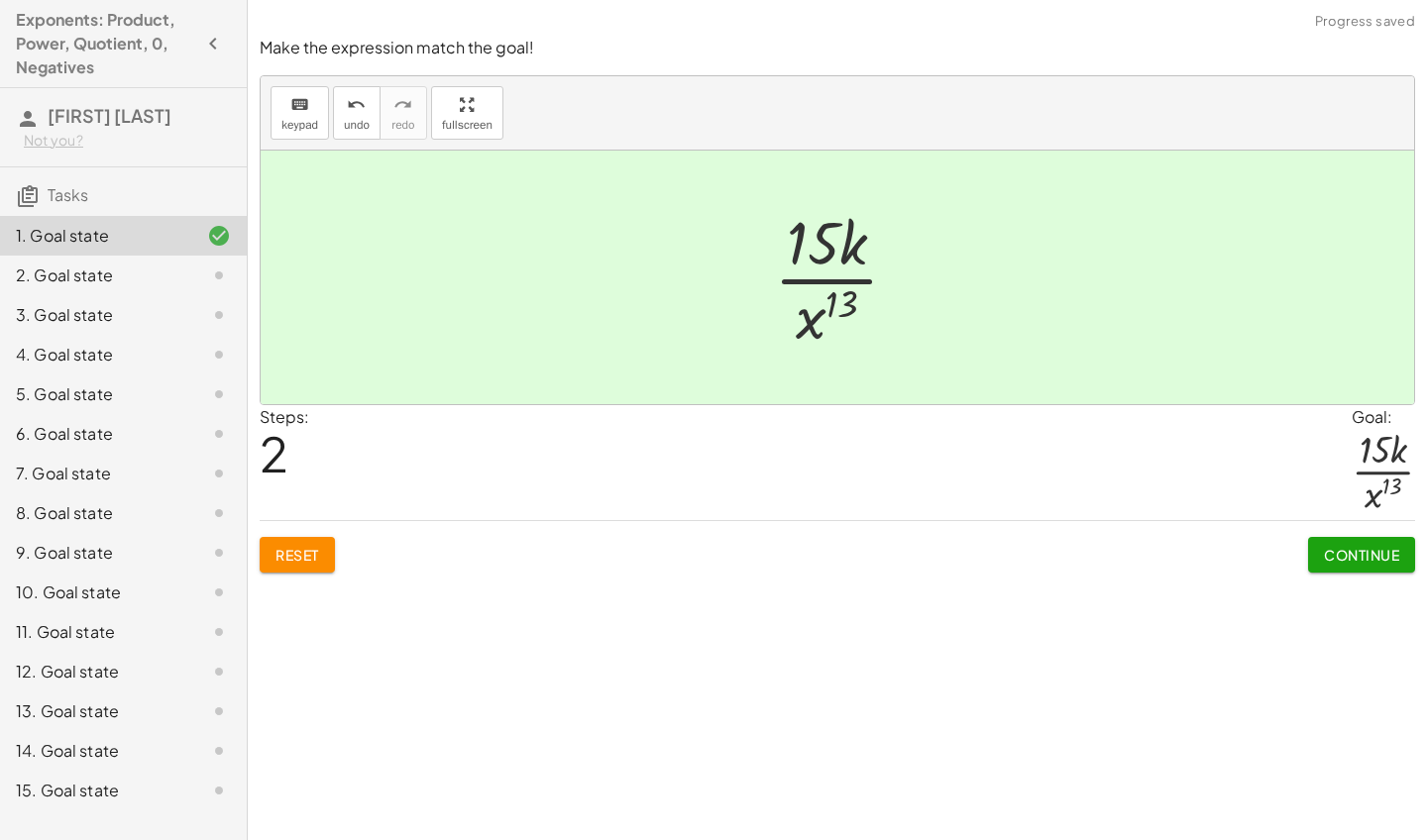 click on "Continue" 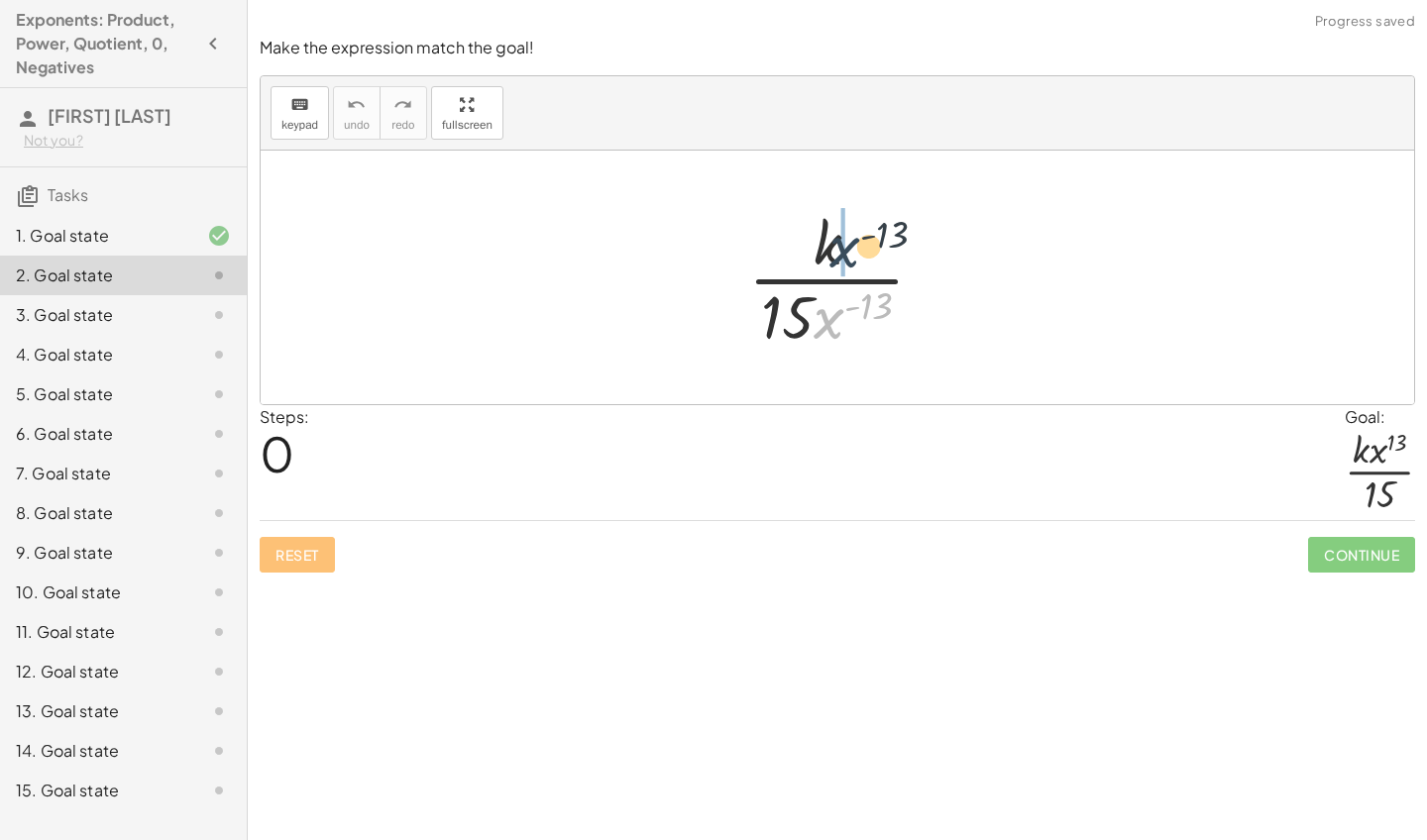 drag, startPoint x: 830, startPoint y: 325, endPoint x: 847, endPoint y: 244, distance: 82.76473 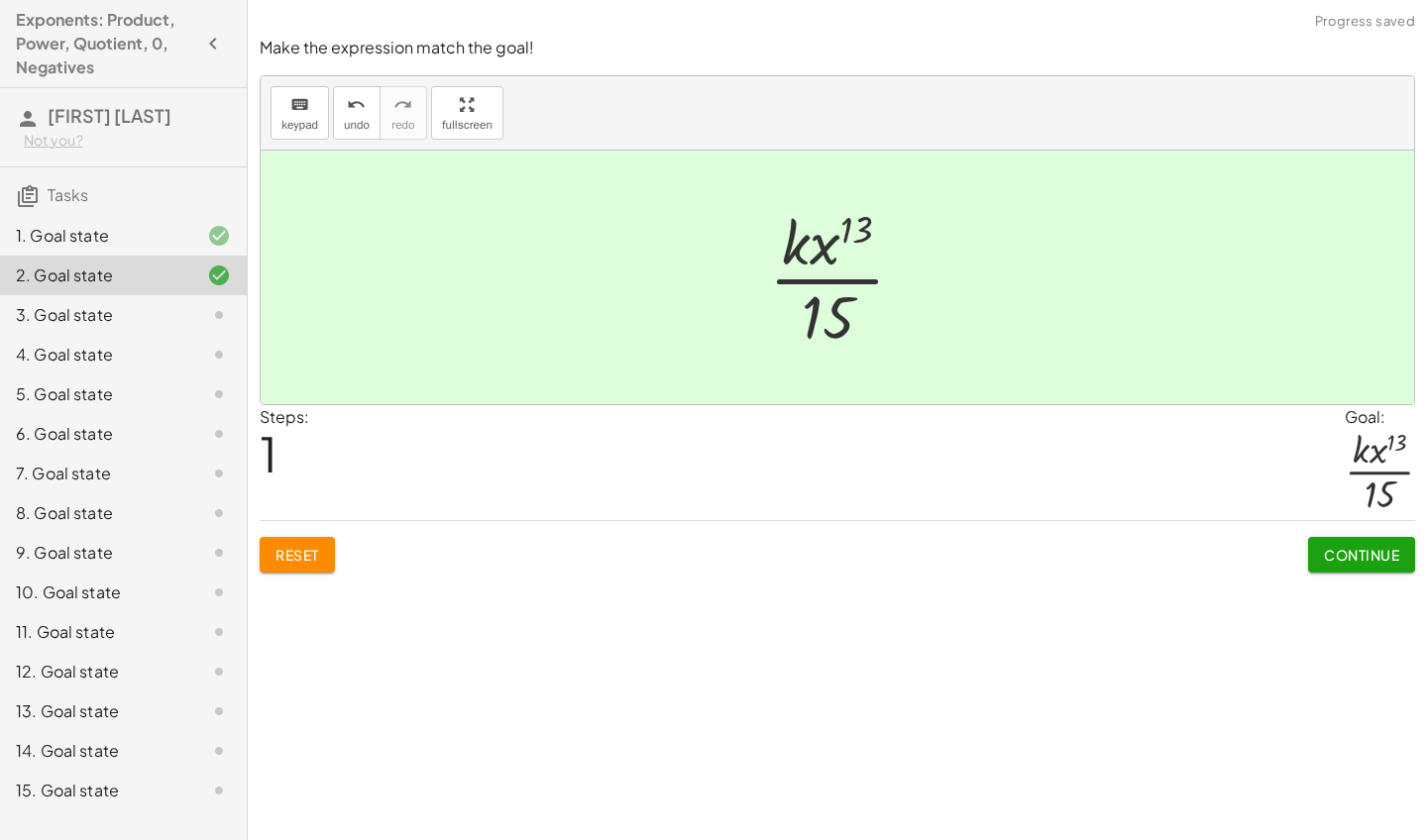 click on "Continue" 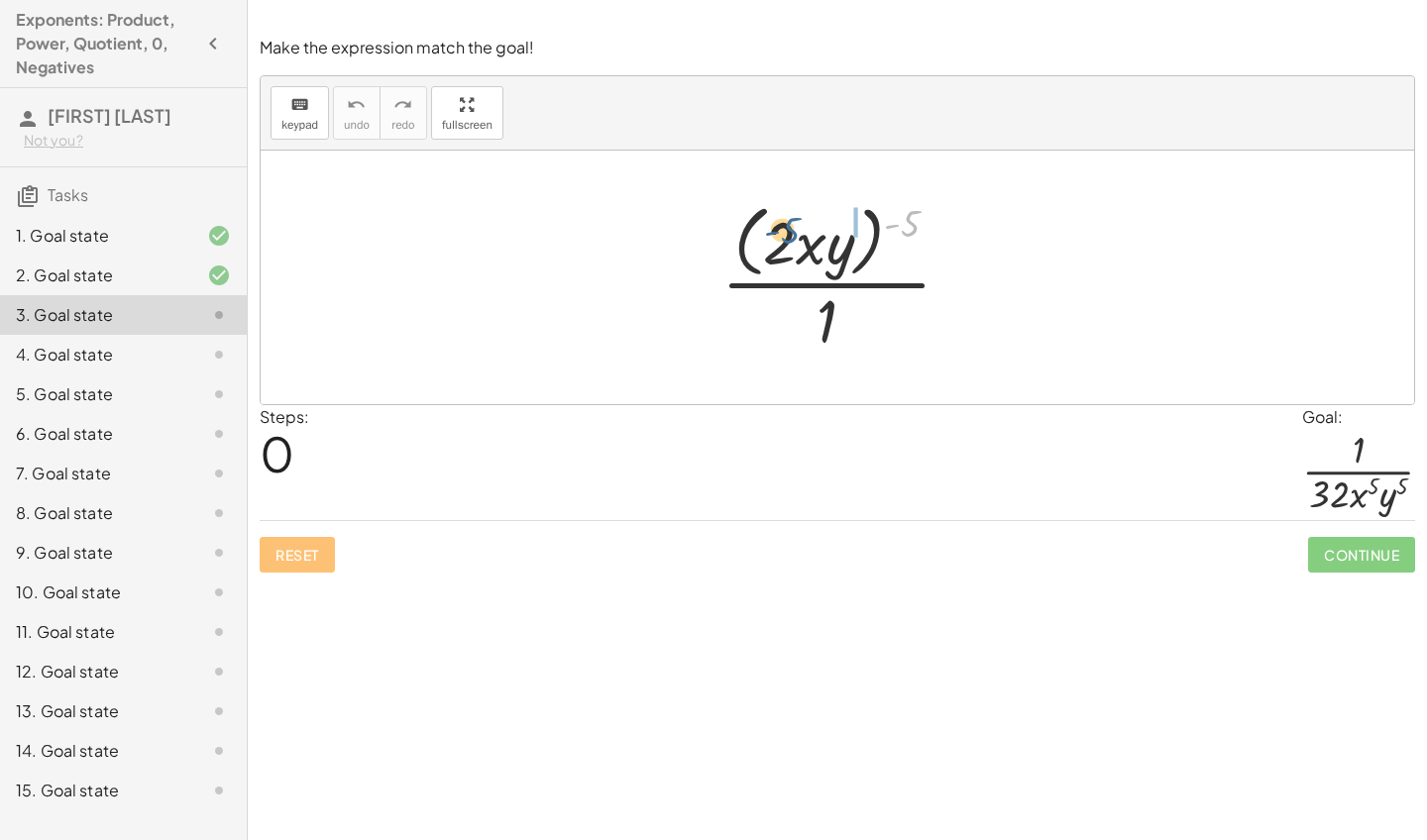 drag, startPoint x: 911, startPoint y: 223, endPoint x: 790, endPoint y: 230, distance: 121.20231 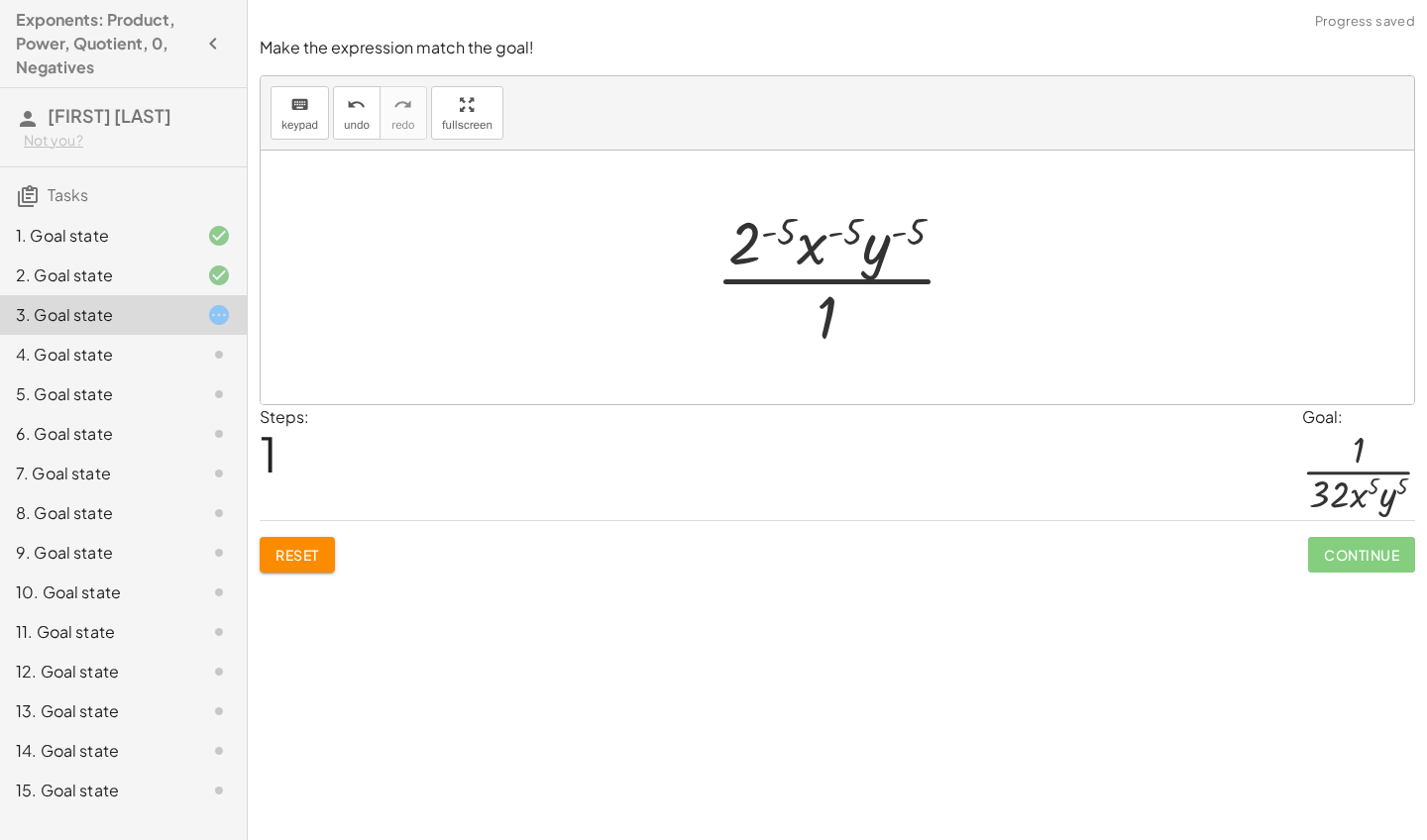 click at bounding box center [844, 277] 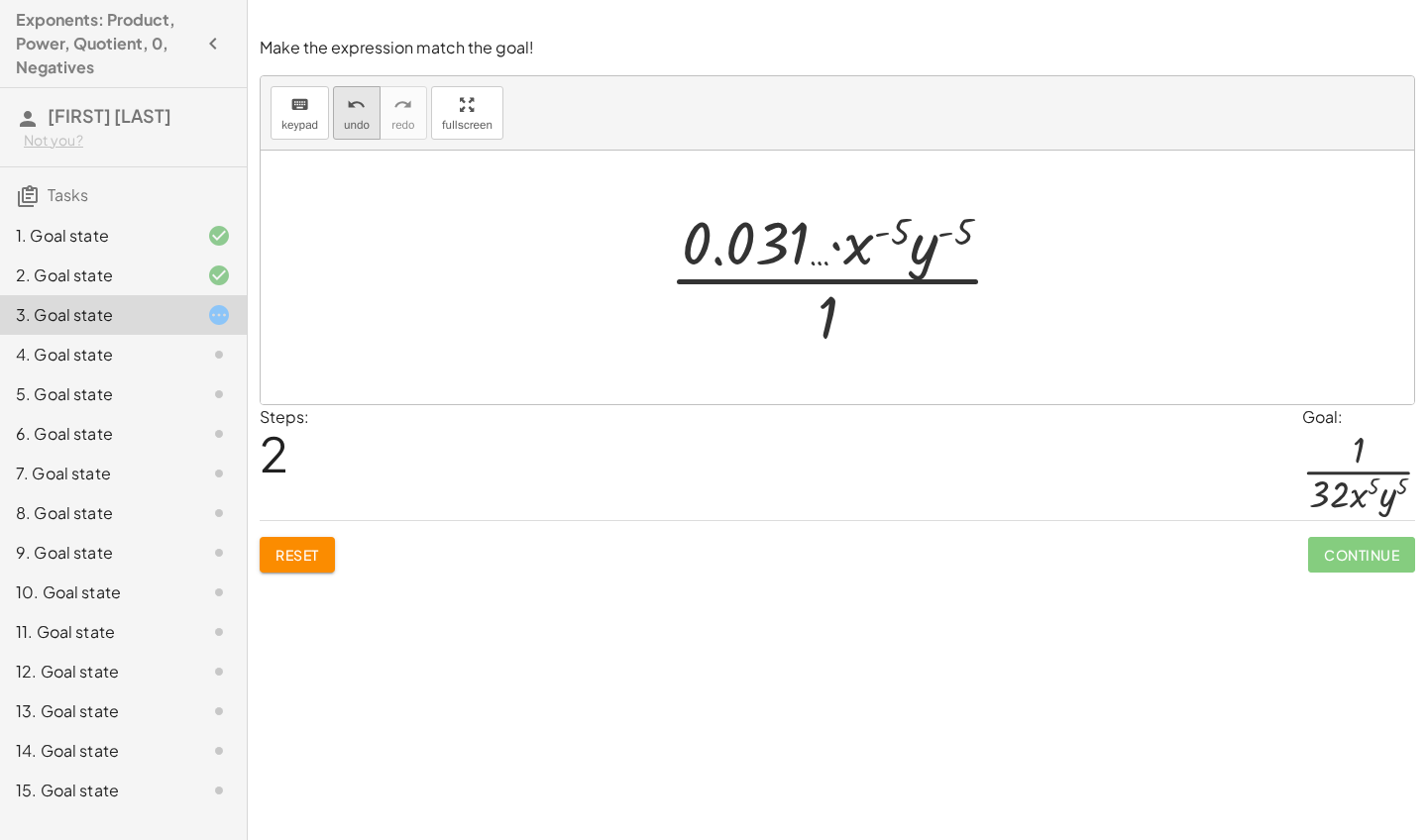 click on "undo undo" at bounding box center (357, 113) 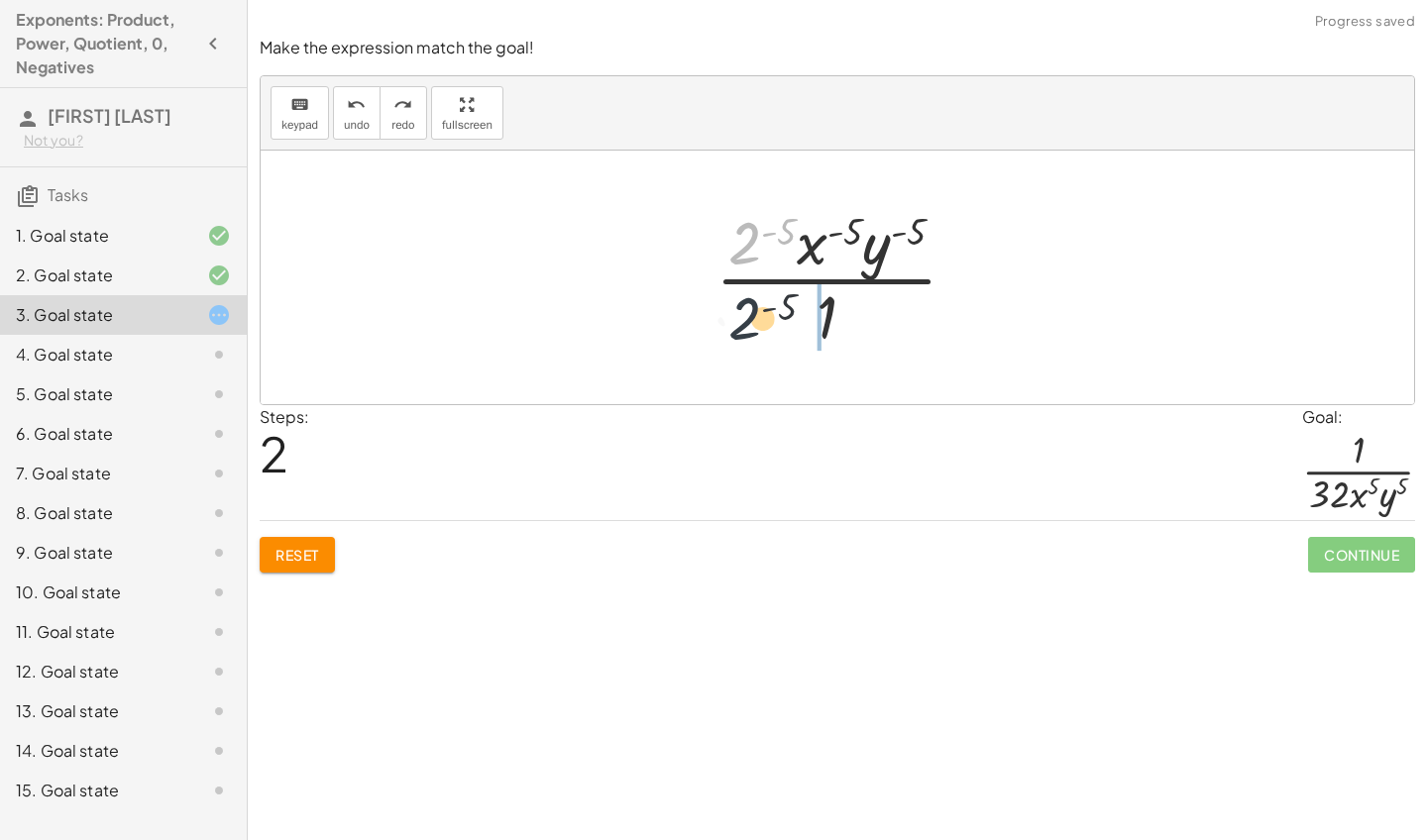 drag, startPoint x: 759, startPoint y: 238, endPoint x: 761, endPoint y: 331, distance: 93.0215 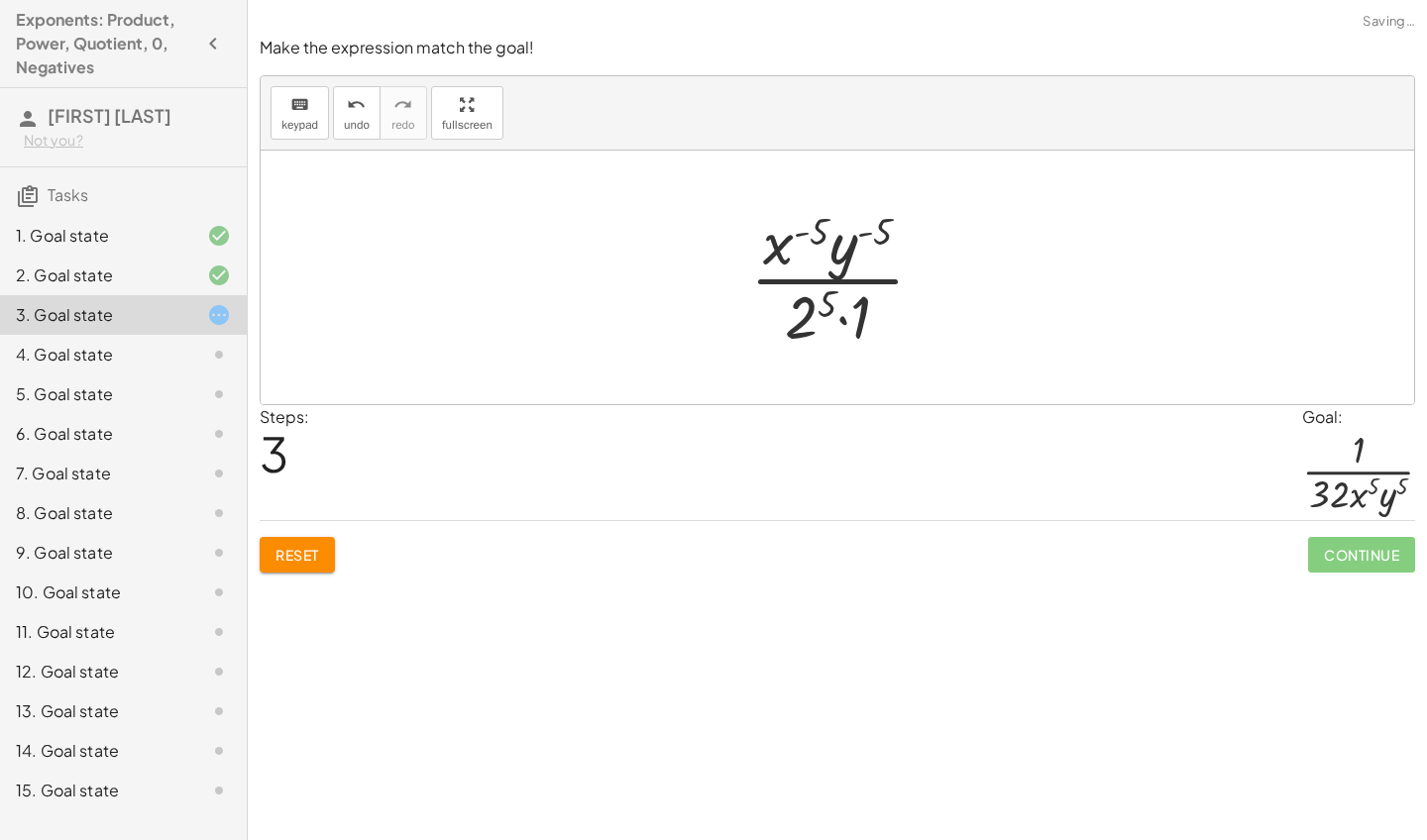 click at bounding box center [845, 277] 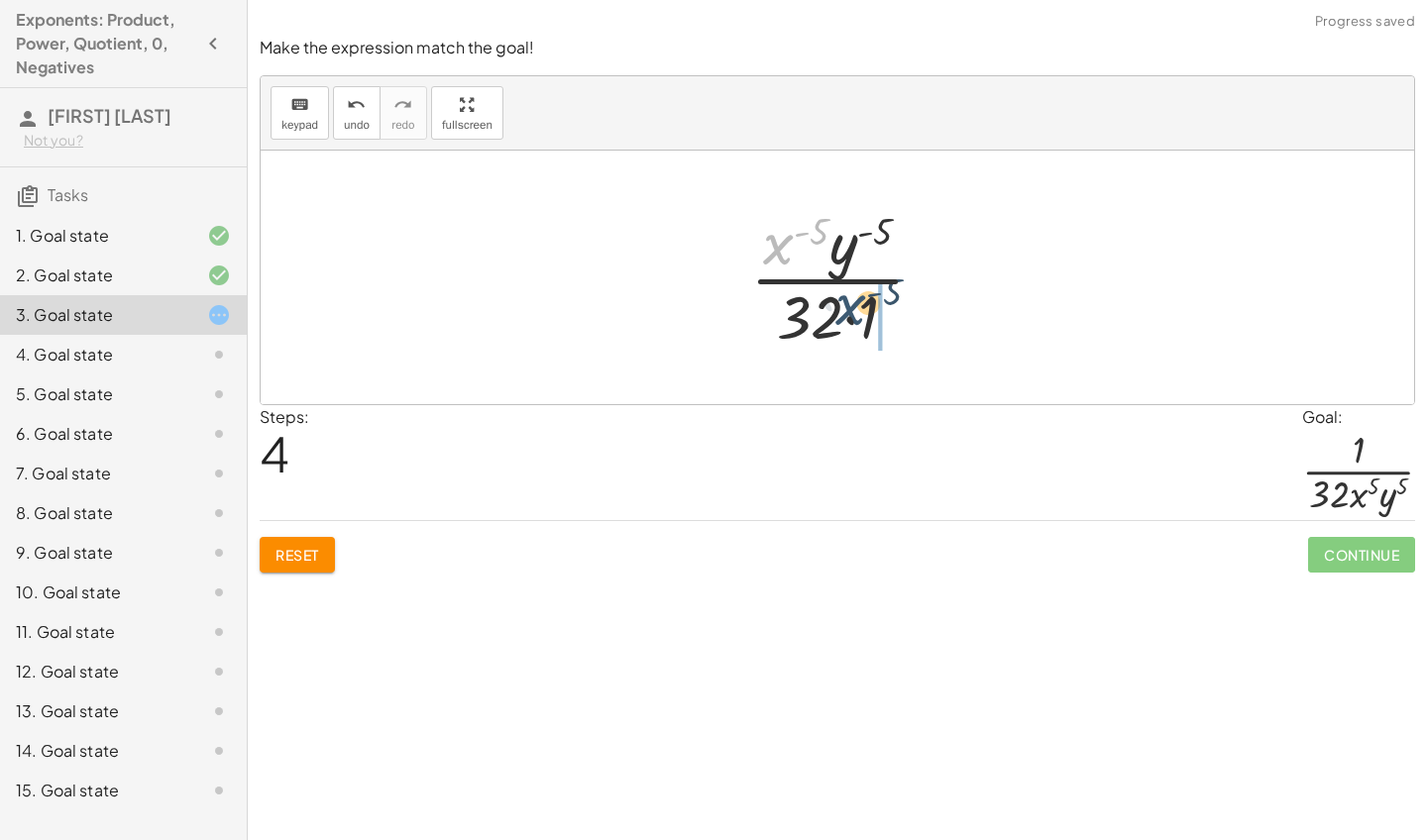 drag, startPoint x: 779, startPoint y: 245, endPoint x: 859, endPoint y: 315, distance: 106.30146 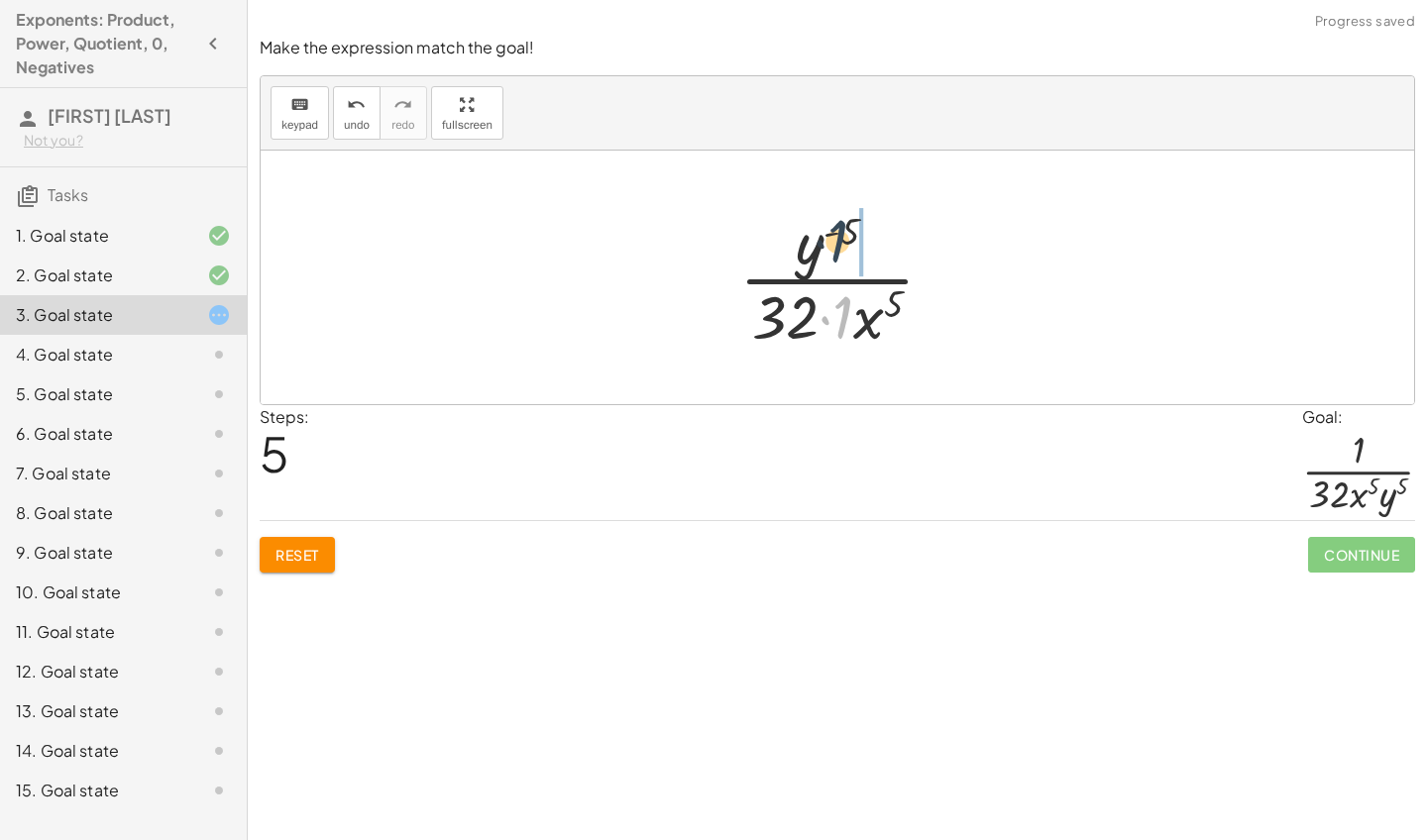 drag, startPoint x: 842, startPoint y: 312, endPoint x: 835, endPoint y: 233, distance: 79.30952 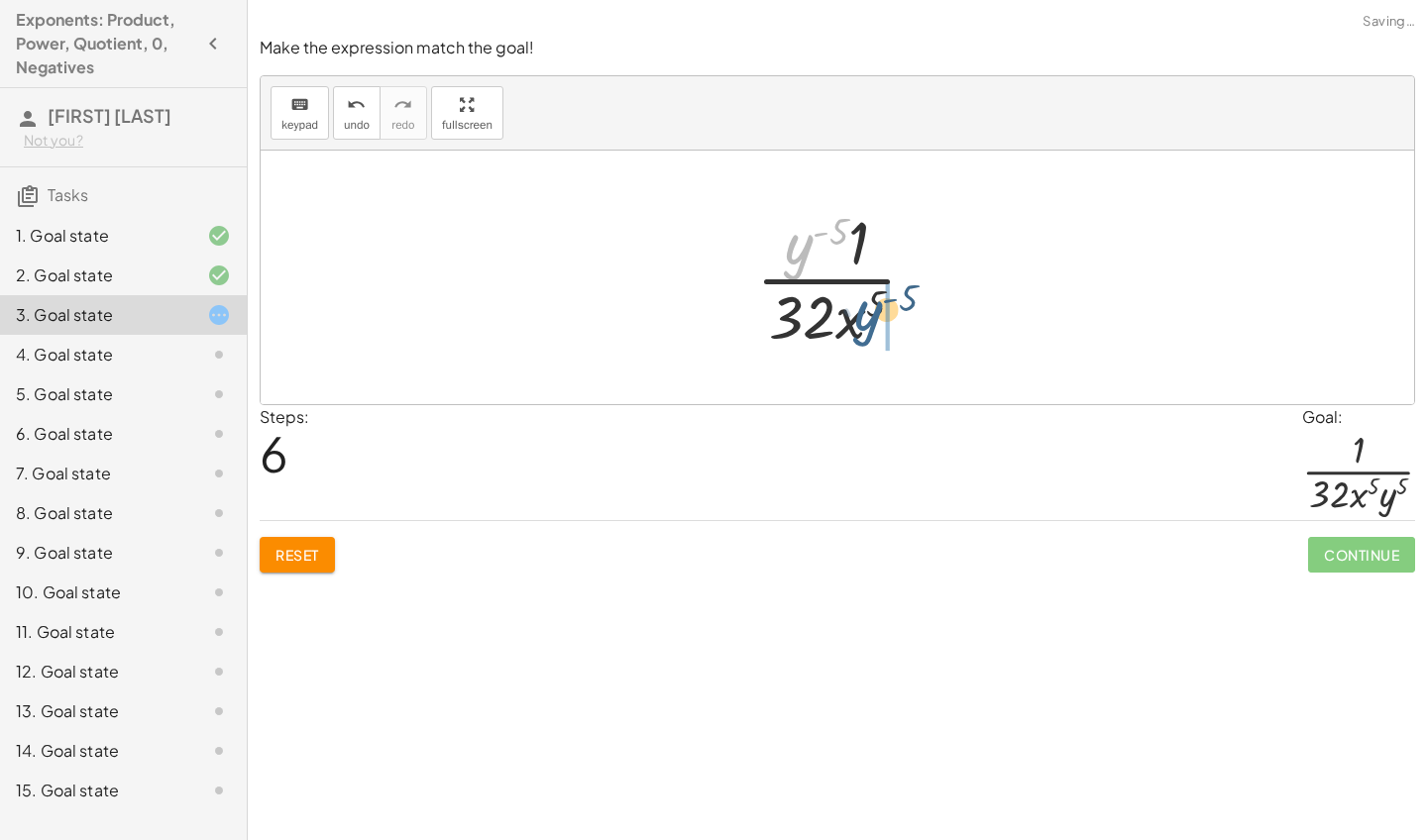 drag, startPoint x: 800, startPoint y: 244, endPoint x: 872, endPoint y: 314, distance: 100.4191 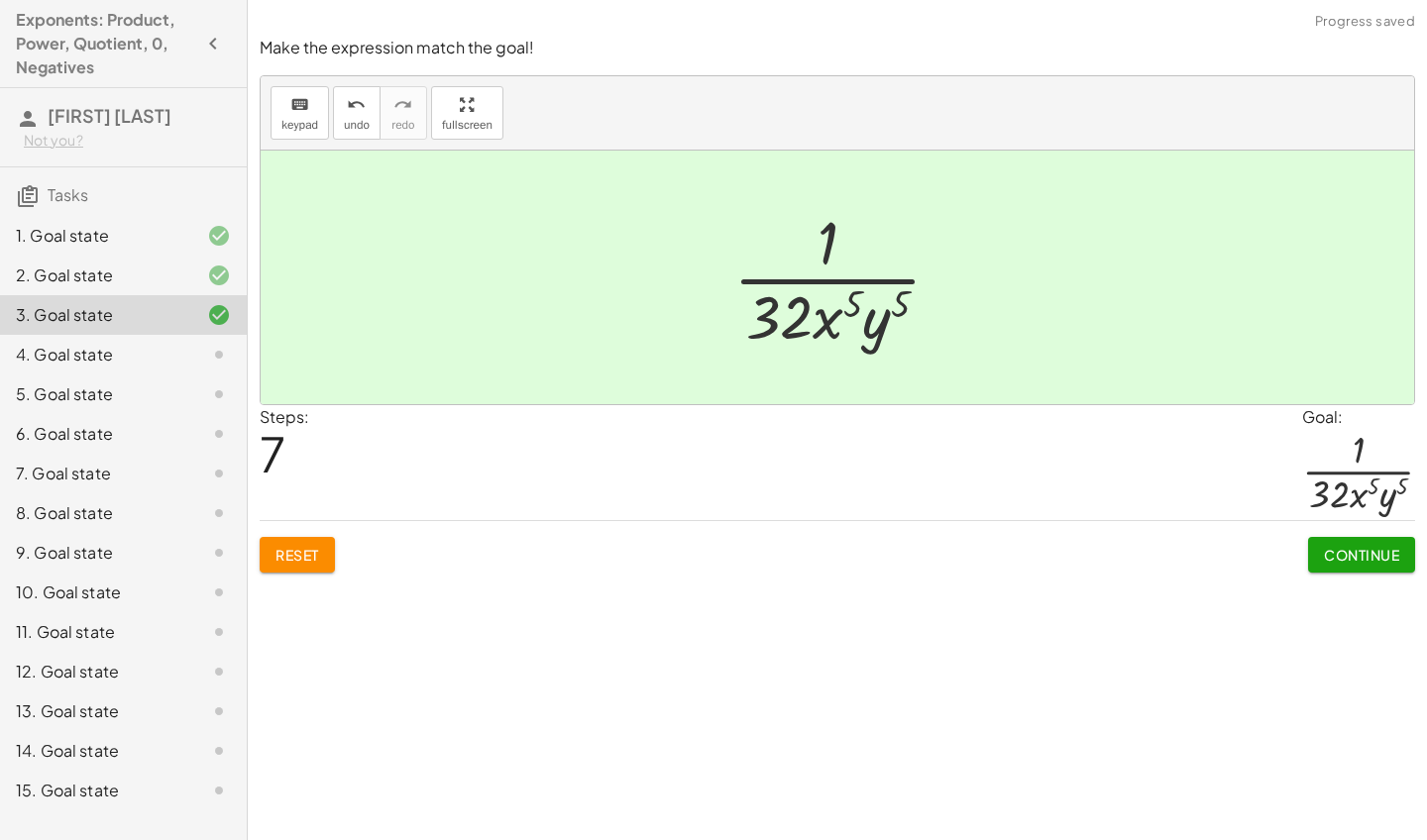 click on "Continue" 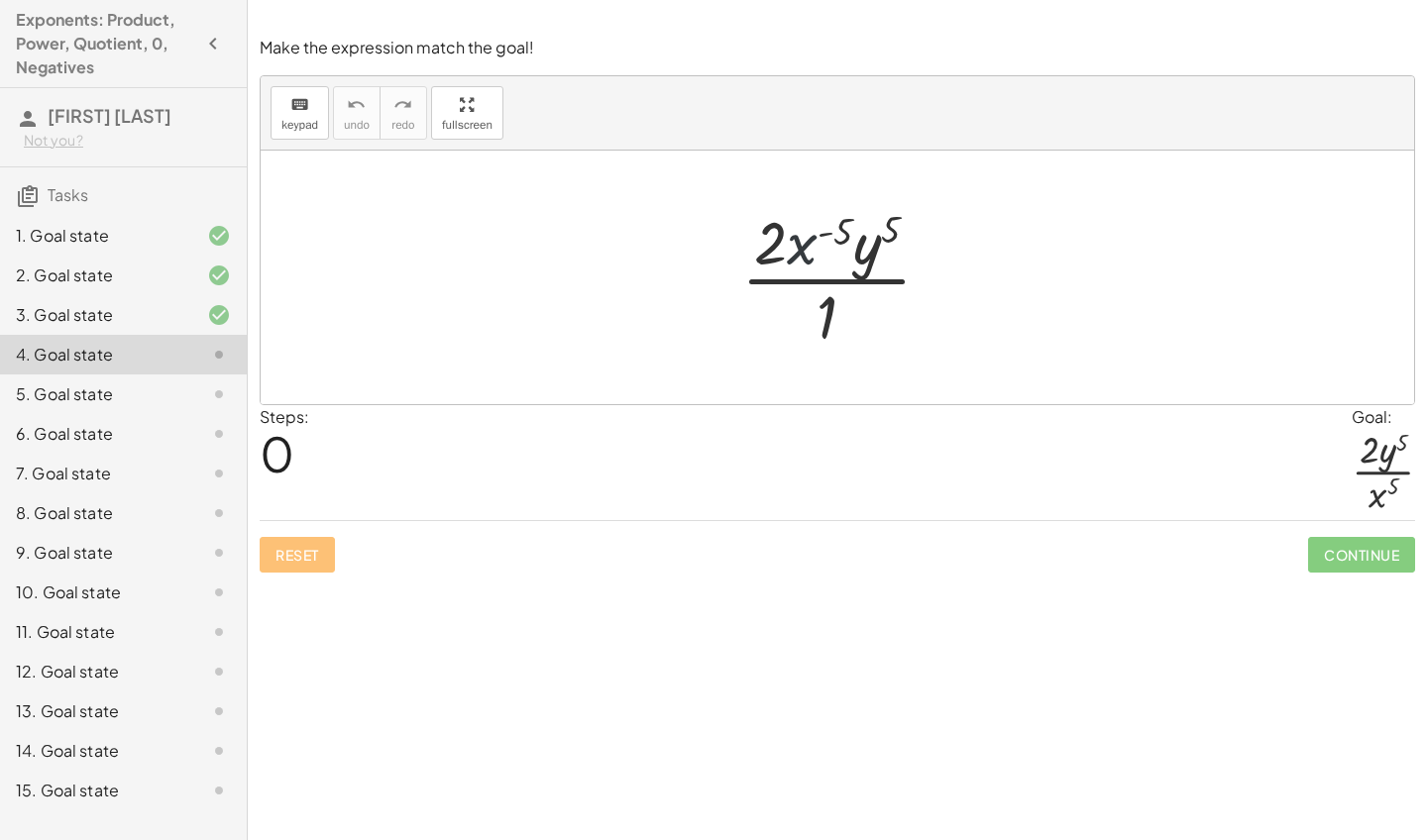 drag, startPoint x: 806, startPoint y: 244, endPoint x: 806, endPoint y: 320, distance: 76 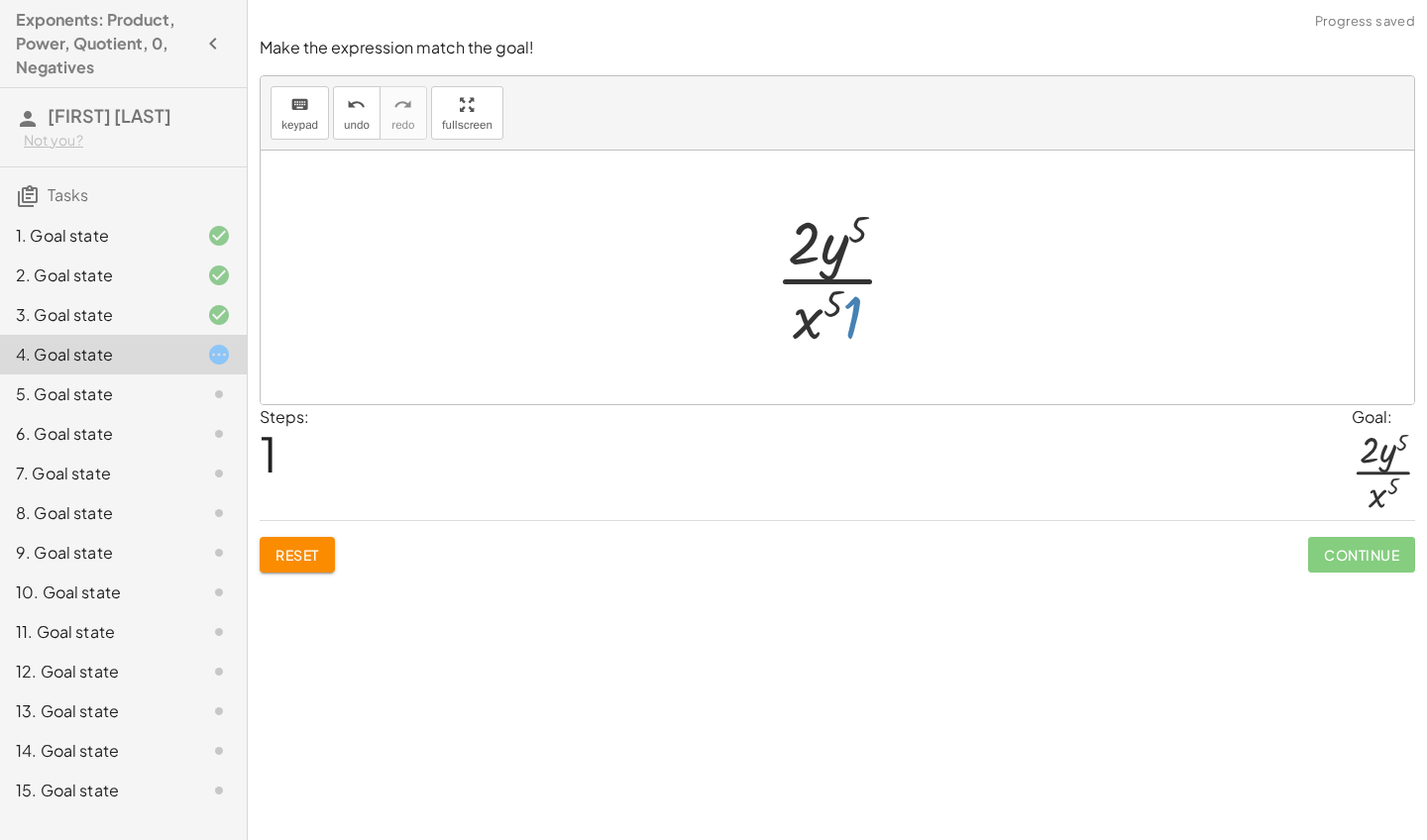 click at bounding box center (844, 277) 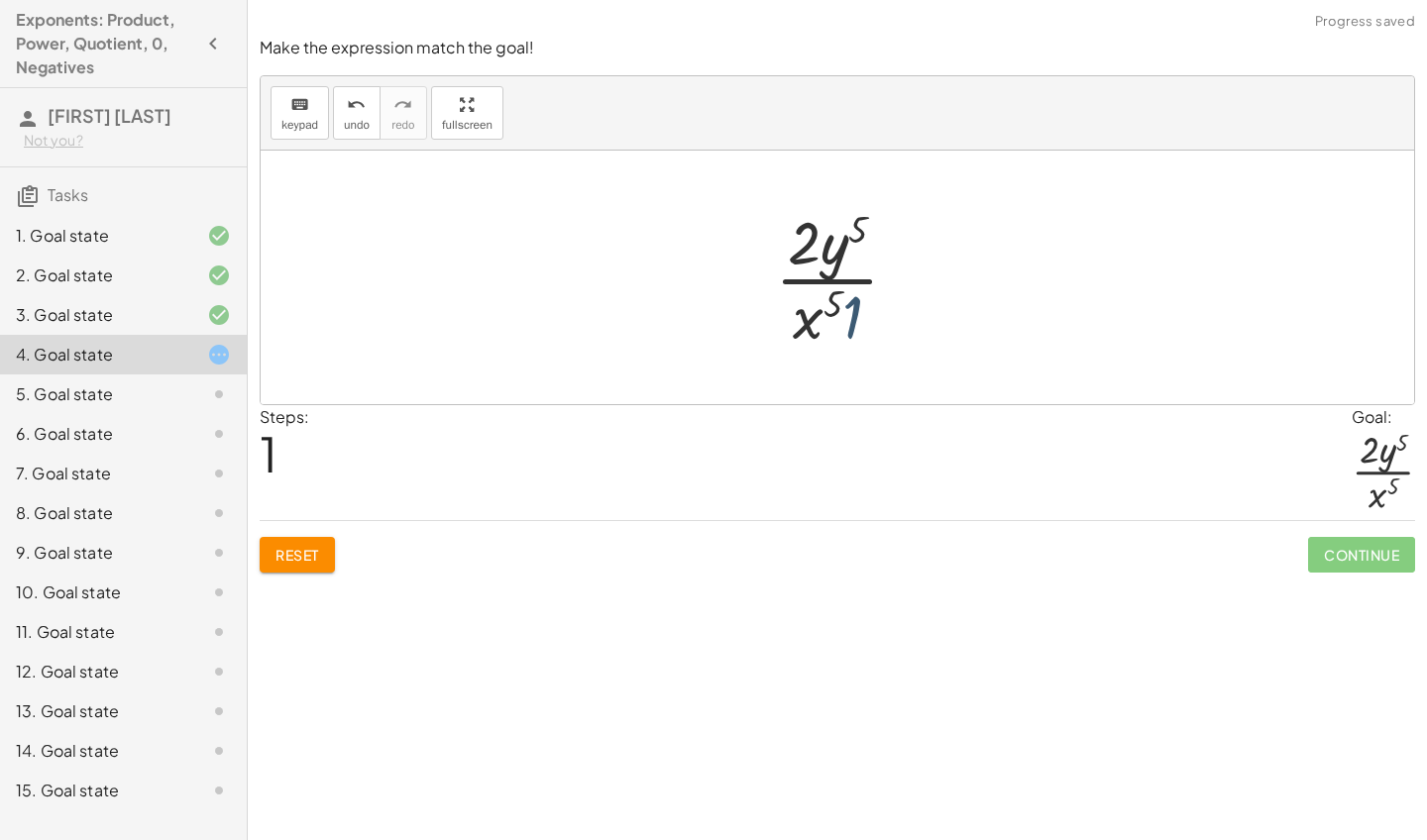 click at bounding box center [844, 277] 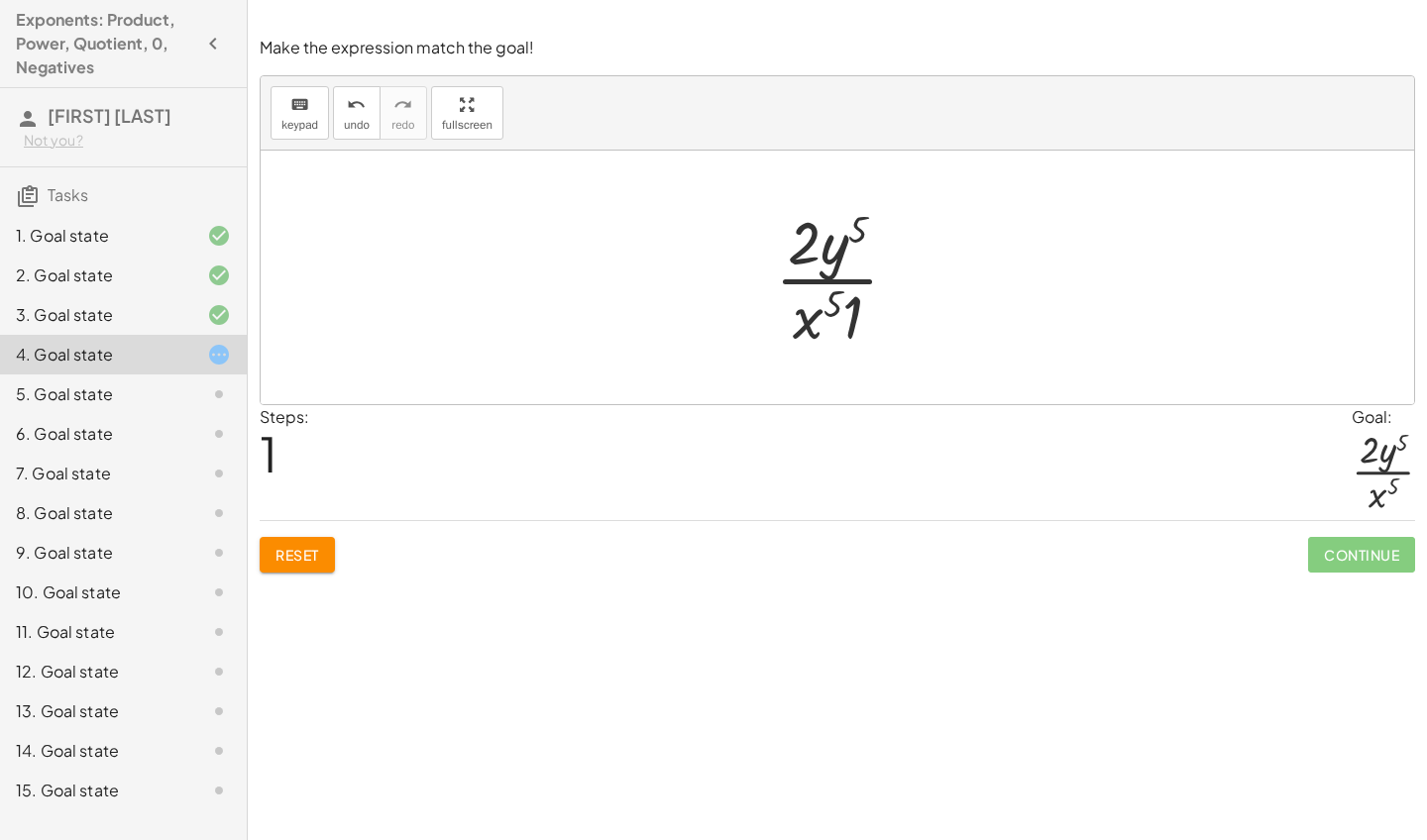 click at bounding box center [844, 277] 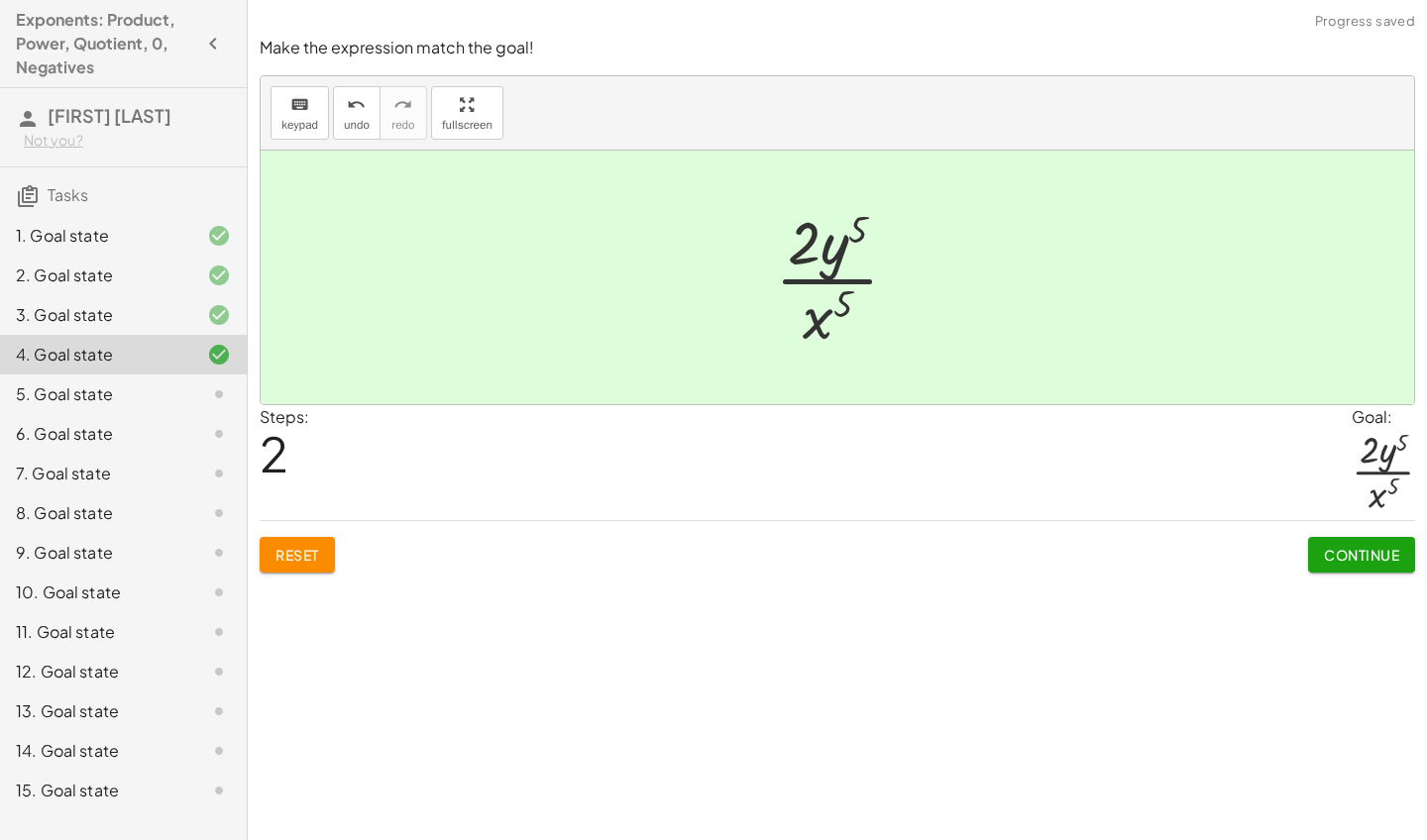 click on "Continue" 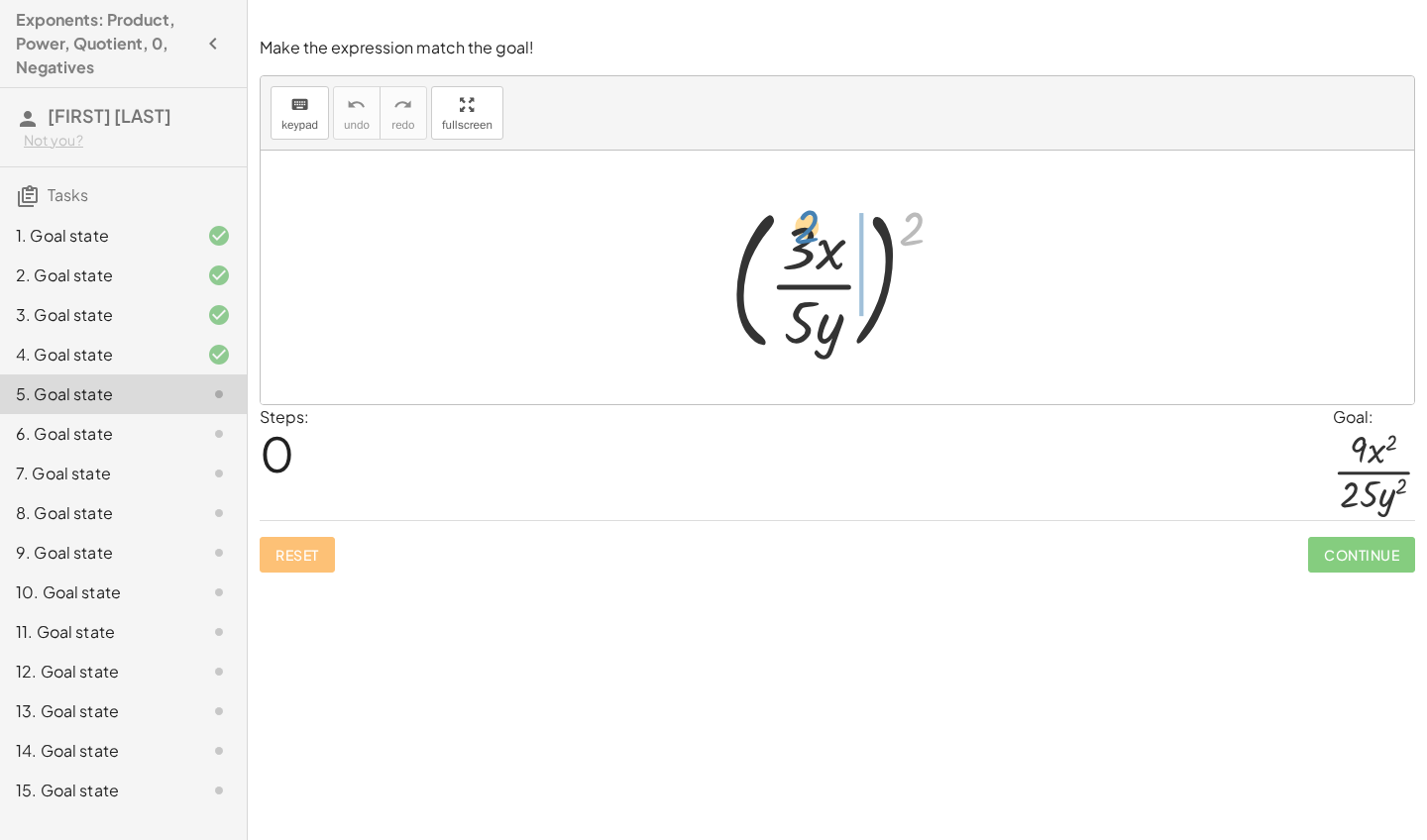 drag, startPoint x: 915, startPoint y: 229, endPoint x: 810, endPoint y: 222, distance: 105.23307 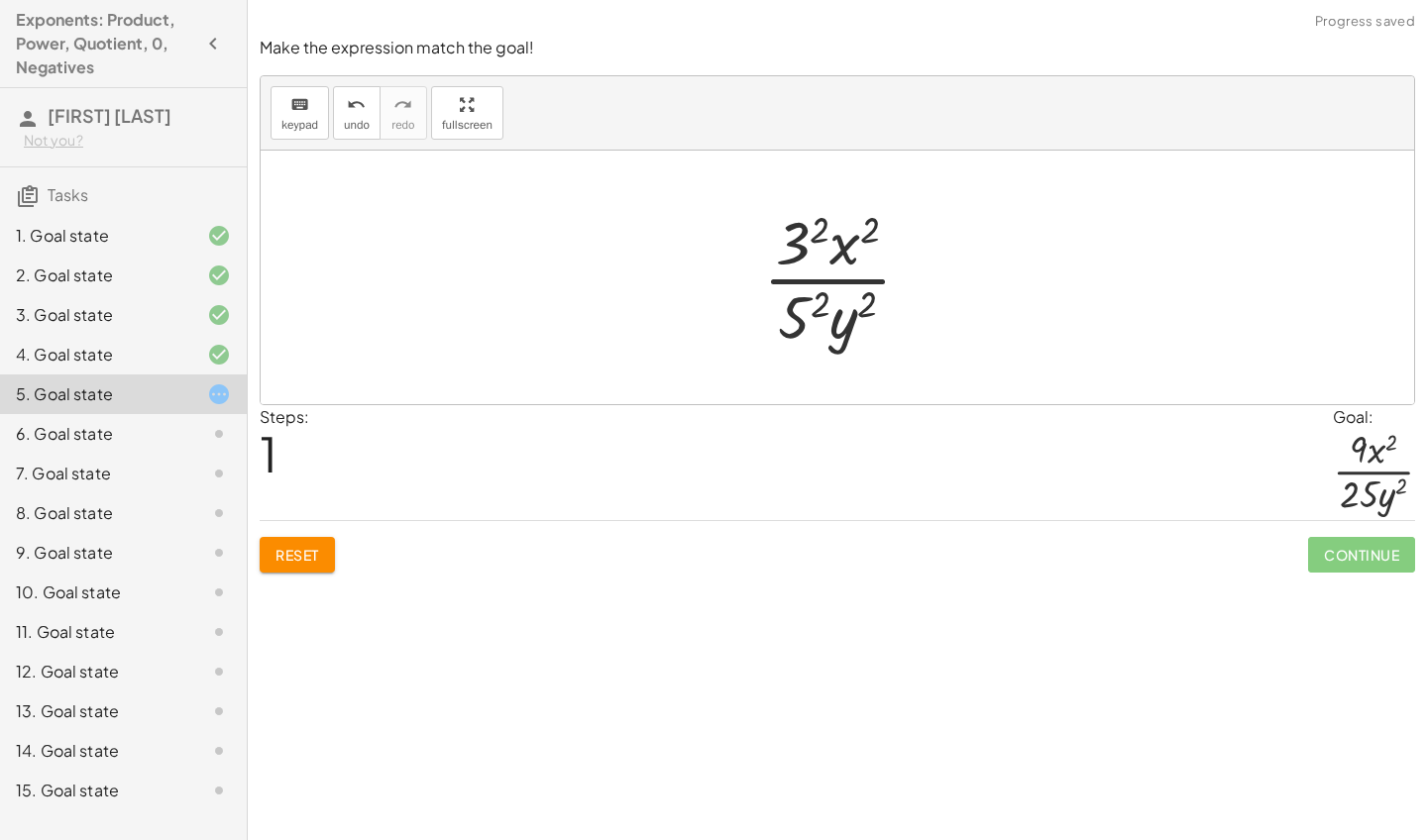 click at bounding box center (845, 277) 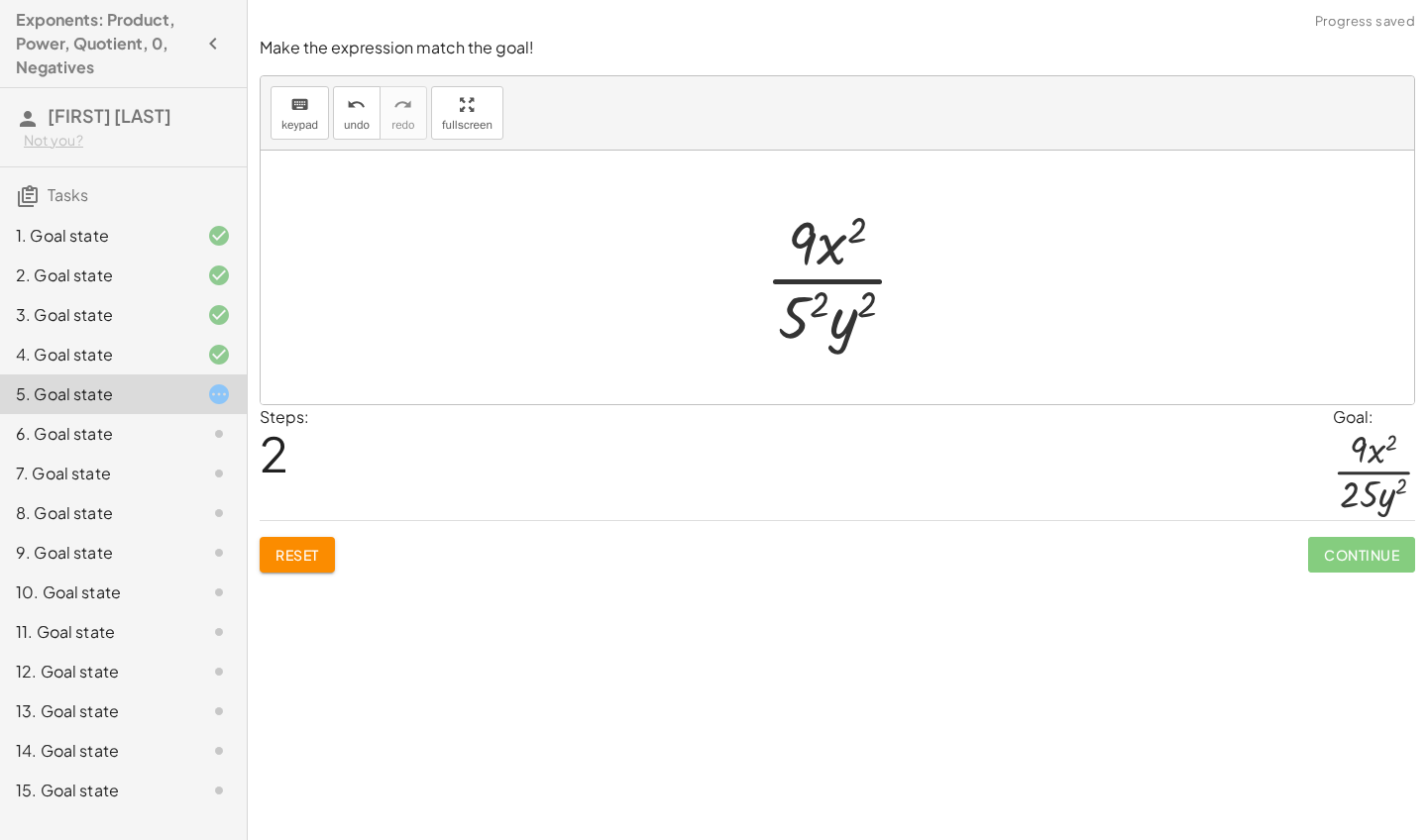 click at bounding box center [844, 277] 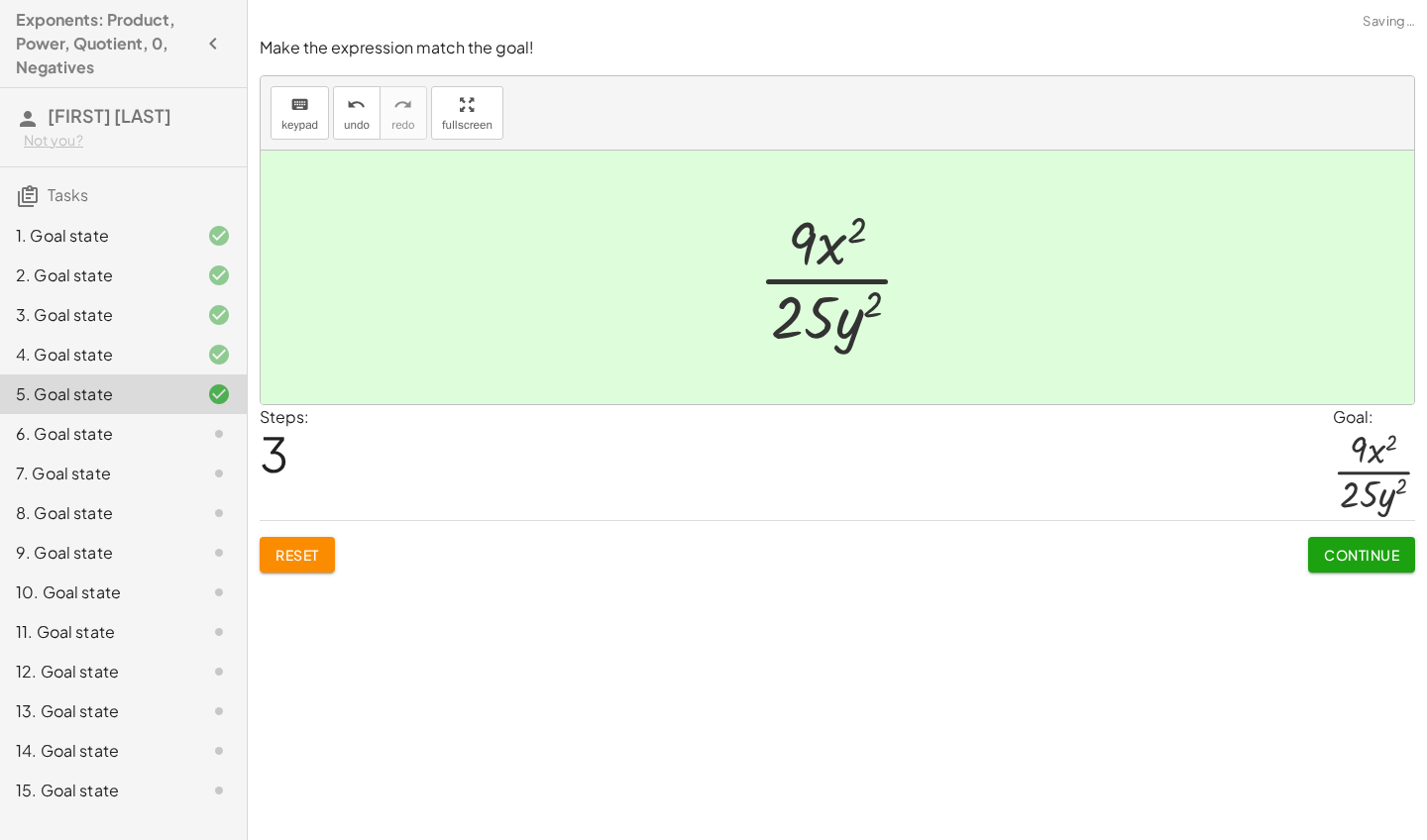 click on "Continue" 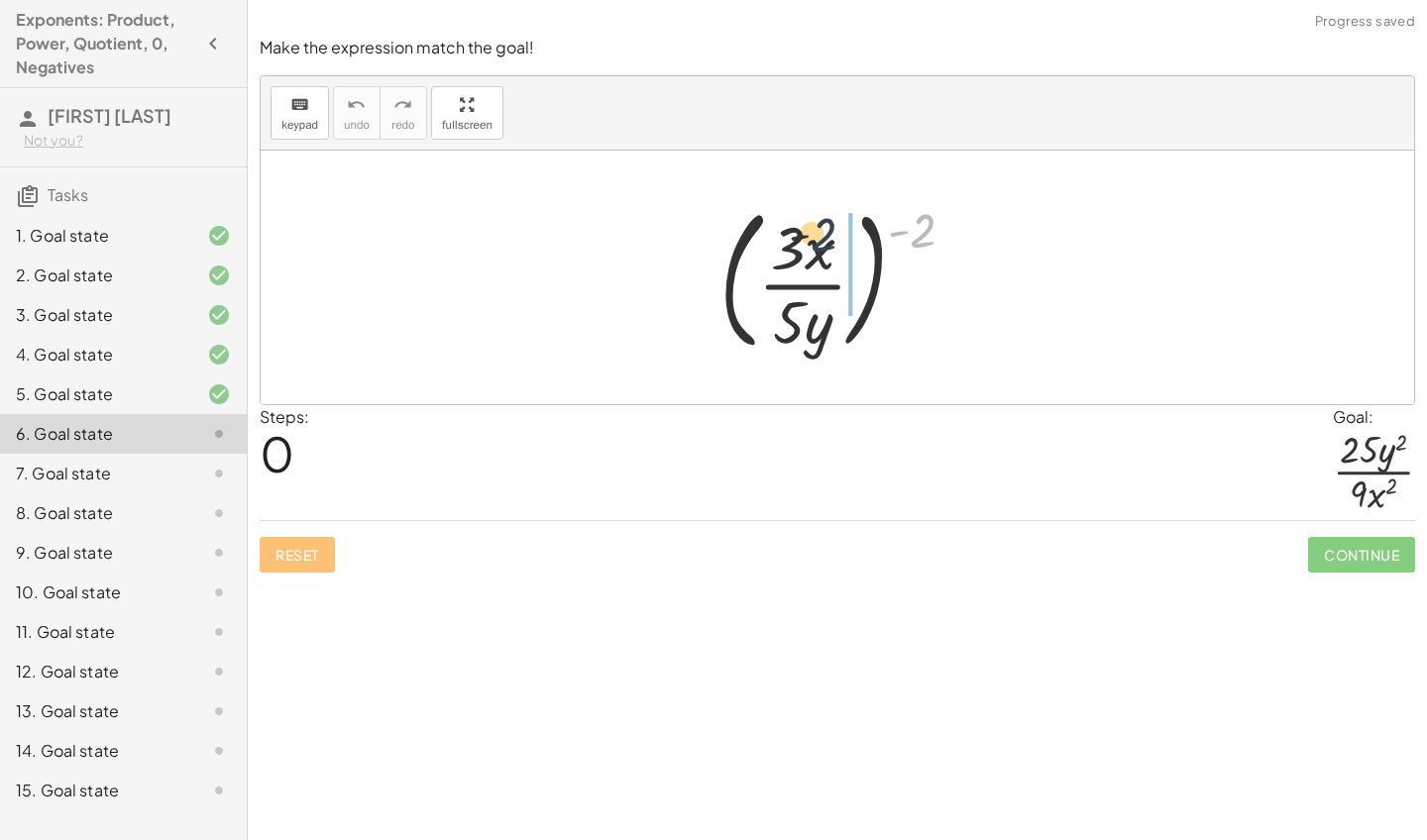 drag, startPoint x: 930, startPoint y: 231, endPoint x: 811, endPoint y: 235, distance: 119.06721 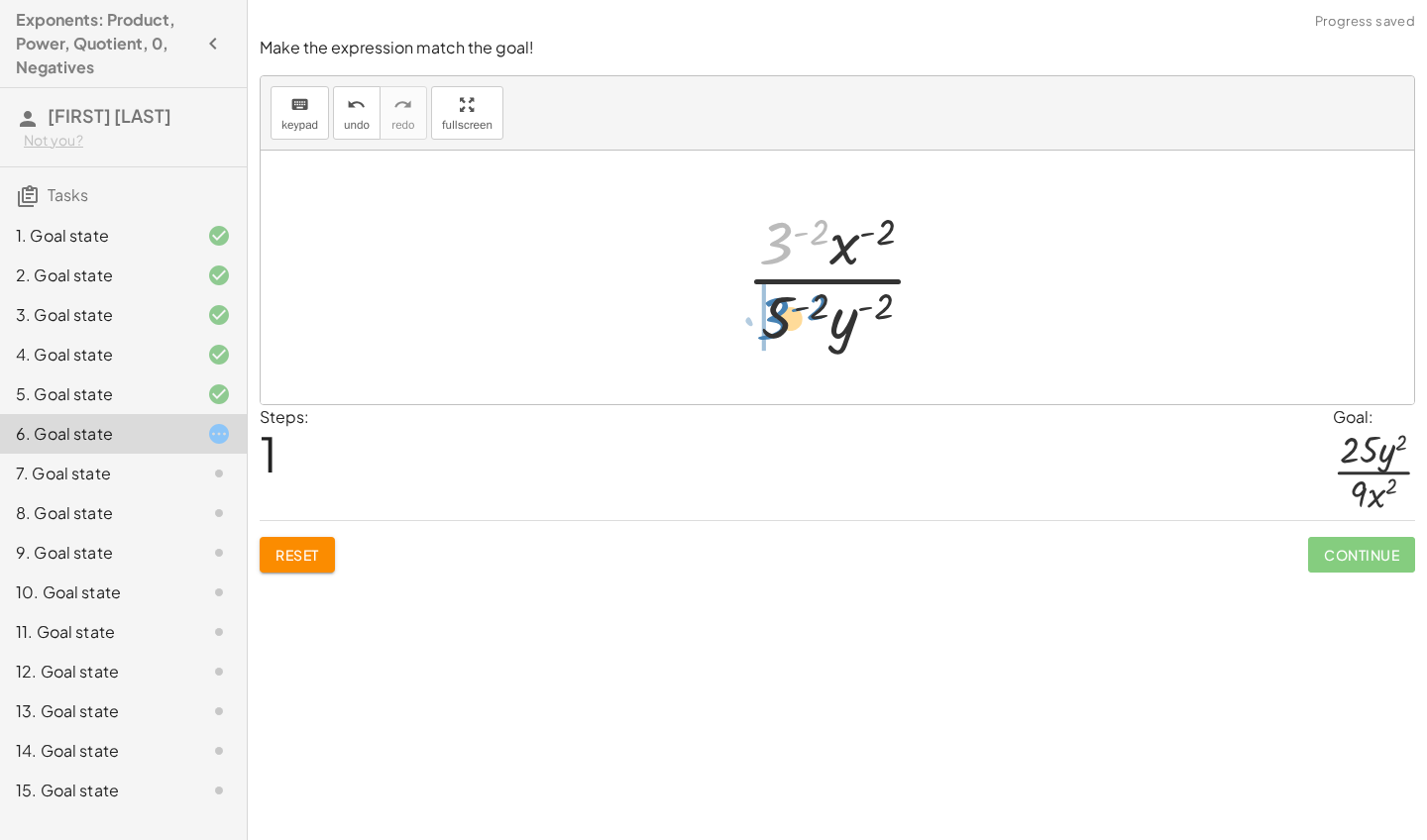 drag, startPoint x: 781, startPoint y: 234, endPoint x: 778, endPoint y: 309, distance: 75.05998 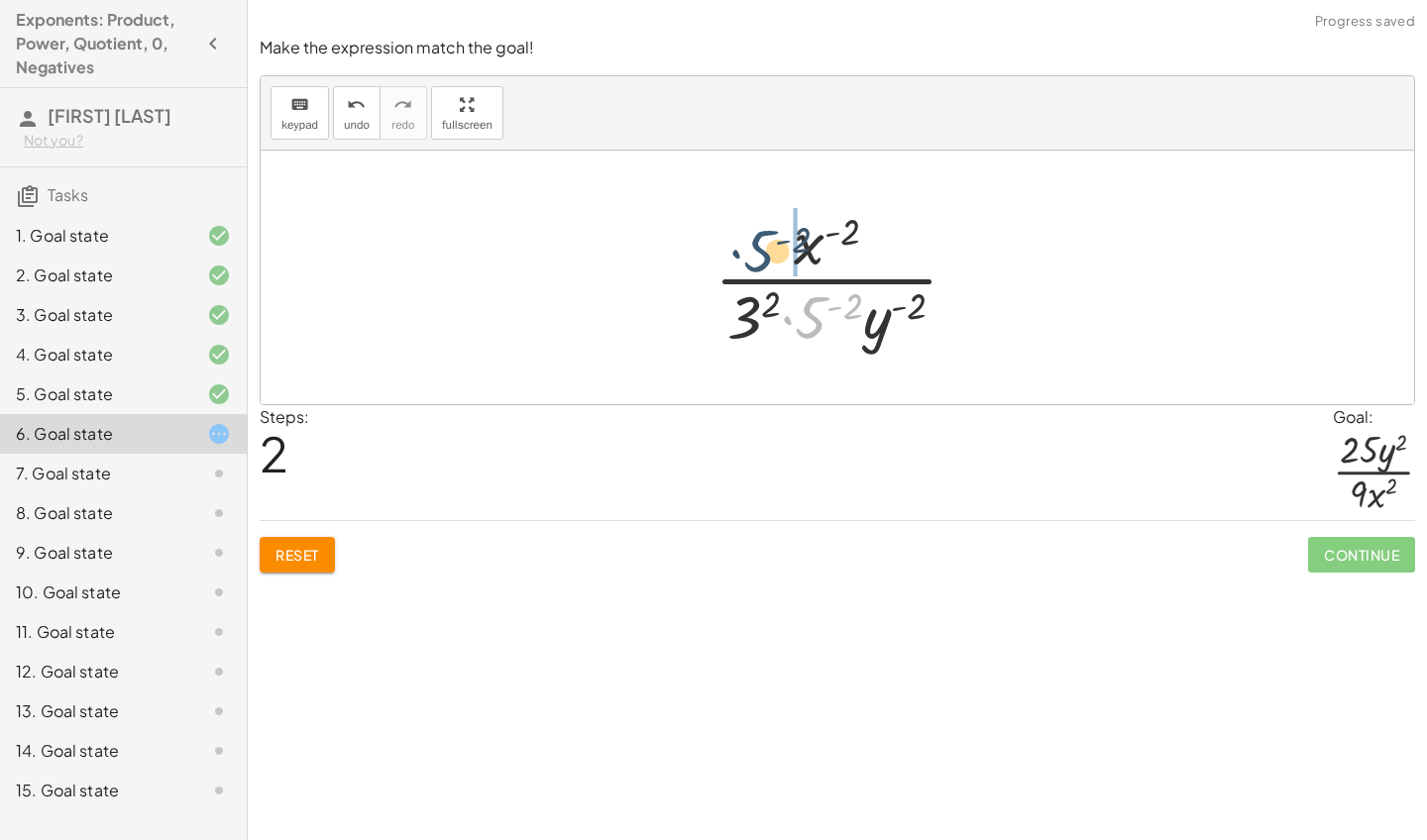 drag, startPoint x: 805, startPoint y: 323, endPoint x: 750, endPoint y: 255, distance: 87.45856 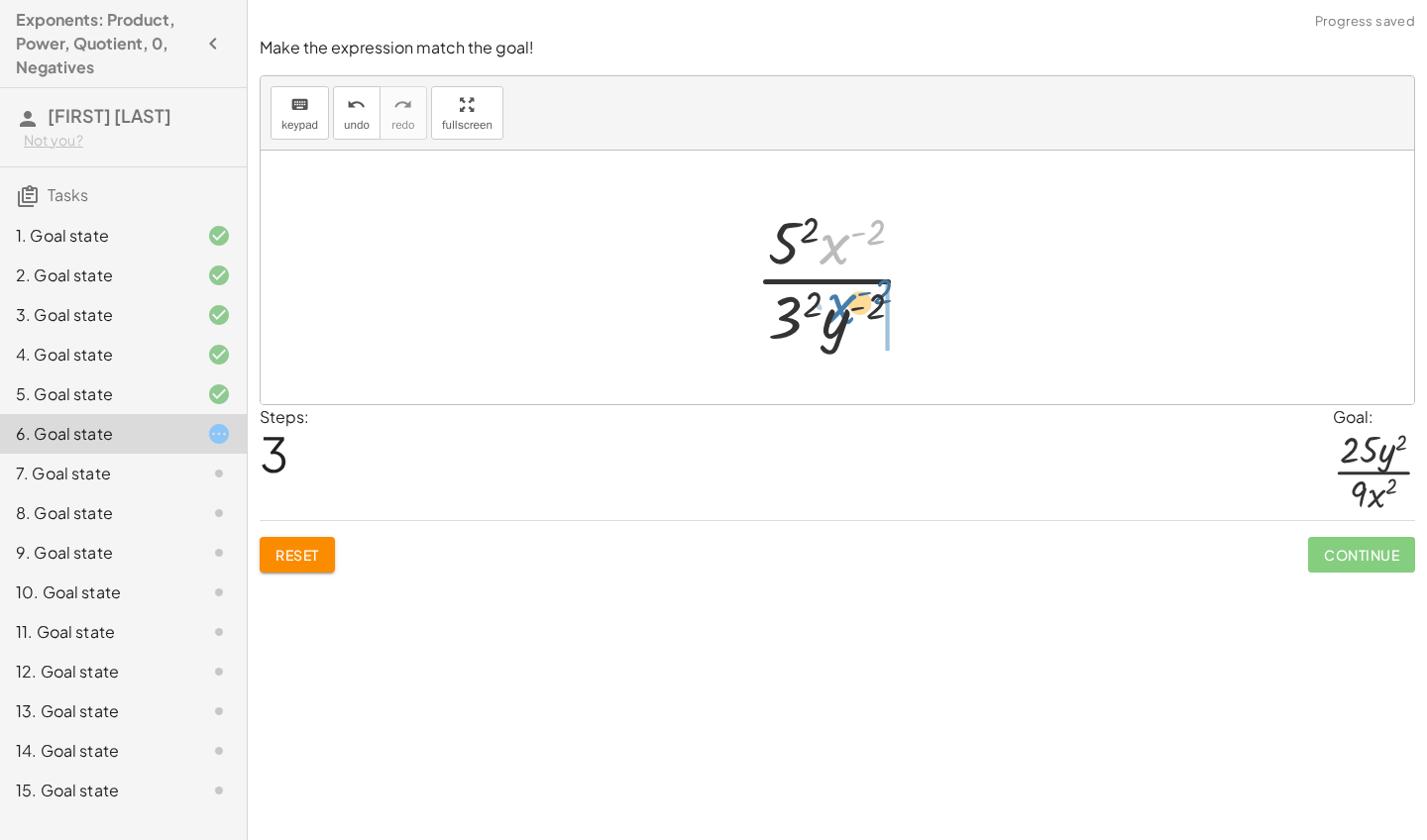 drag, startPoint x: 837, startPoint y: 244, endPoint x: 851, endPoint y: 343, distance: 99.985 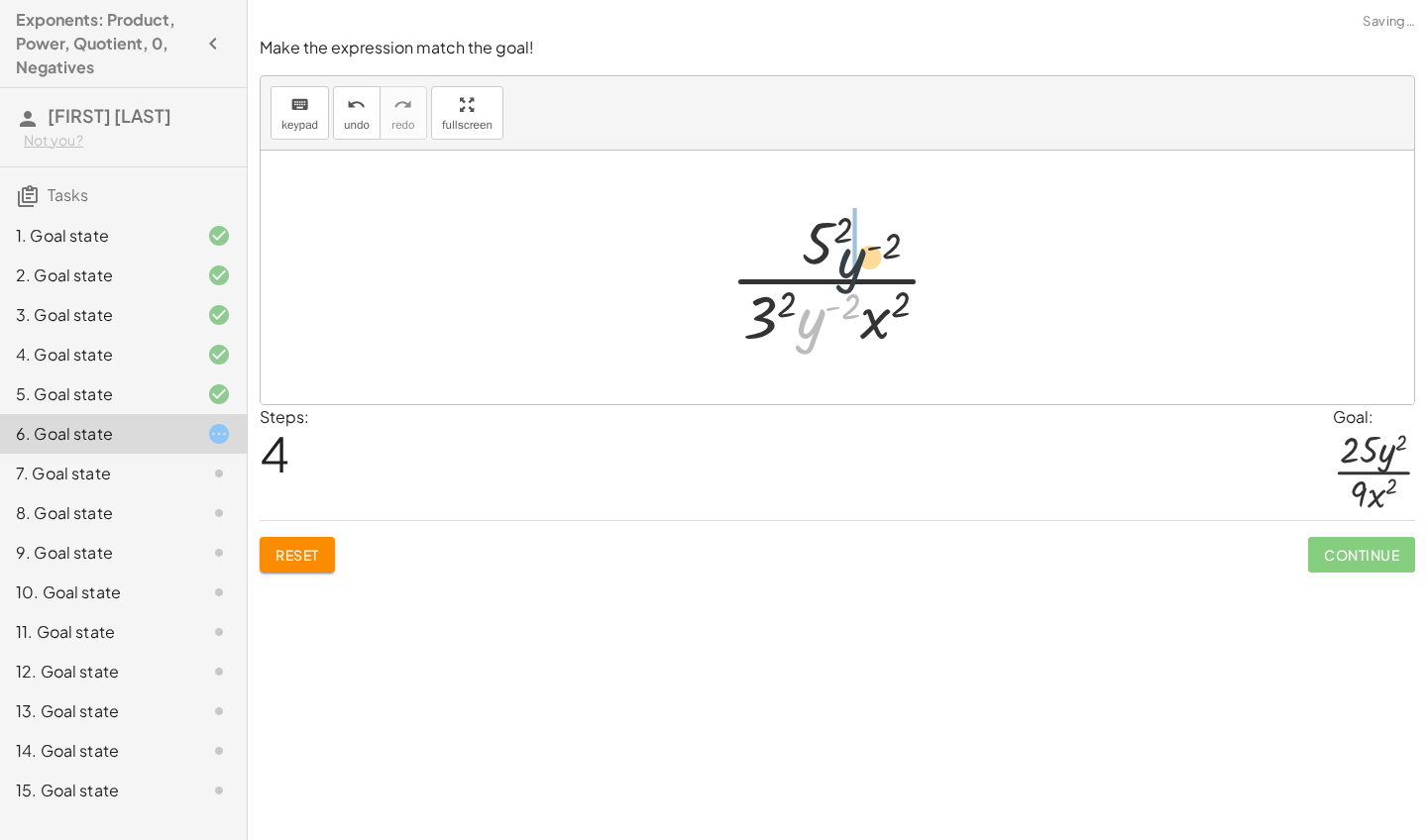 drag, startPoint x: 816, startPoint y: 330, endPoint x: 878, endPoint y: 239, distance: 110.113578 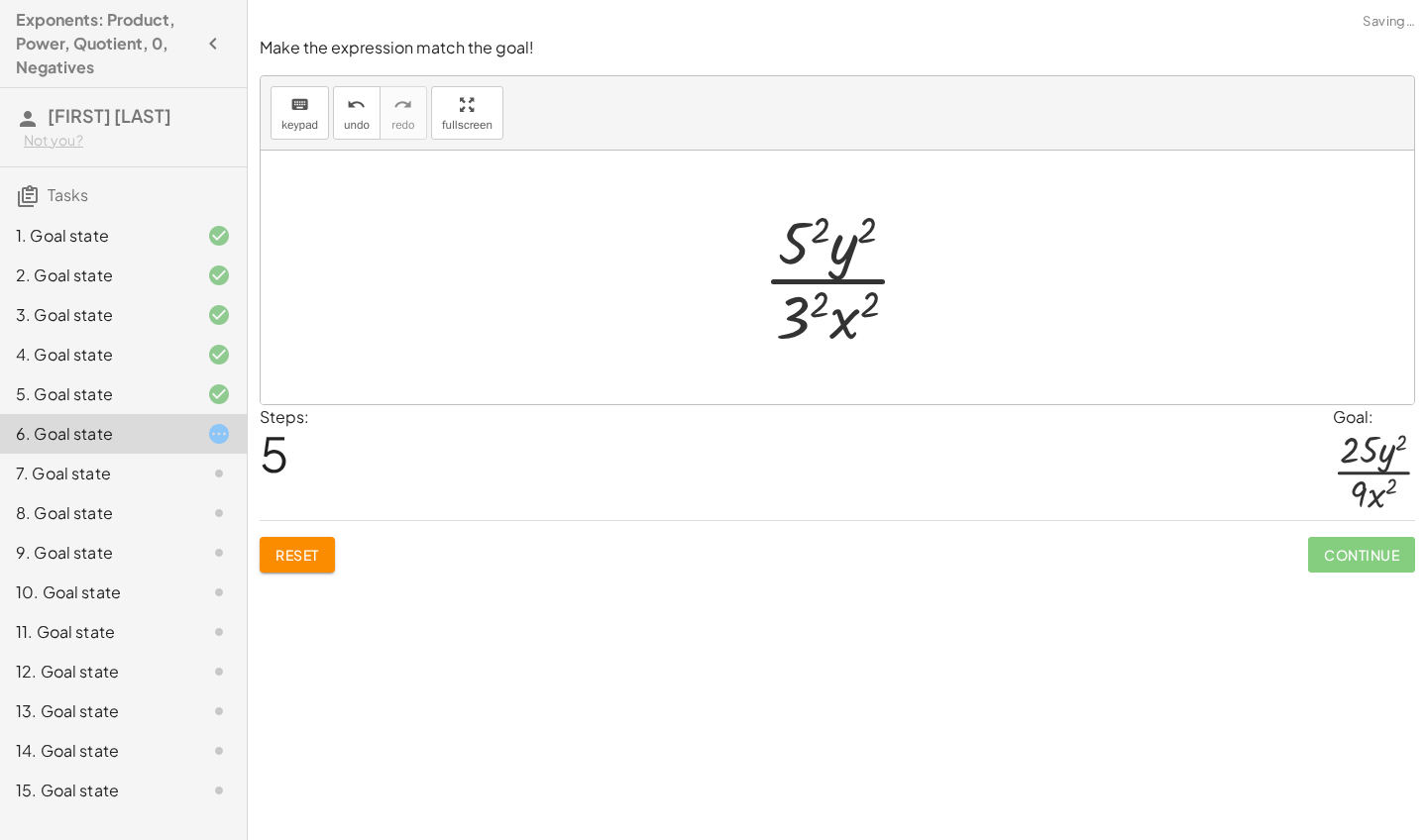click at bounding box center [845, 277] 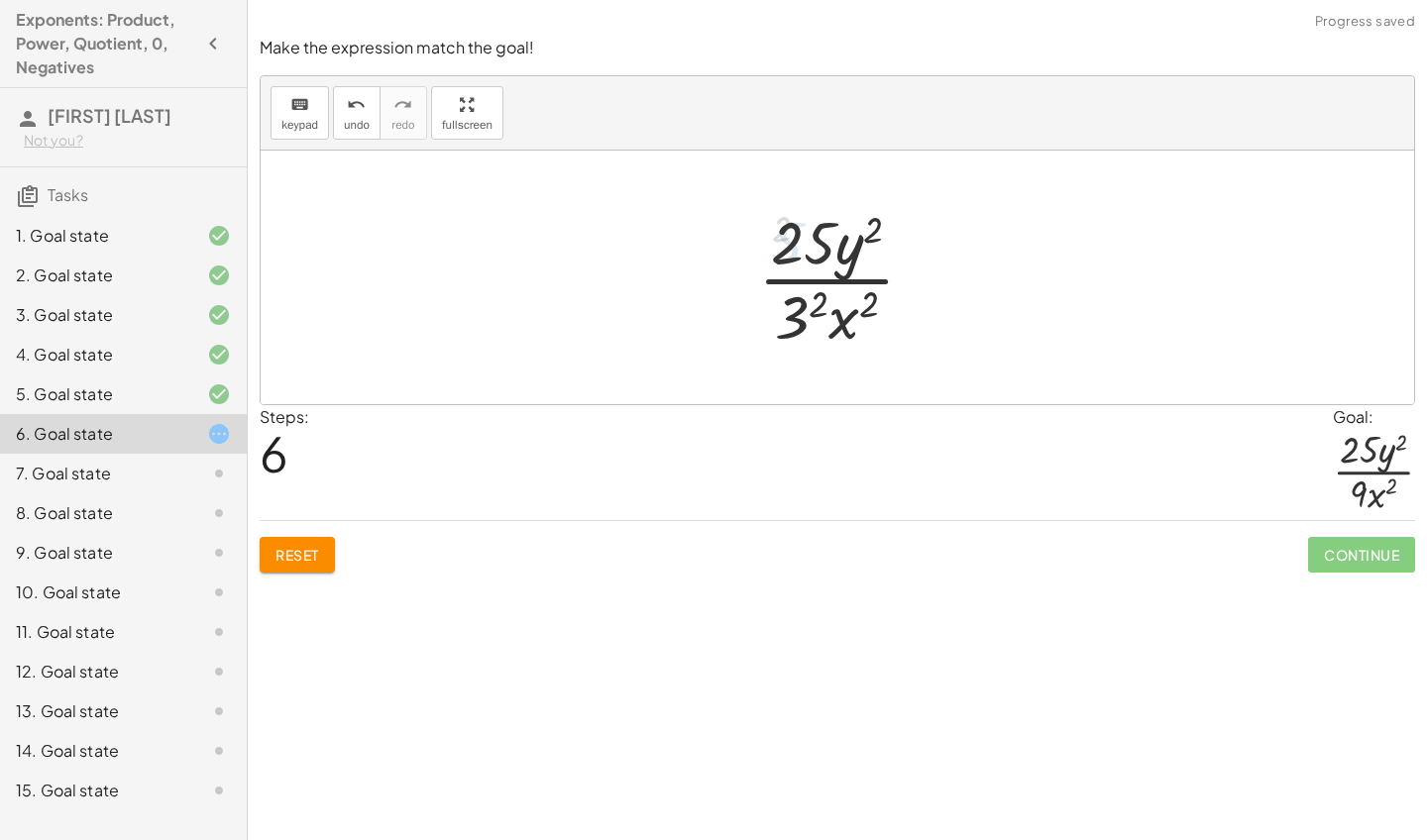 click at bounding box center (844, 277) 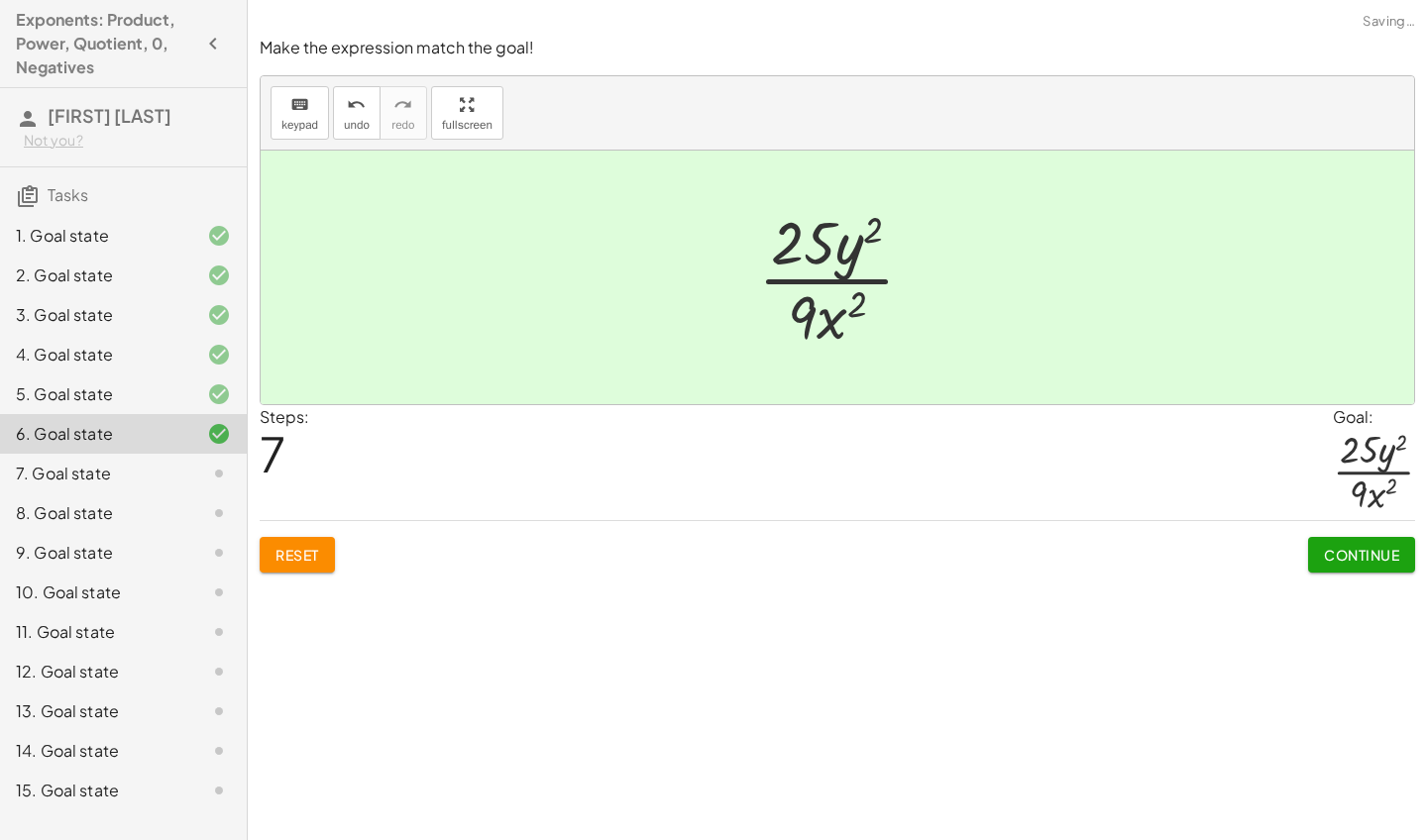 click on "Continue" at bounding box center (1362, 555) 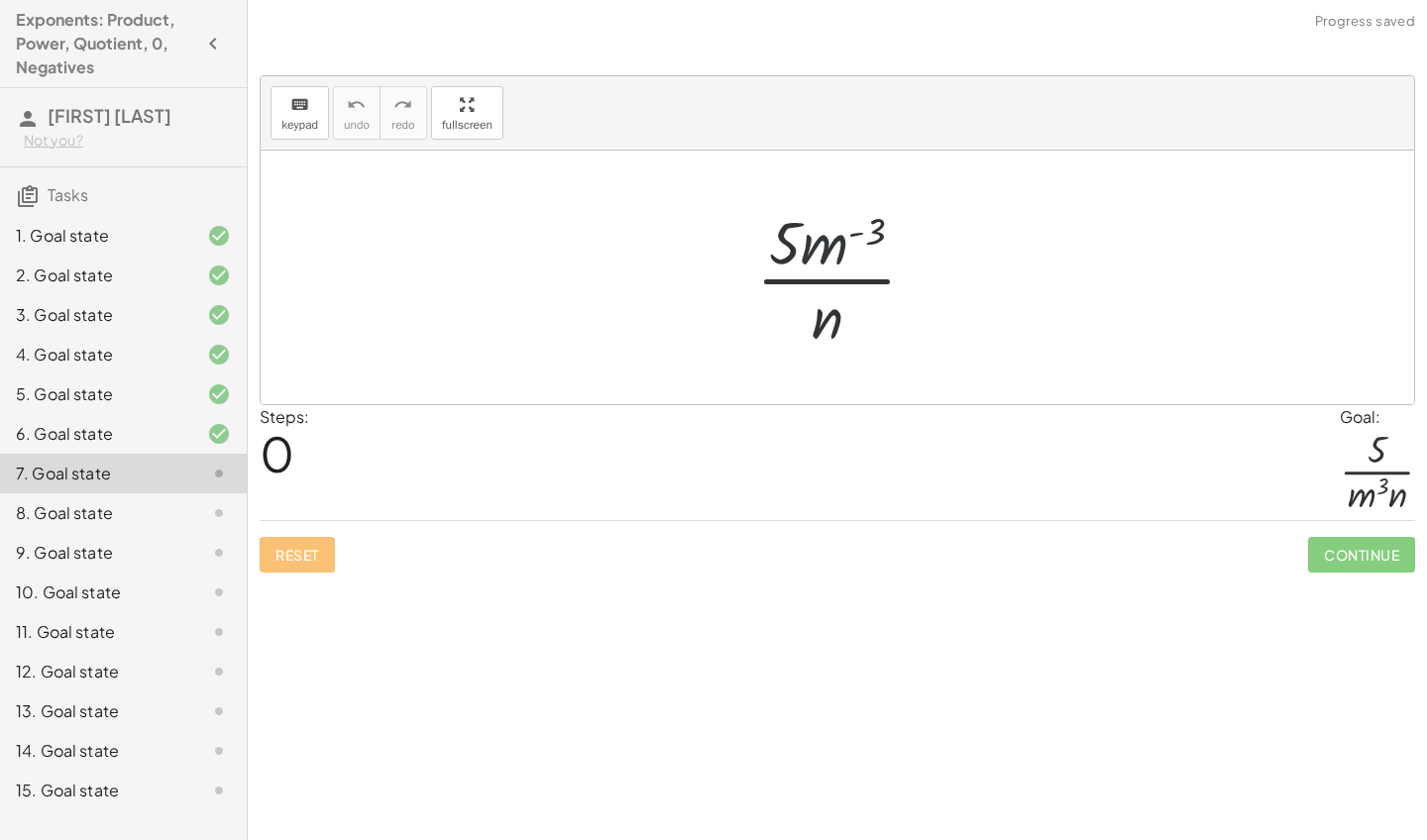 drag, startPoint x: 825, startPoint y: 256, endPoint x: 827, endPoint y: 333, distance: 77.02597 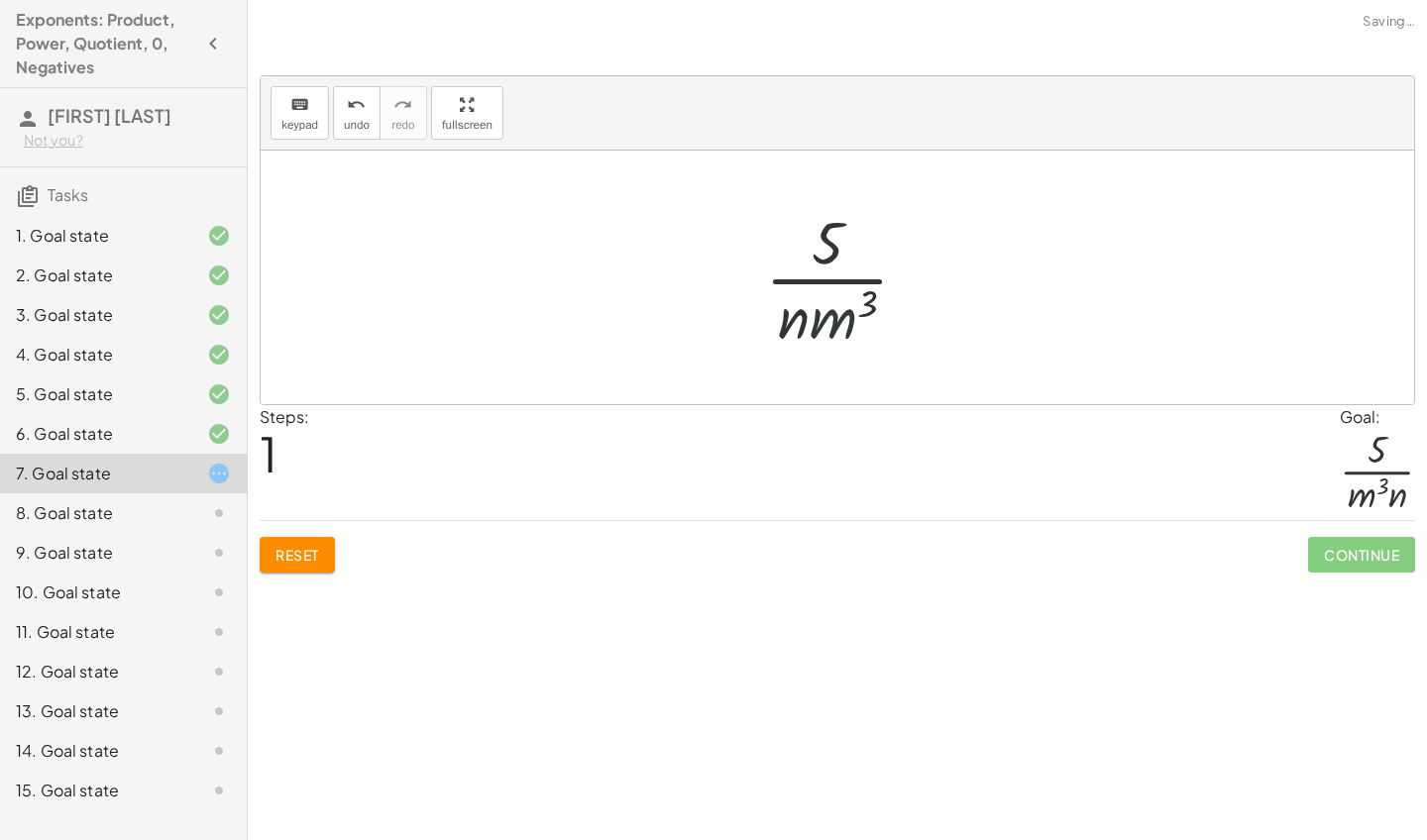 drag, startPoint x: 848, startPoint y: 324, endPoint x: 789, endPoint y: 324, distance: 59 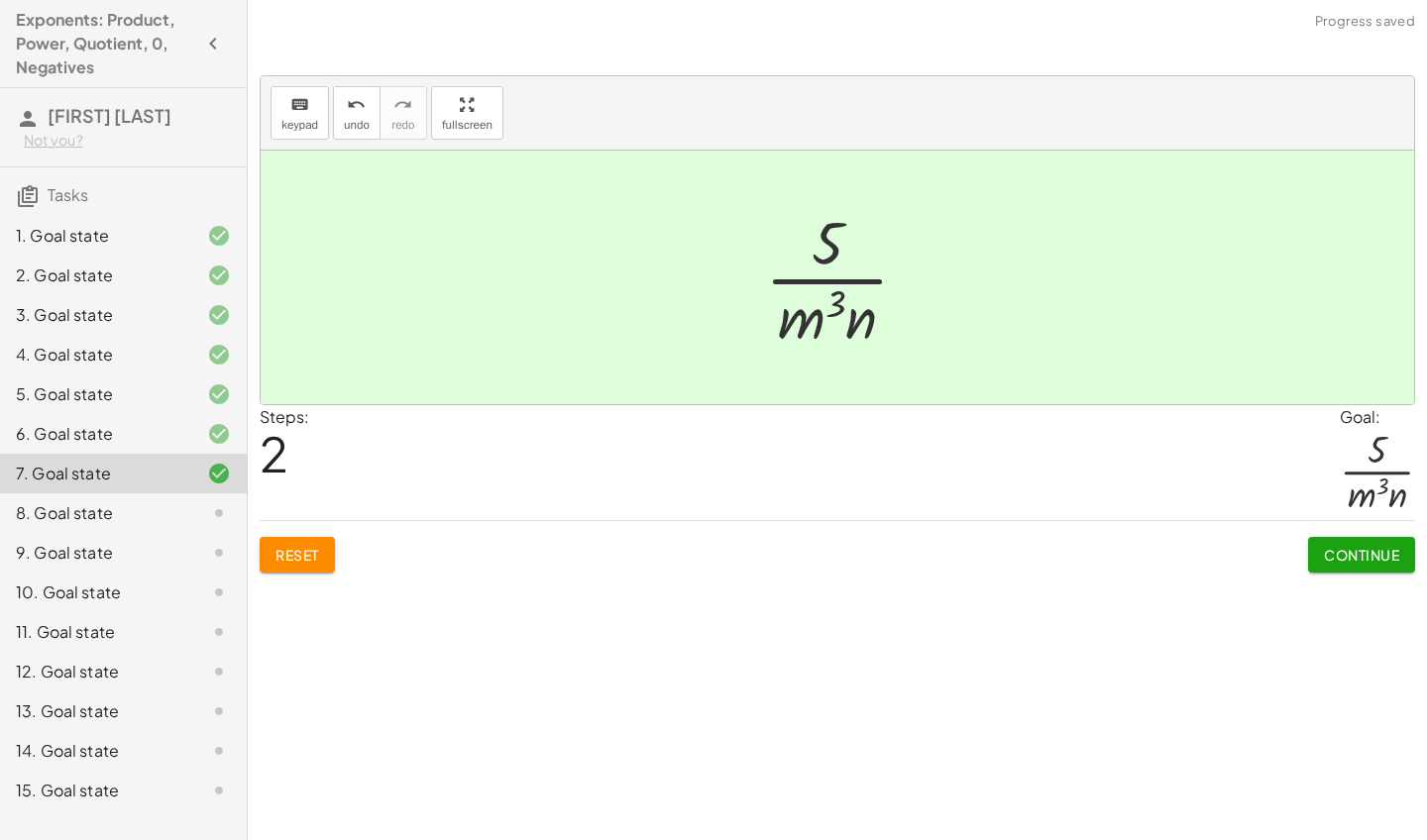 click on "Continue" 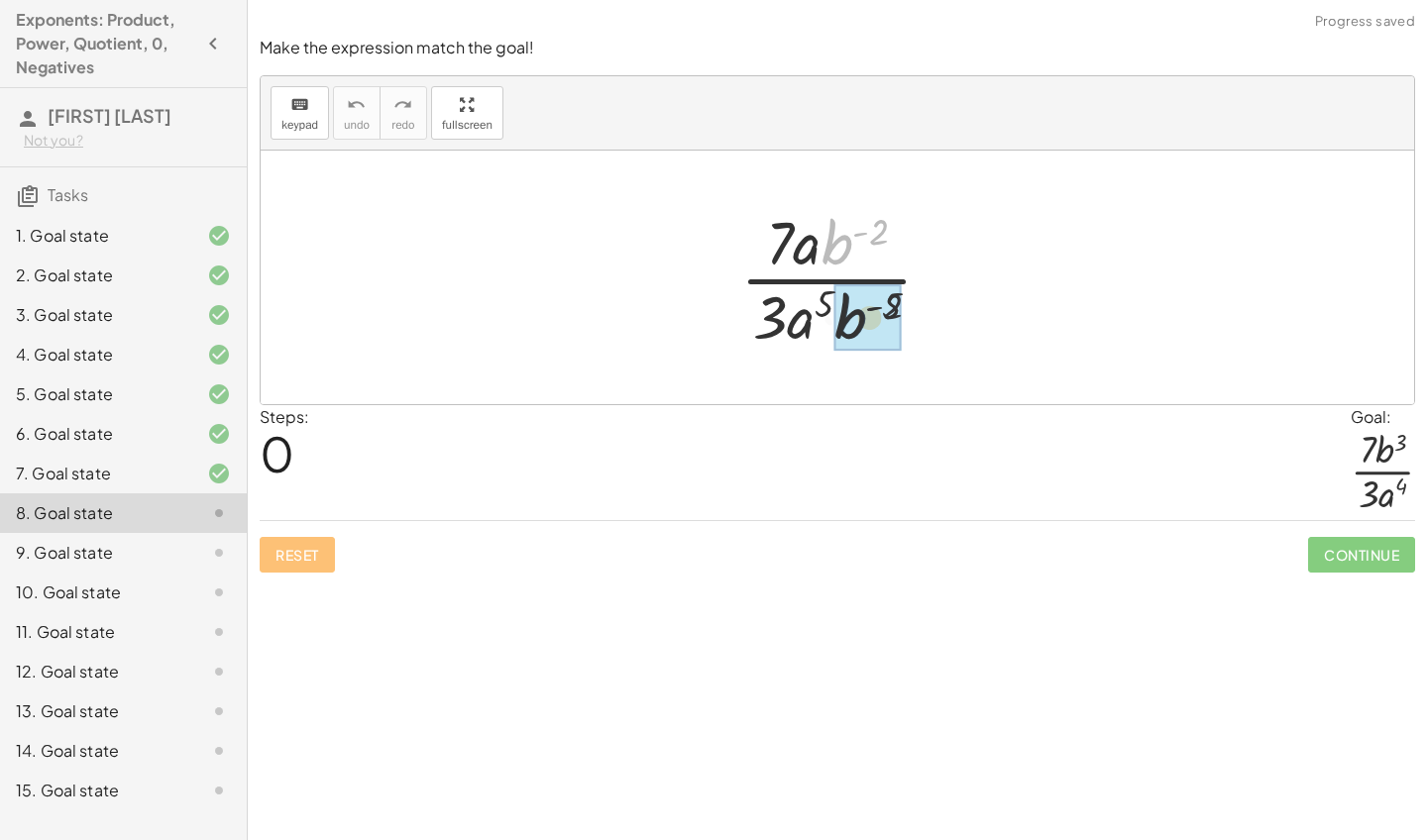 drag, startPoint x: 844, startPoint y: 243, endPoint x: 863, endPoint y: 330, distance: 89.05055 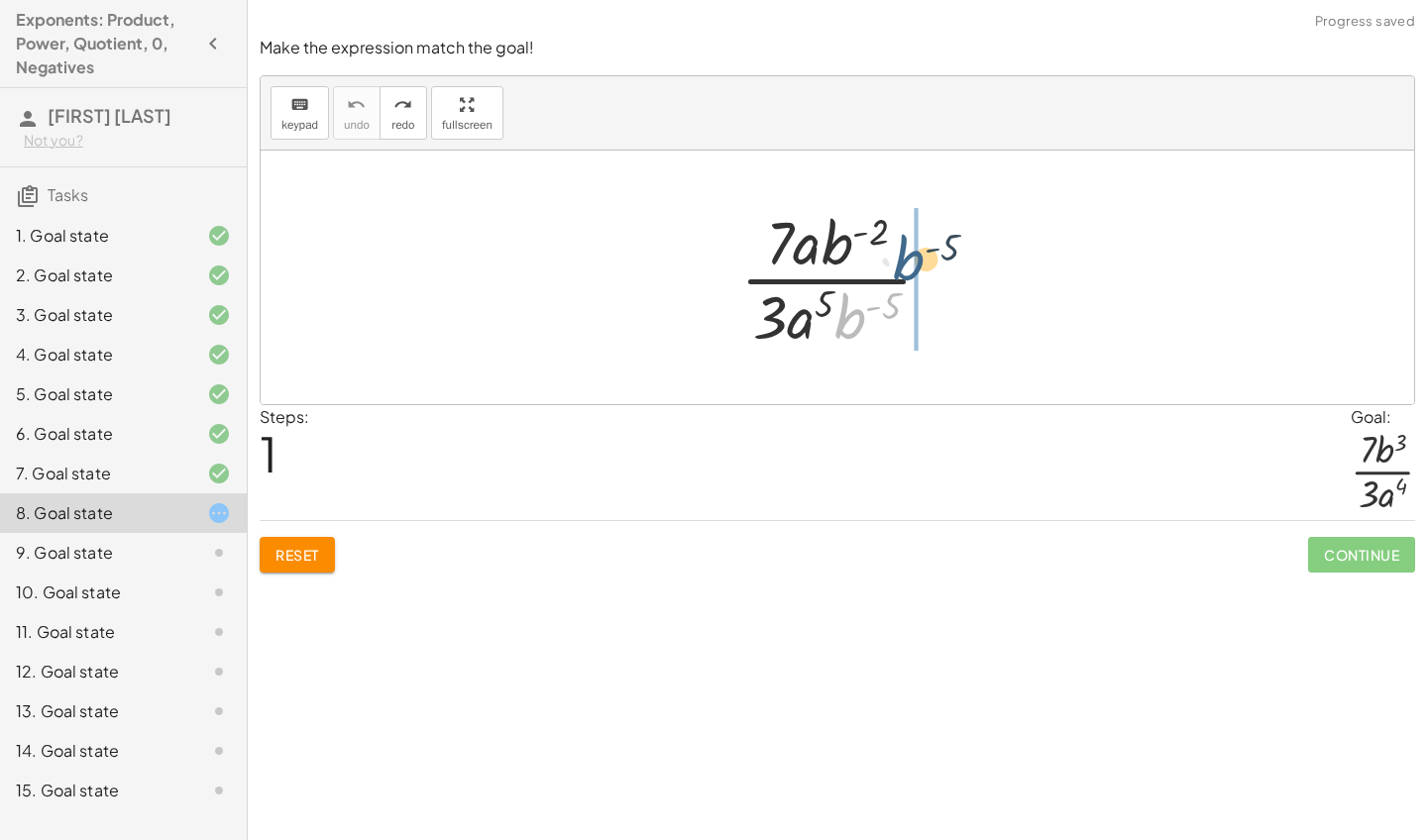 drag, startPoint x: 863, startPoint y: 312, endPoint x: 926, endPoint y: 247, distance: 90.52072 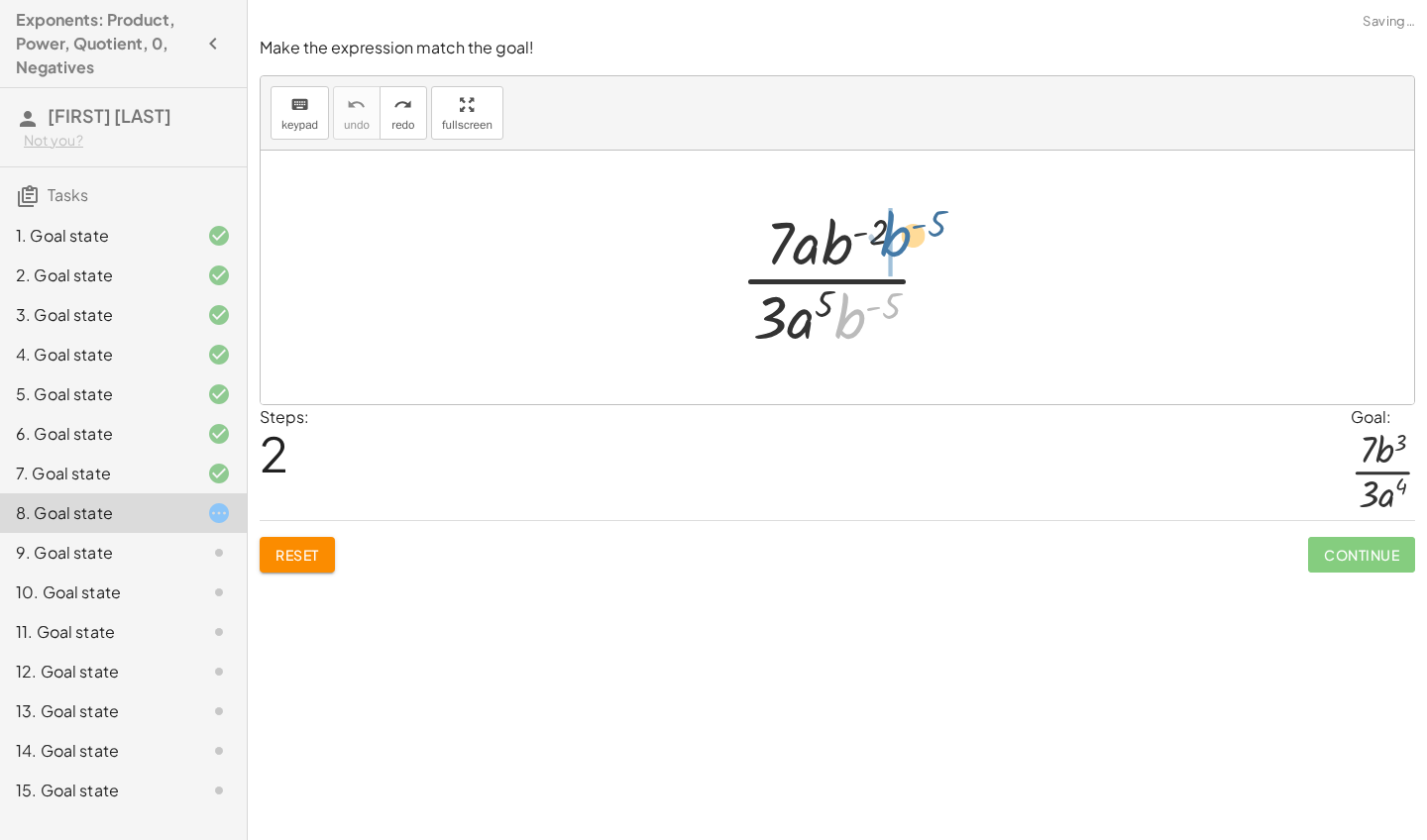 drag, startPoint x: 842, startPoint y: 315, endPoint x: 888, endPoint y: 233, distance: 94.02127 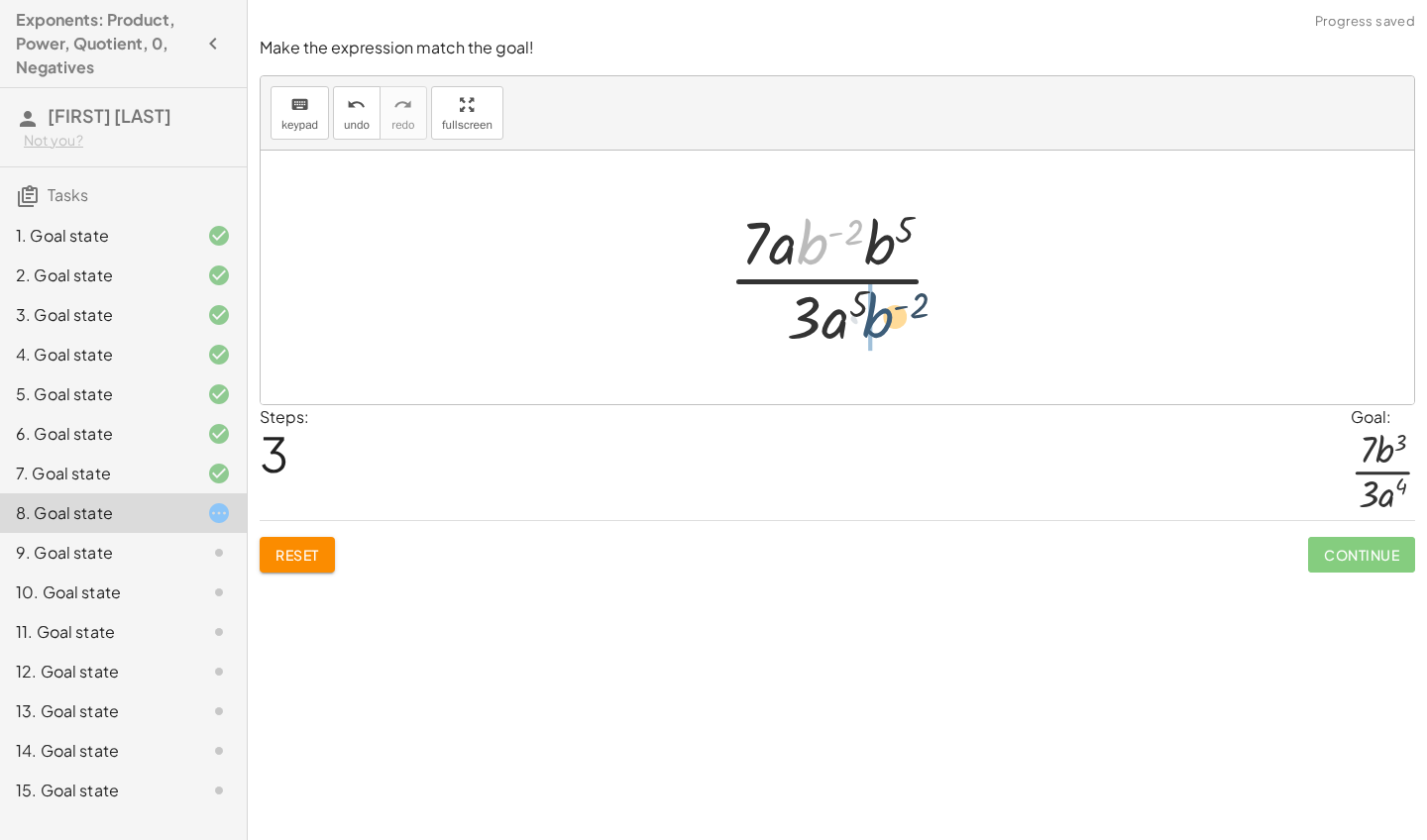 drag, startPoint x: 818, startPoint y: 240, endPoint x: 885, endPoint y: 314, distance: 99.82485 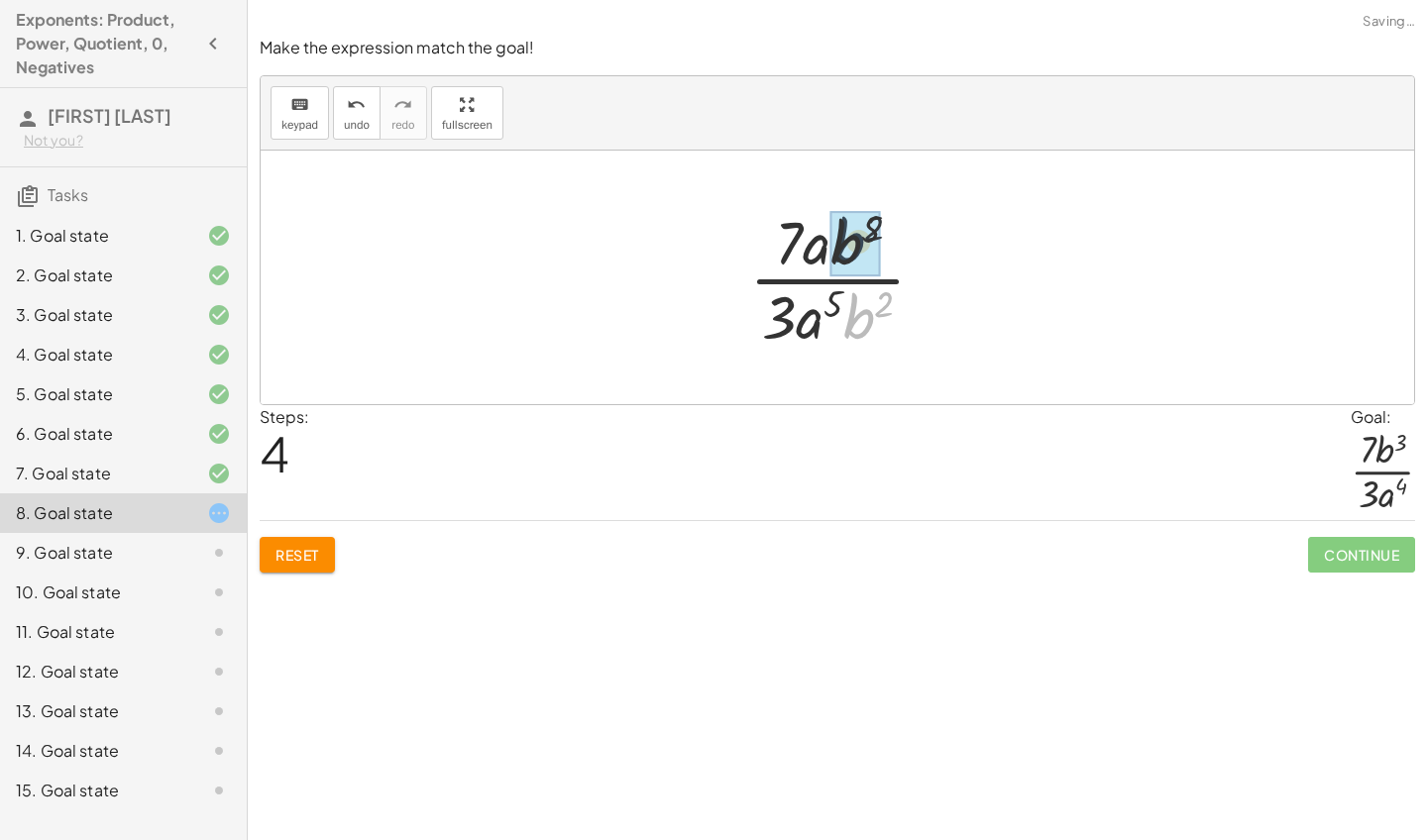 drag, startPoint x: 864, startPoint y: 314, endPoint x: 852, endPoint y: 232, distance: 82.8734 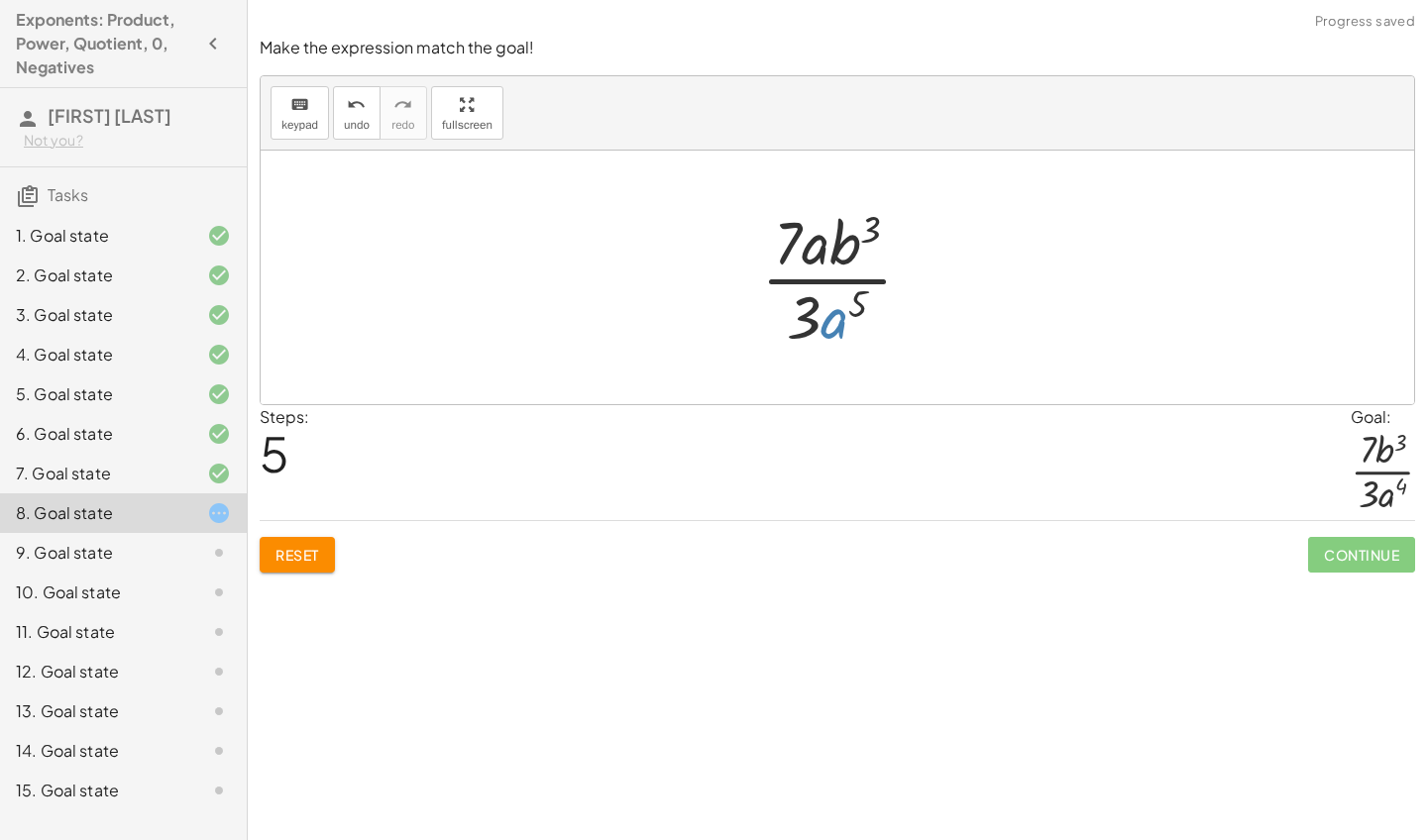click at bounding box center [844, 277] 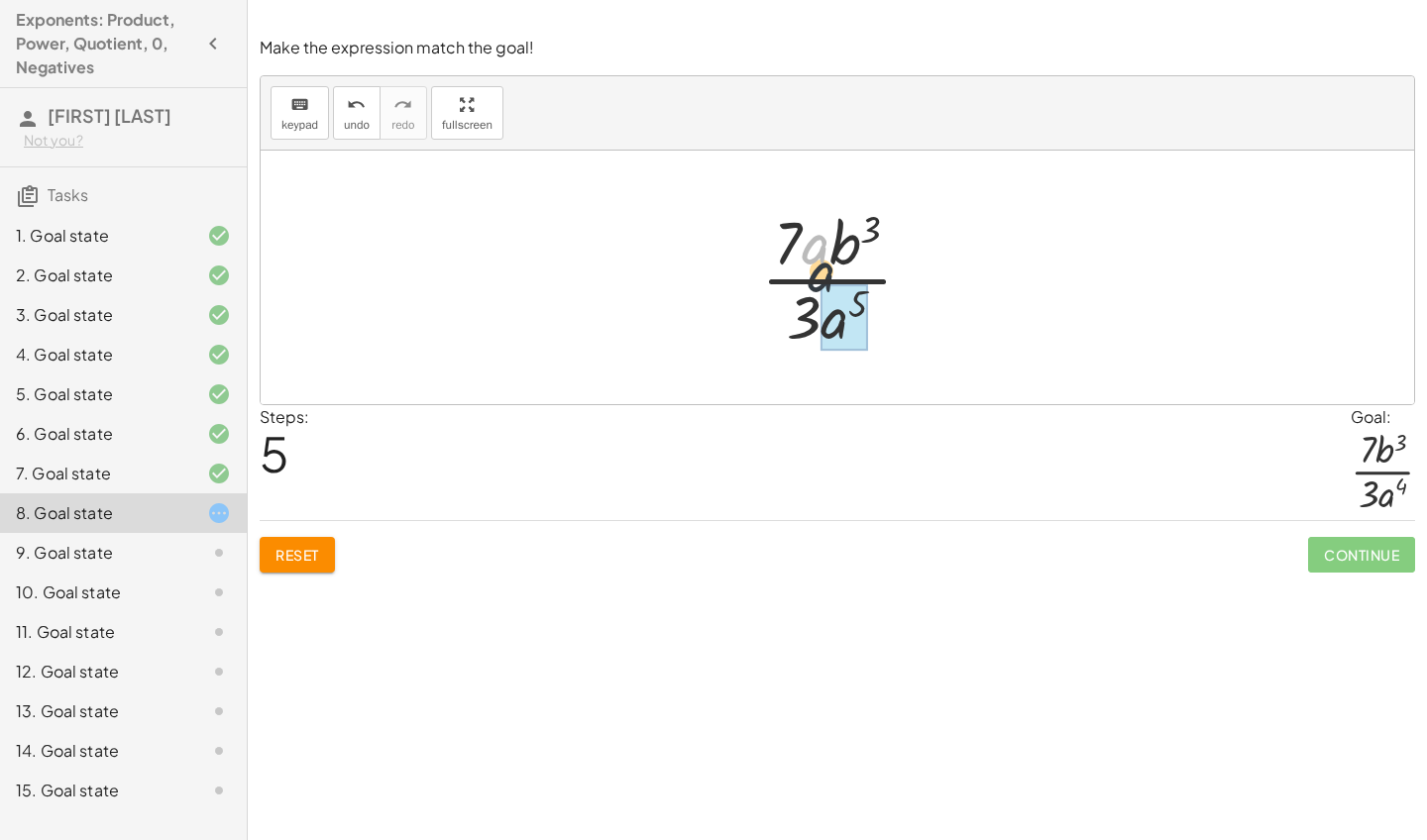 drag, startPoint x: 817, startPoint y: 255, endPoint x: 828, endPoint y: 298, distance: 44.384682 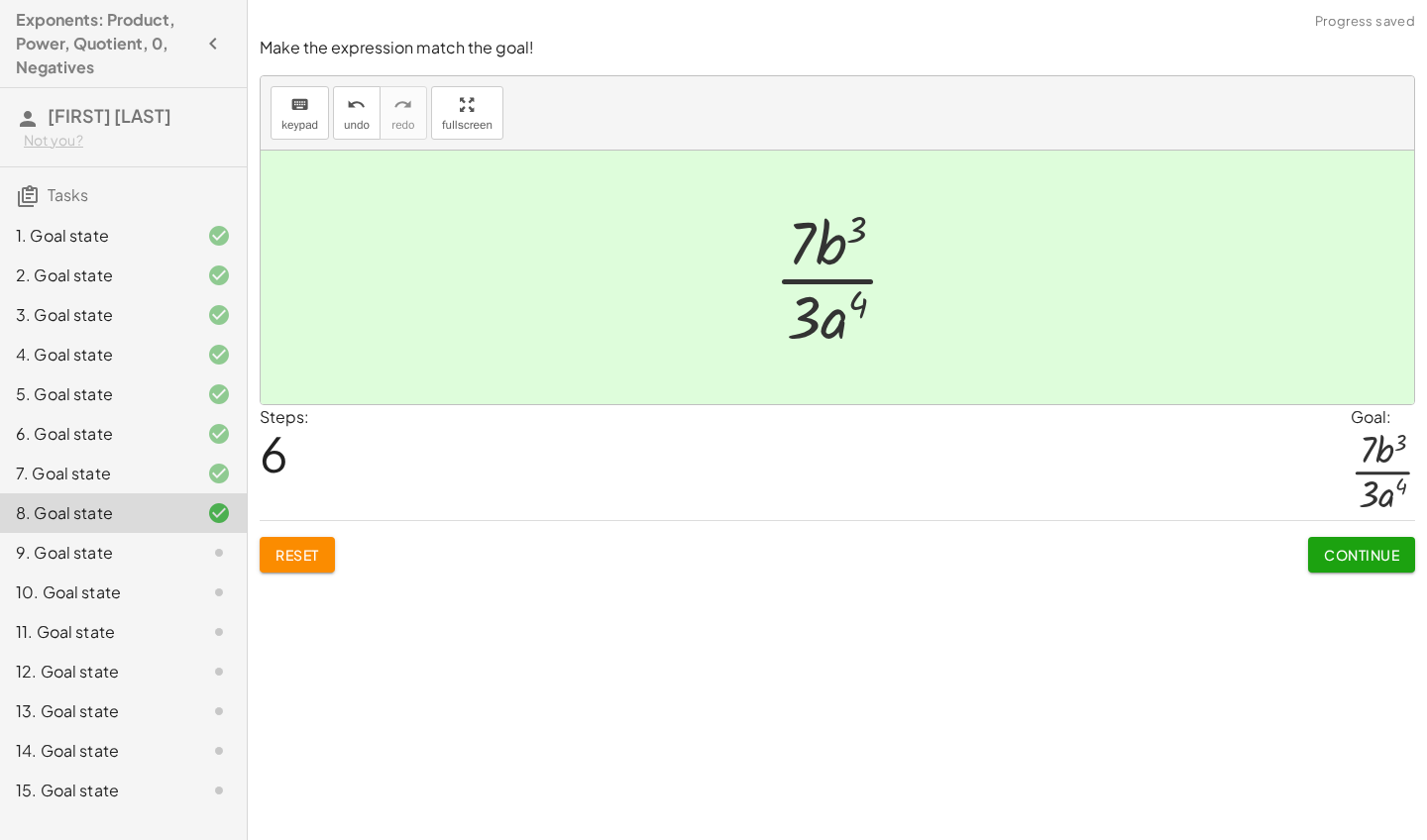 click on "Continue" 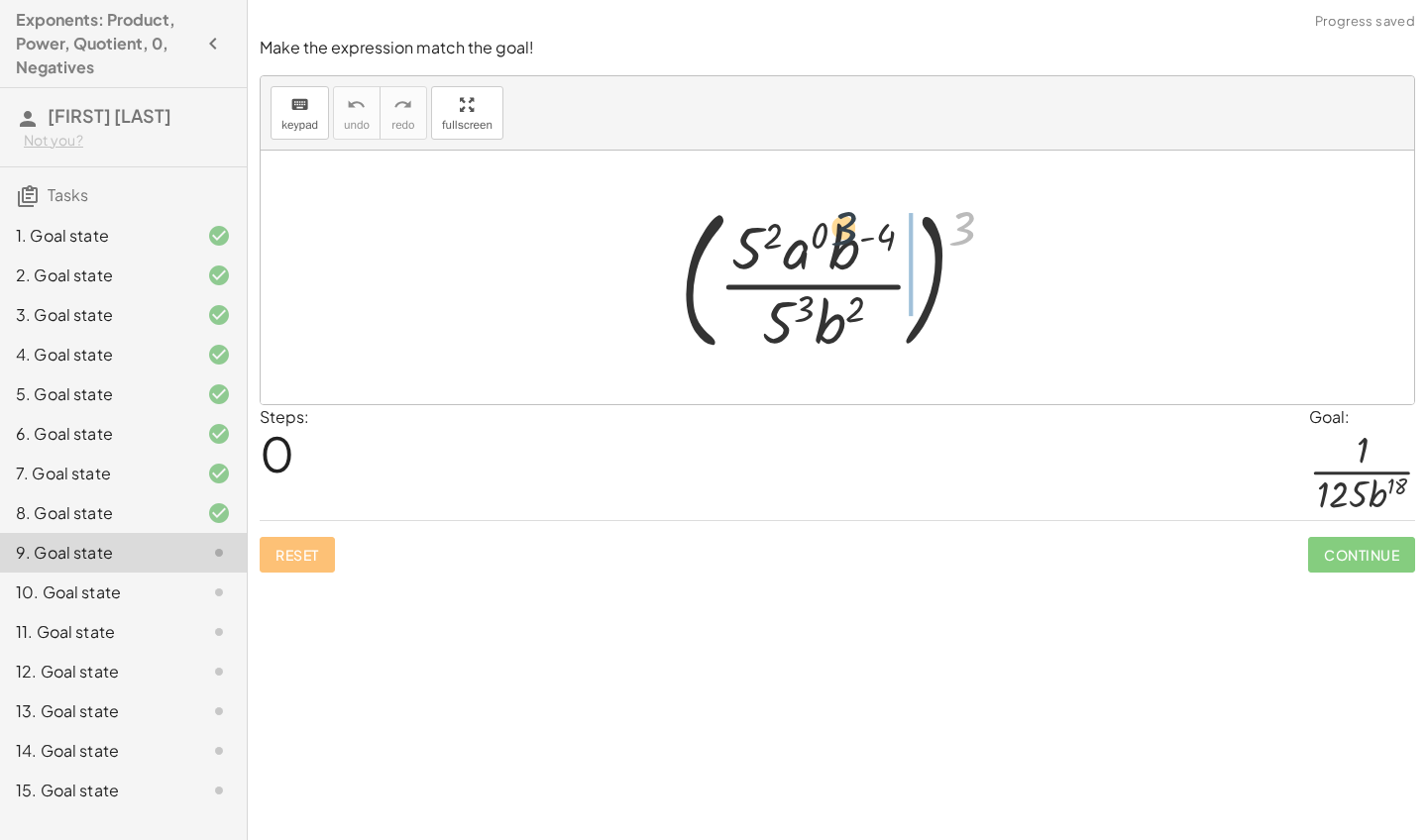 drag, startPoint x: 967, startPoint y: 240, endPoint x: 838, endPoint y: 240, distance: 129 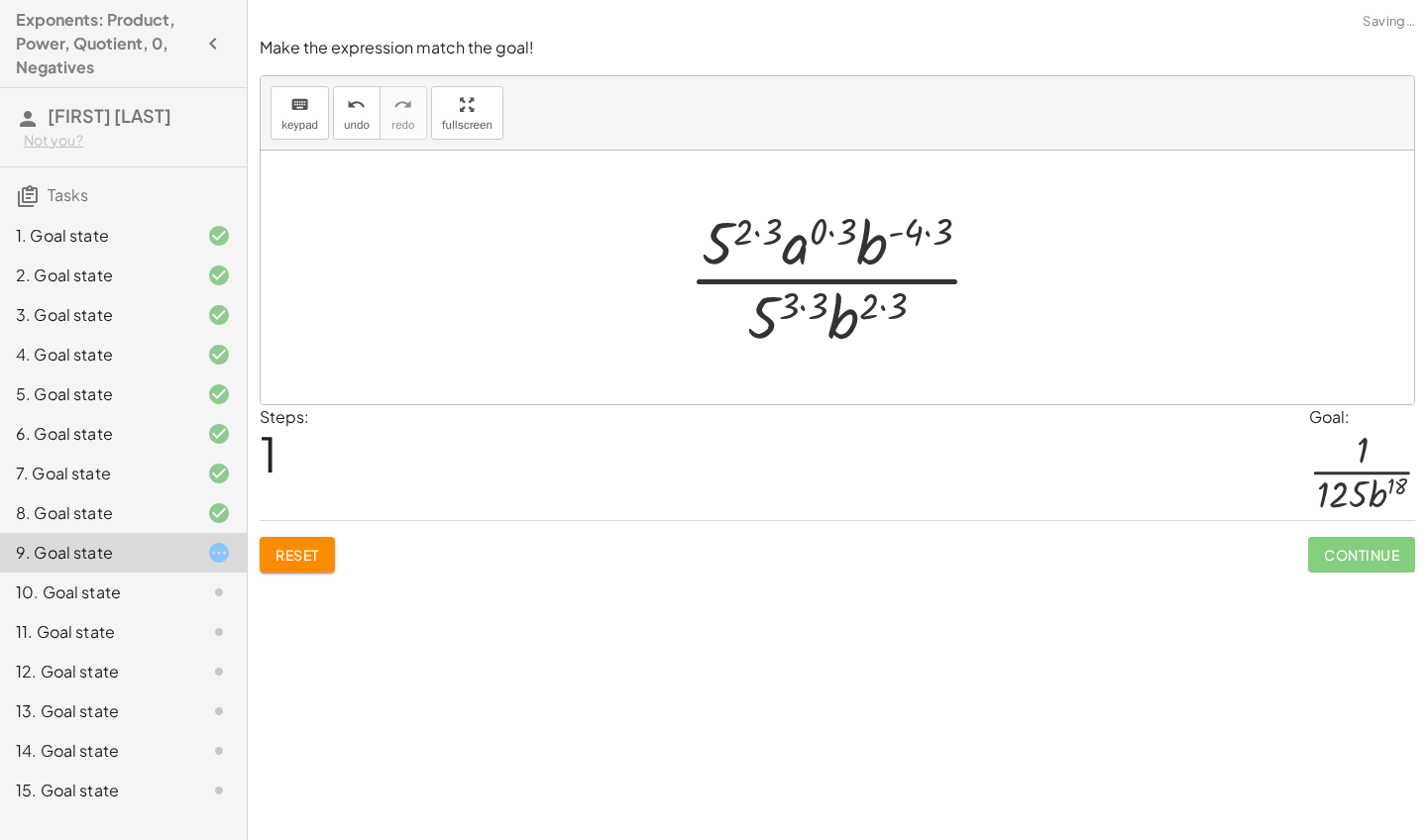 click at bounding box center [844, 277] 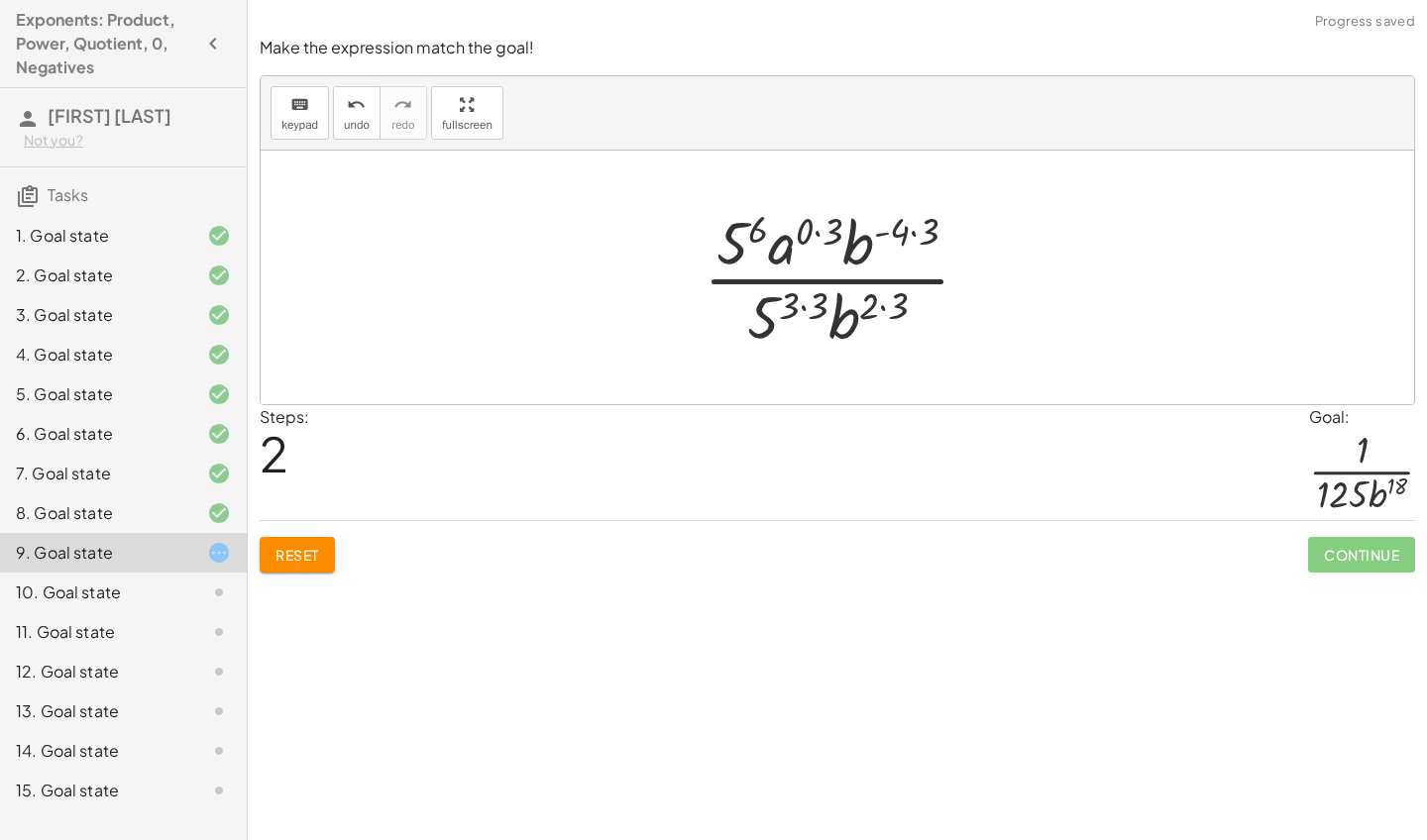 click at bounding box center (844, 277) 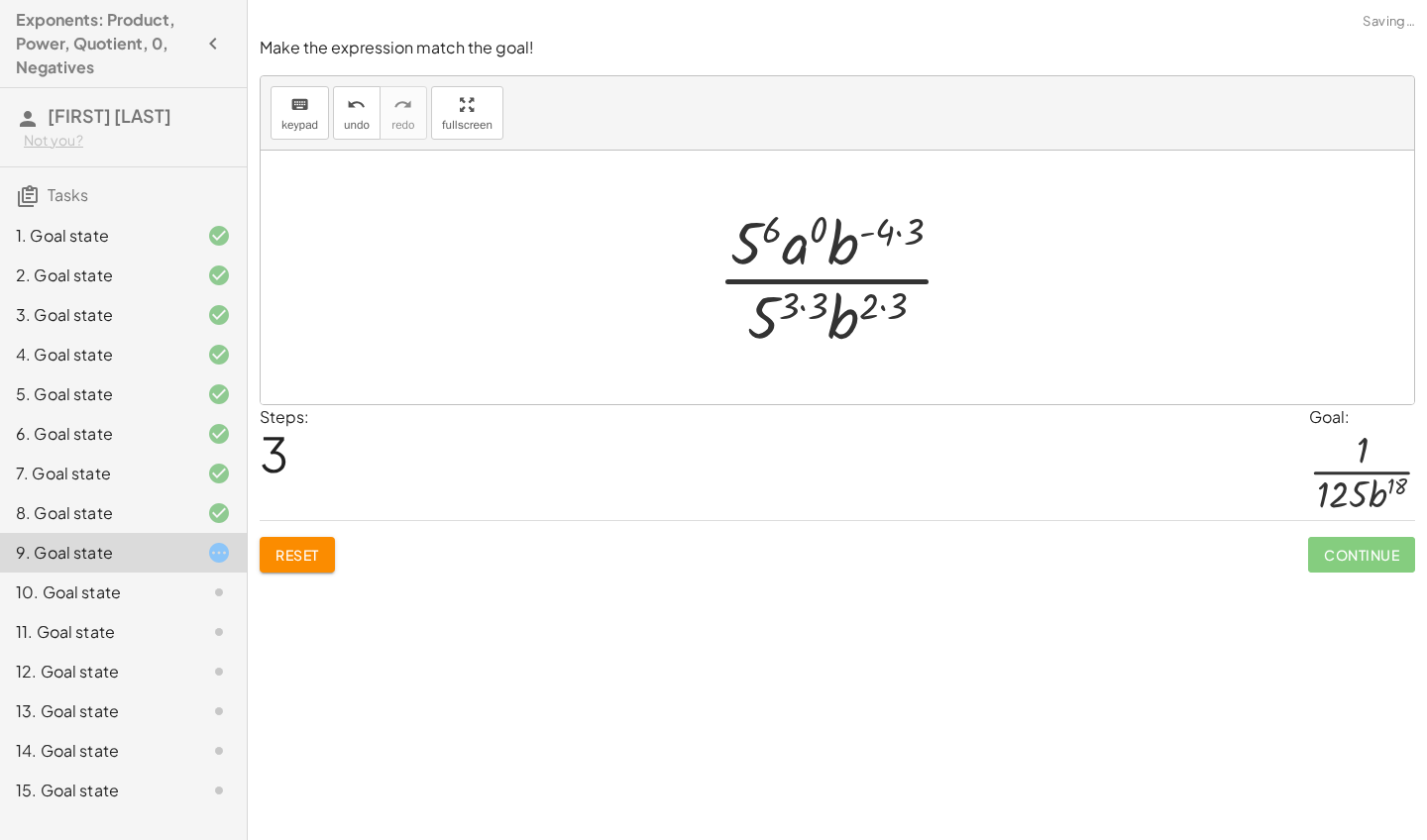 click at bounding box center [844, 277] 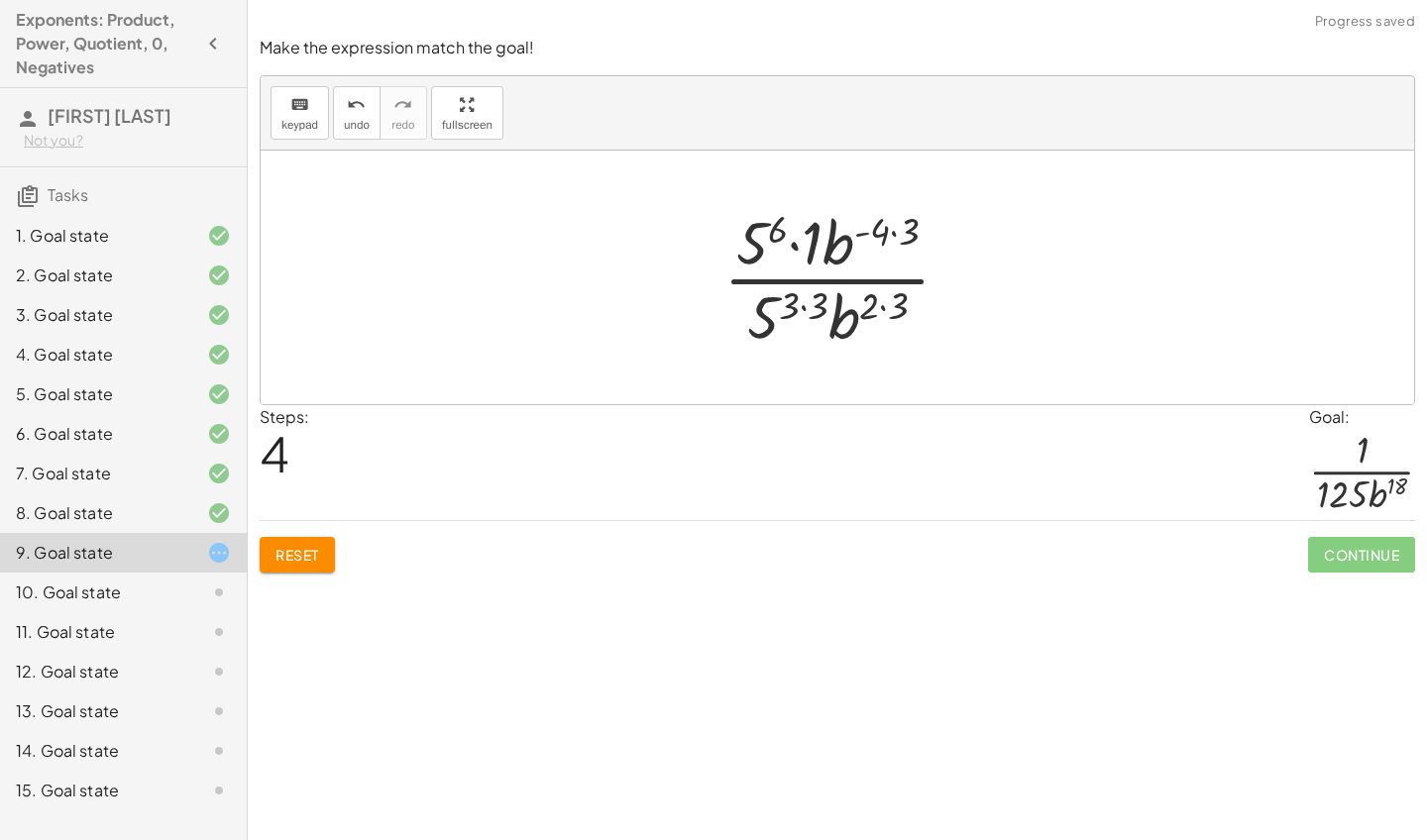 click at bounding box center (844, 277) 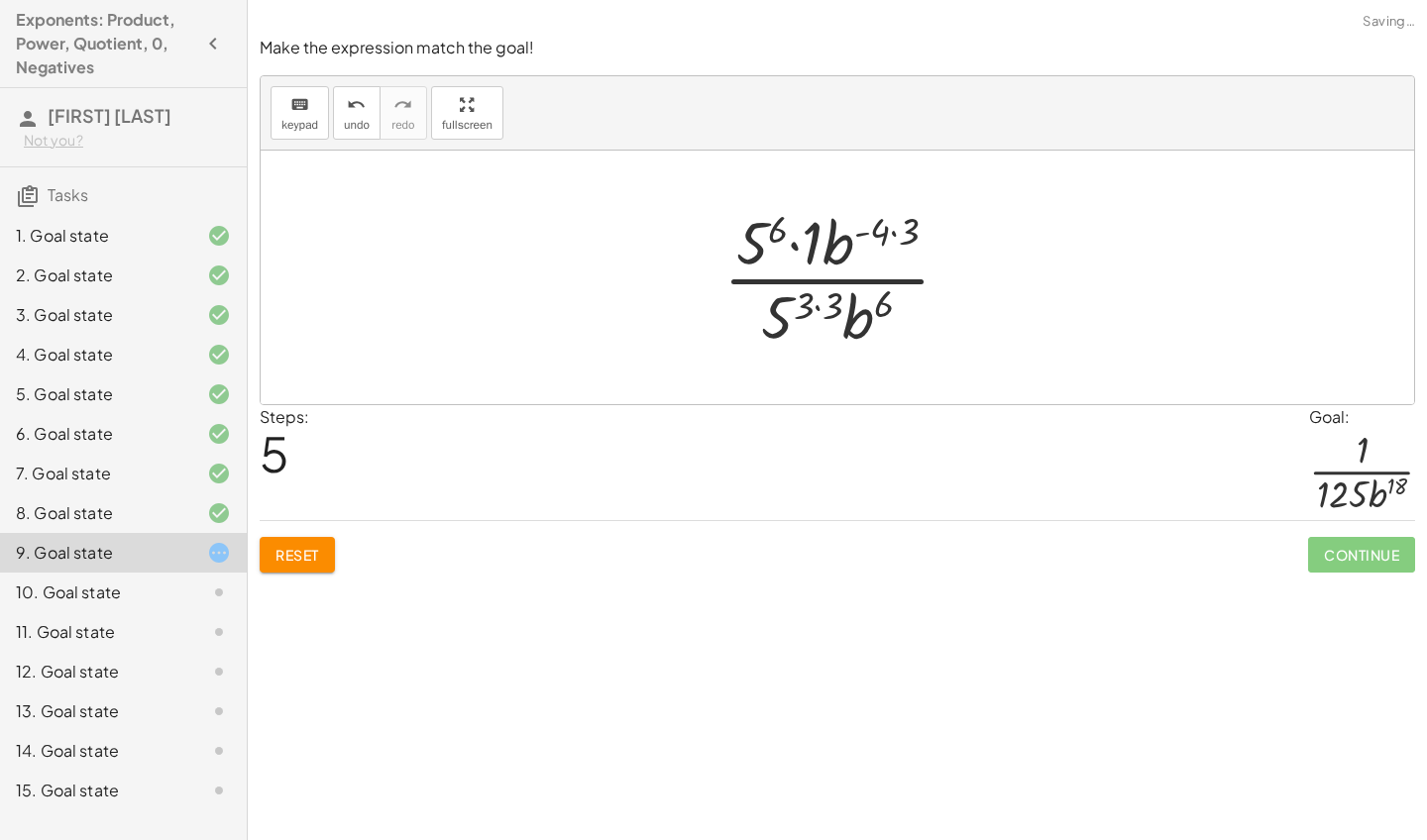 click at bounding box center [844, 277] 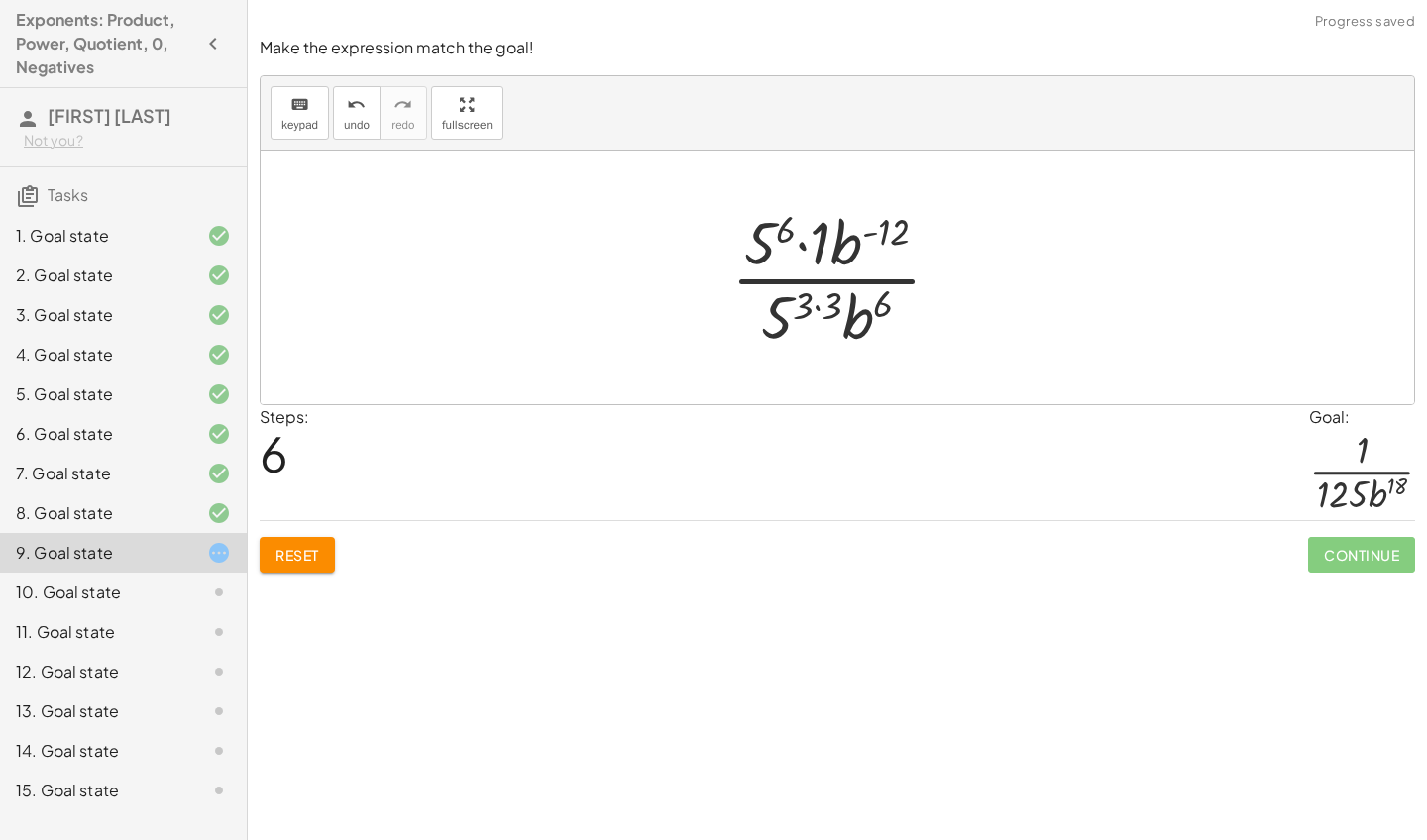 click at bounding box center [844, 277] 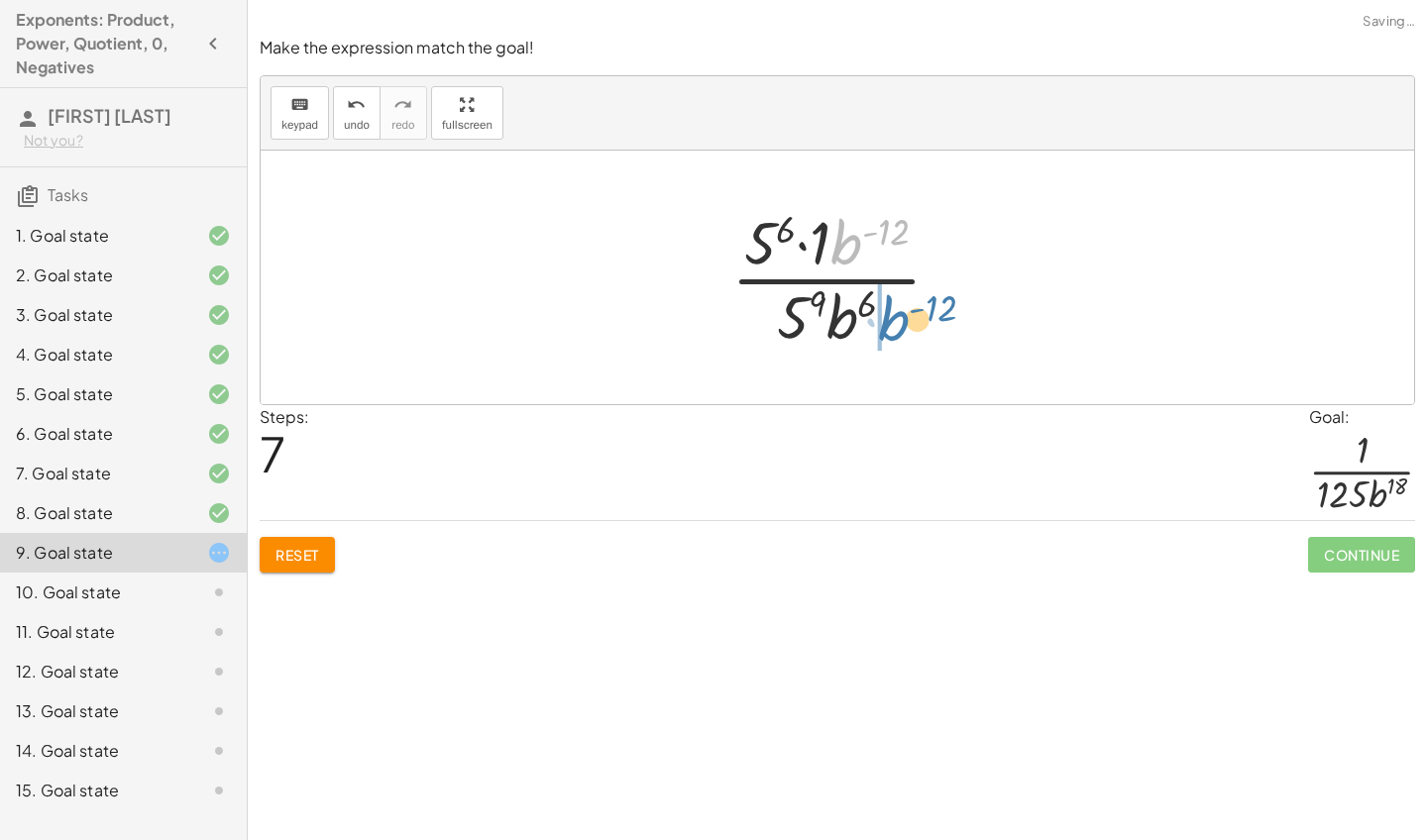drag, startPoint x: 855, startPoint y: 250, endPoint x: 903, endPoint y: 327, distance: 90.73588 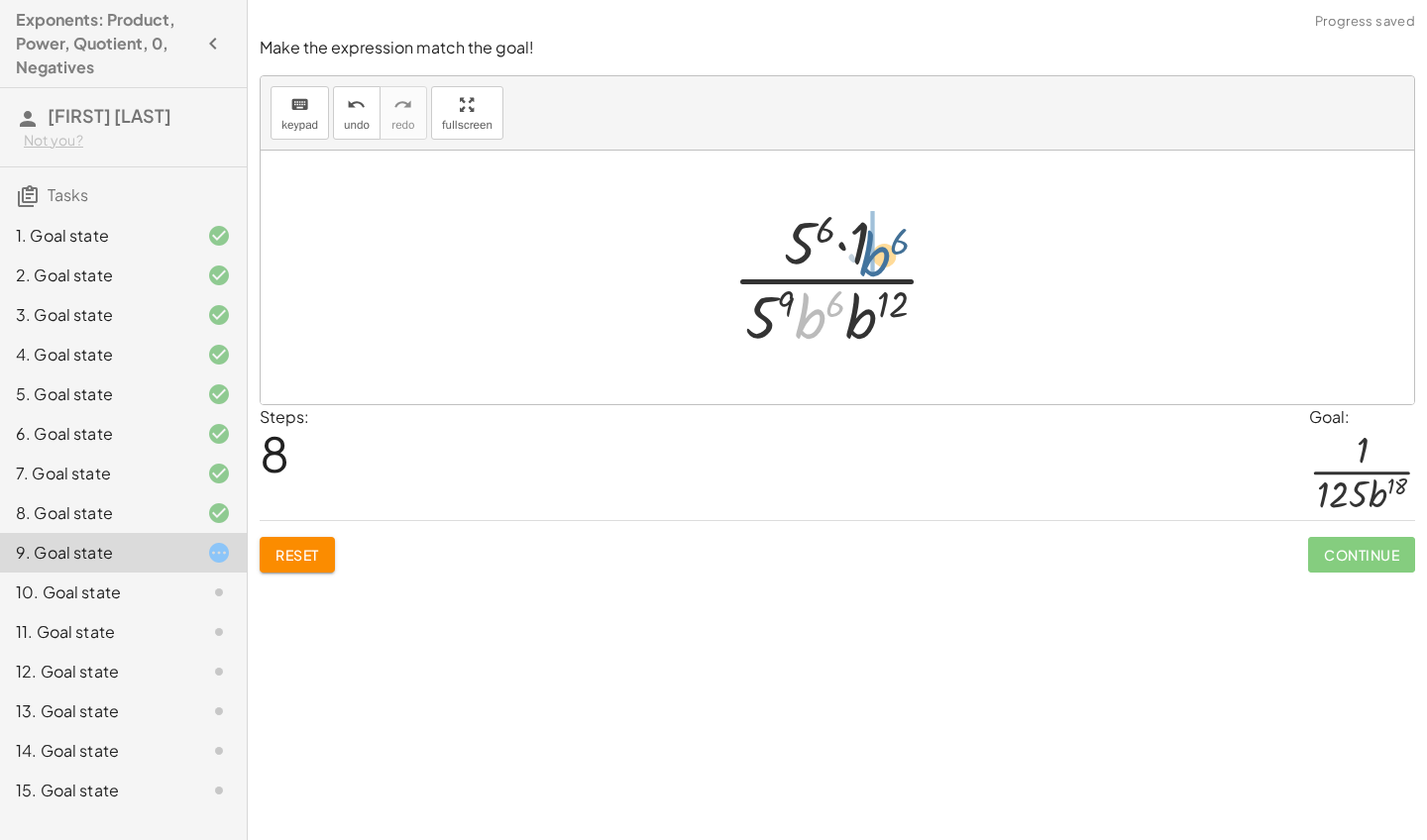 drag, startPoint x: 821, startPoint y: 322, endPoint x: 886, endPoint y: 260, distance: 89.82761 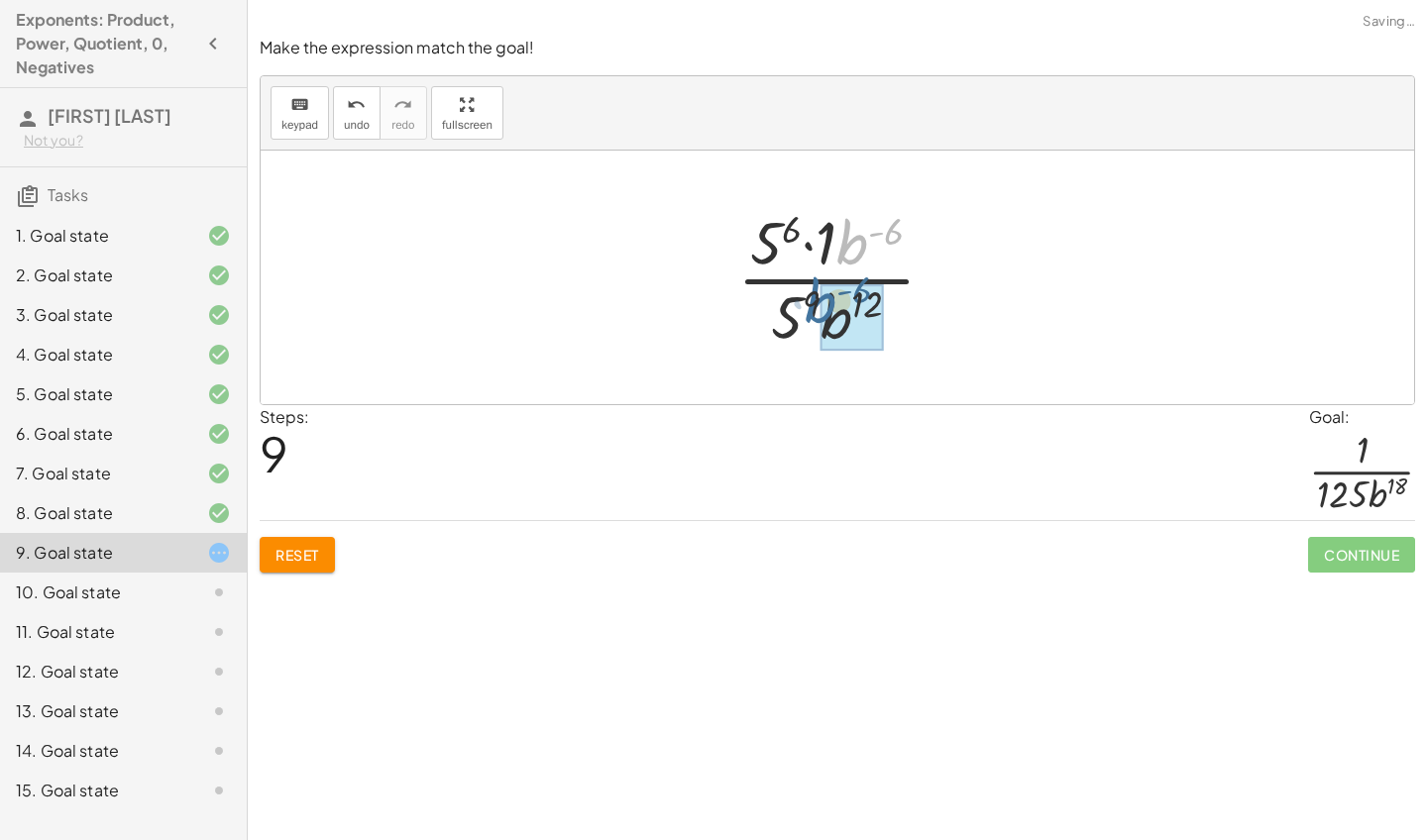 drag, startPoint x: 864, startPoint y: 244, endPoint x: 832, endPoint y: 302, distance: 66.24198 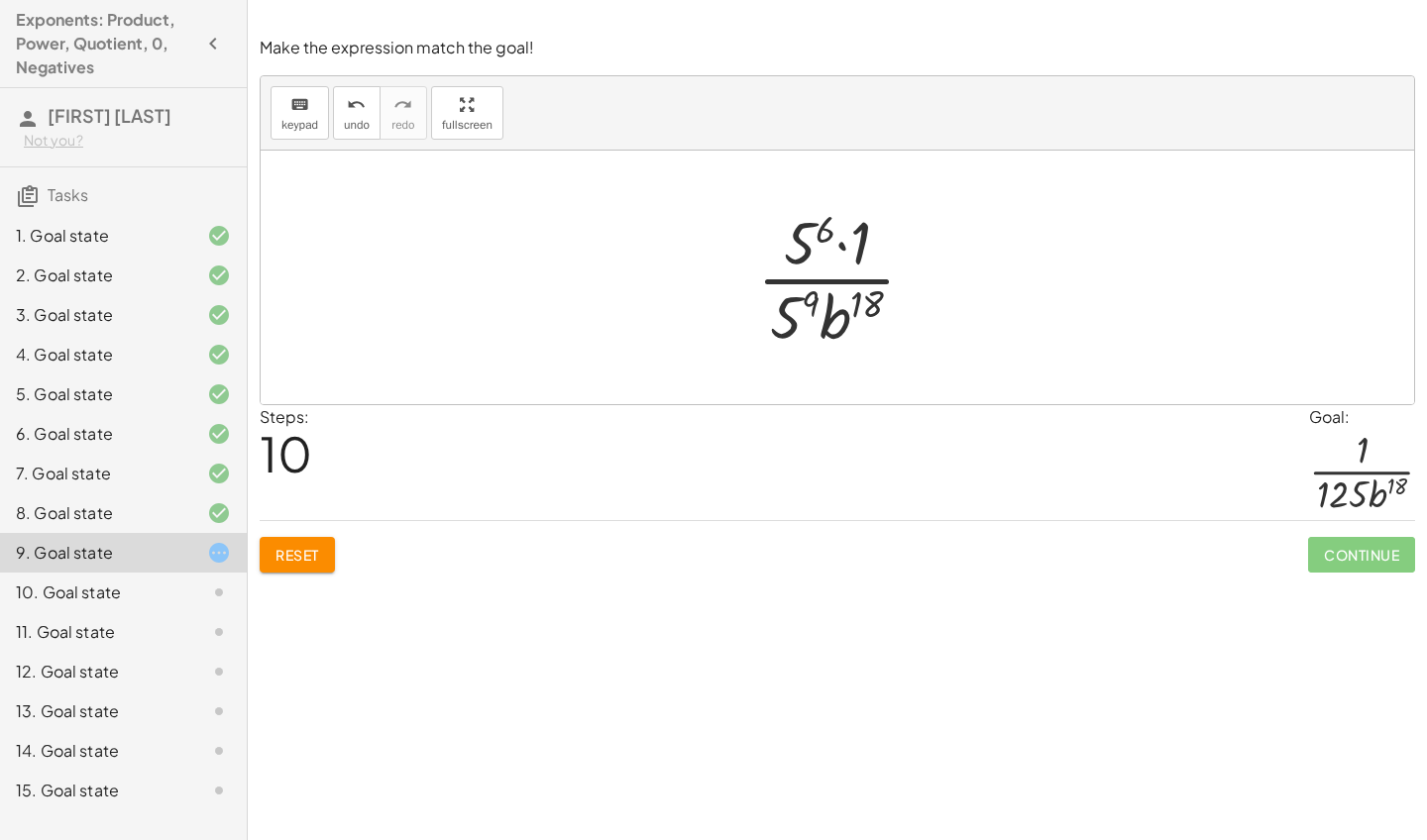 click at bounding box center [844, 277] 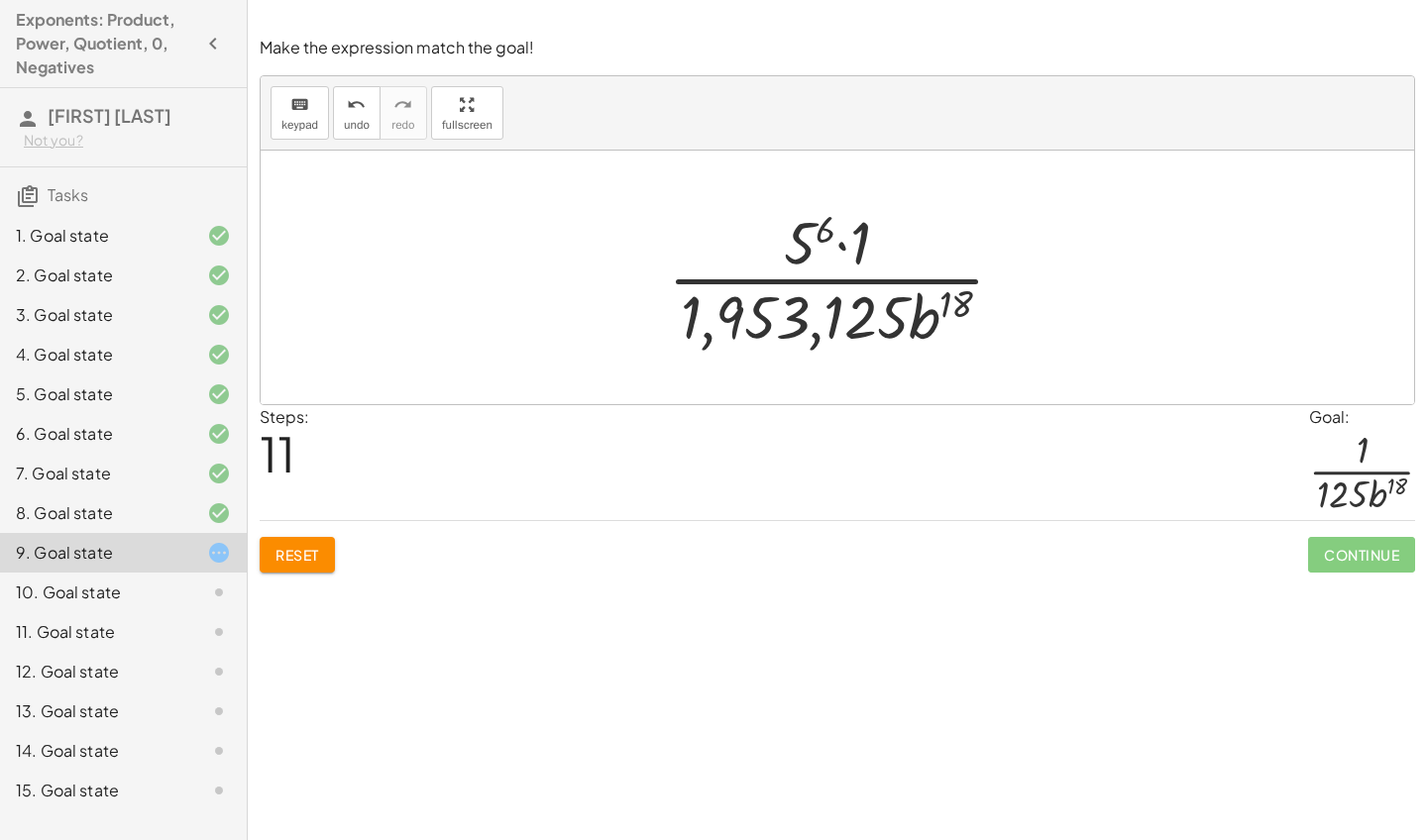 click at bounding box center (844, 277) 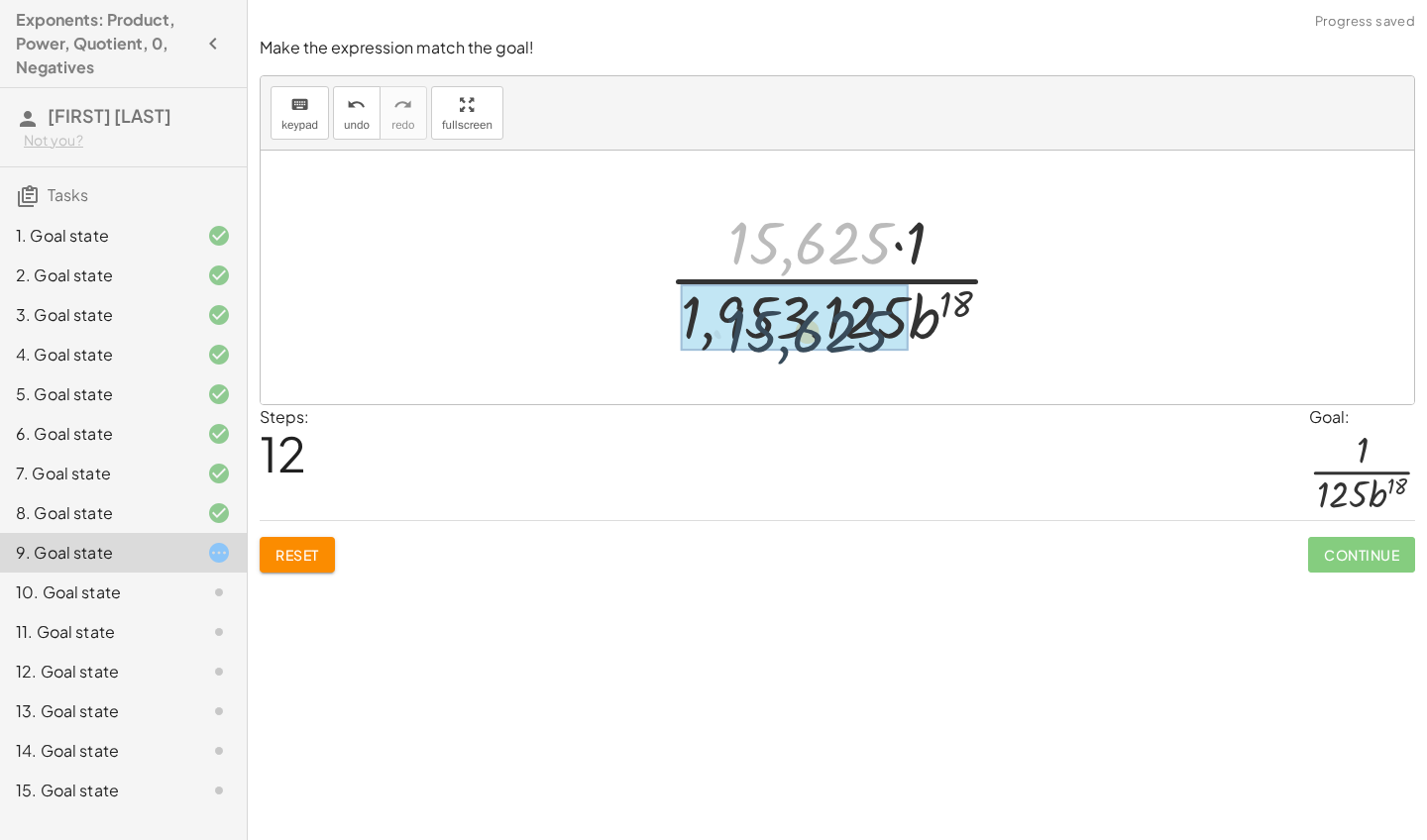drag, startPoint x: 799, startPoint y: 231, endPoint x: 796, endPoint y: 318, distance: 87.051709 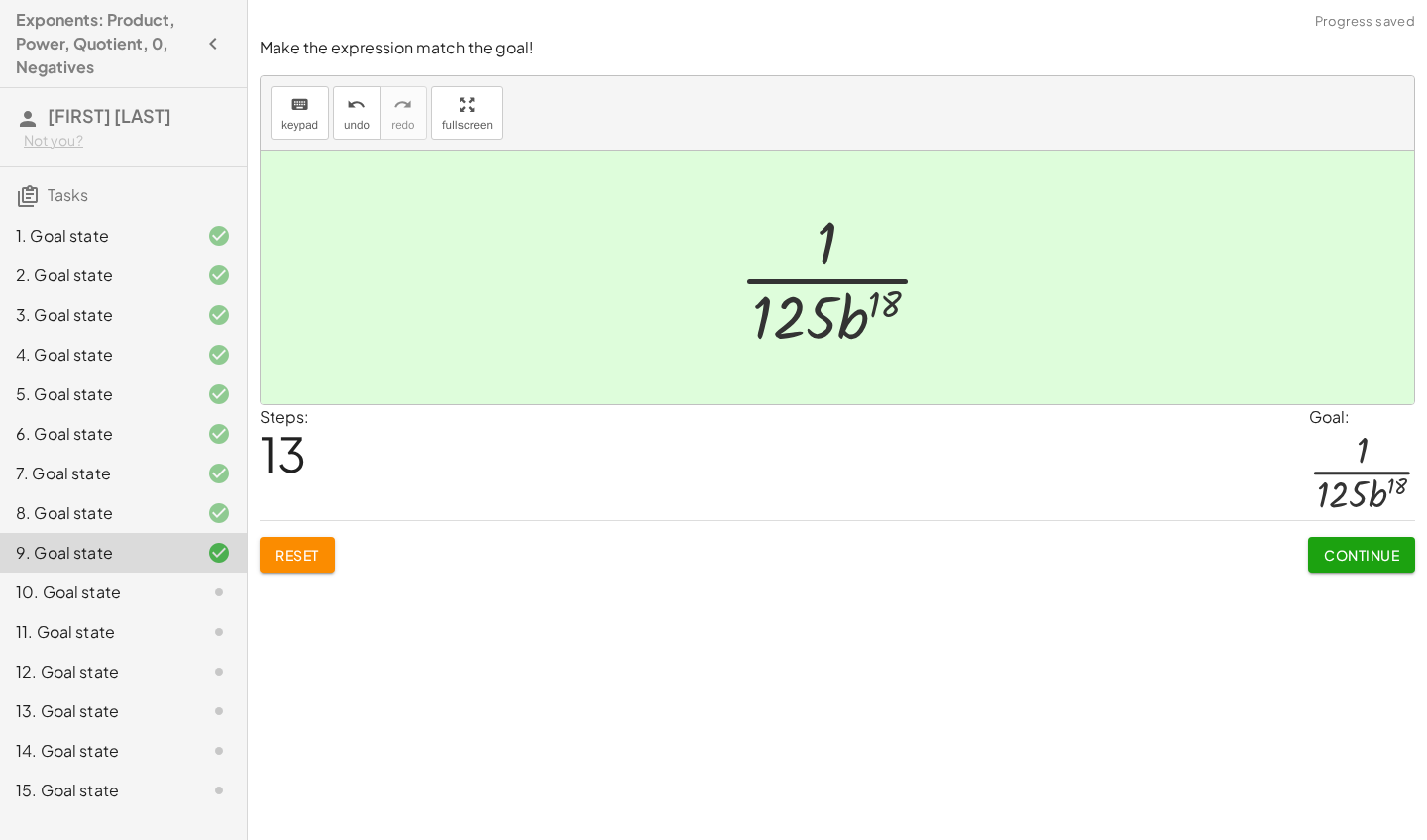 click on "Make the expression match the goal! keyboard keypad undo undo redo redo fullscreen ( · 5 2 · a 0 · b ( - 4 ) · 5 3 · b 2 ) 3 · 5 ( · 2 · 3 ) · a ( · 0 · 3 ) · b ( · - 4 · 3 ) · 5 ( · 3 · 3 ) · b ( · 2 · 3 ) · 5 6 · a ( · 0 · 3 ) · b ( · - 4 · 3 ) · 5 ( · 3 · 3 ) · b ( · 2 · 3 ) · 5 6 · a 0 · b ( · - 4 · 3 ) · 5 ( · 3 · 3 ) · b ( · 2 · 3 ) · 5 6 · 1 · b ( · - 4 · 3 ) · 5 ( · 3 · 3 ) · b ( · 2 · 3 ) · 5 6 · 1 · b ( · - 4 · 3 ) · 5 ( · 3 · 3 ) · b 6 · 5 6 · 1 · b ( - 12 ) · 5 ( · 3 · 3 ) · b 6 · 5 6 · 1 · b ( - 12 ) · 5 9 · b 6 · 5 6 · 1 · 5 9 · b 6 · b 12 · 5 6 · 1 · b ( - 6 ) · 5 9 · b 12 · 5 6 · 1 · 5 9 · b ( + 12 + 6 ) · 5 6 · 1 · 5 9 · b 18 · 5 6 · 1 · 1,953,125 · b 18 · 15,625 · 1 · 1,953,125 · b 18 · · · b 1 18 125 × Steps:  13 Goal: · 1 · 125 · b 18 Reset   Continue" 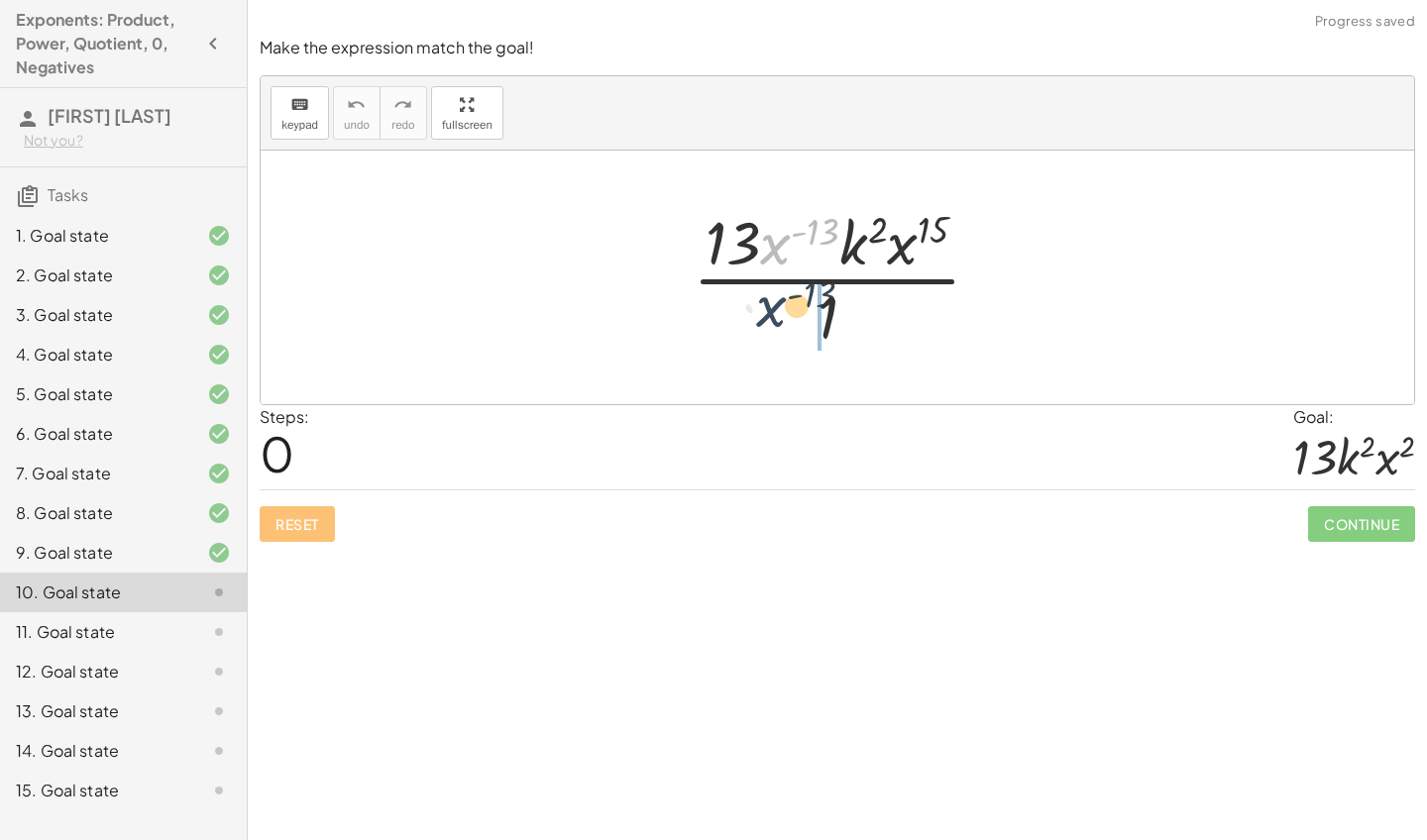drag, startPoint x: 778, startPoint y: 249, endPoint x: 774, endPoint y: 315, distance: 66.1211 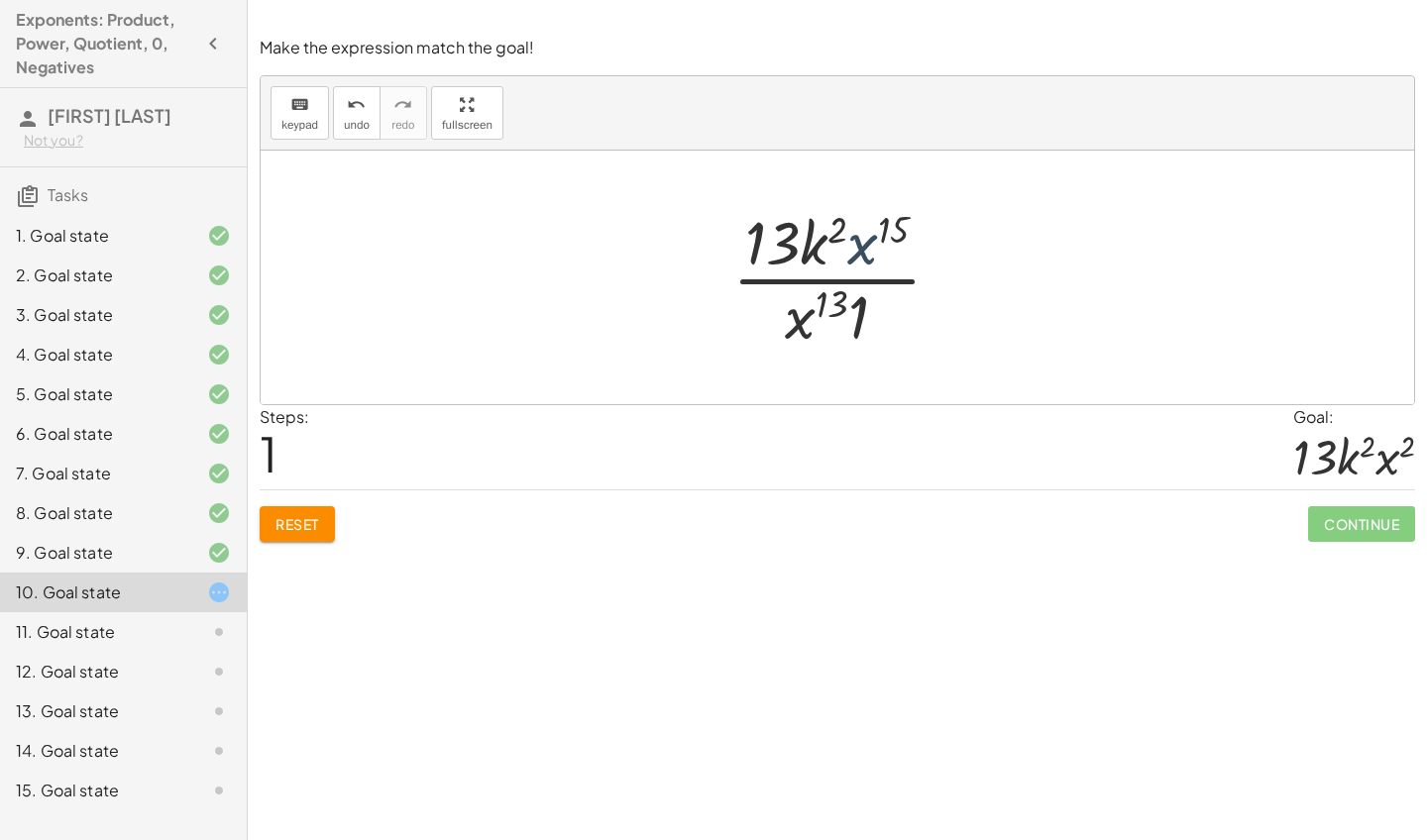 click at bounding box center (844, 277) 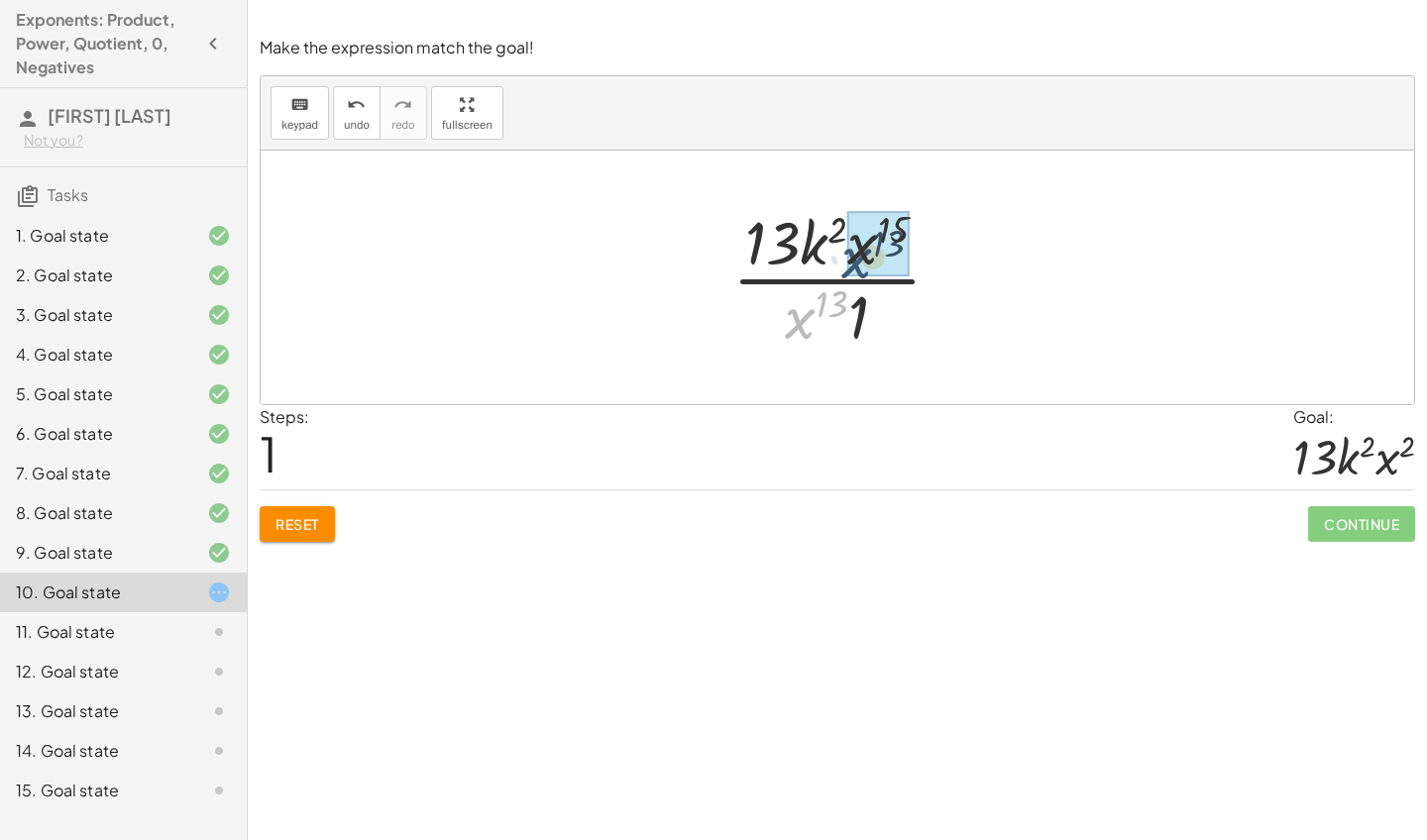 drag, startPoint x: 795, startPoint y: 328, endPoint x: 852, endPoint y: 266, distance: 84.21995 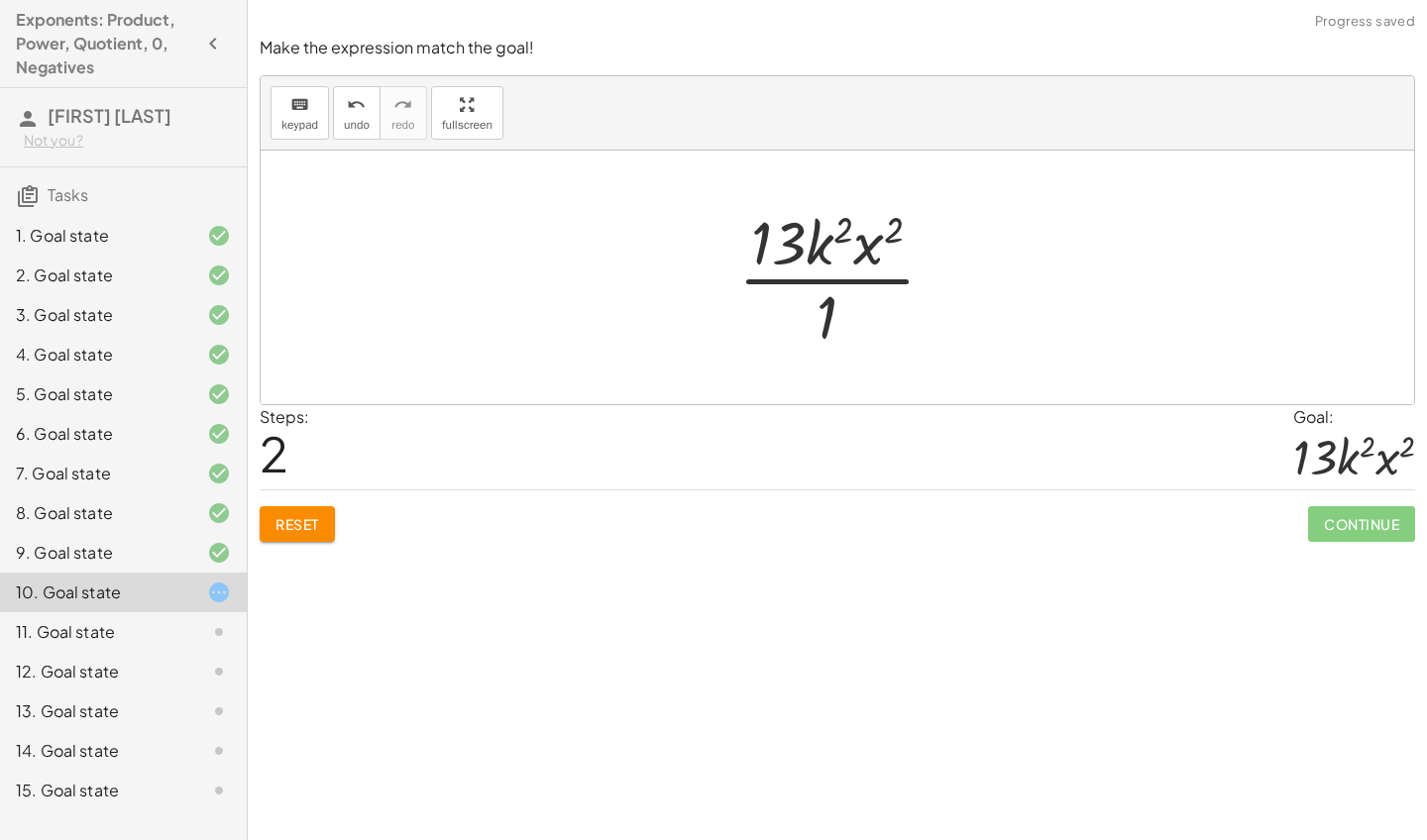 click at bounding box center [844, 277] 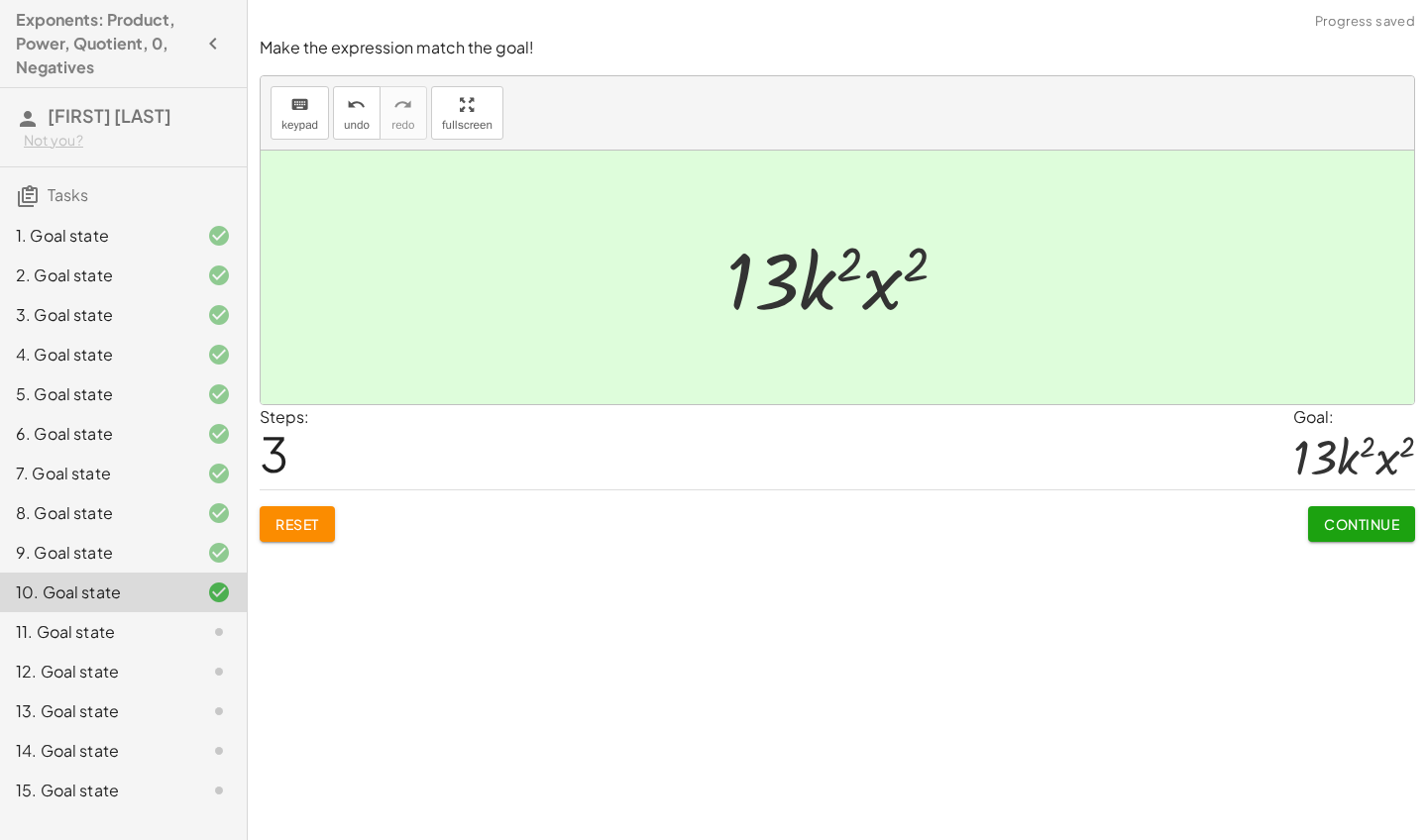 click on "Continue" at bounding box center (1362, 524) 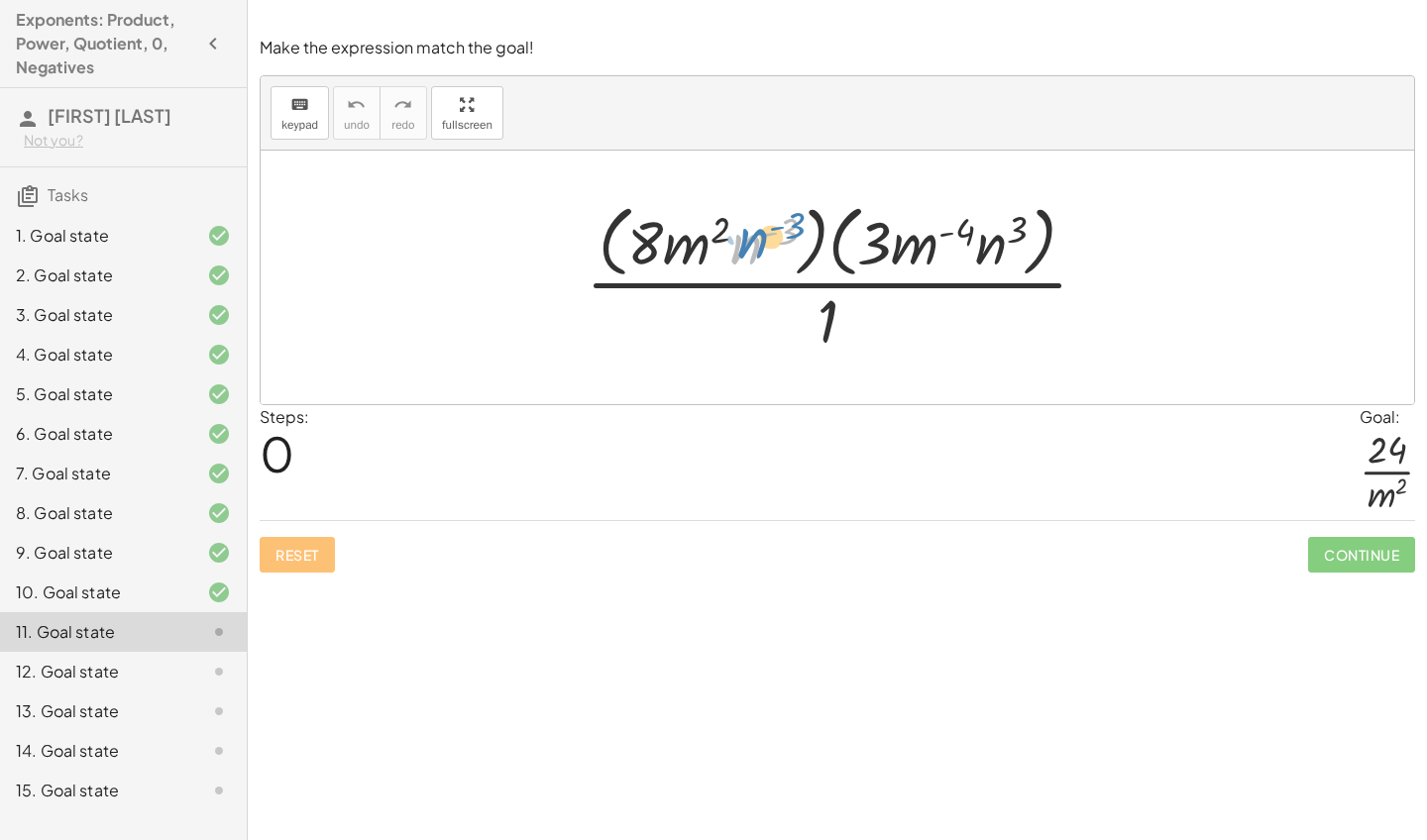 click at bounding box center [844, 276] 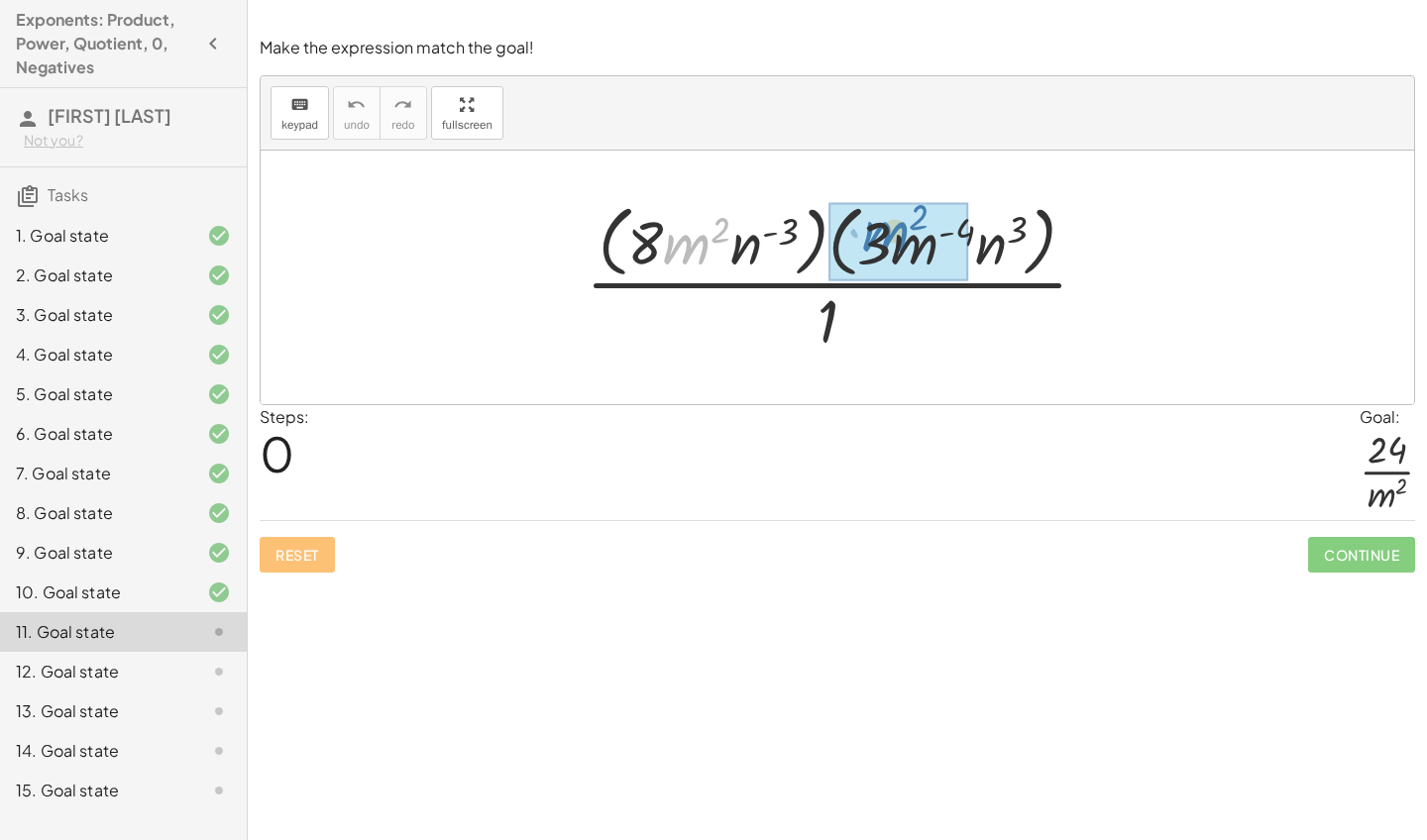 drag, startPoint x: 681, startPoint y: 244, endPoint x: 882, endPoint y: 233, distance: 201.3008 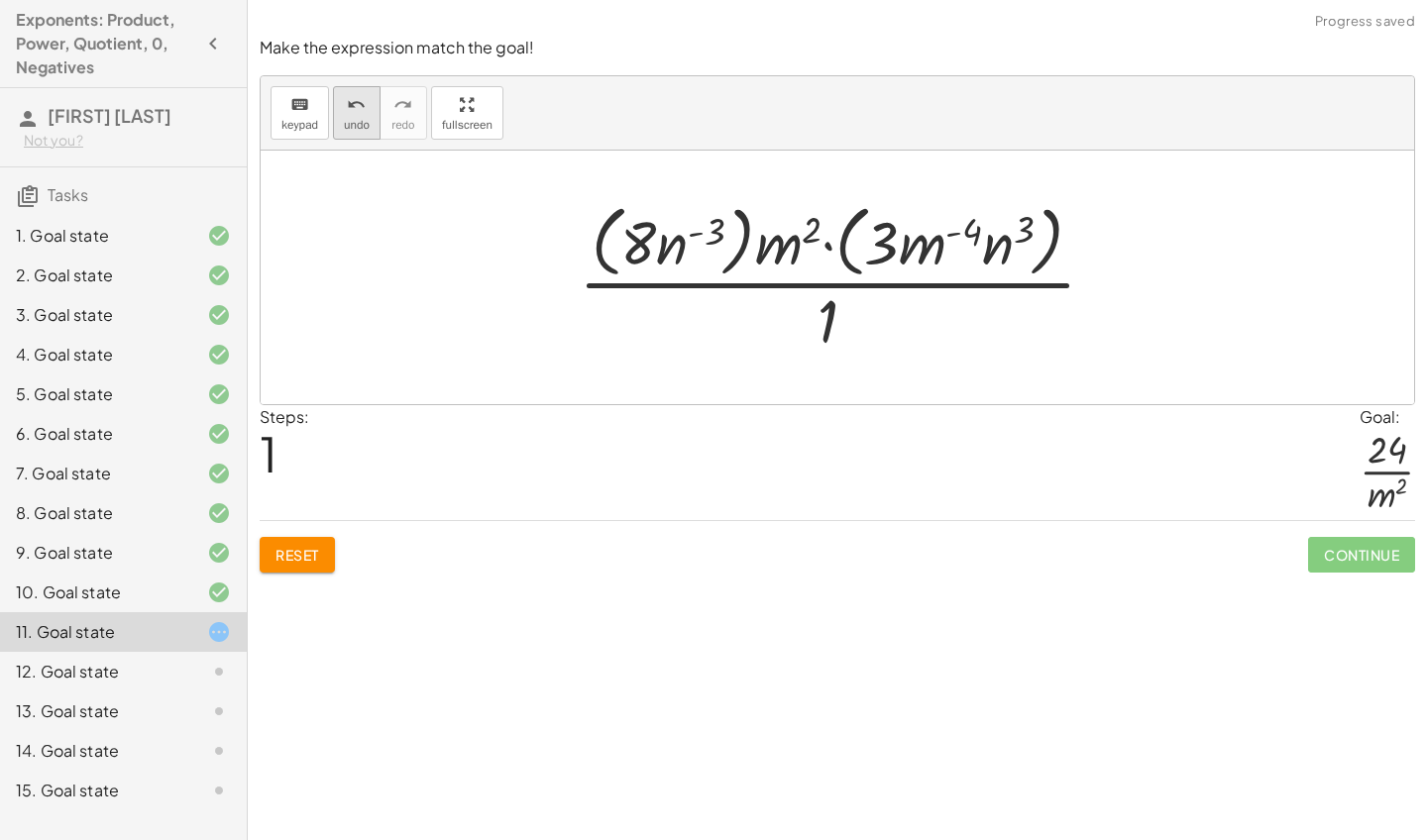 click on "undo" at bounding box center [357, 104] 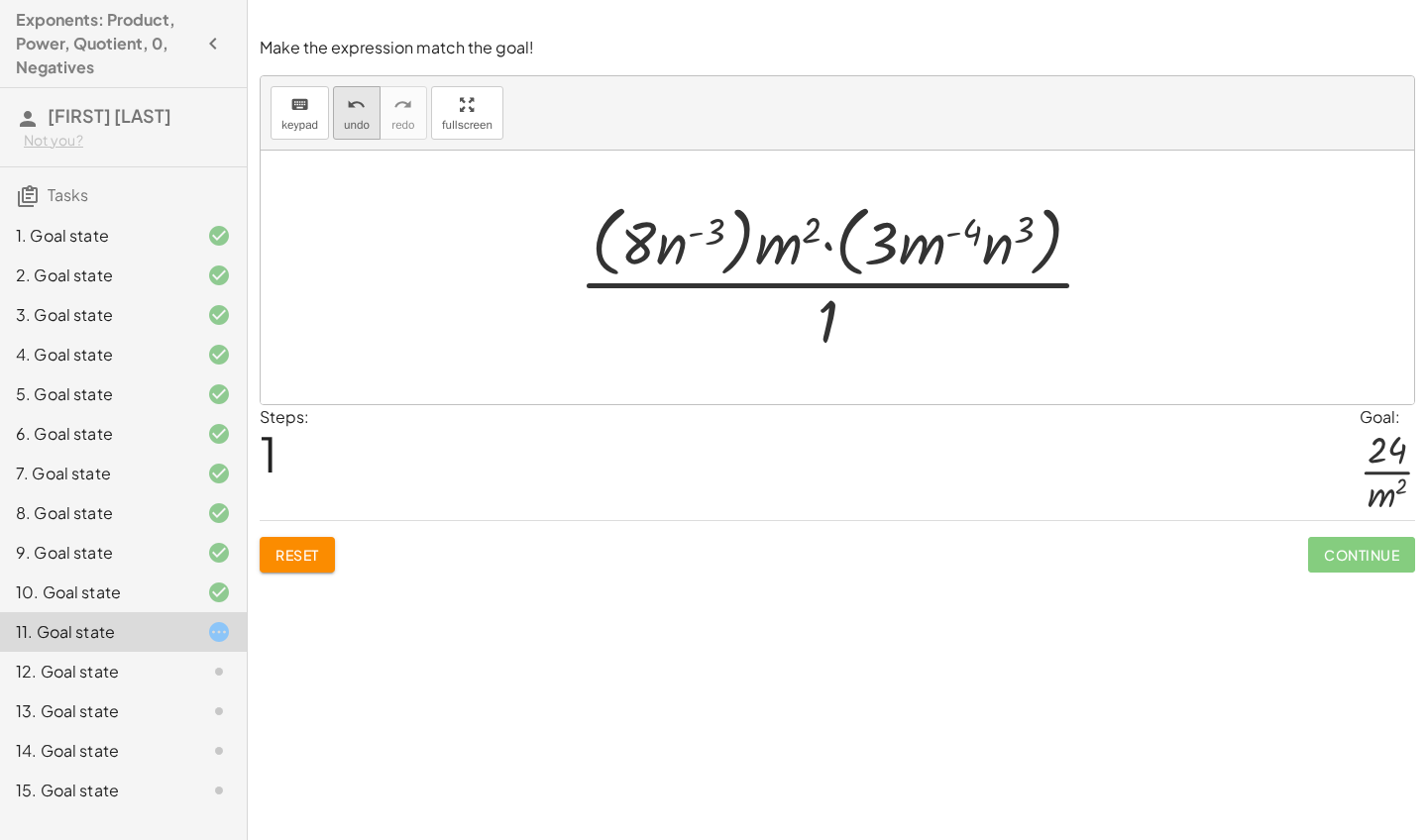 click on "undo" at bounding box center (357, 125) 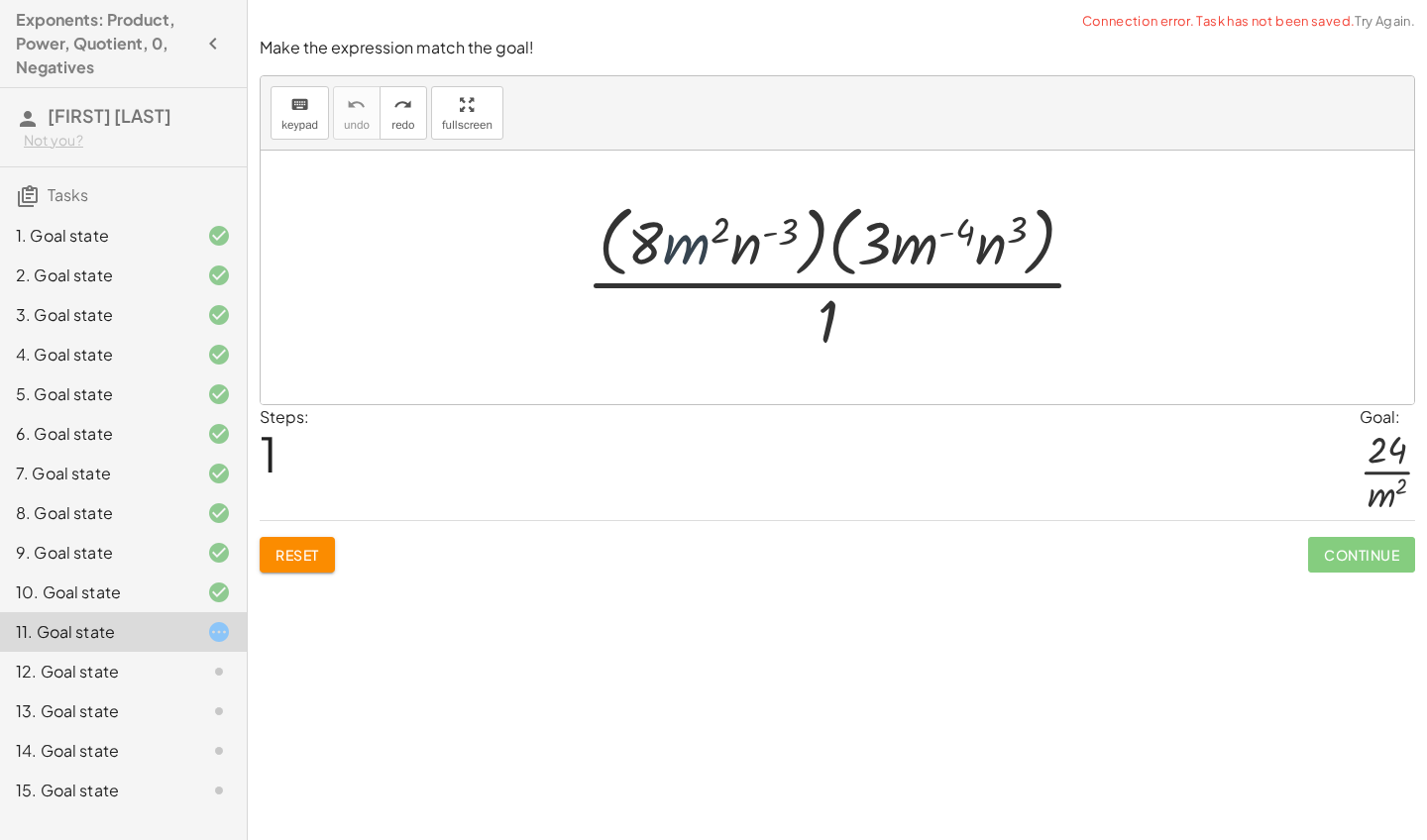 click at bounding box center (844, 276) 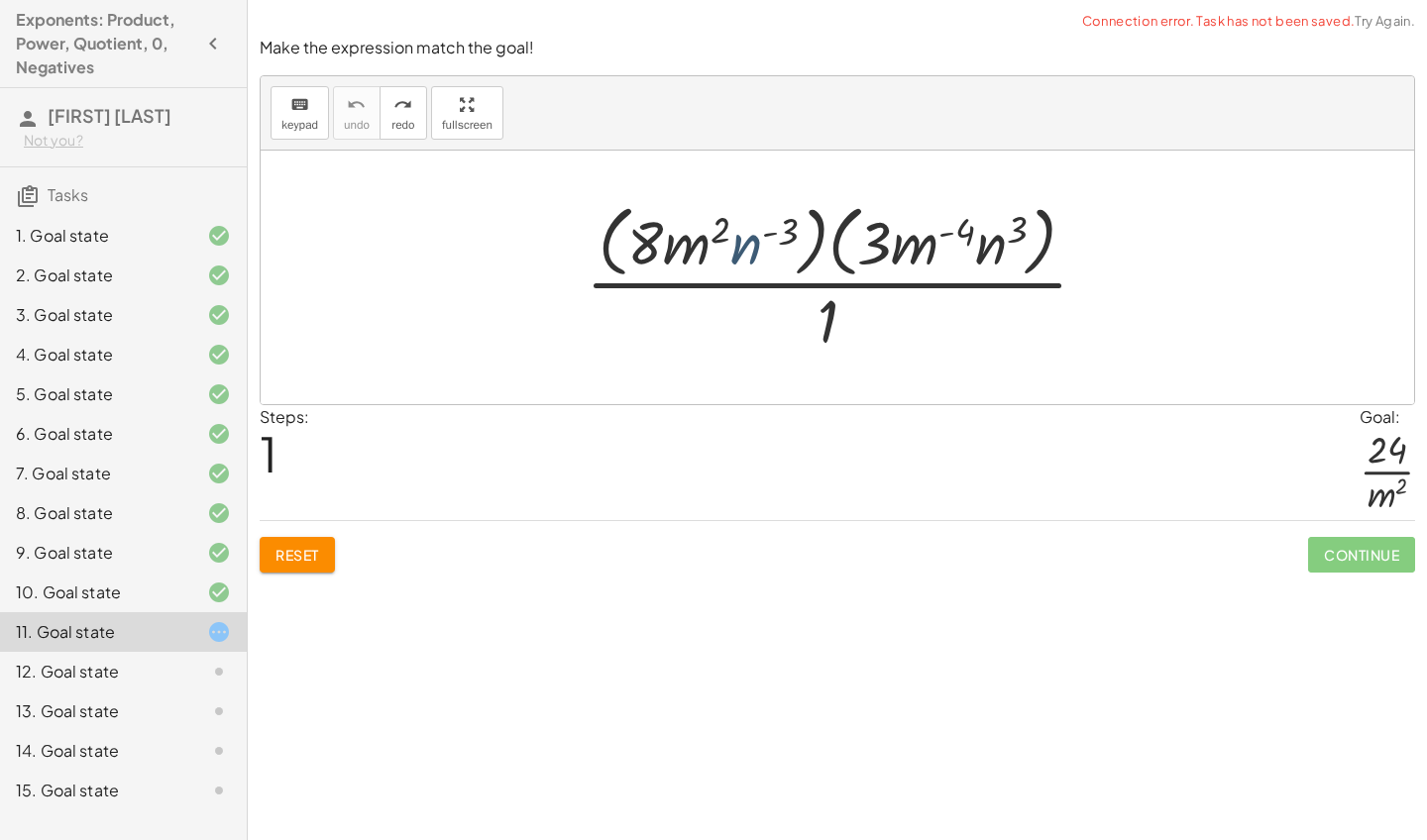 drag, startPoint x: 756, startPoint y: 239, endPoint x: 752, endPoint y: 297, distance: 58.137767 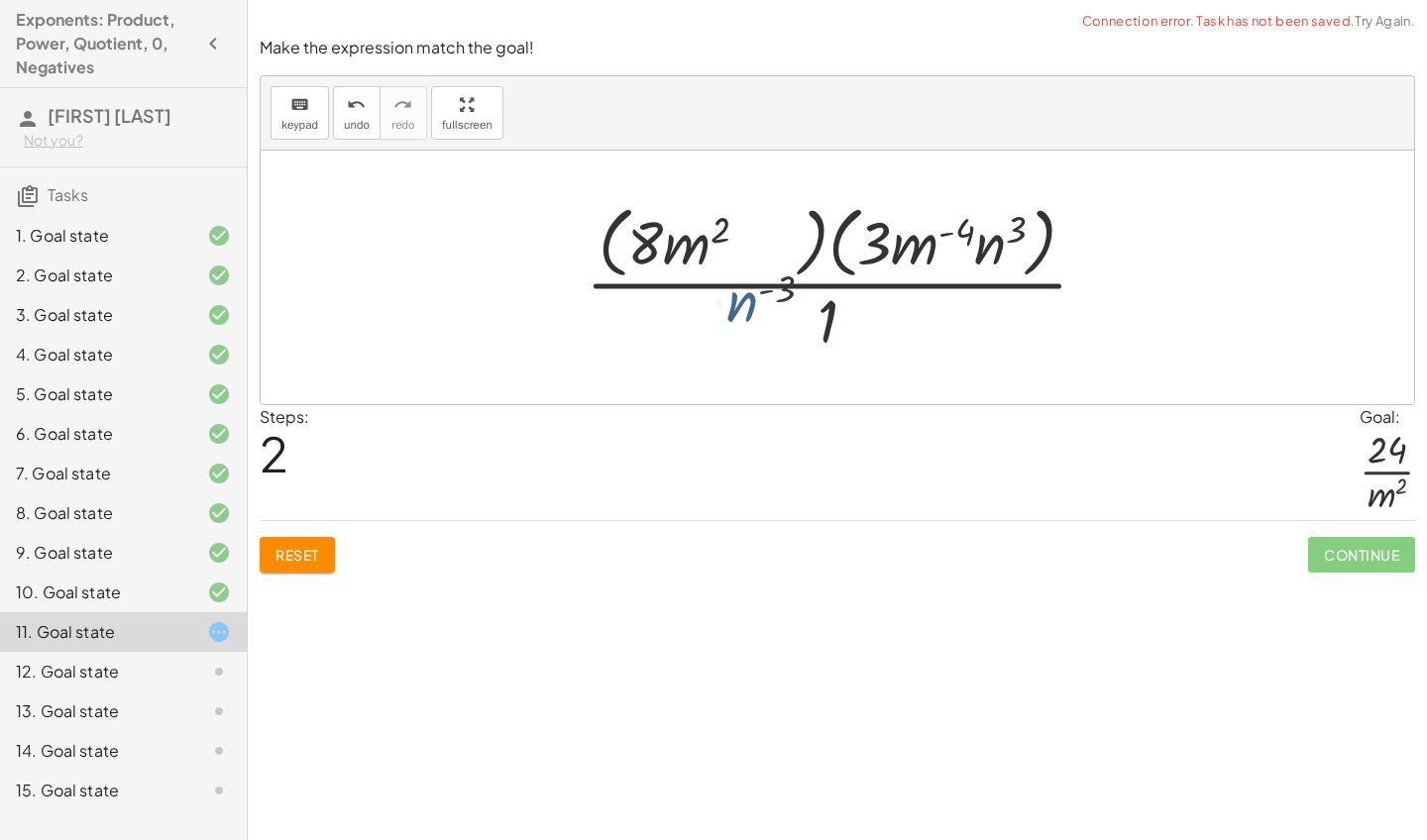drag, startPoint x: 752, startPoint y: 297, endPoint x: 752, endPoint y: 308, distance: 11 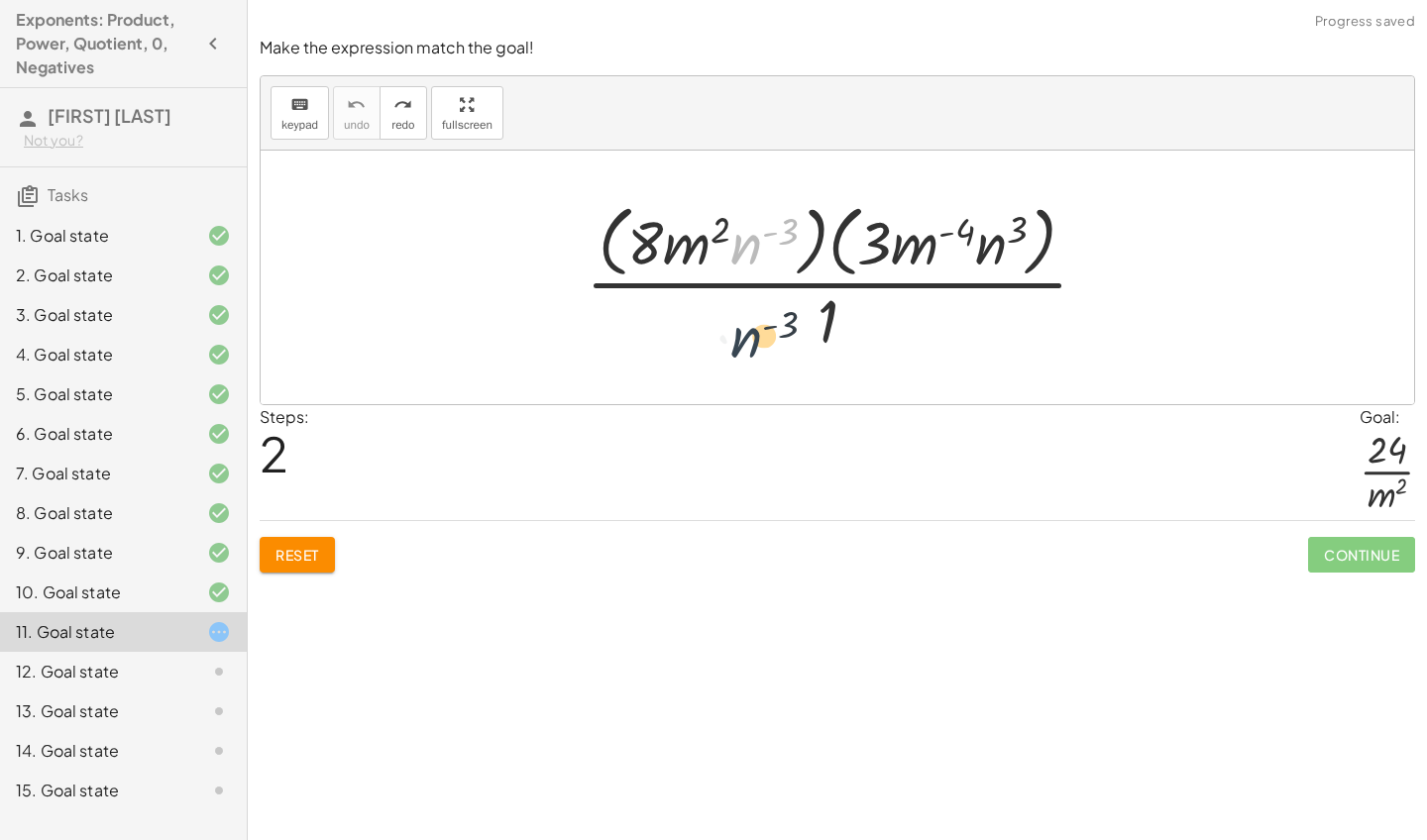 drag, startPoint x: 755, startPoint y: 242, endPoint x: 755, endPoint y: 342, distance: 100 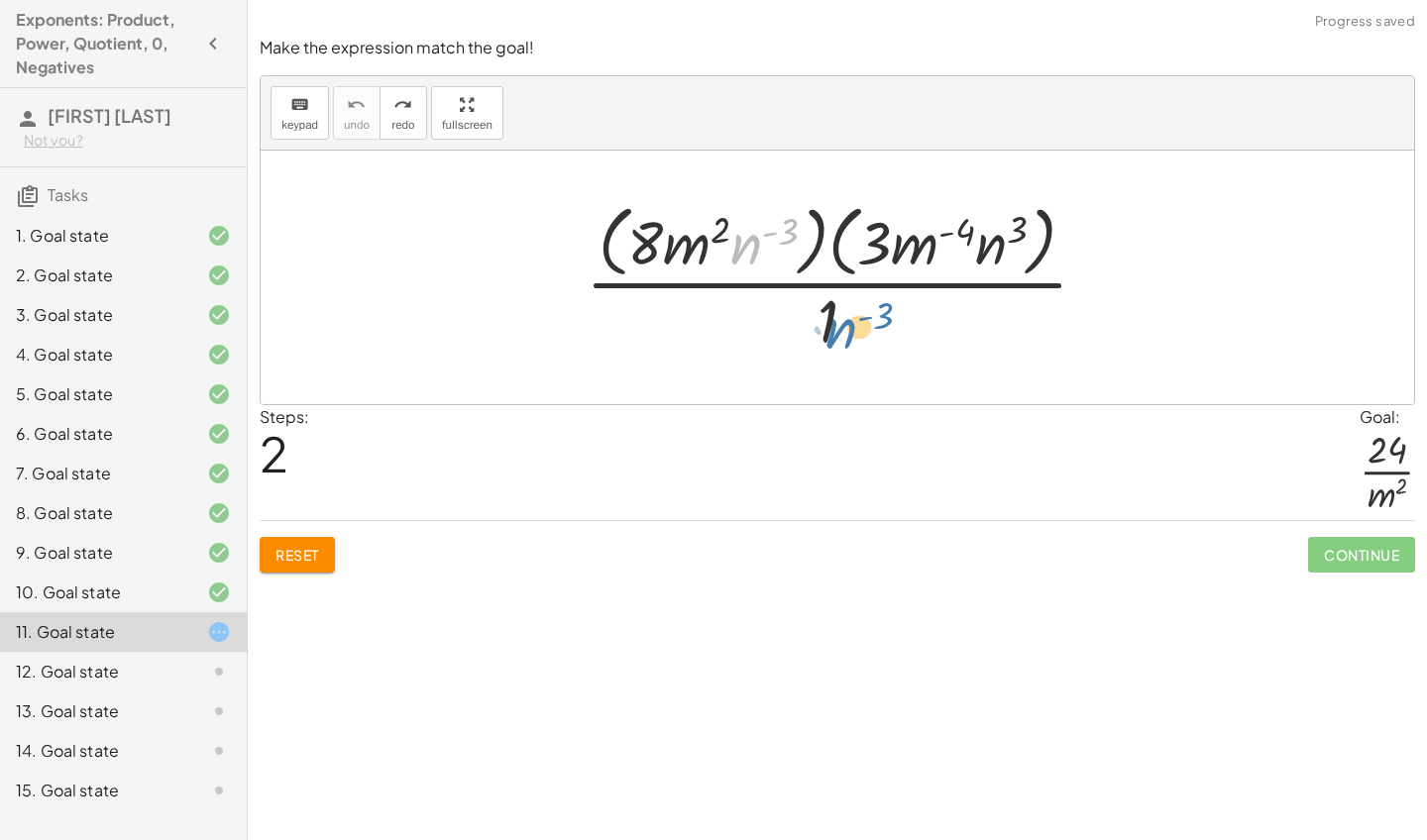 drag, startPoint x: 750, startPoint y: 244, endPoint x: 845, endPoint y: 328, distance: 126.81088 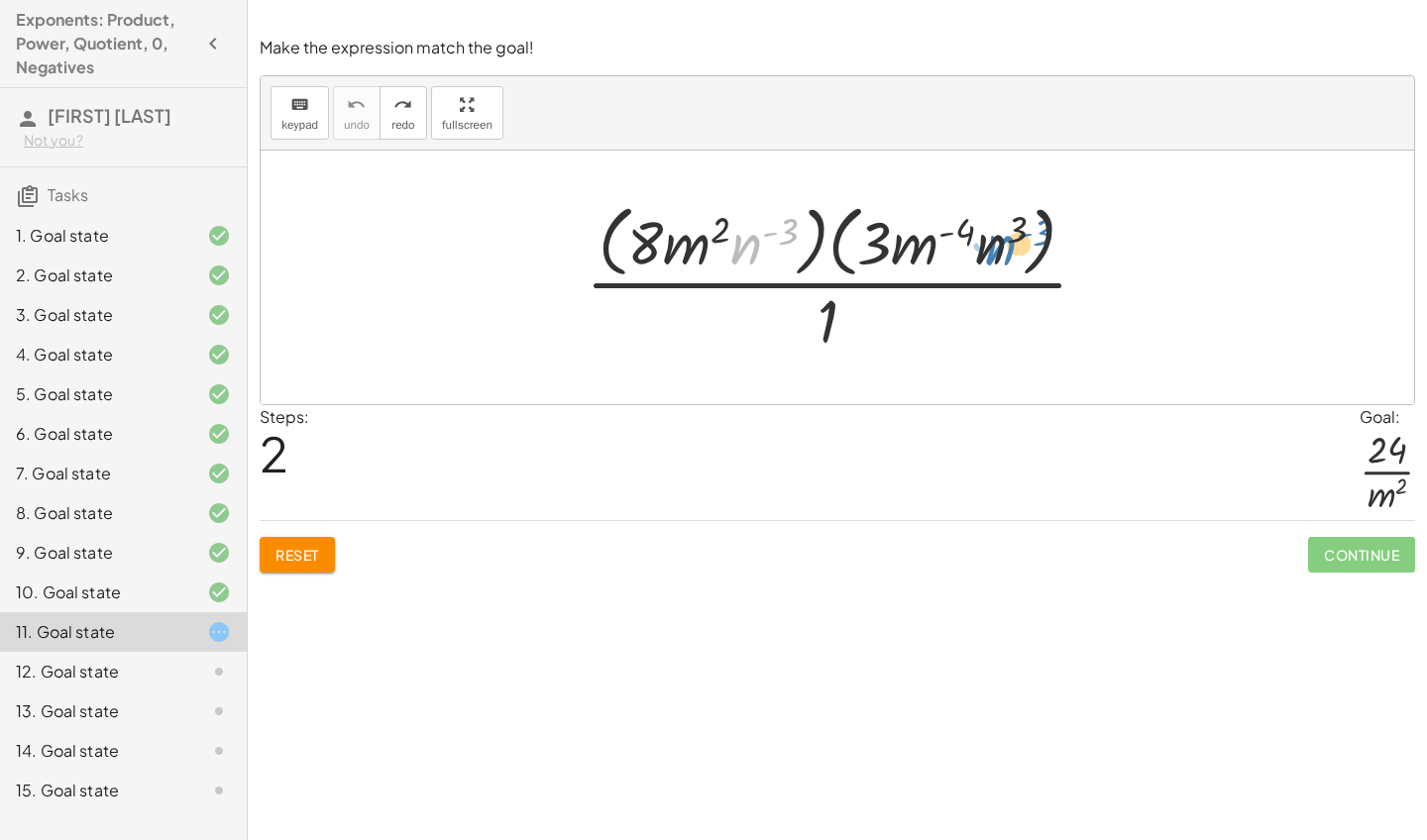 drag, startPoint x: 756, startPoint y: 250, endPoint x: 1011, endPoint y: 251, distance: 255.00196 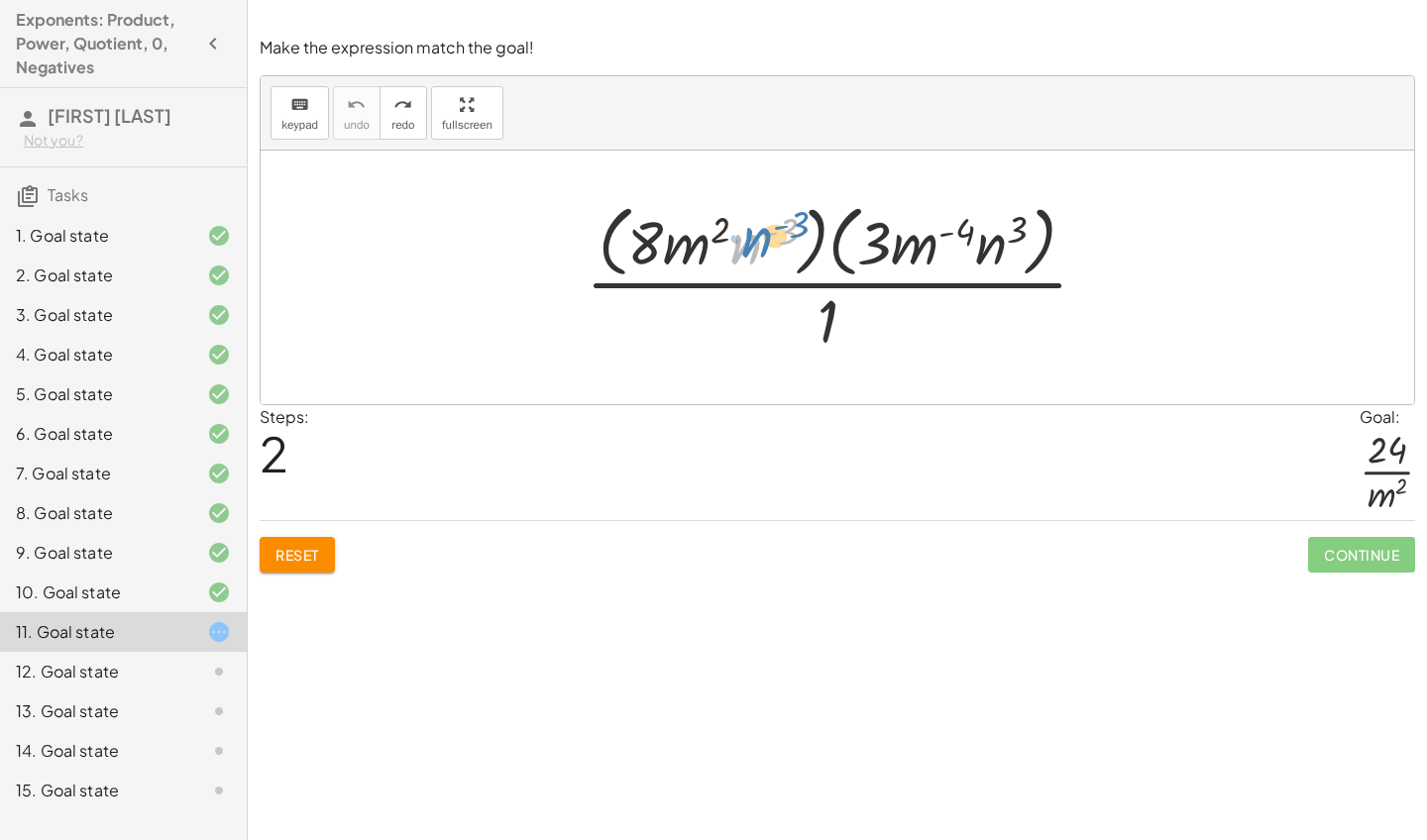 drag, startPoint x: 757, startPoint y: 241, endPoint x: 765, endPoint y: 234, distance: 10.630146 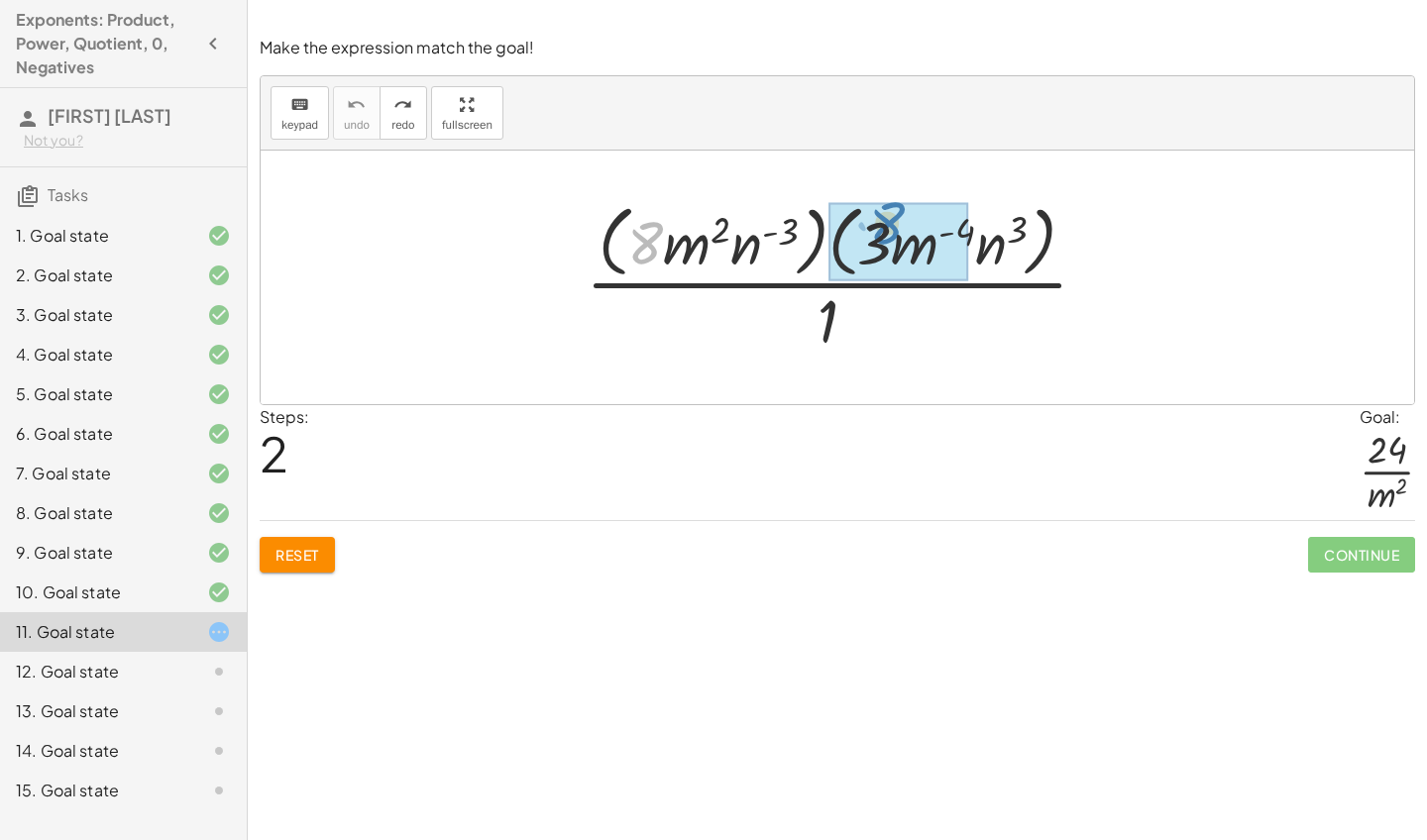 drag, startPoint x: 658, startPoint y: 247, endPoint x: 900, endPoint y: 227, distance: 242.825 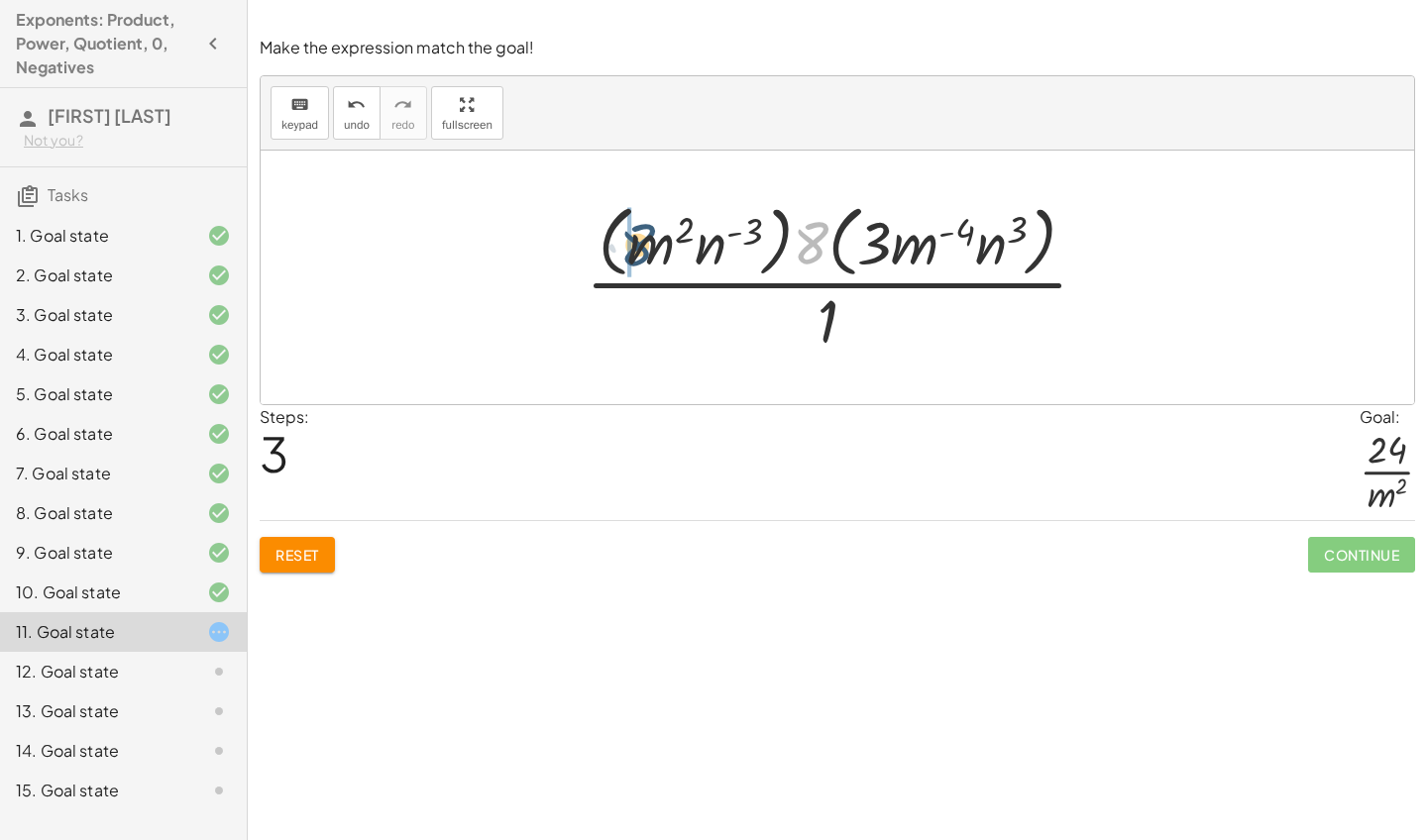 drag, startPoint x: 814, startPoint y: 235, endPoint x: 633, endPoint y: 236, distance: 181.00276 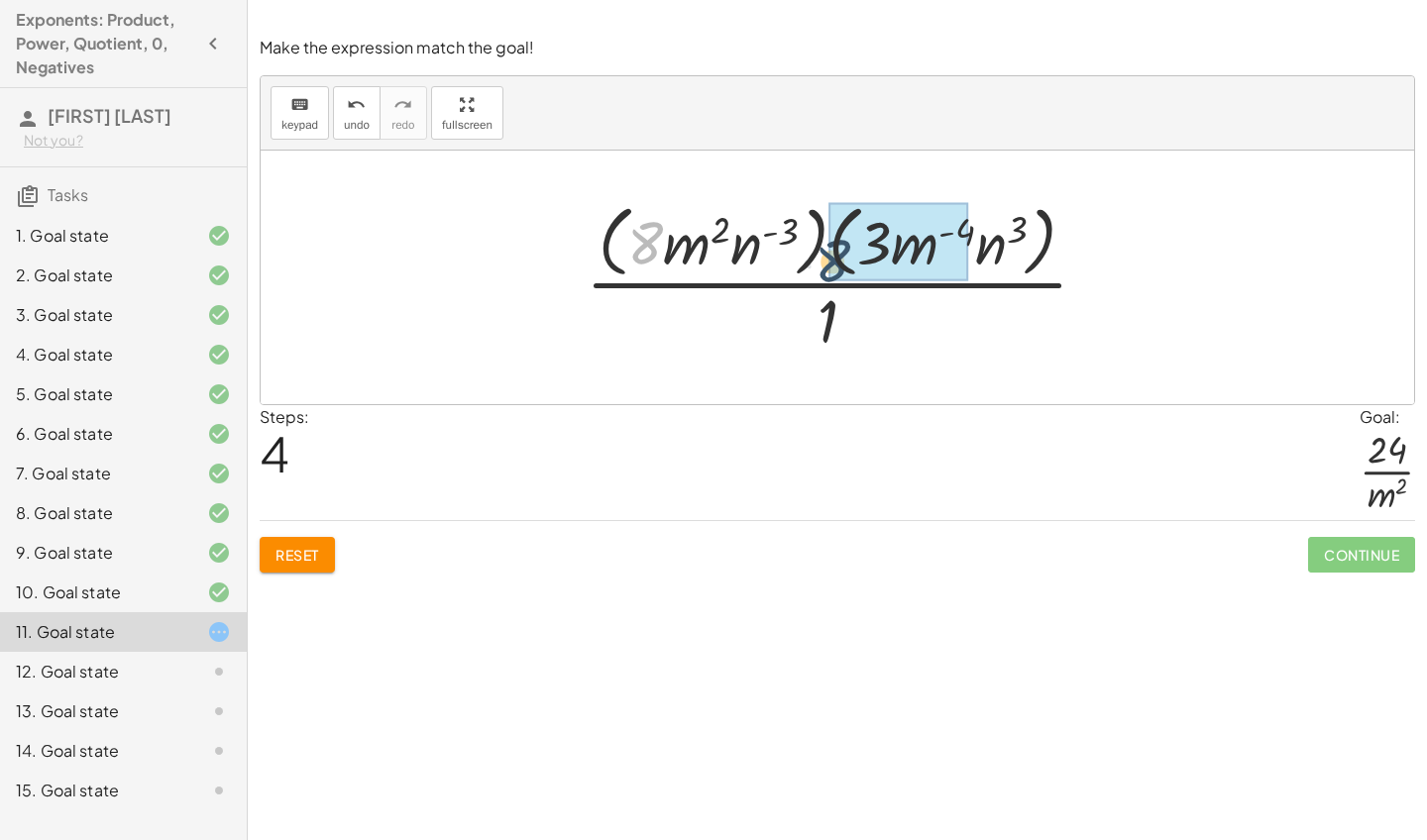 drag, startPoint x: 648, startPoint y: 247, endPoint x: 840, endPoint y: 265, distance: 192.8419 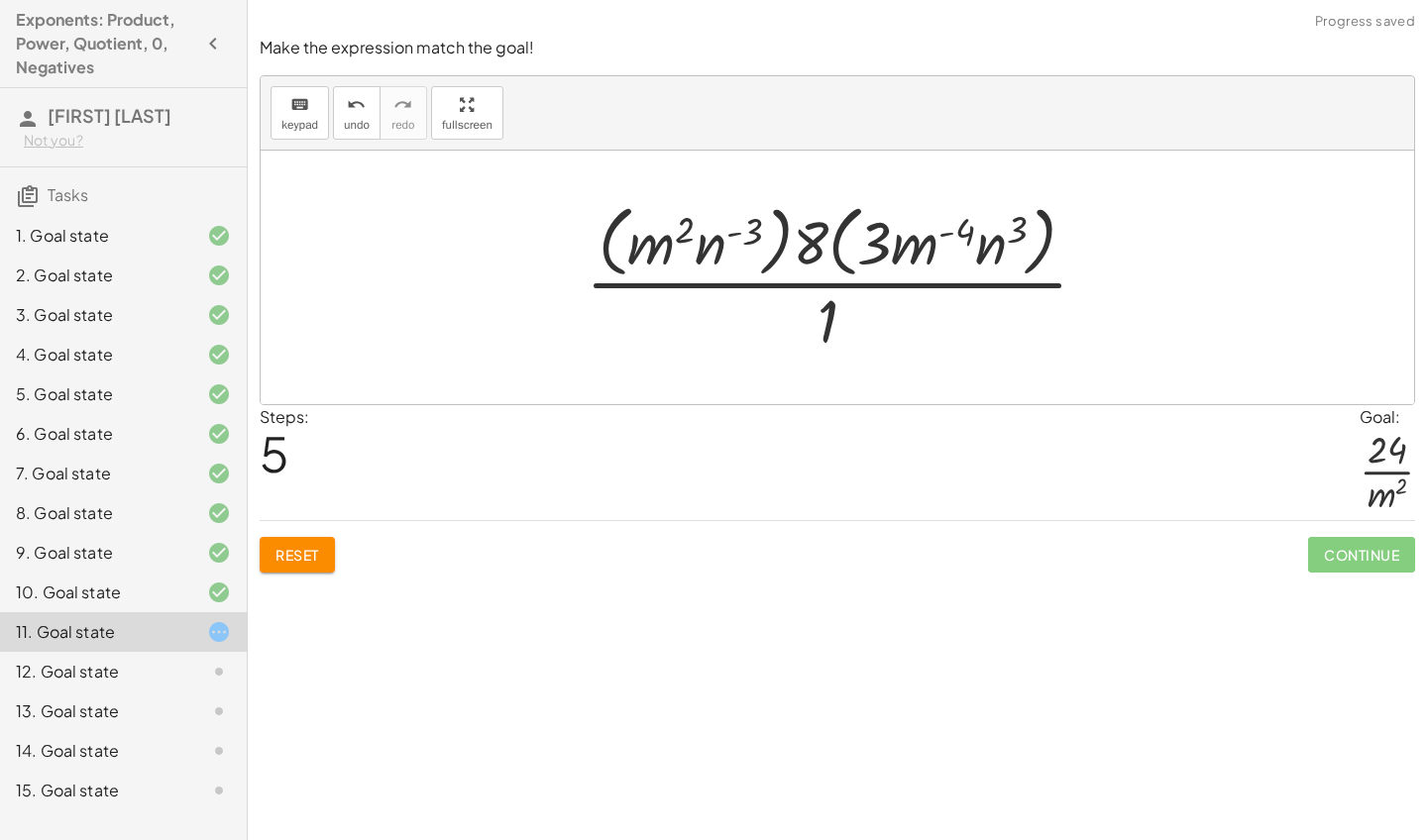 click at bounding box center [844, 276] 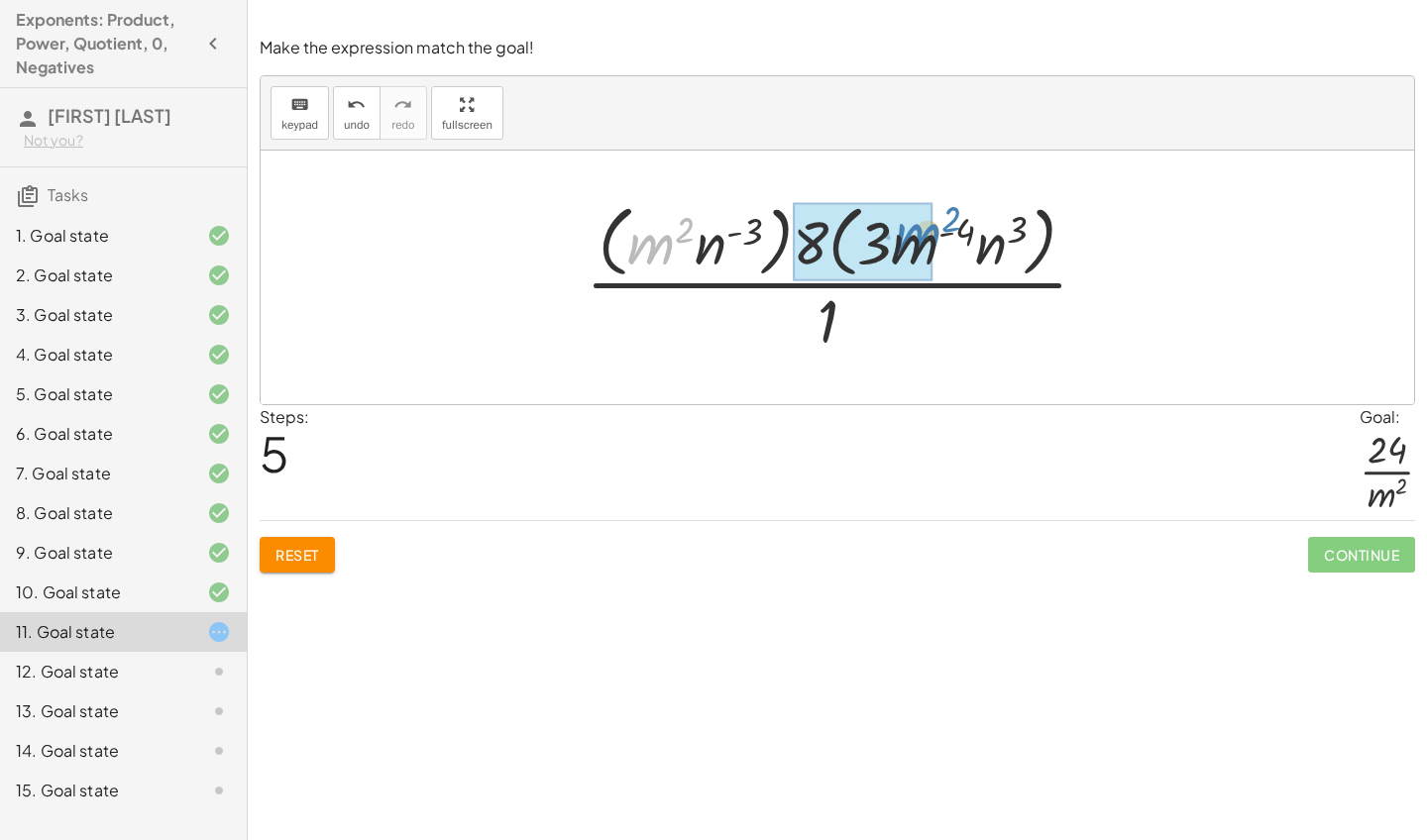 drag, startPoint x: 651, startPoint y: 244, endPoint x: 916, endPoint y: 232, distance: 265.27156 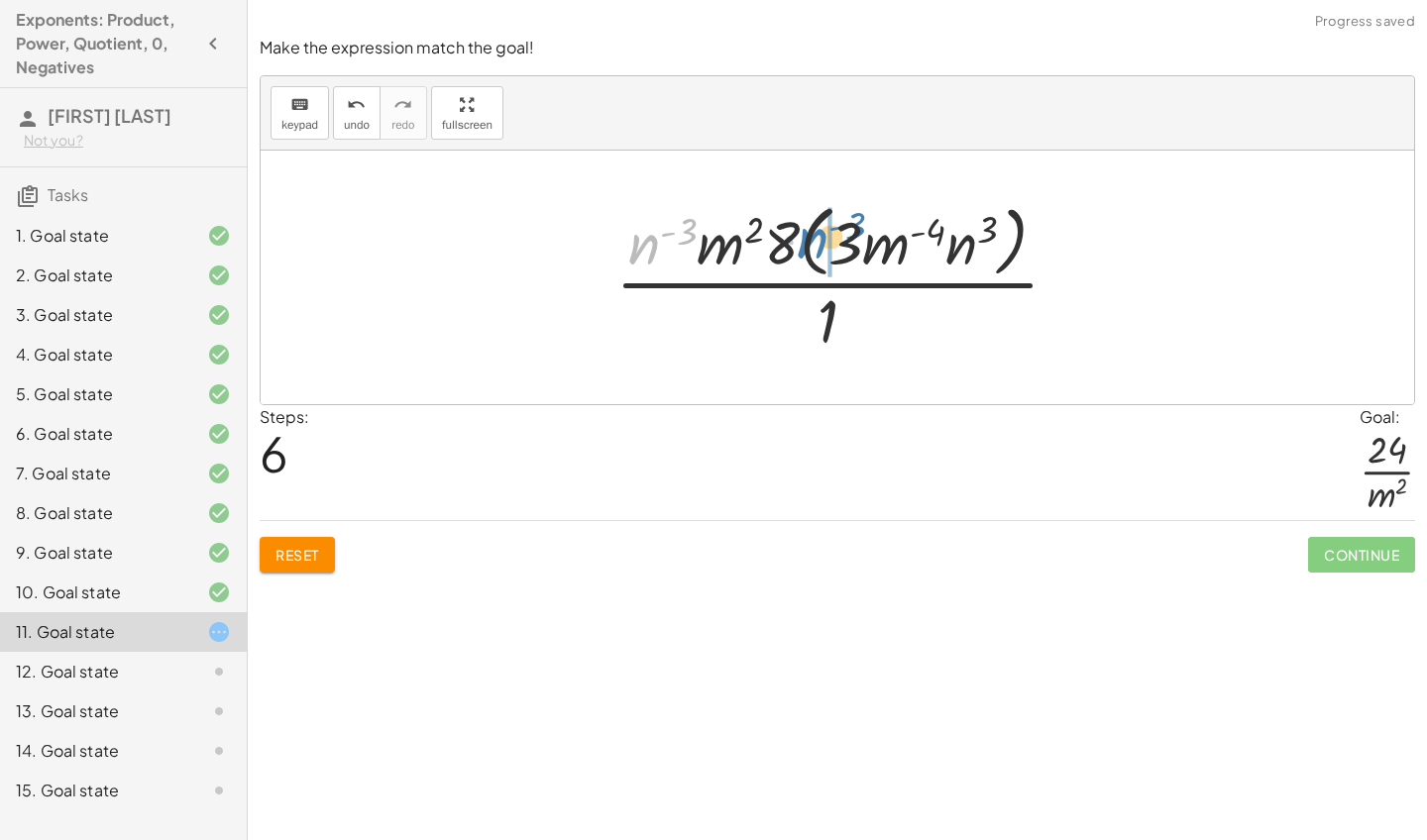 drag, startPoint x: 656, startPoint y: 241, endPoint x: 815, endPoint y: 236, distance: 159.0786 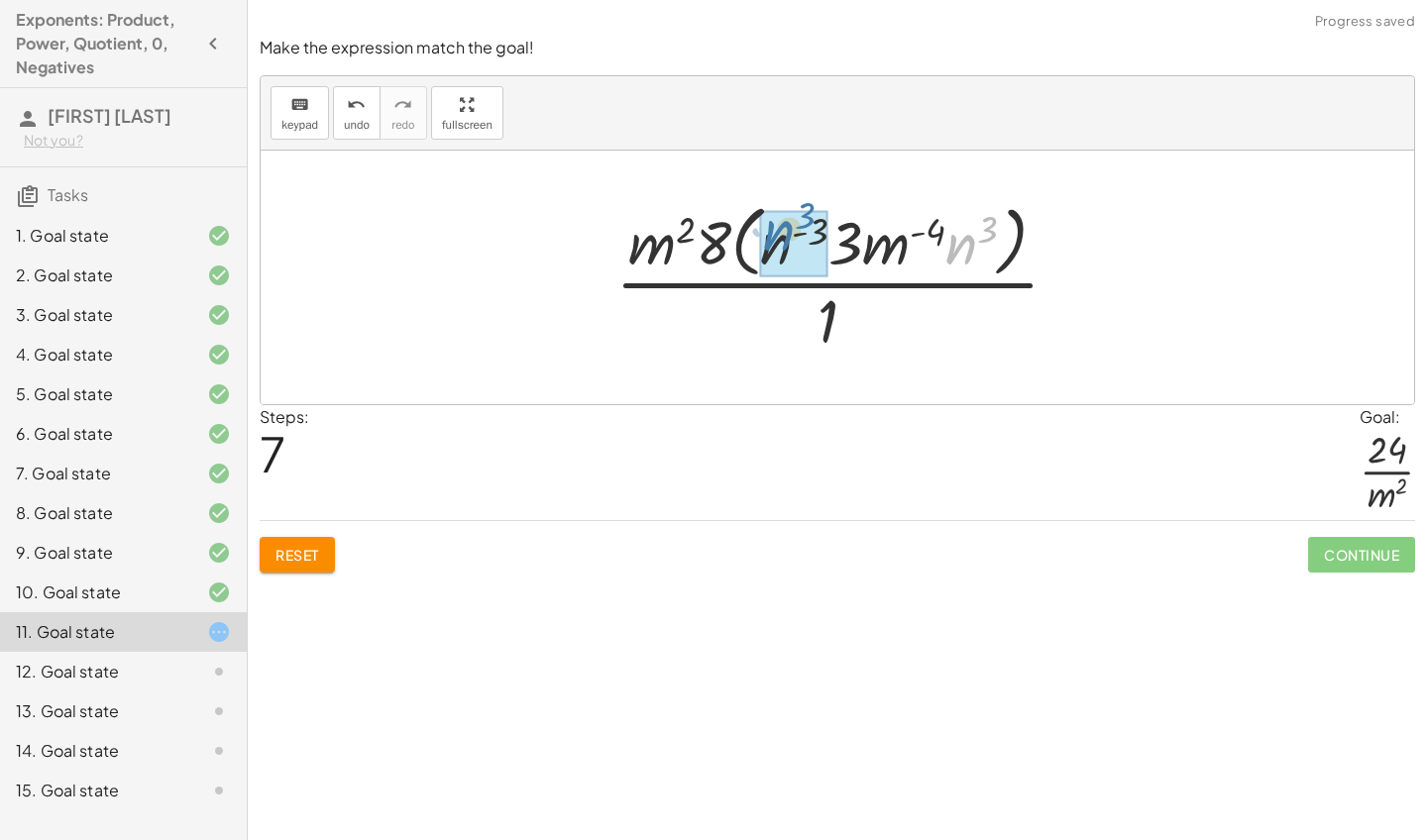 drag, startPoint x: 965, startPoint y: 253, endPoint x: 779, endPoint y: 243, distance: 186.26862 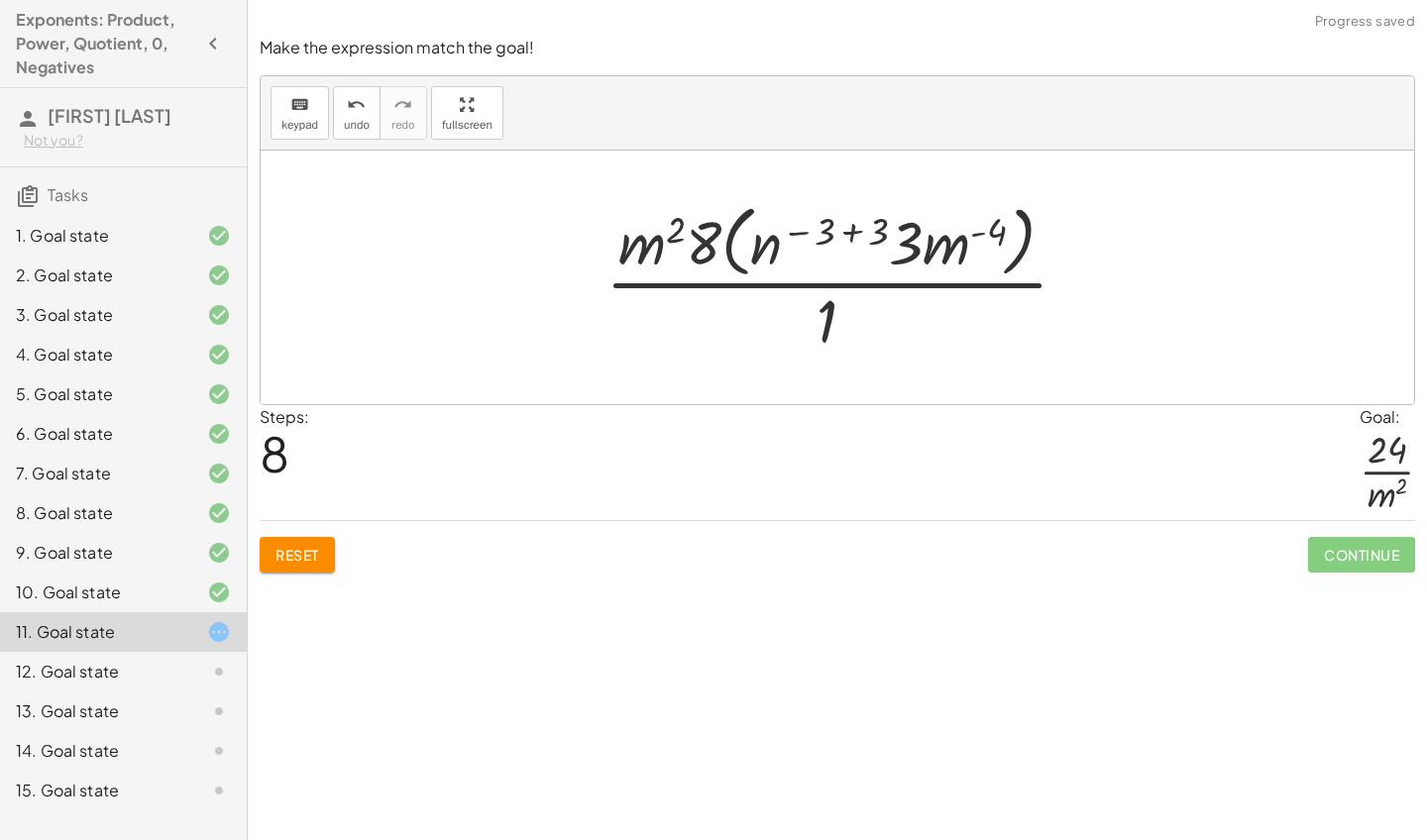 click at bounding box center (844, 276) 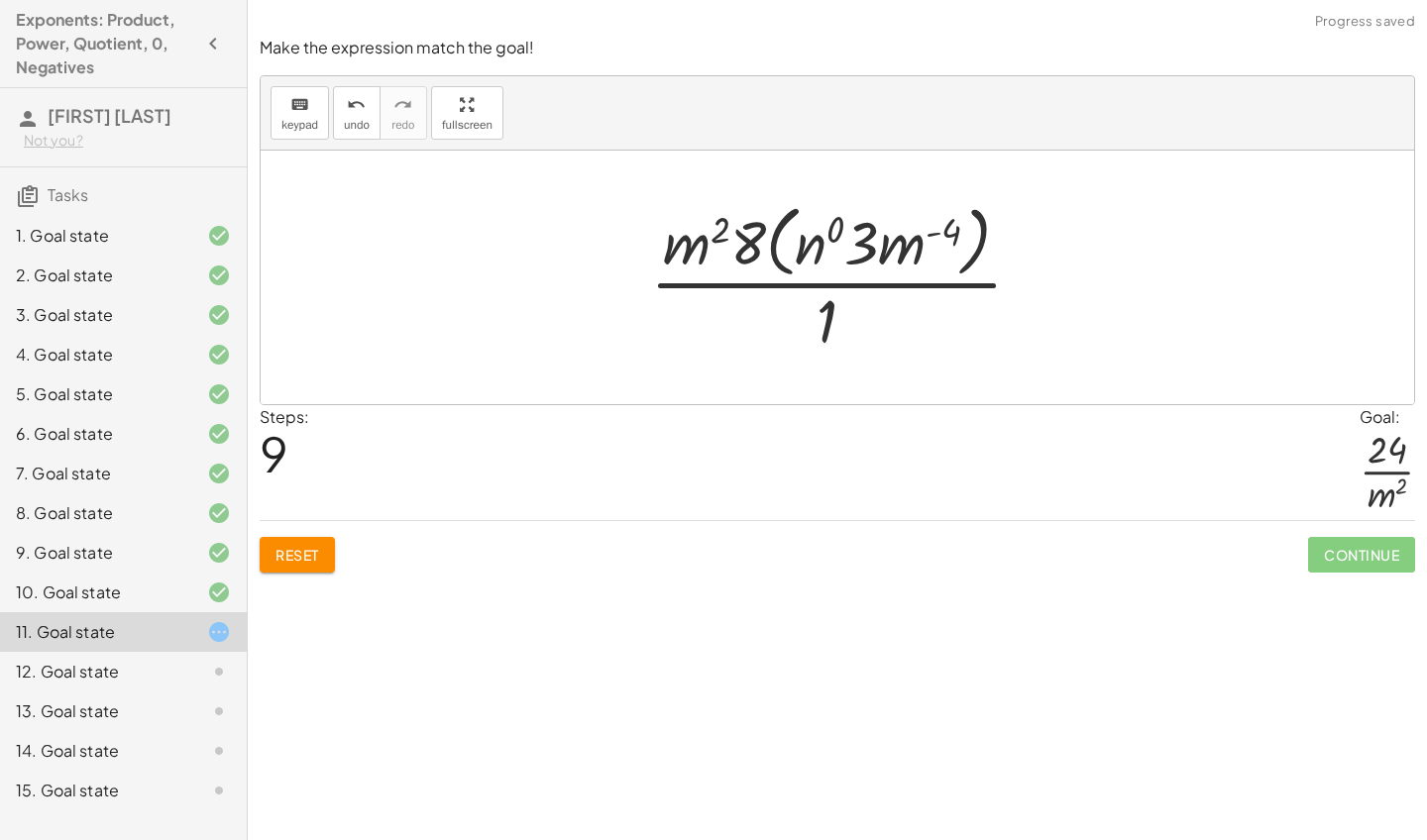click at bounding box center [844, 276] 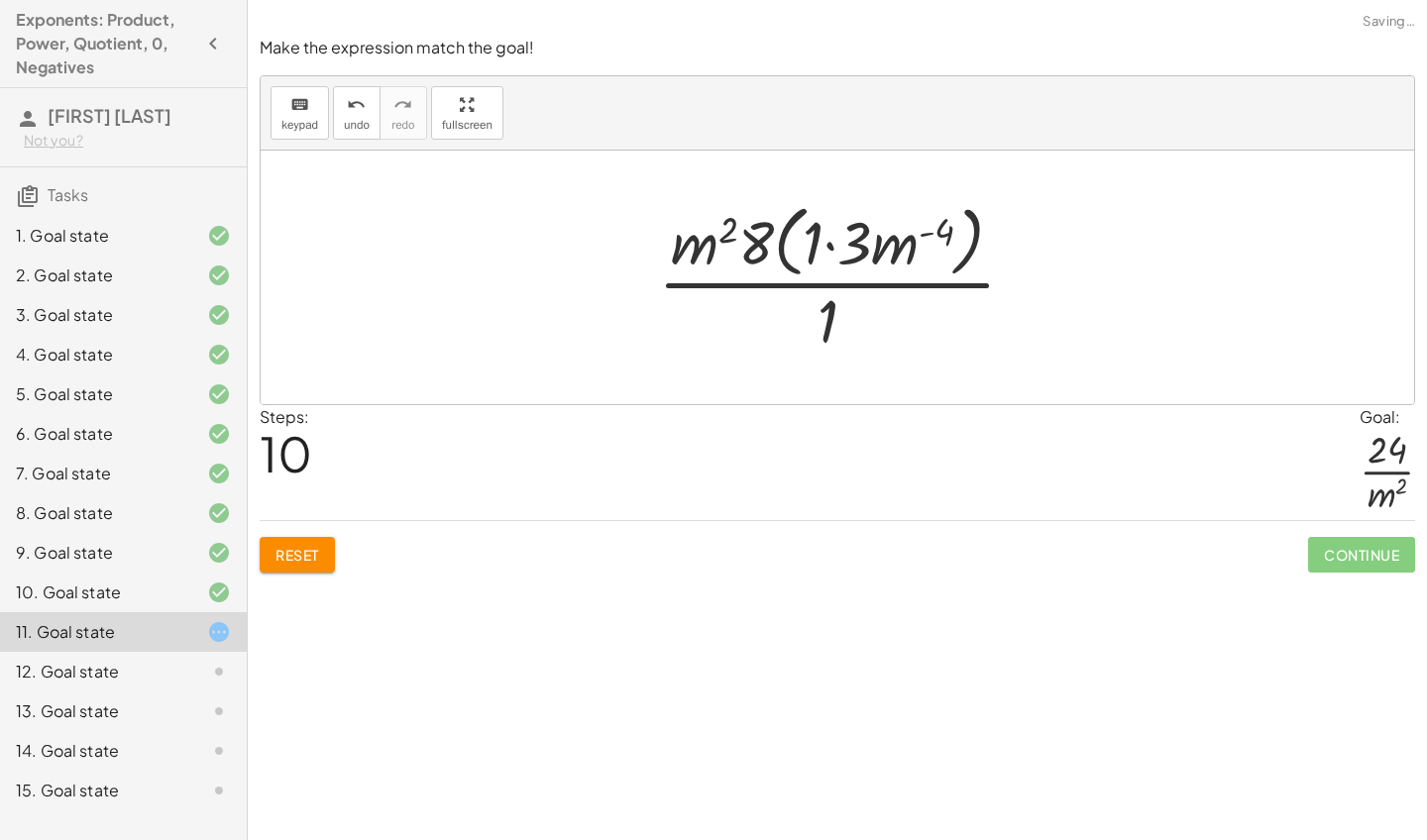 click at bounding box center [844, 276] 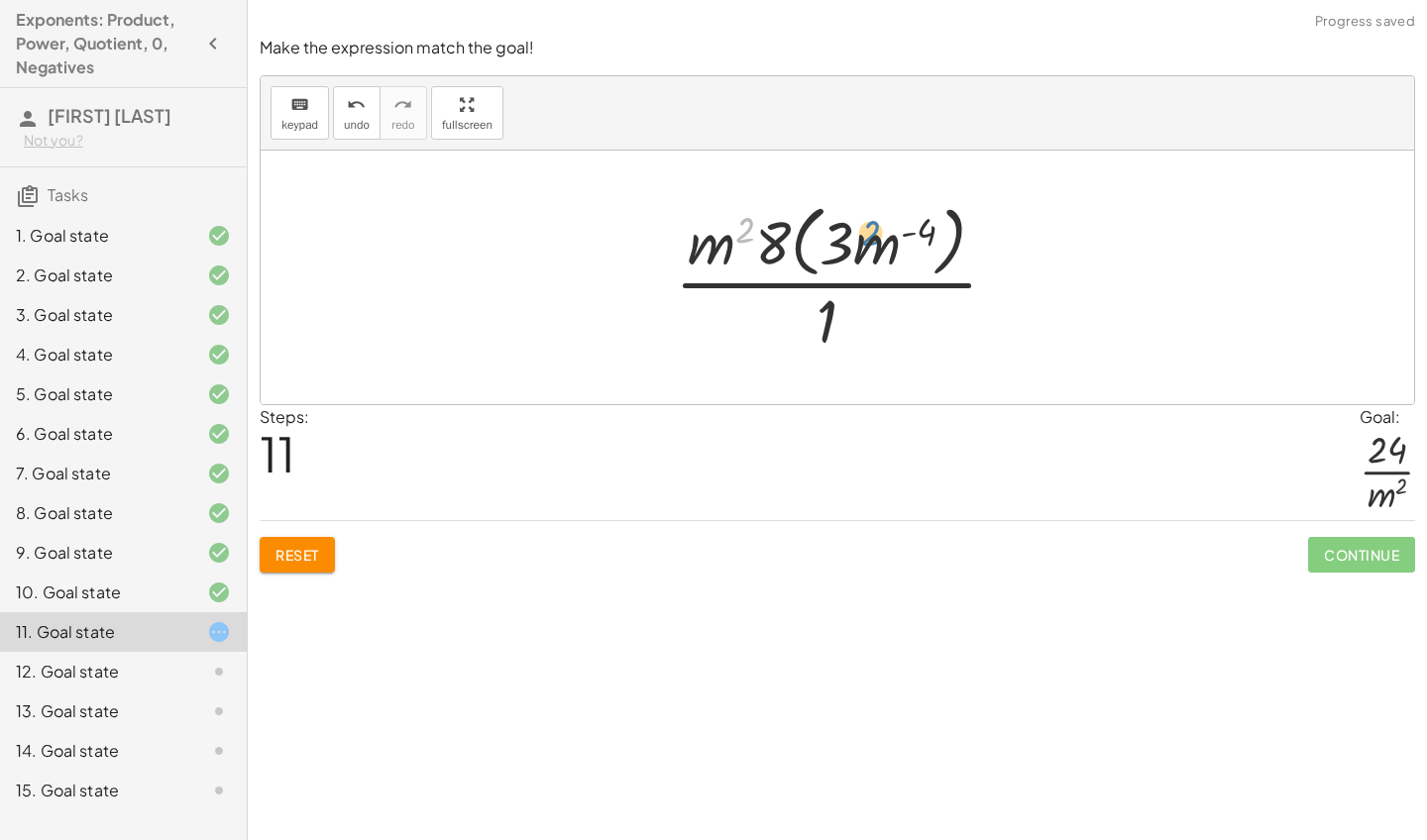 drag, startPoint x: 737, startPoint y: 249, endPoint x: 864, endPoint y: 253, distance: 127.06298 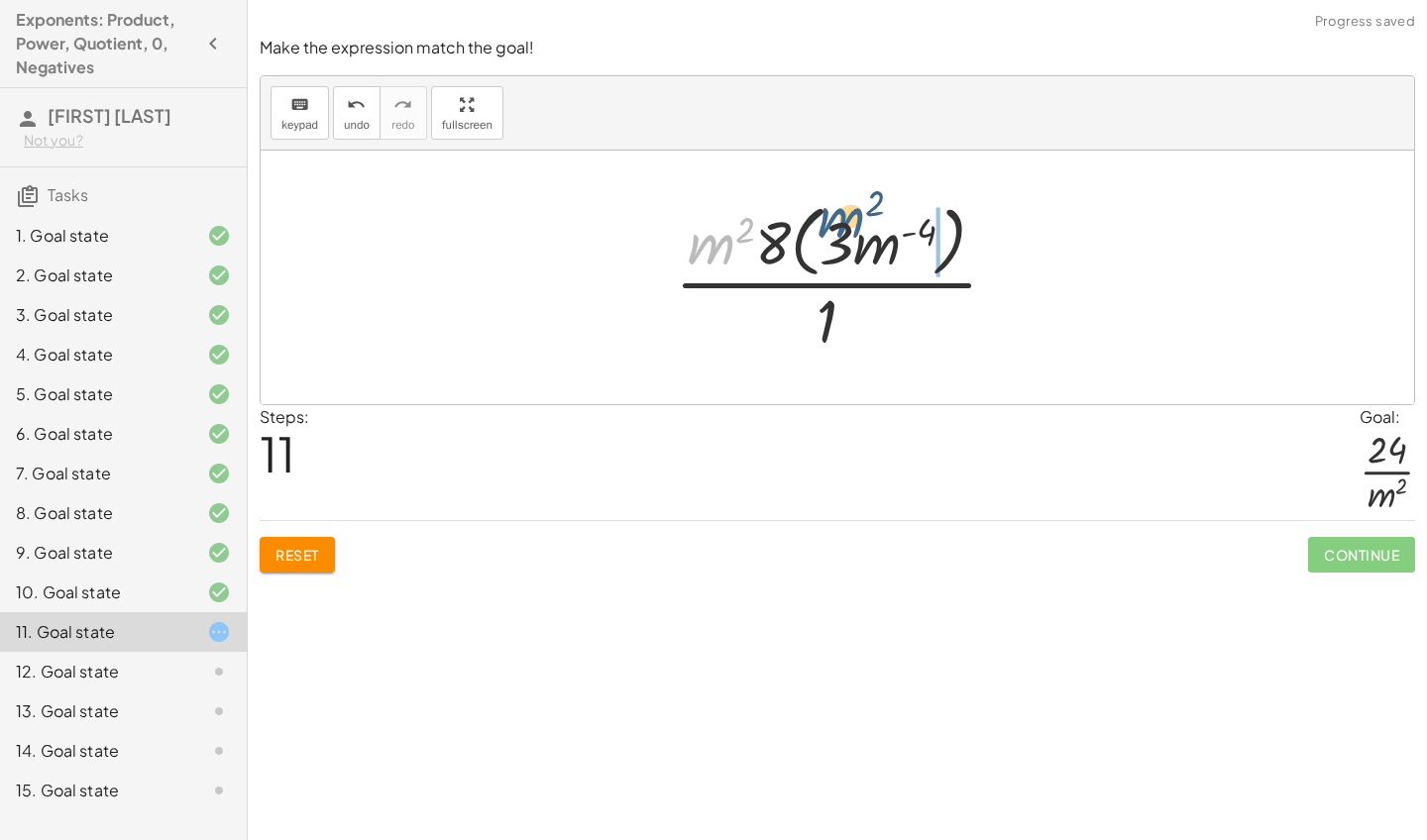 drag, startPoint x: 711, startPoint y: 245, endPoint x: 891, endPoint y: 235, distance: 180.27756 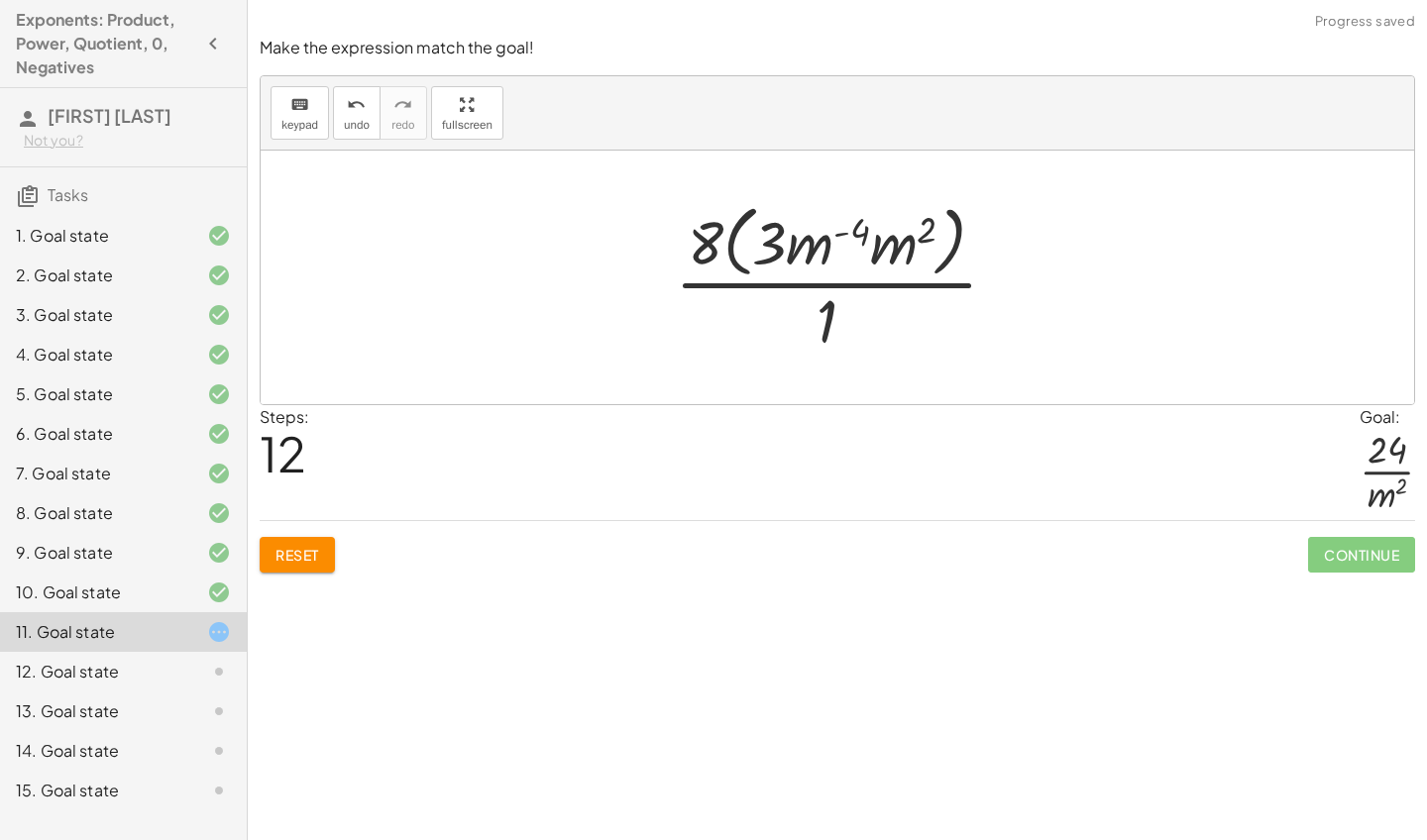 click at bounding box center [844, 276] 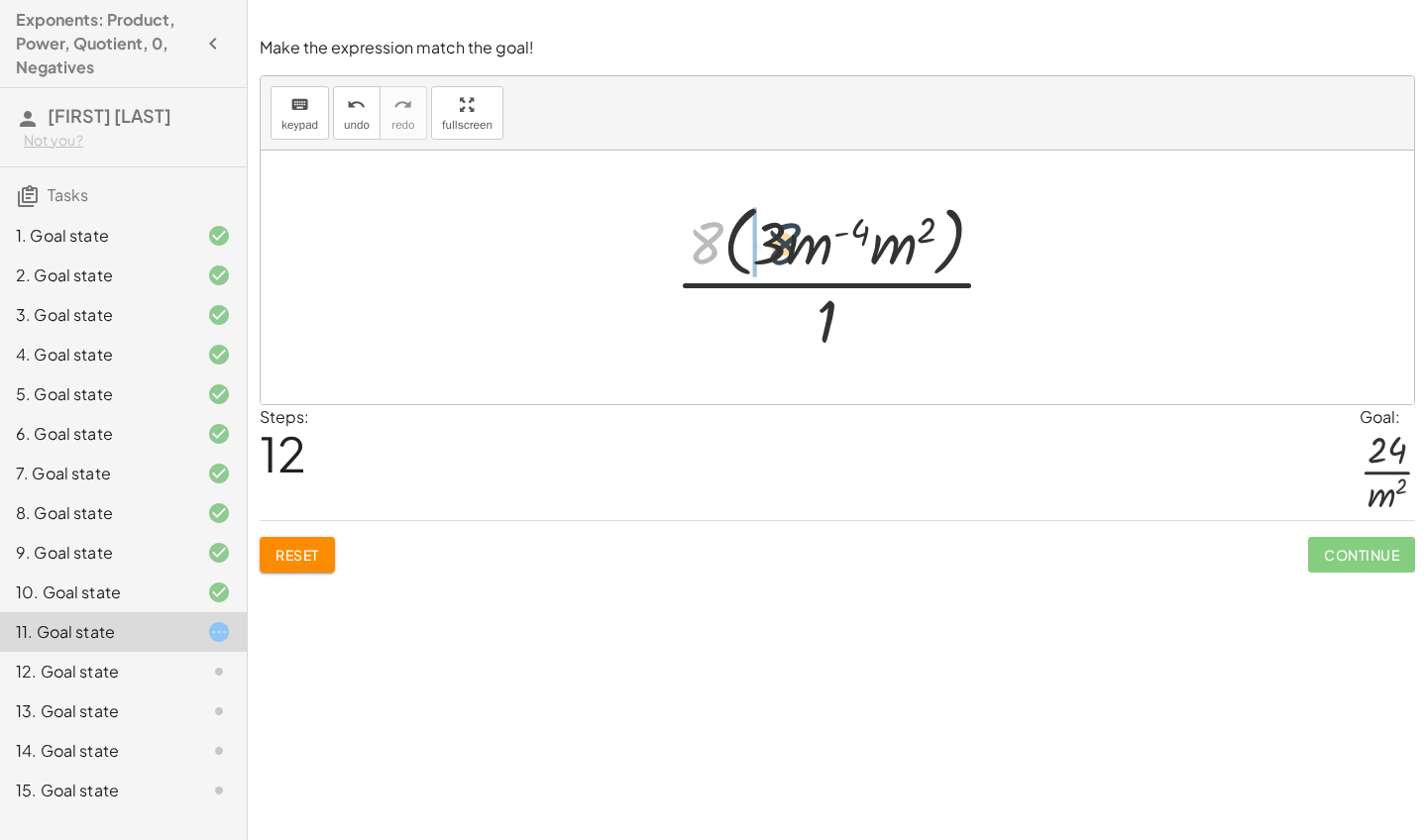 drag, startPoint x: 705, startPoint y: 242, endPoint x: 784, endPoint y: 244, distance: 79.025312 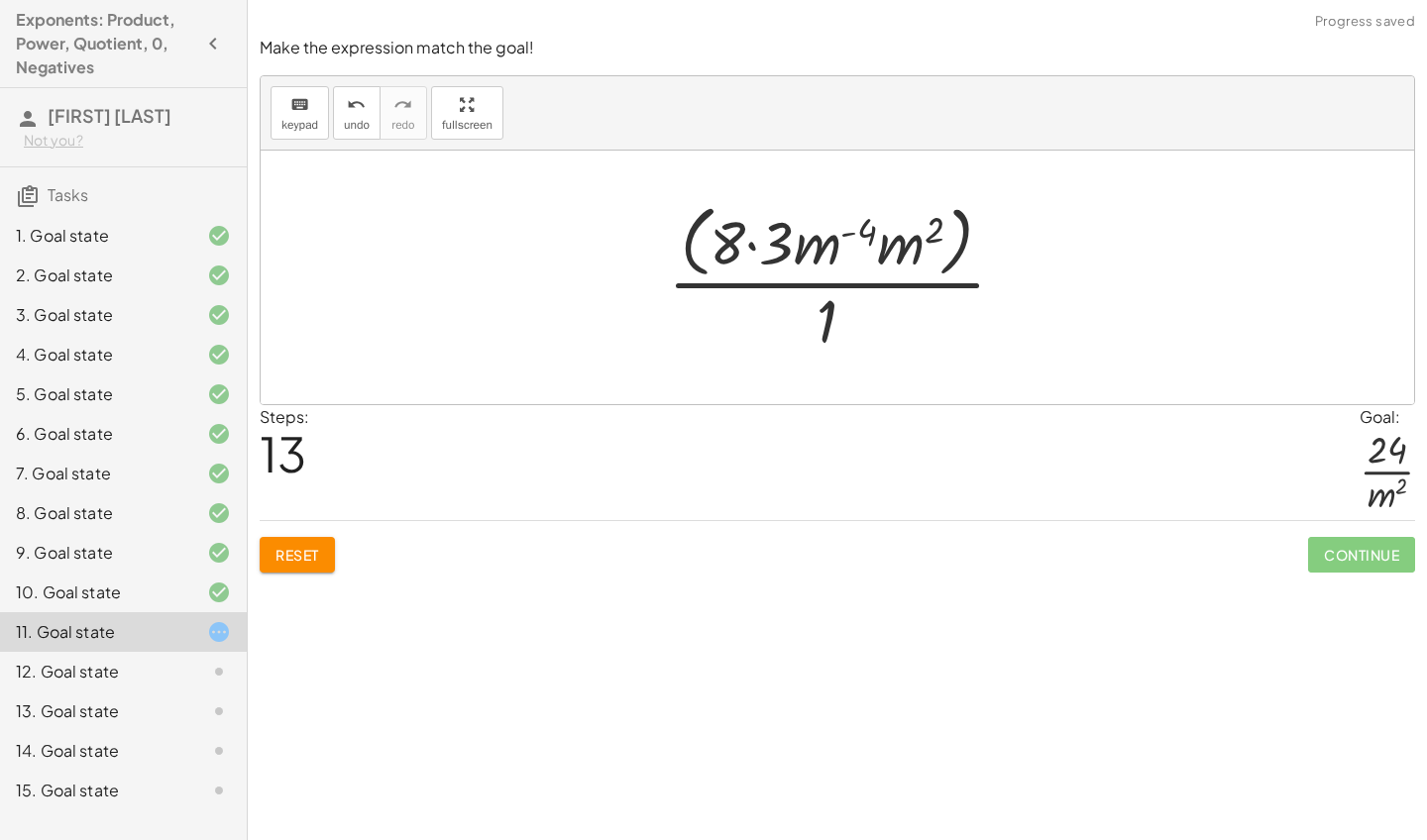click at bounding box center (844, 276) 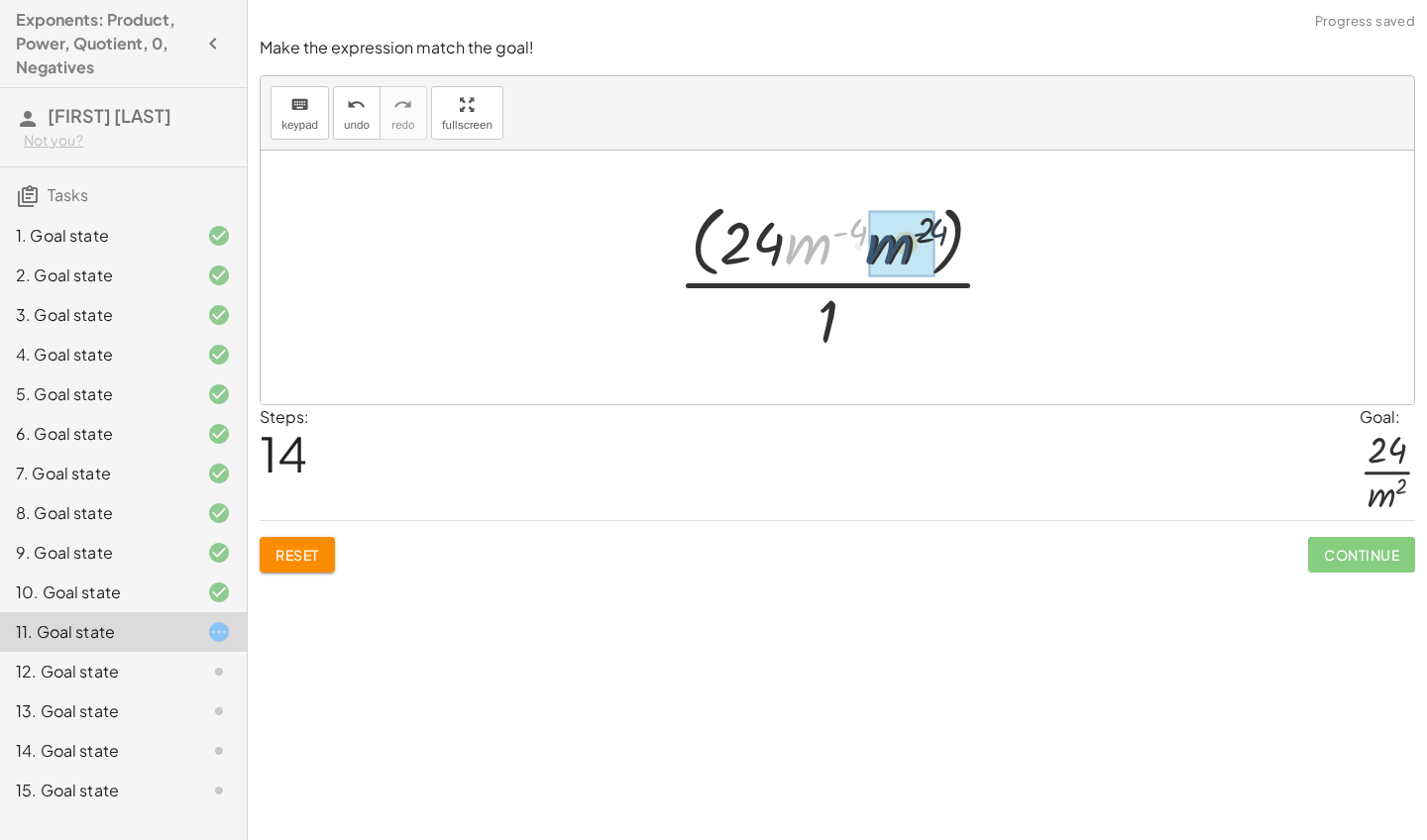 drag, startPoint x: 810, startPoint y: 250, endPoint x: 900, endPoint y: 250, distance: 90 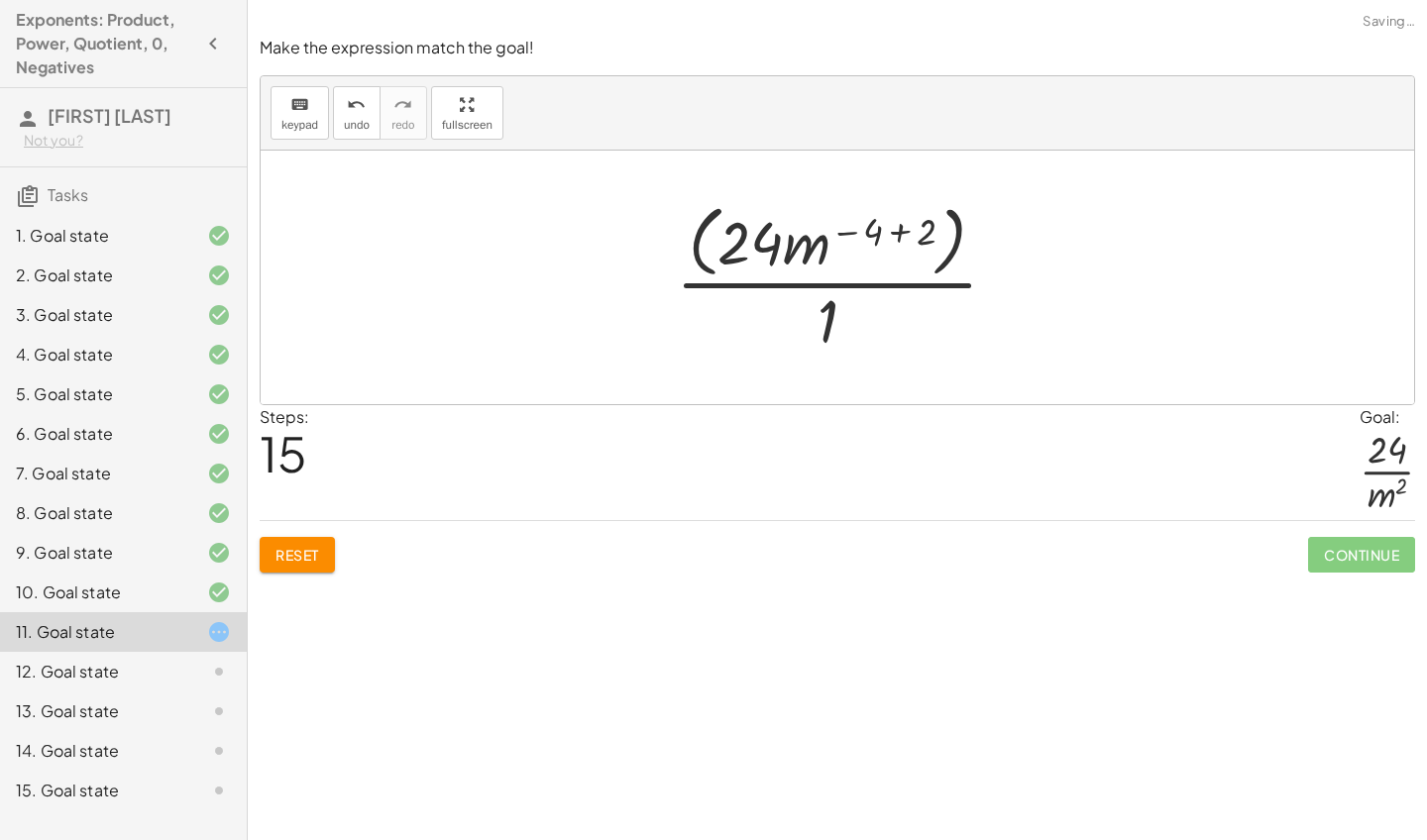 click at bounding box center [844, 276] 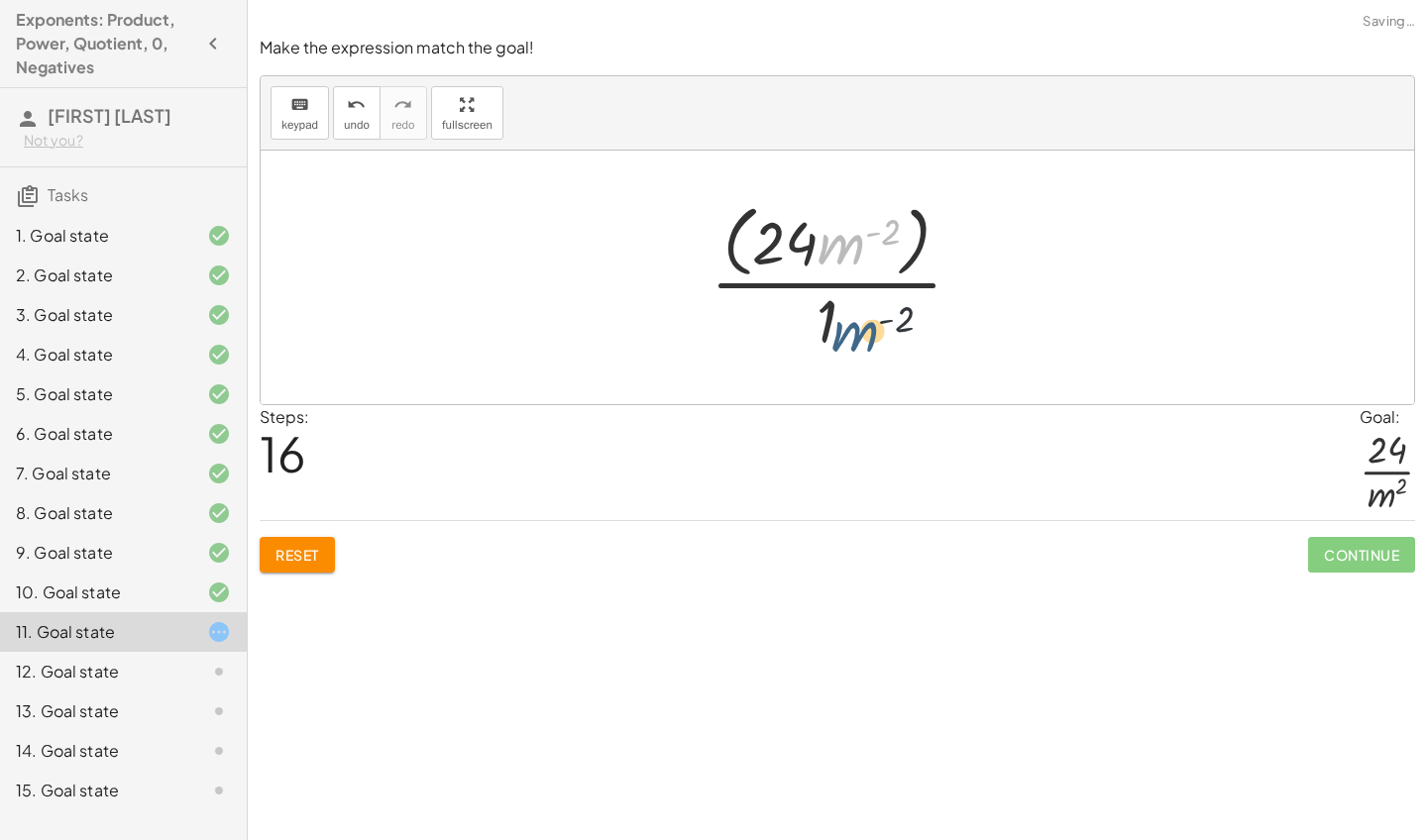 drag, startPoint x: 850, startPoint y: 249, endPoint x: 867, endPoint y: 352, distance: 104.393486 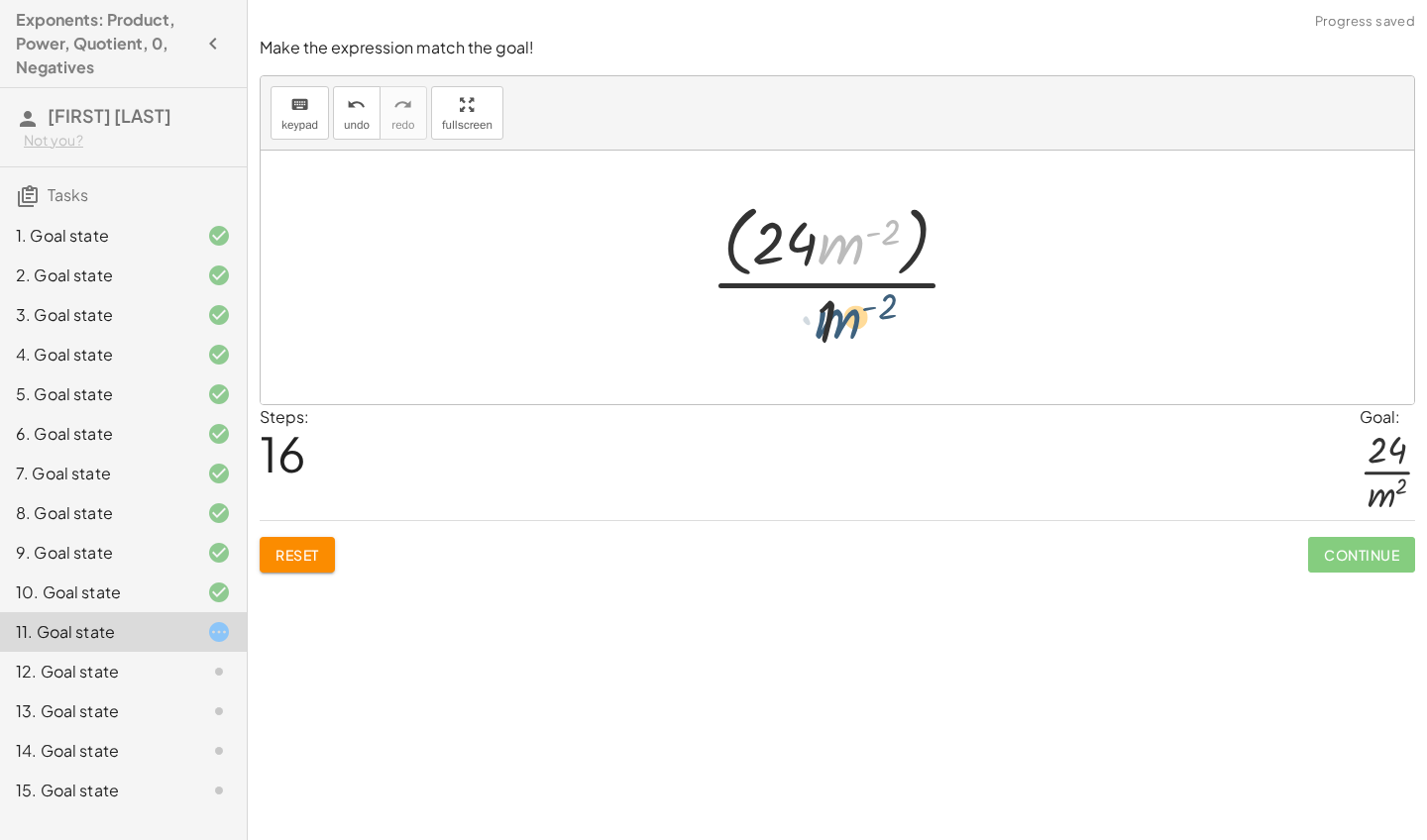 drag, startPoint x: 839, startPoint y: 257, endPoint x: 832, endPoint y: 338, distance: 81.30191 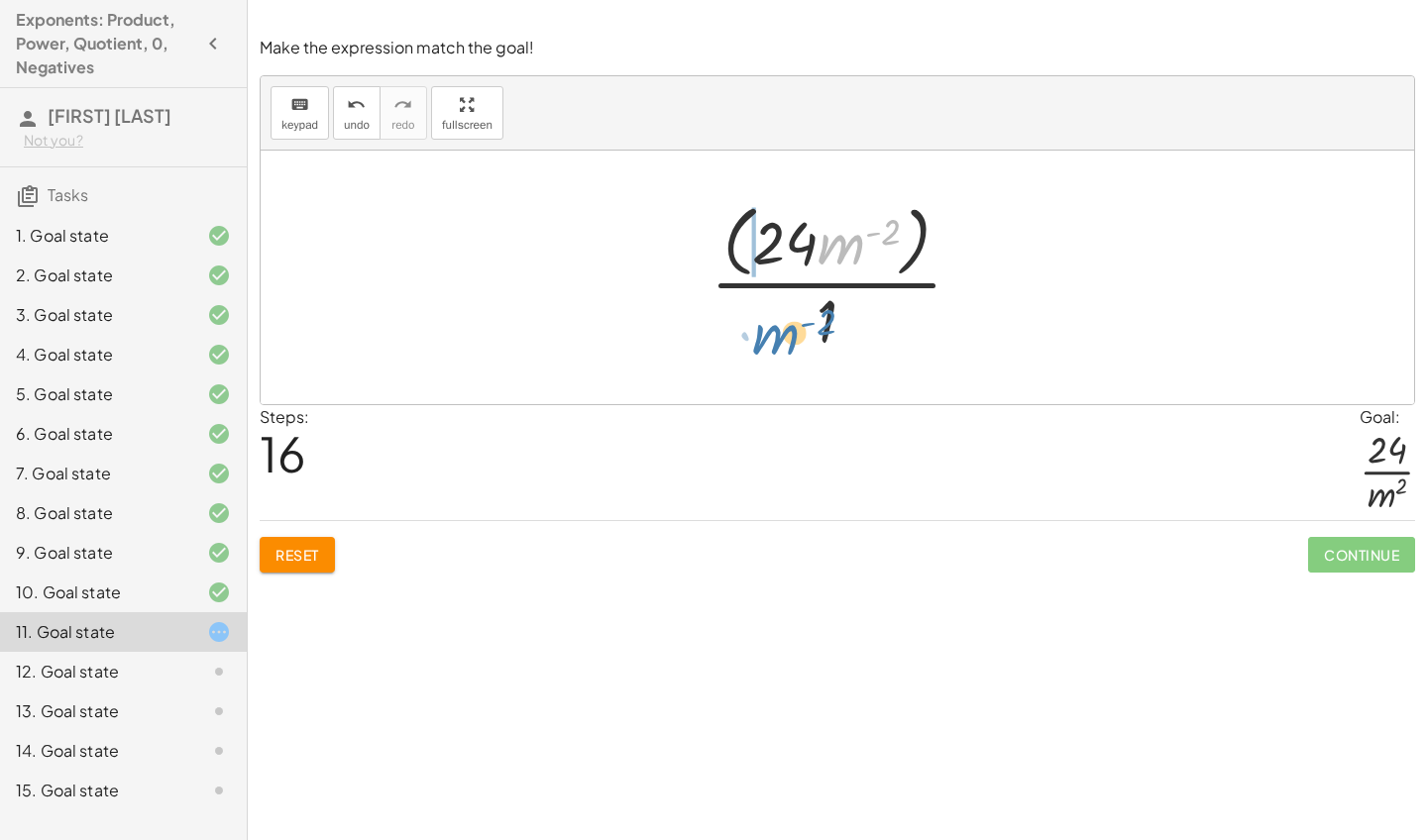 drag, startPoint x: 838, startPoint y: 253, endPoint x: 774, endPoint y: 343, distance: 110.4355 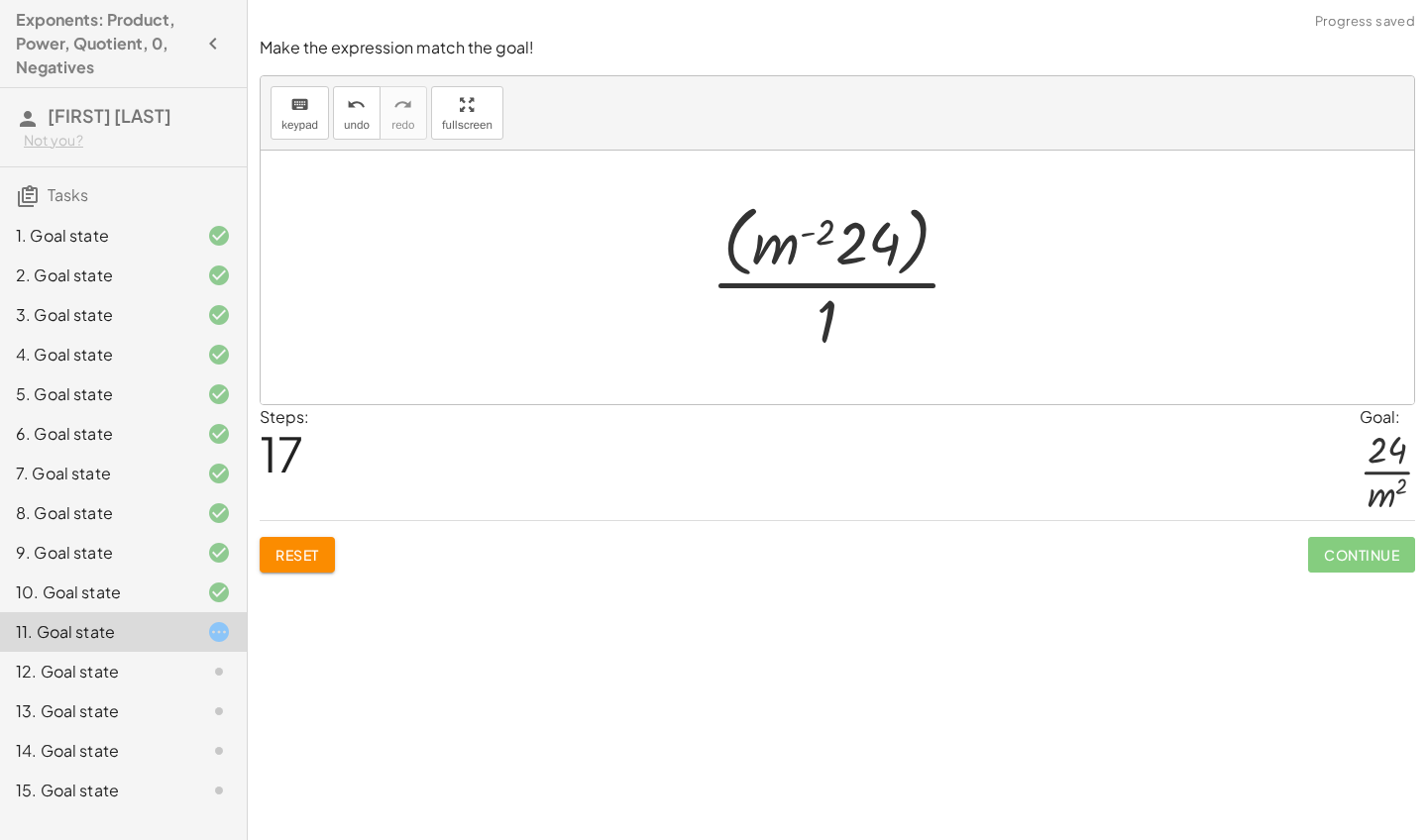 click at bounding box center [844, 276] 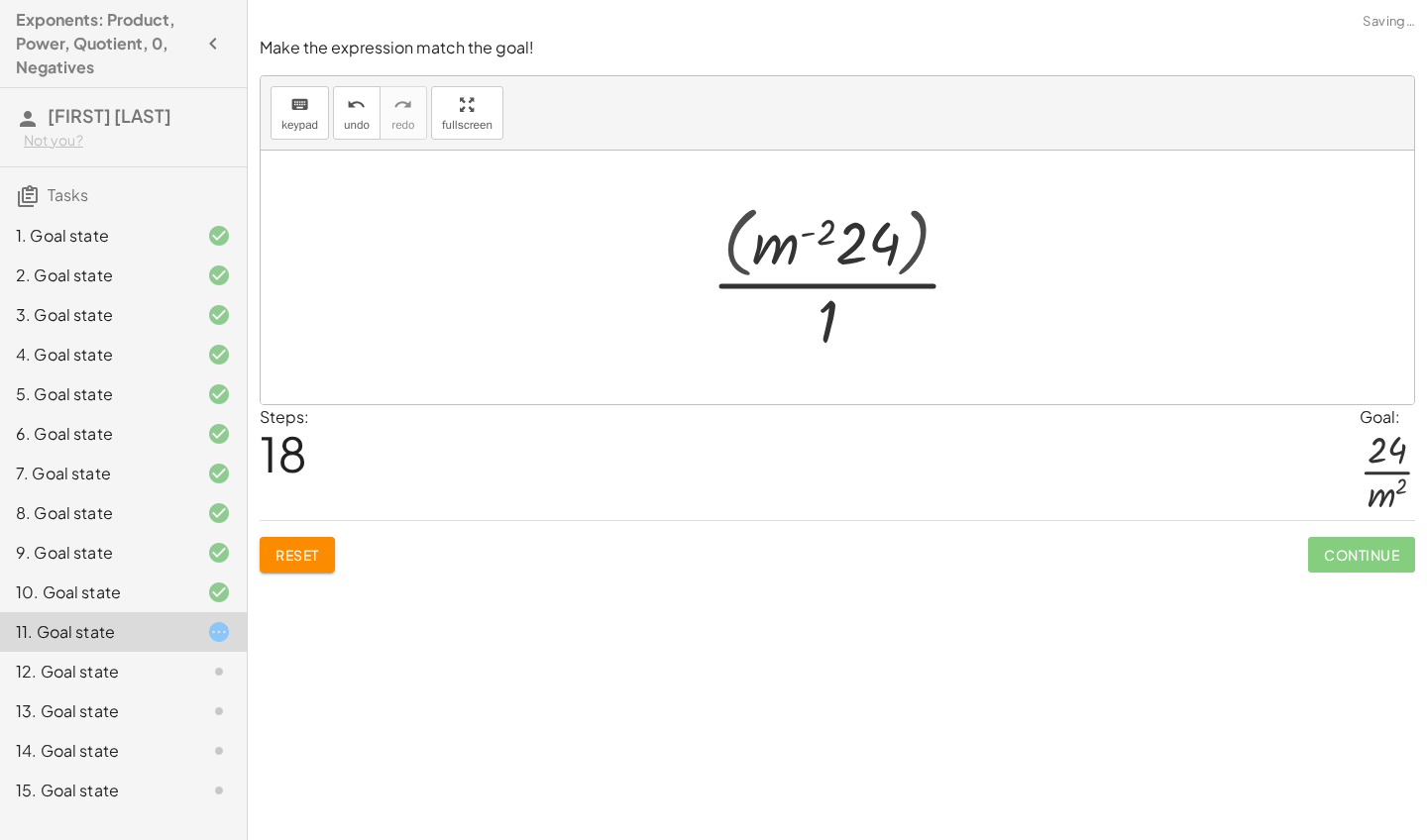 click on "· ( · 8 · m 2 · n ( - 3 ) ) · ( · 3 · m ( - 4 ) · n 3 ) · 1 · ( · m 2 · n ( - 3 ) ) · 8 · ( · 3 · m ( - 4 ) · n 3 ) · 1 · ( · 8 · m 2 · n ( - 3 ) ) · ( · 3 · m ( - 4 ) · n 3 ) · 1 · ( · m 2 · n ( - 3 ) ) · 8 · ( · 3 · m ( - 4 ) · n 3 ) · 1 · n ( - 3 ) · m 2 · 8 · ( · 3 · m ( - 4 ) · n 3 ) · 1 · m 2 · 8 · ( · n ( - 3 ) · 3 · m ( - 4 ) · n 3 ) · 1 · m 2 · 8 · ( · n ( − 3 + 3 ) · 3 · m ( - 4 ) ) · 1 · m 2 · 8 · ( · n 0 · 3 · m ( - 4 ) ) · 1 · m 2 · 8 · ( · 1 · 3 · m ( - 4 ) ) · 1 · m 2 · 8 · ( · 3 · m ( - 4 ) ) · 1 · 8 · ( · 3 · m ( - 4 ) · m 2 ) · 1 · ( · 8 · 3 · m ( - 4 ) · m 2 ) · 1 · ( · 24 · m ( - 4 ) · m 2 ) · 1 · ( · 24 · m ( − 4 + 2 ) ) · 1 · ( · 24 · m ( - 2 ) ) · 1 · · ( · m - ) · 1 24 ( ) 2 · ( · m ( - 2 ) · 24 ) · 1" at bounding box center [837, 277] 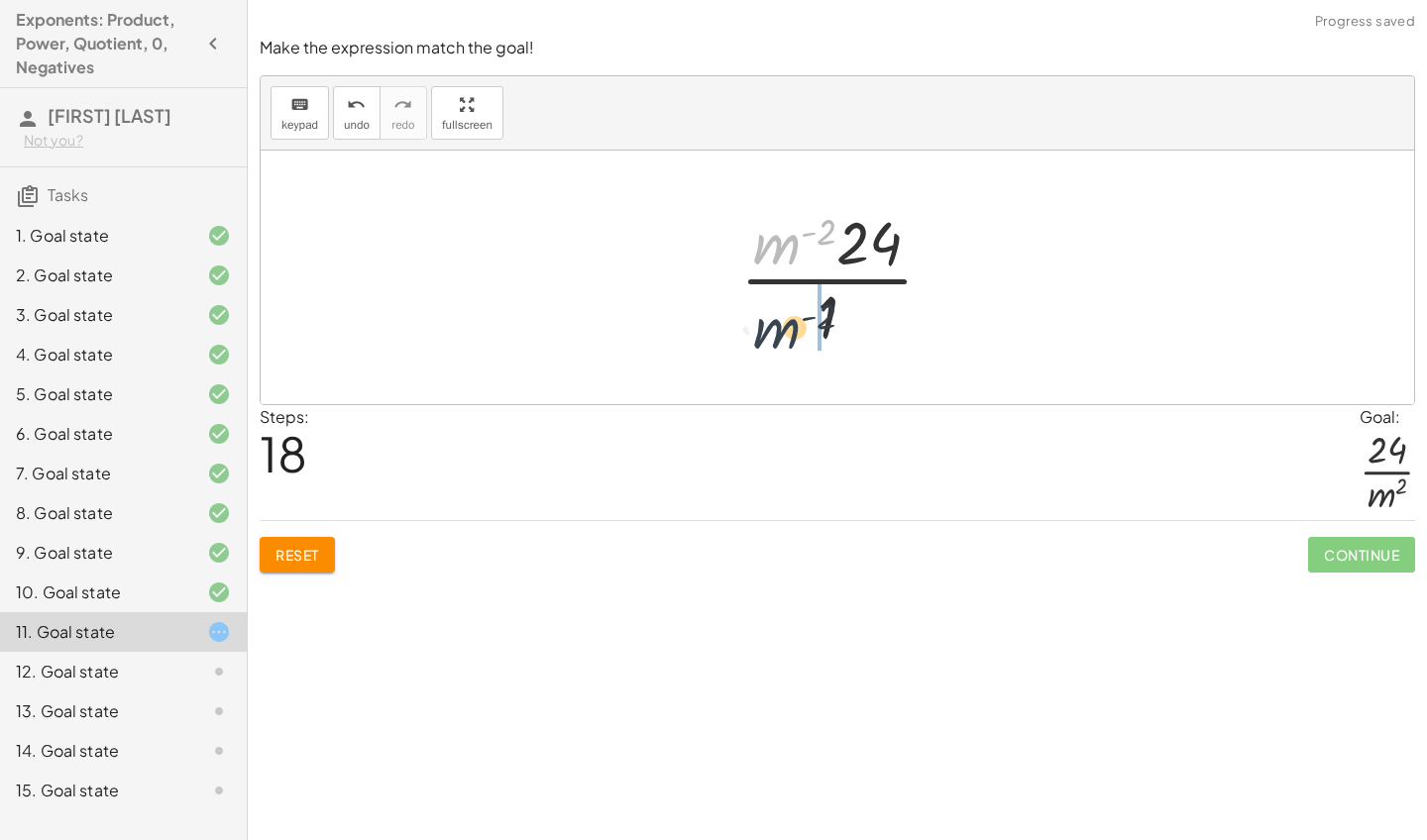 drag, startPoint x: 778, startPoint y: 243, endPoint x: 778, endPoint y: 329, distance: 86 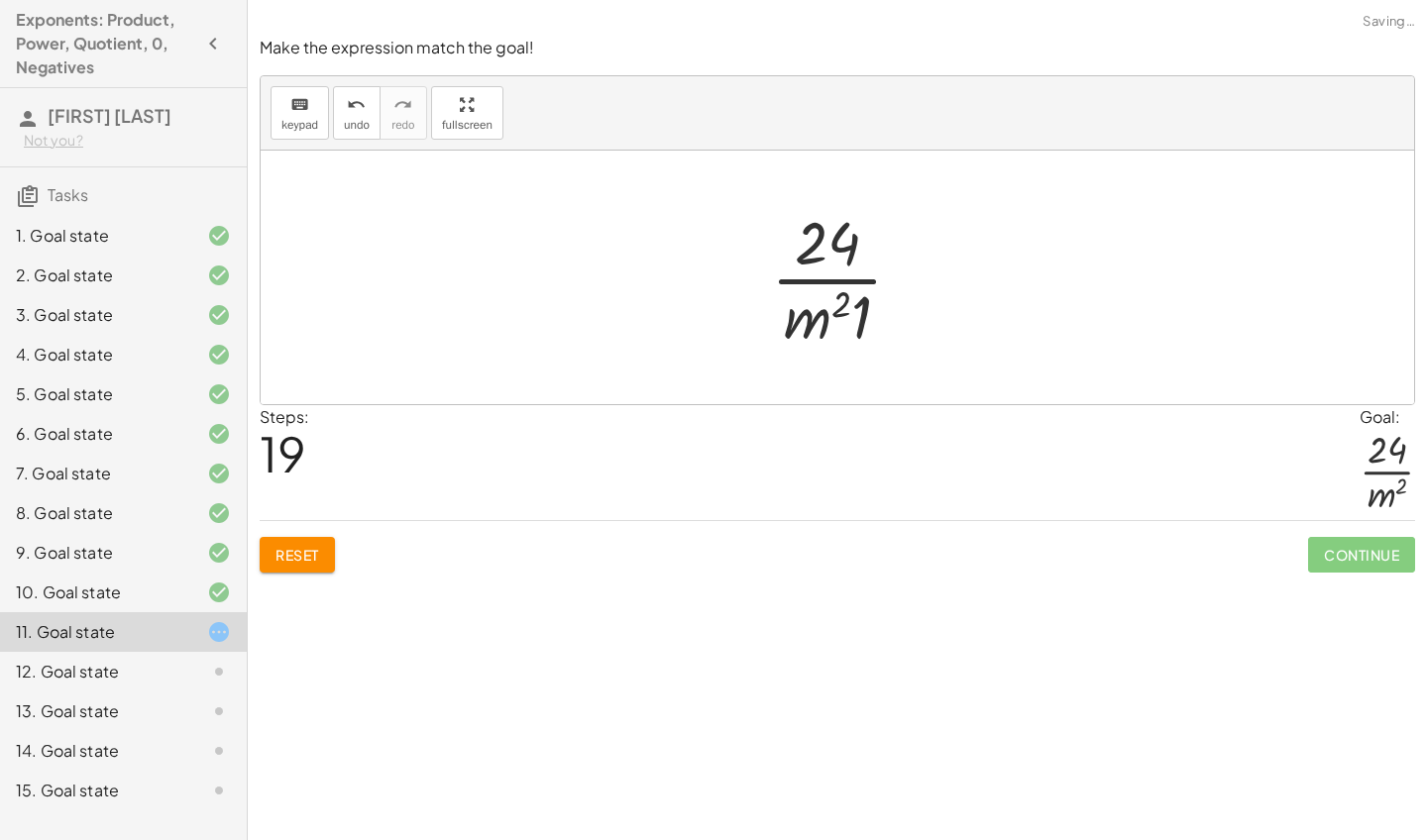 click at bounding box center (844, 277) 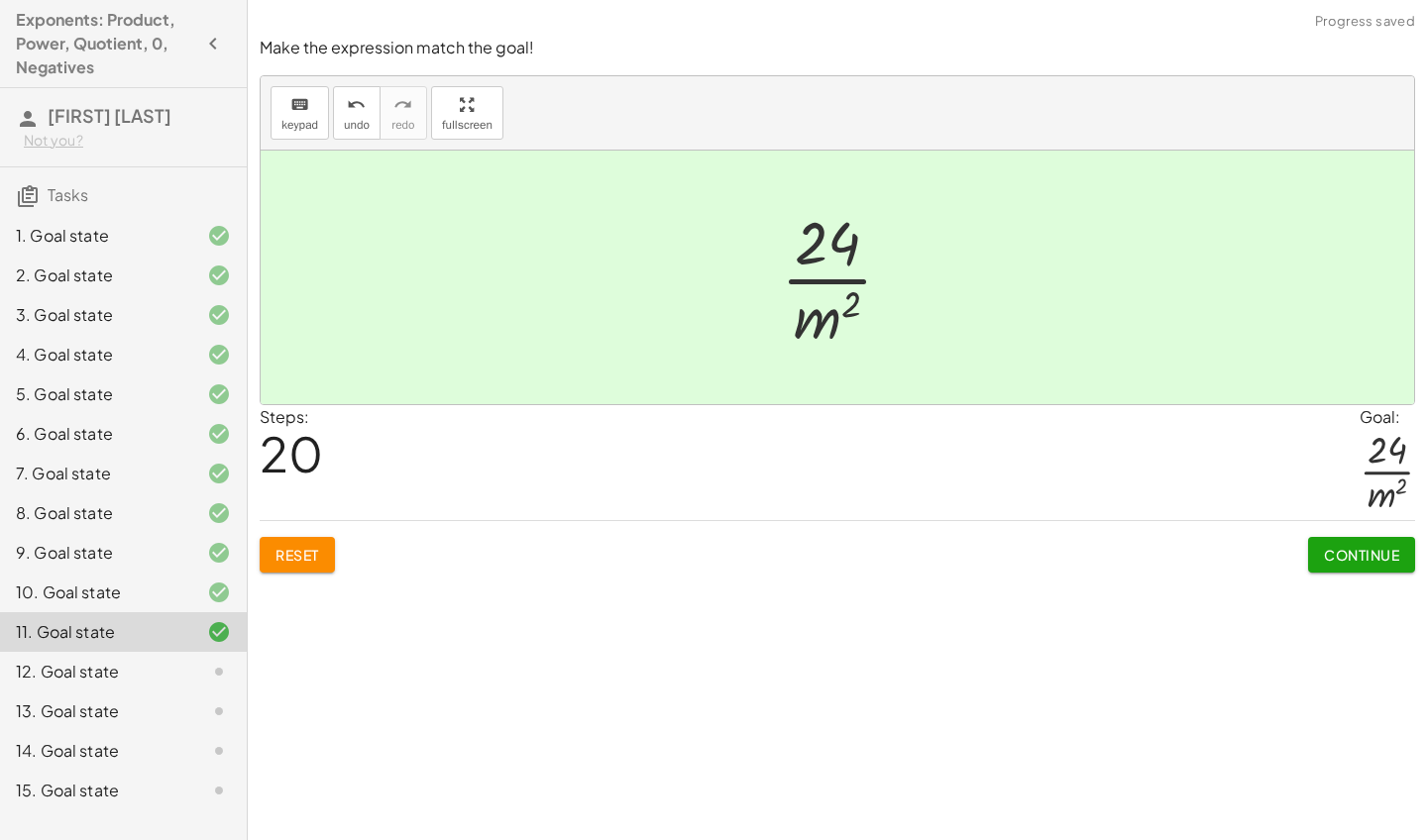 click on "Continue" 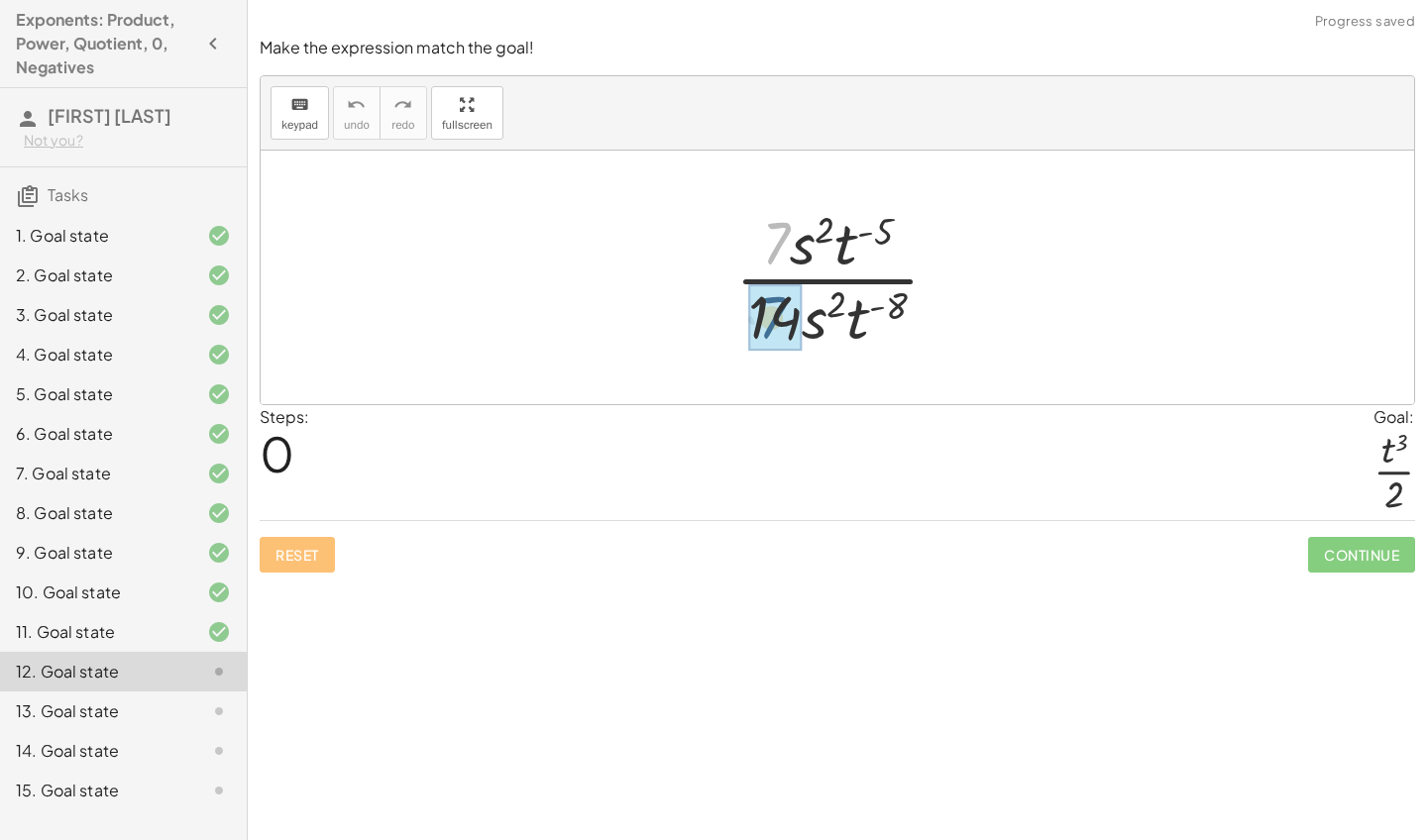 drag, startPoint x: 781, startPoint y: 235, endPoint x: 776, endPoint y: 313, distance: 78.16009 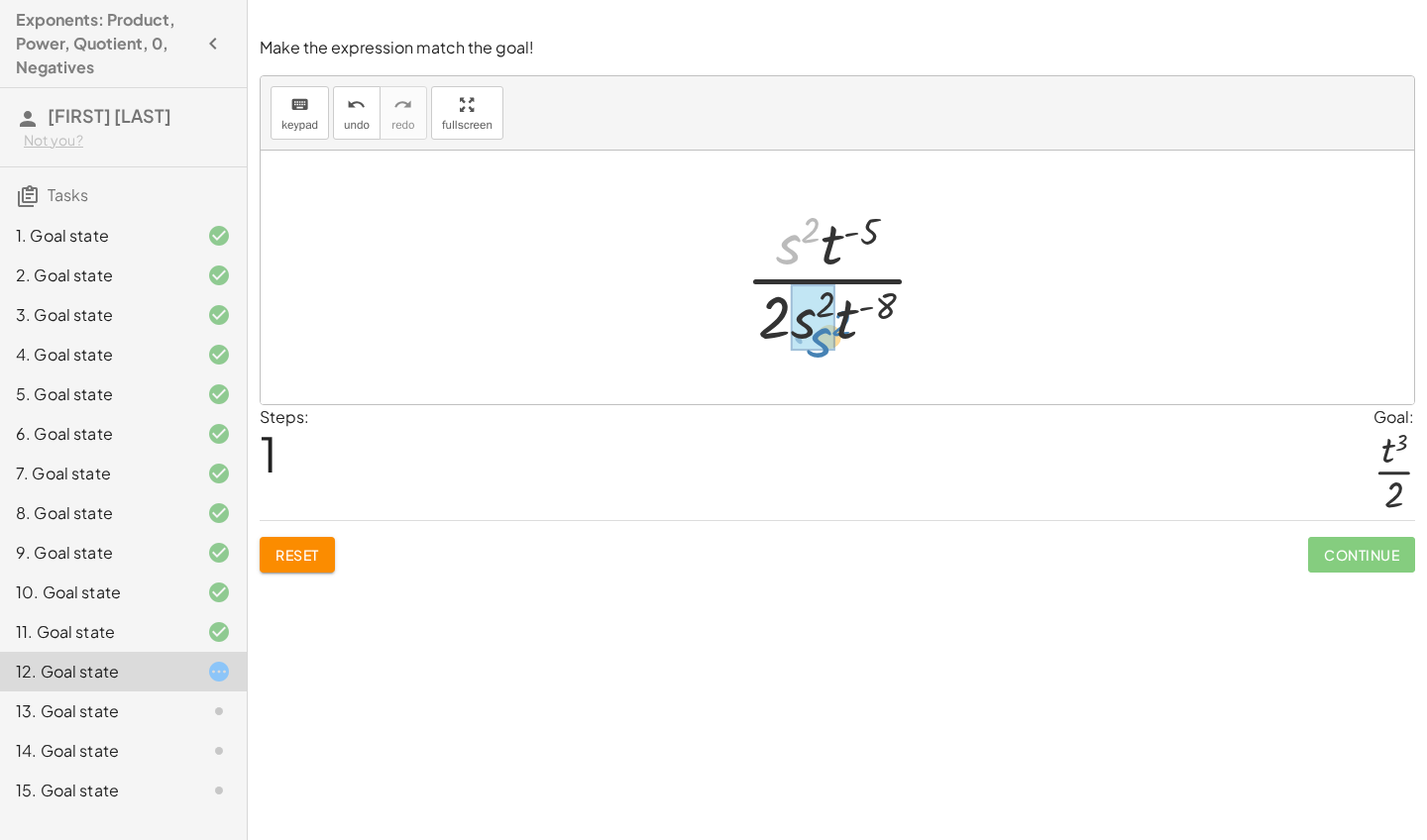 drag, startPoint x: 783, startPoint y: 248, endPoint x: 814, endPoint y: 341, distance: 98.0306 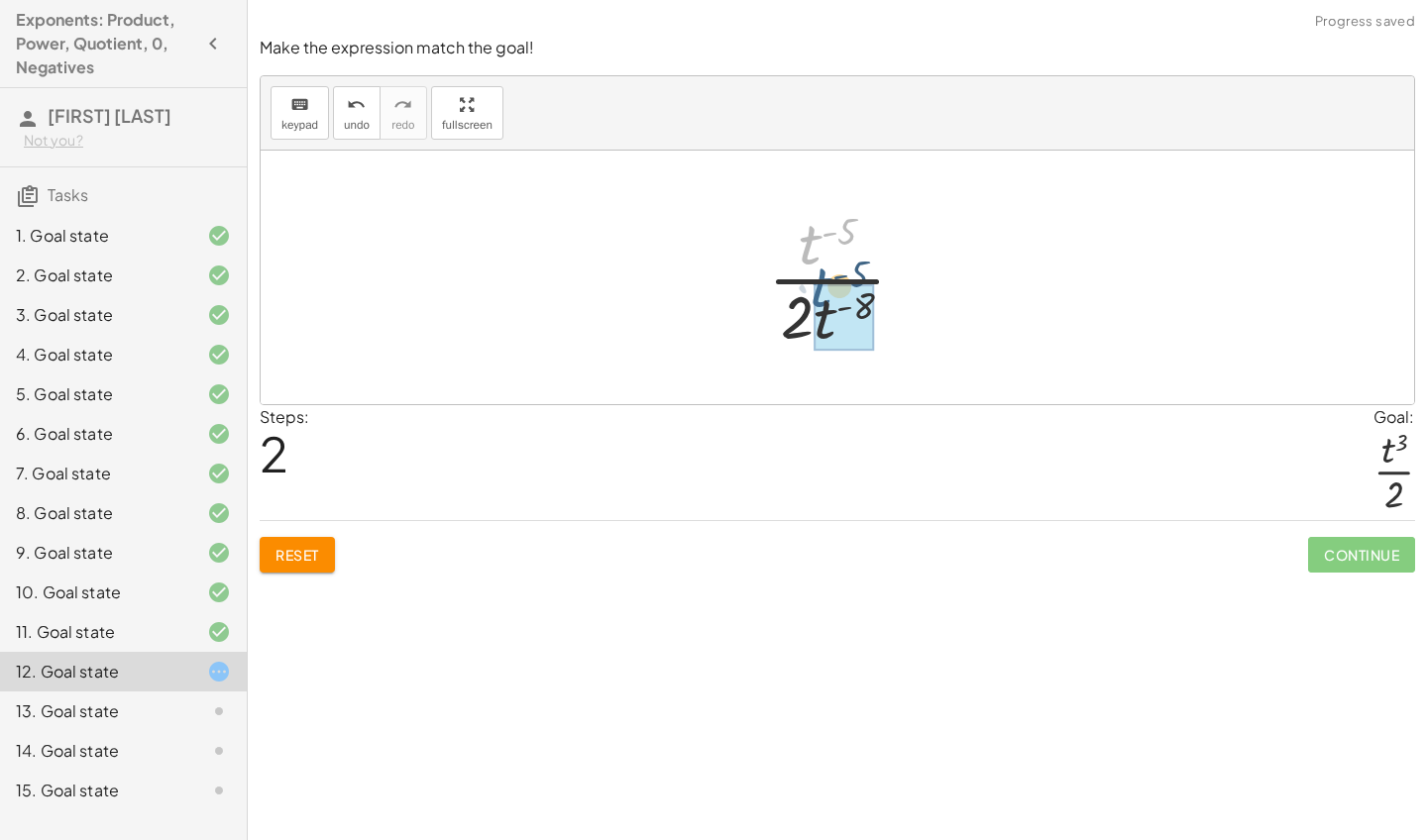 drag, startPoint x: 803, startPoint y: 250, endPoint x: 820, endPoint y: 318, distance: 70.092796 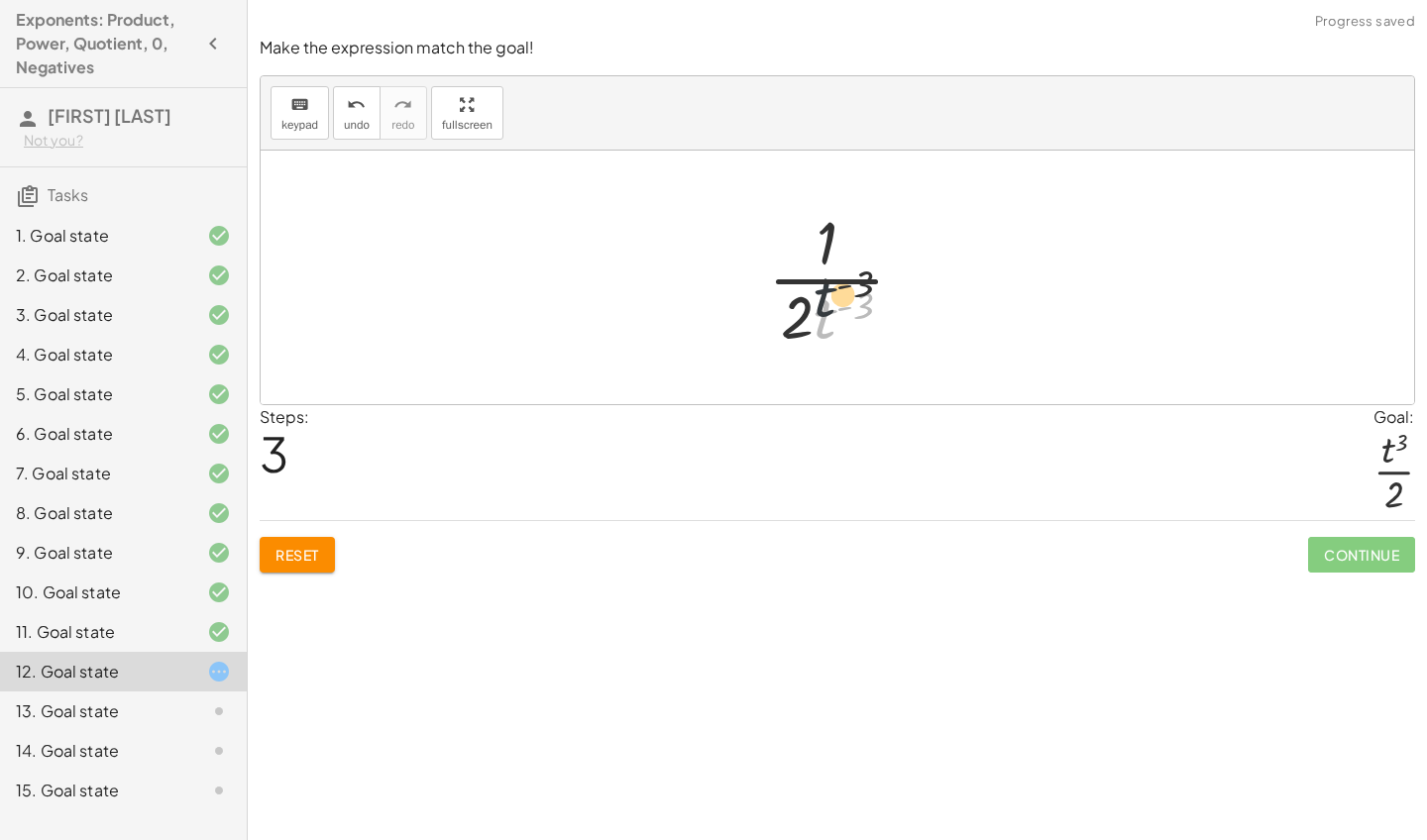 drag, startPoint x: 820, startPoint y: 318, endPoint x: 817, endPoint y: 259, distance: 59.076222 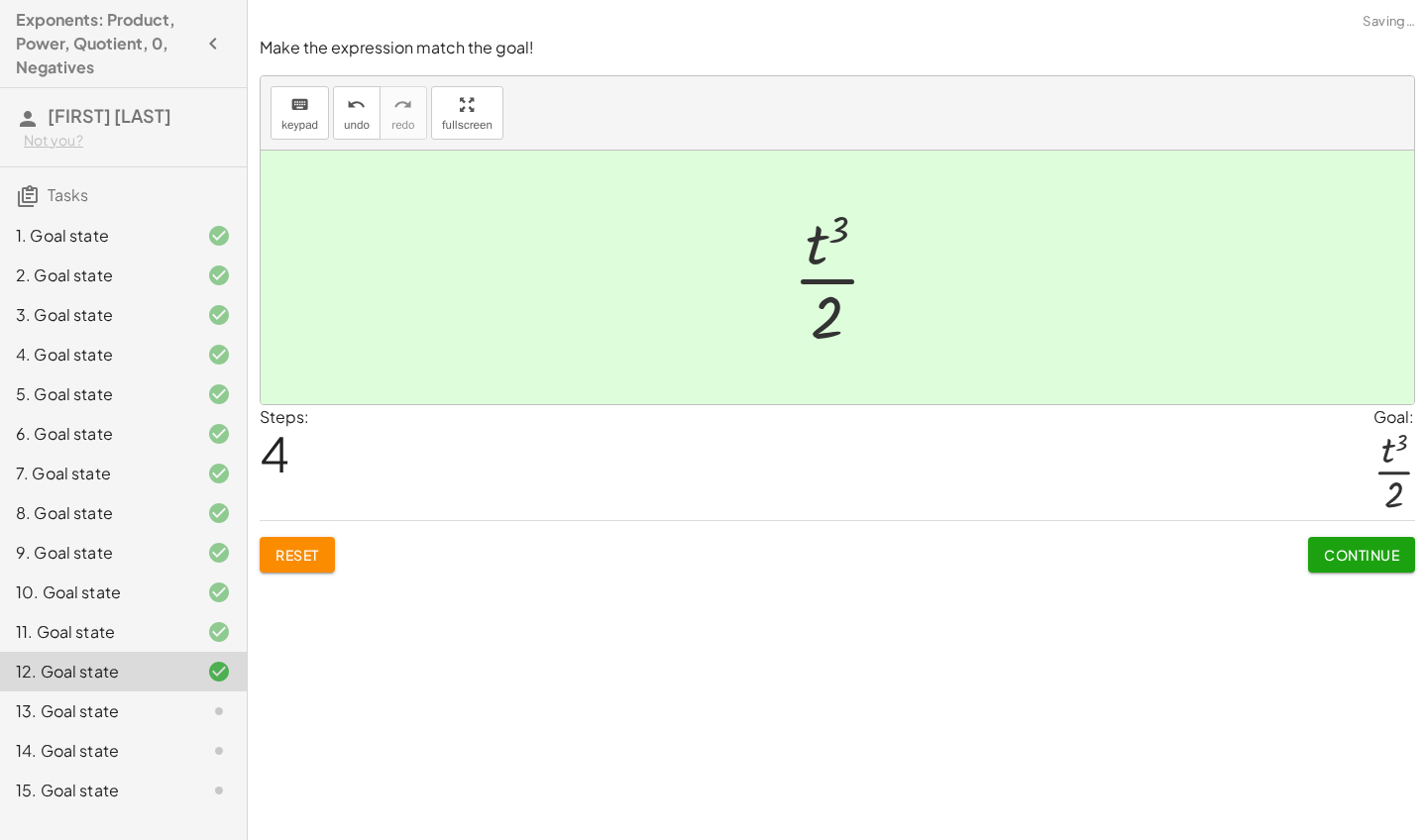 click on "Continue" 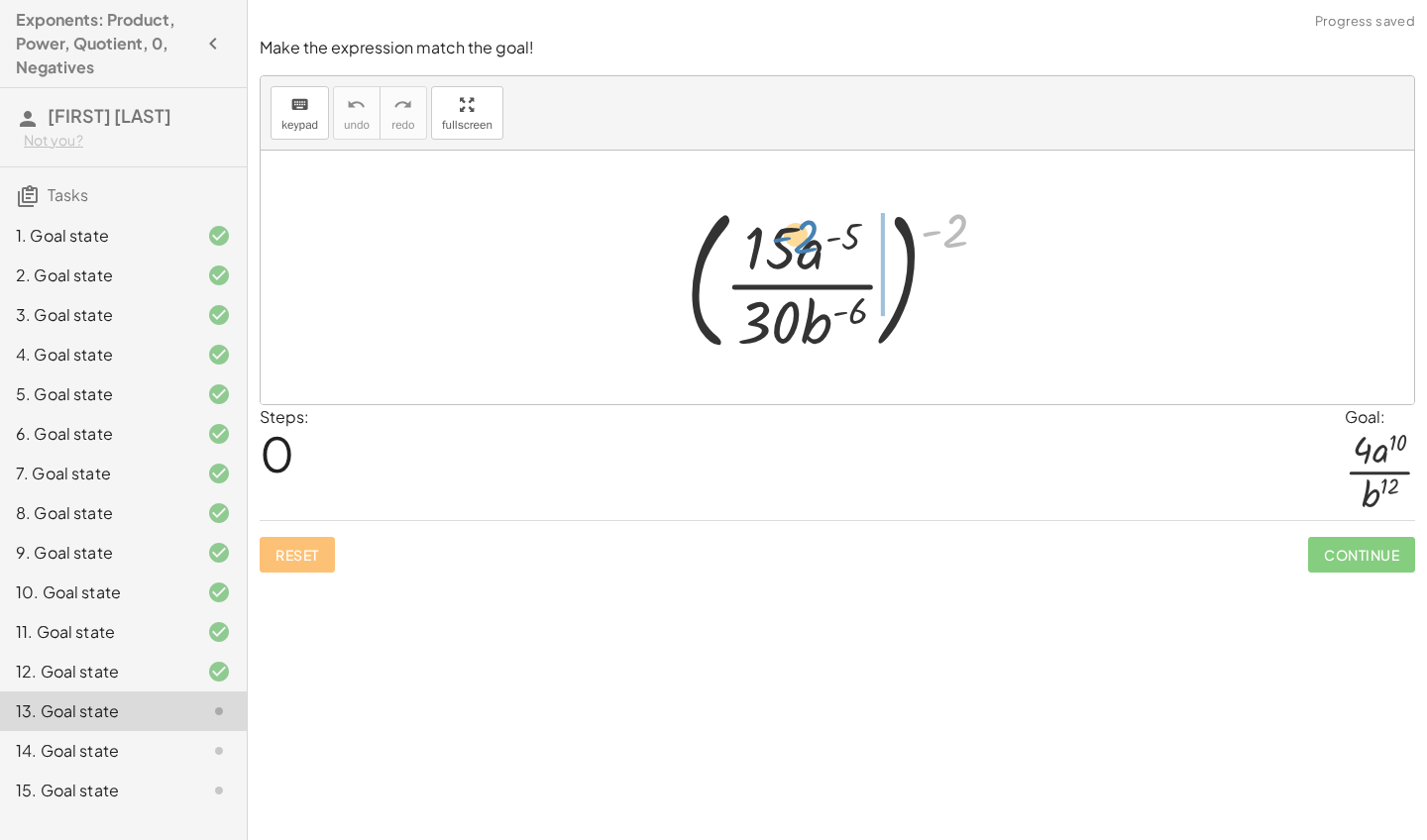 drag, startPoint x: 954, startPoint y: 239, endPoint x: 799, endPoint y: 245, distance: 155.11609 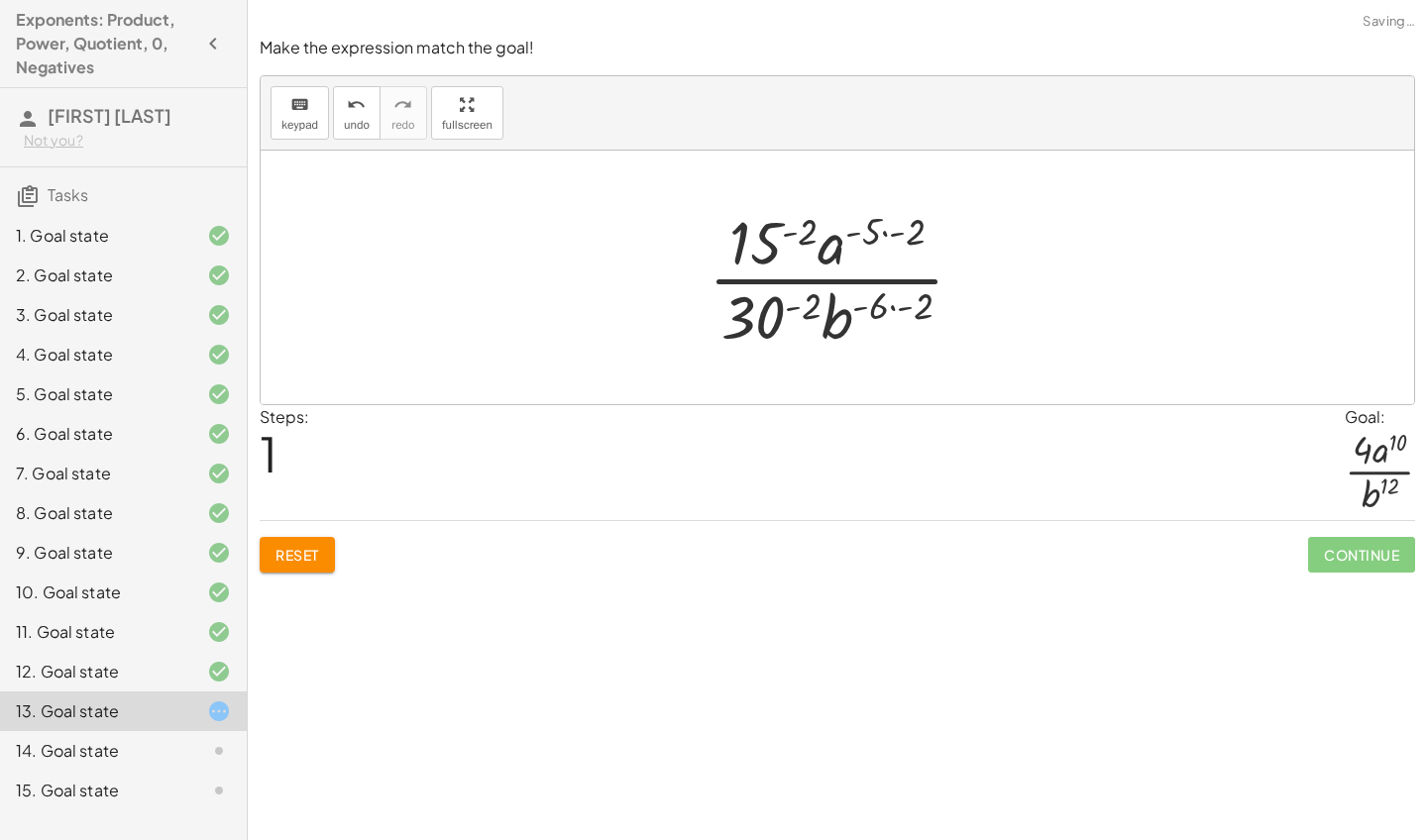 click at bounding box center (844, 277) 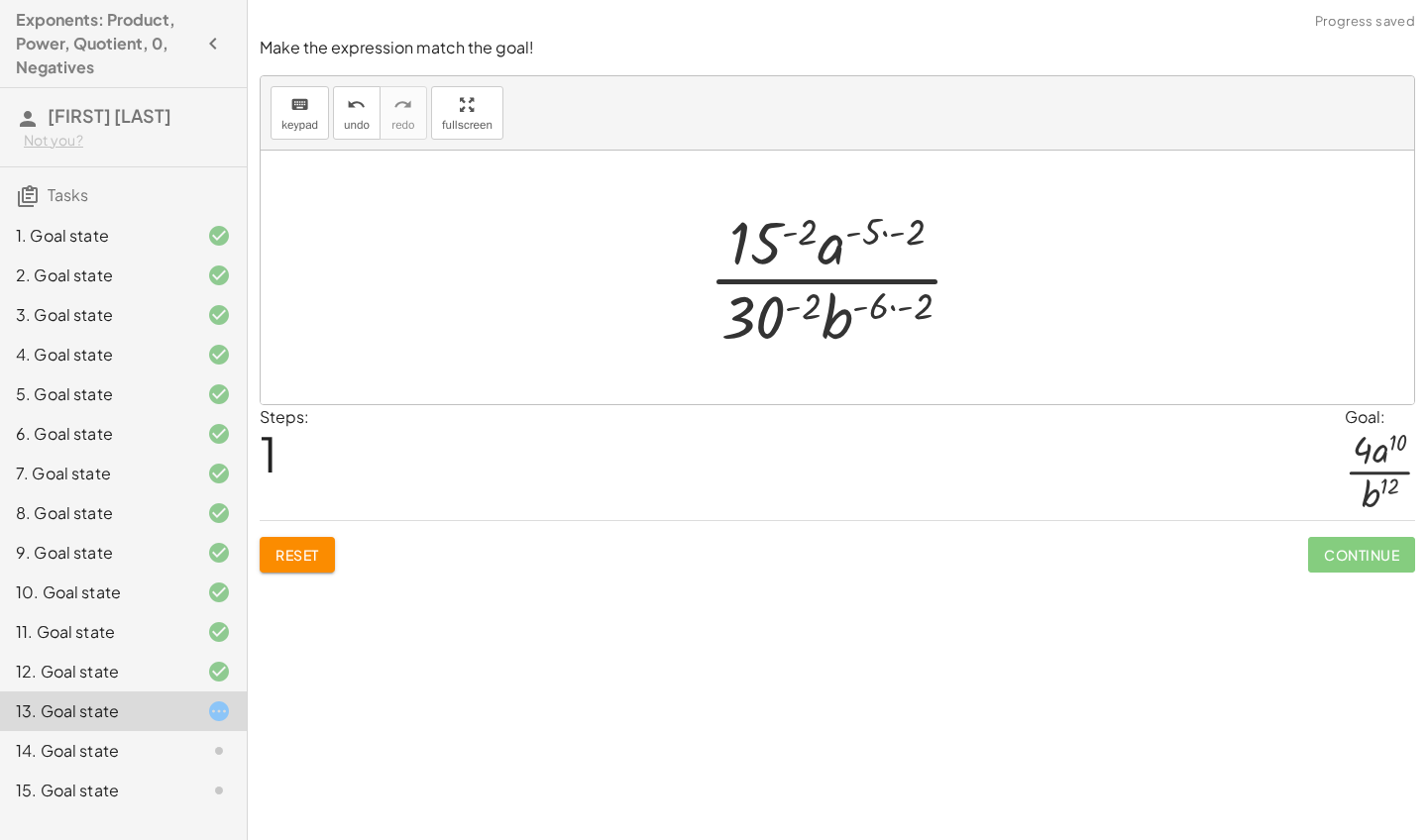 click at bounding box center [844, 277] 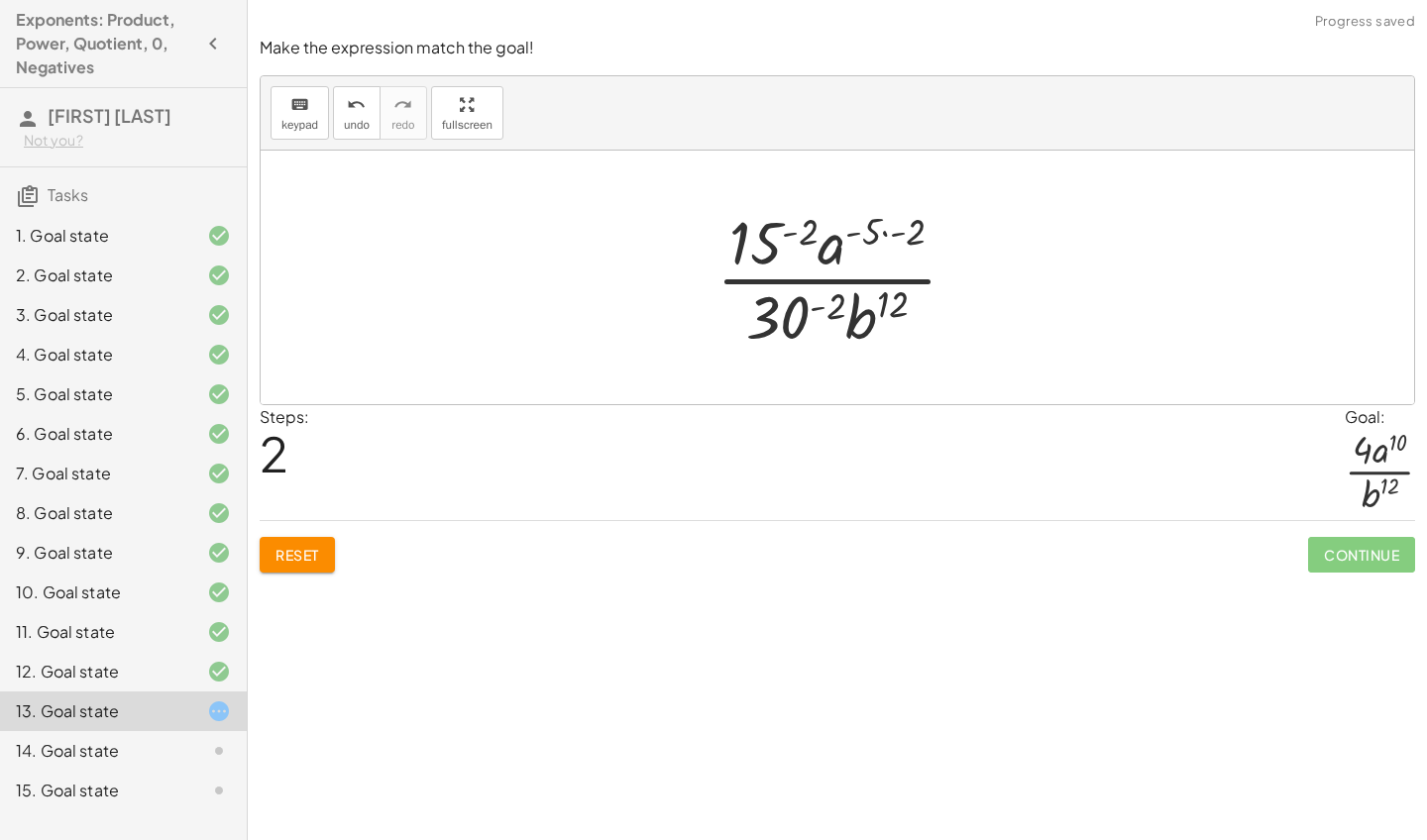 click at bounding box center [844, 277] 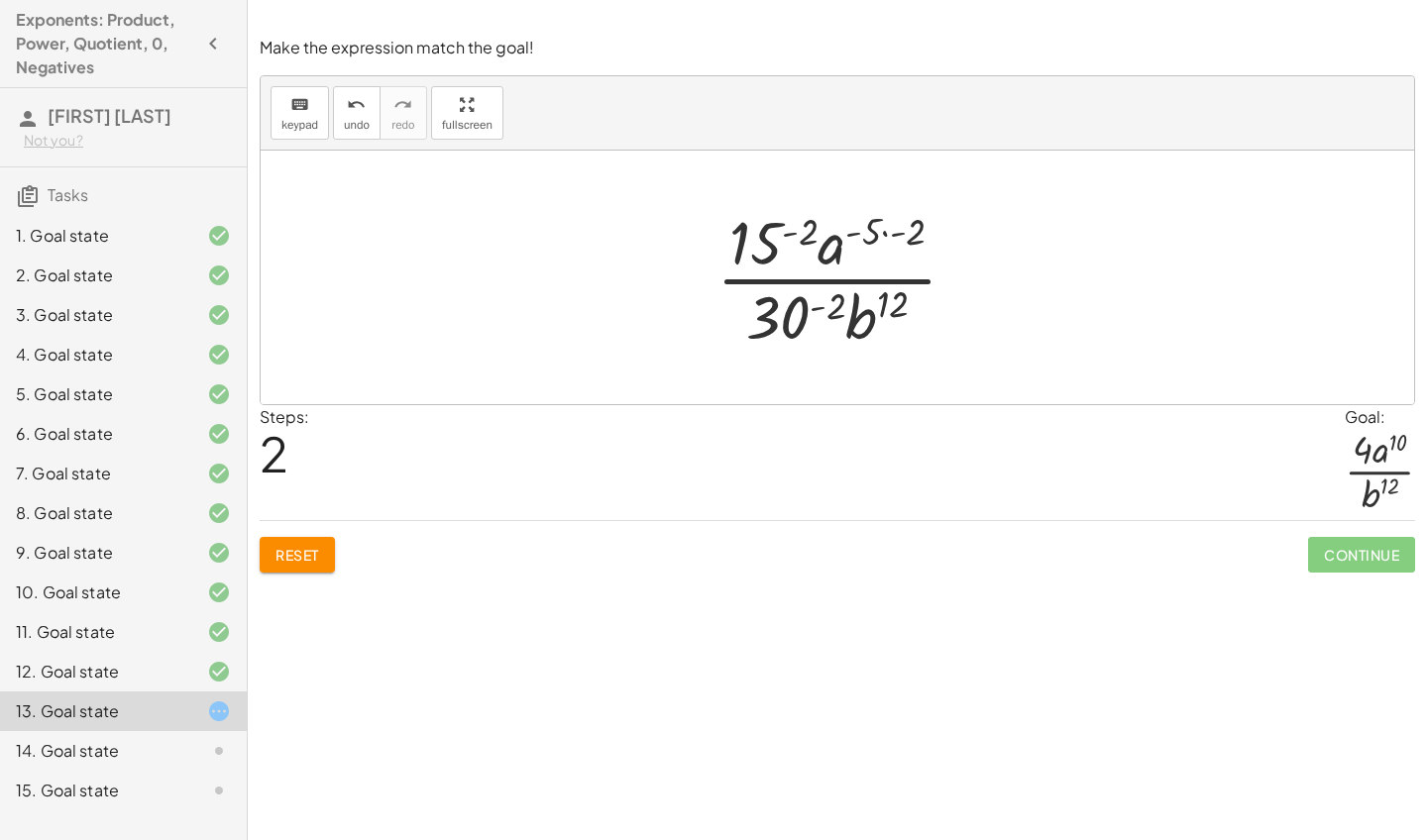 click at bounding box center [844, 277] 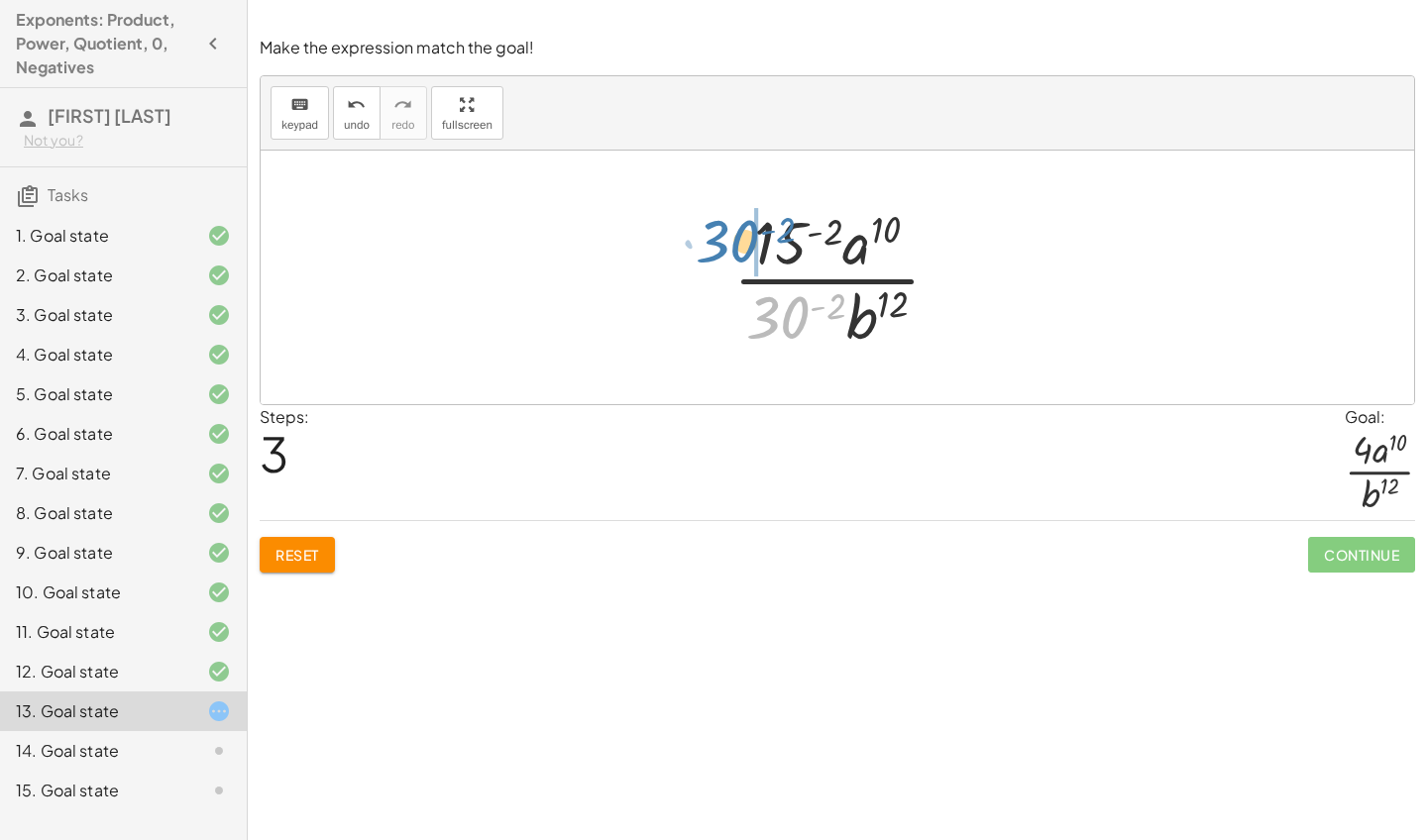 drag, startPoint x: 797, startPoint y: 313, endPoint x: 746, endPoint y: 237, distance: 91.526 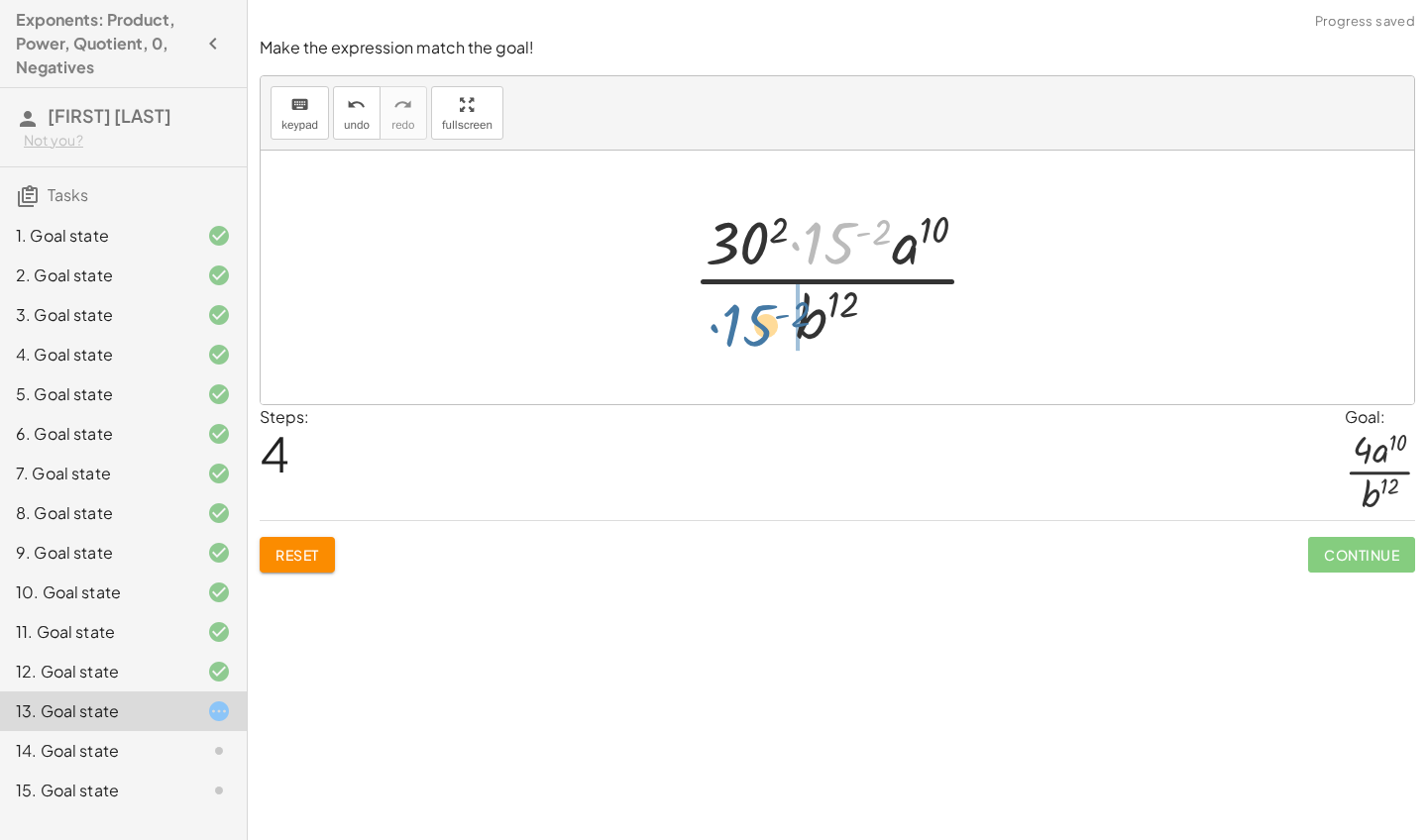 drag, startPoint x: 841, startPoint y: 241, endPoint x: 757, endPoint y: 326, distance: 119.50314 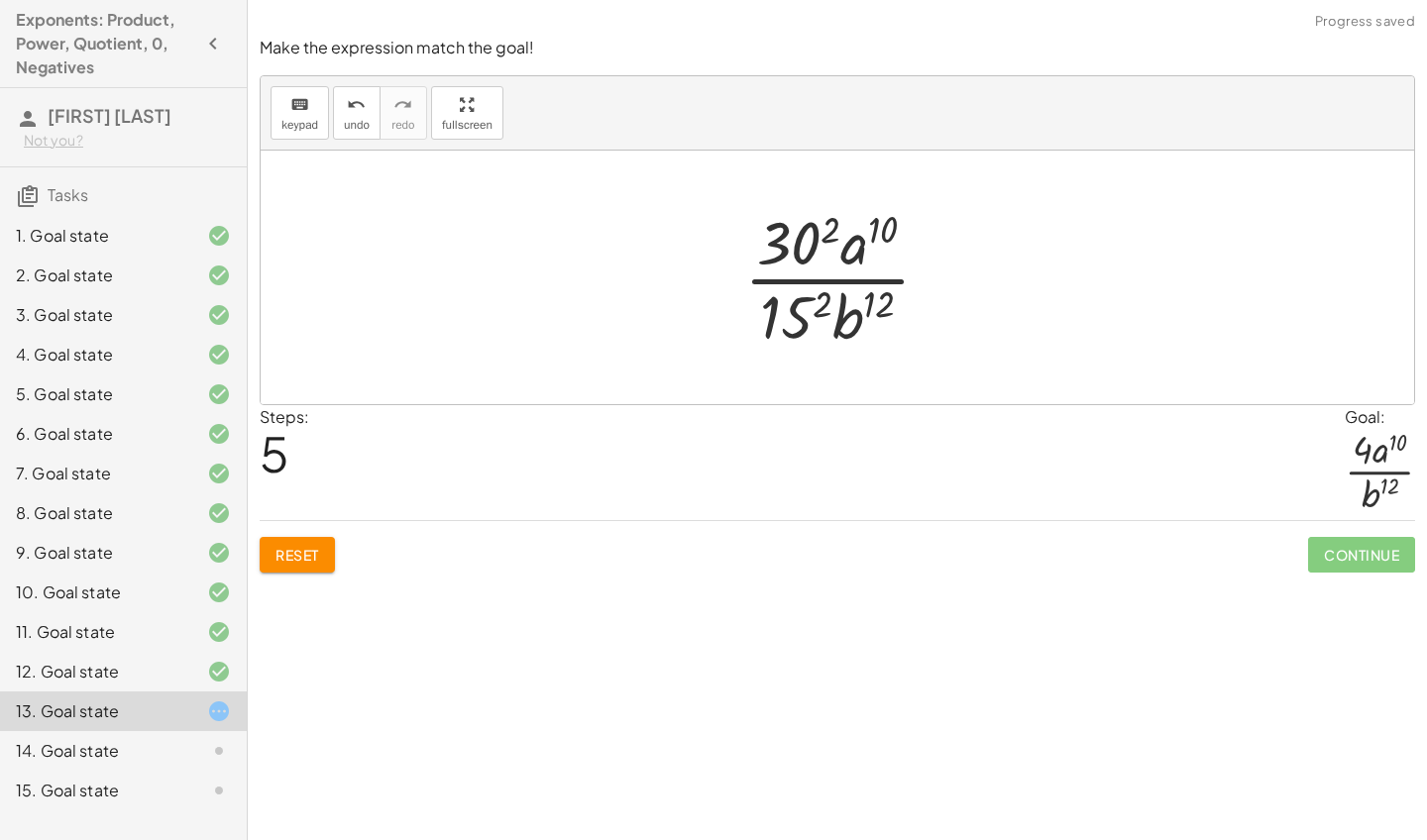 click at bounding box center (845, 277) 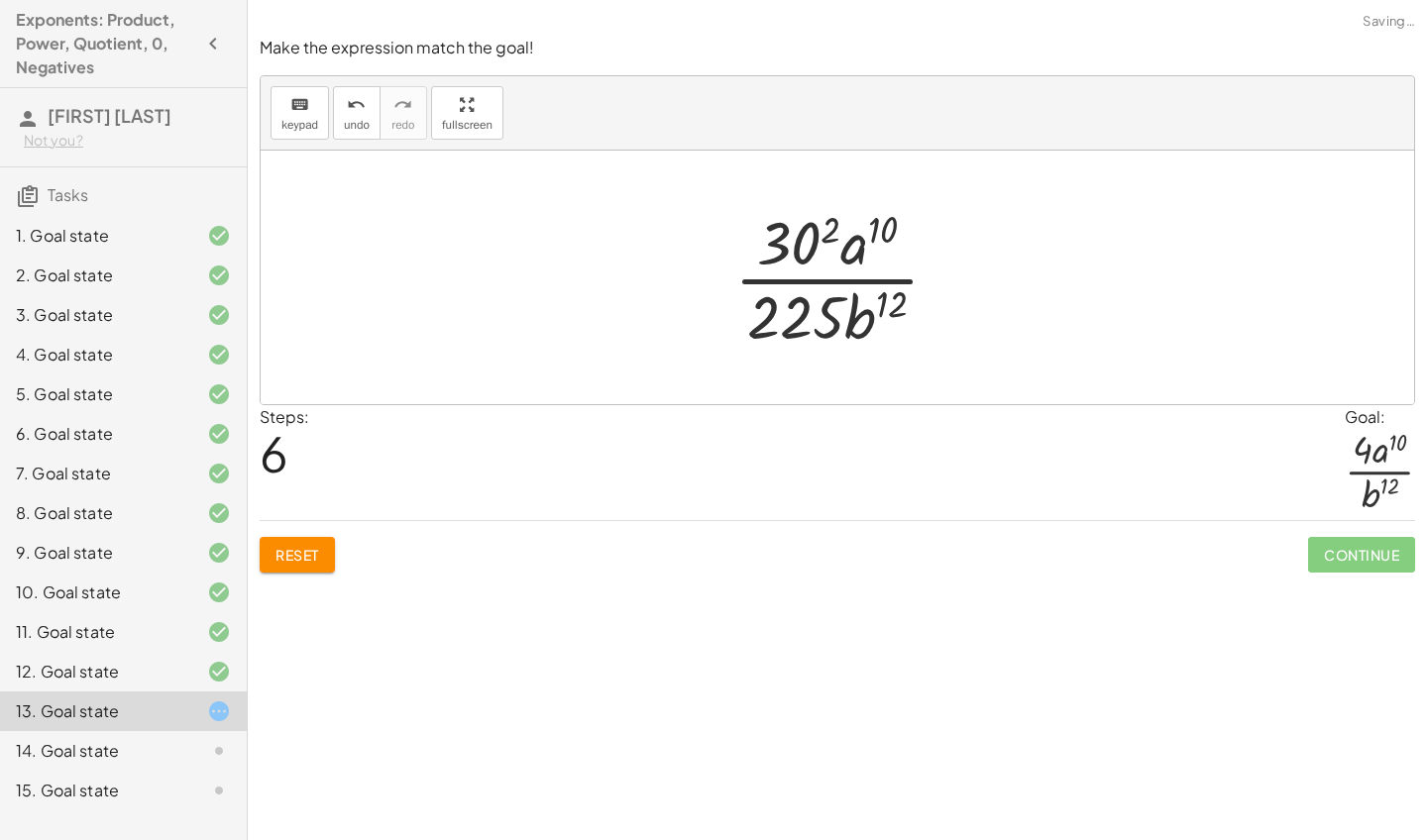 click at bounding box center (844, 277) 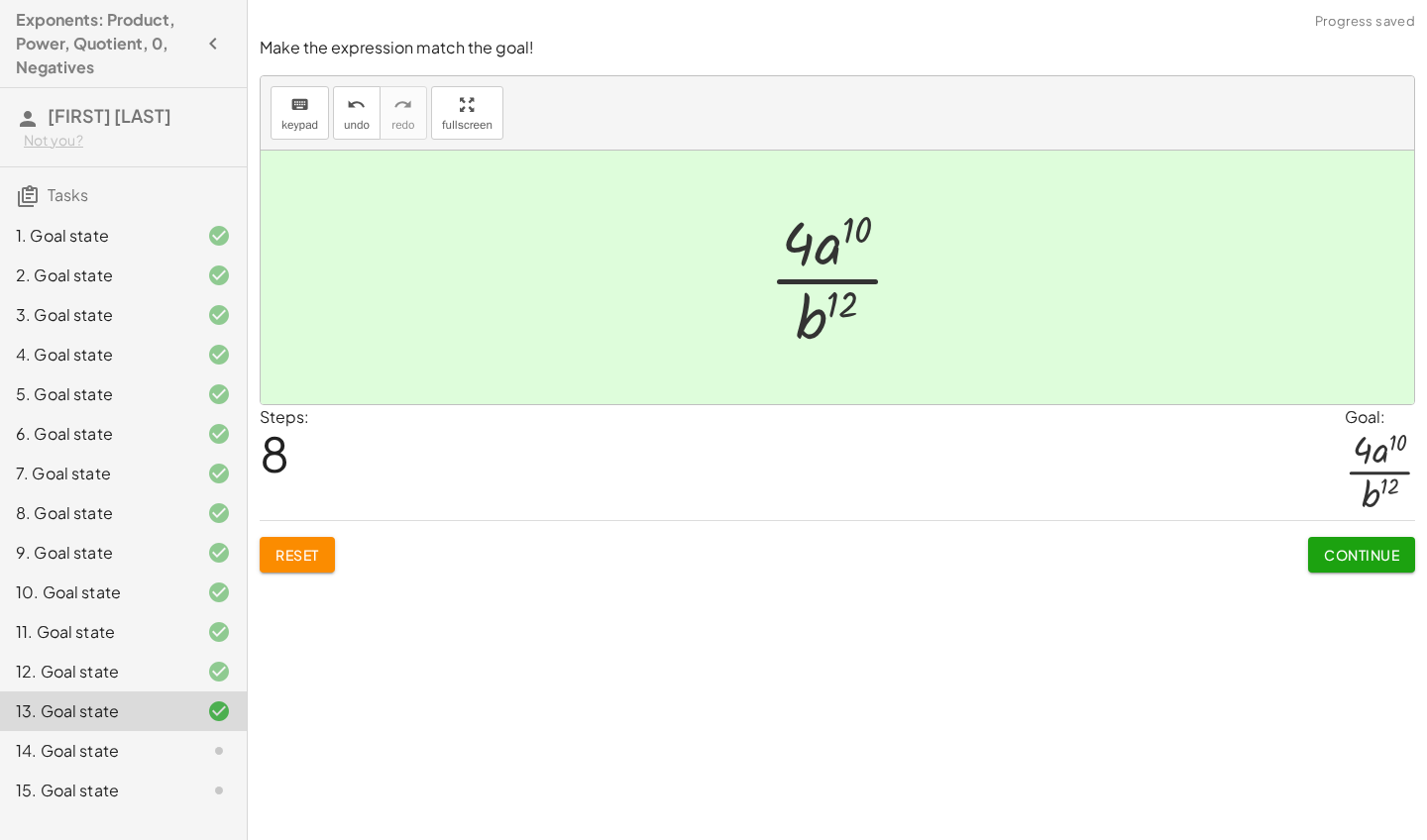 click on "Continue" 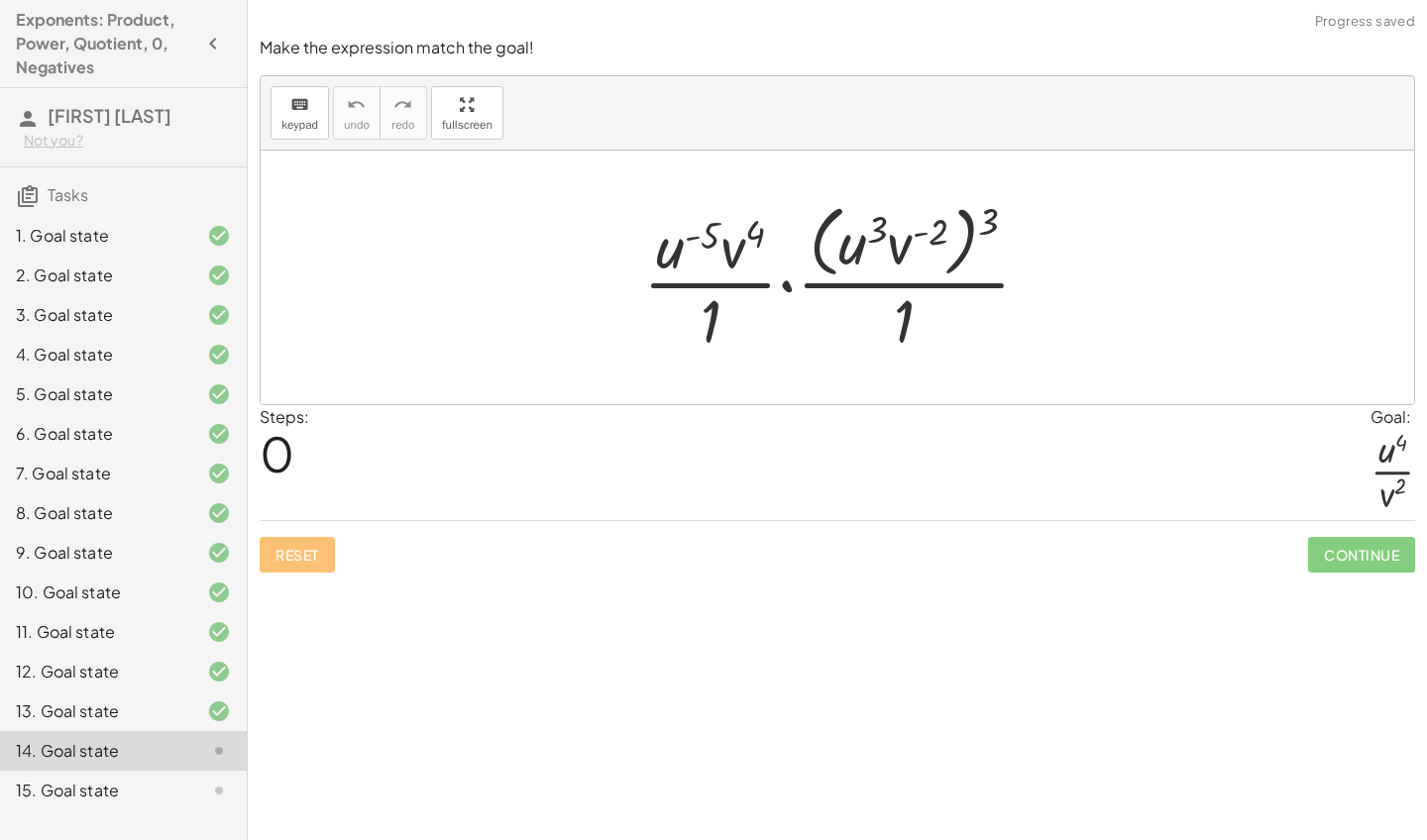 click at bounding box center [844, 276] 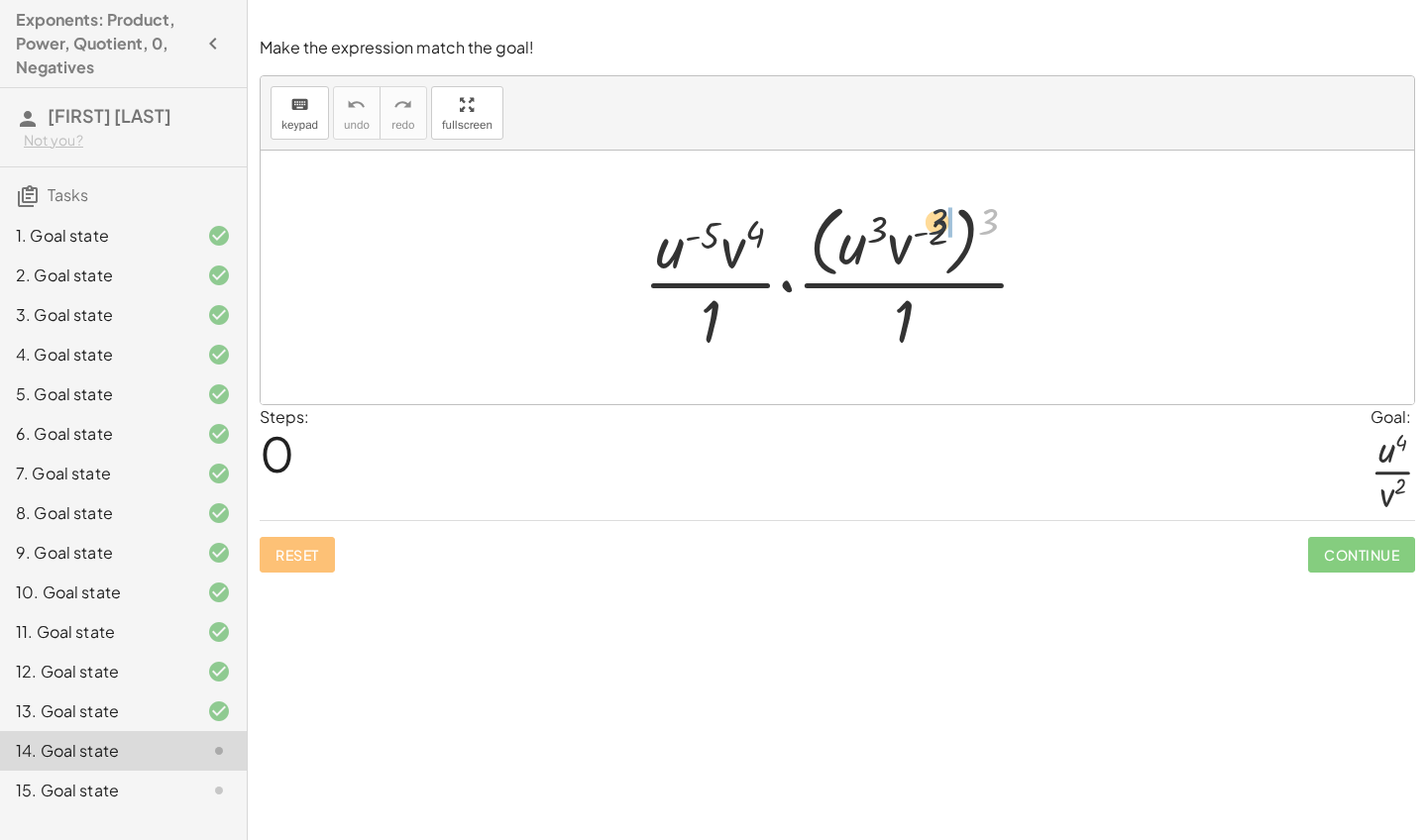 drag, startPoint x: 997, startPoint y: 216, endPoint x: 903, endPoint y: 216, distance: 94 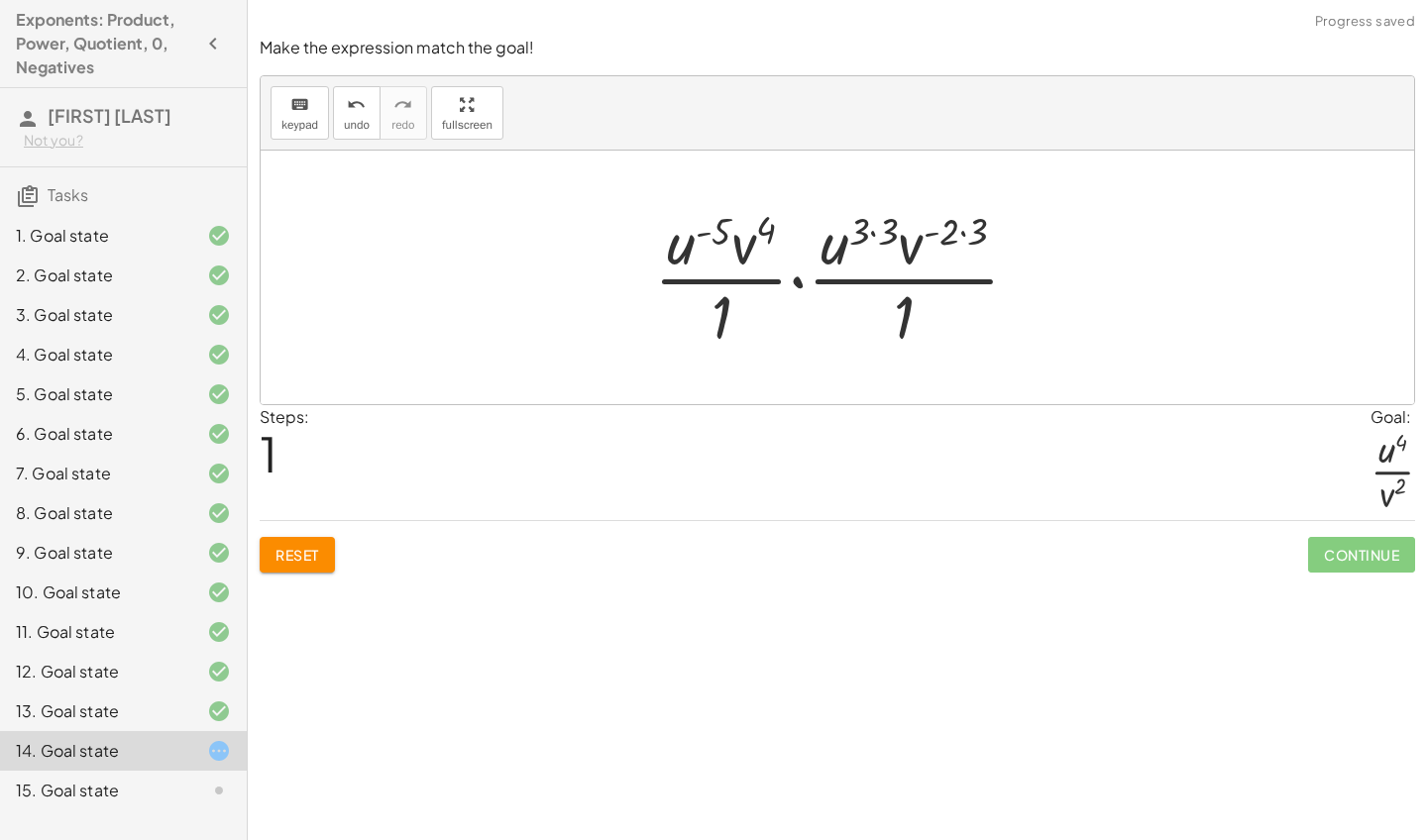 click at bounding box center (844, 277) 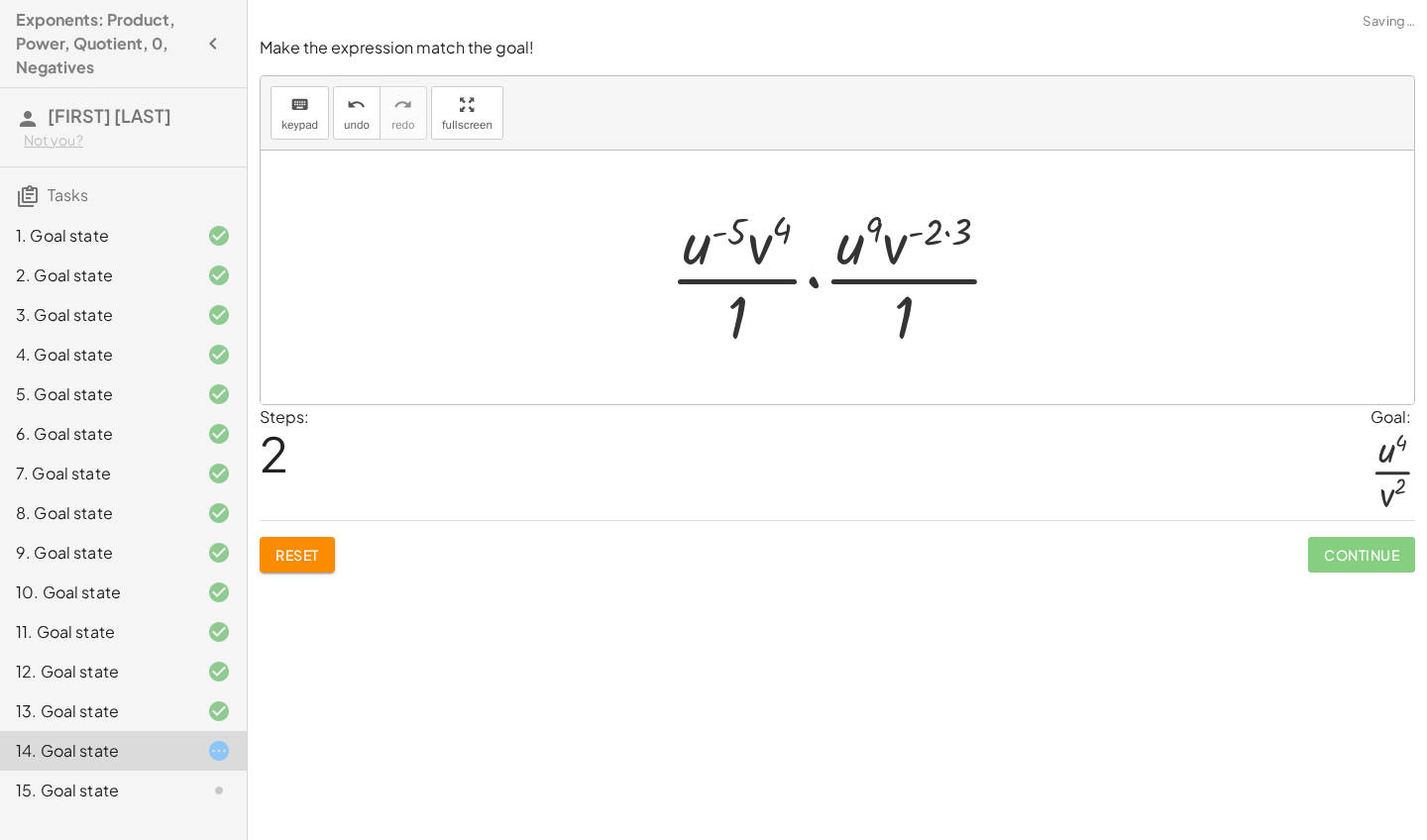 click at bounding box center [844, 277] 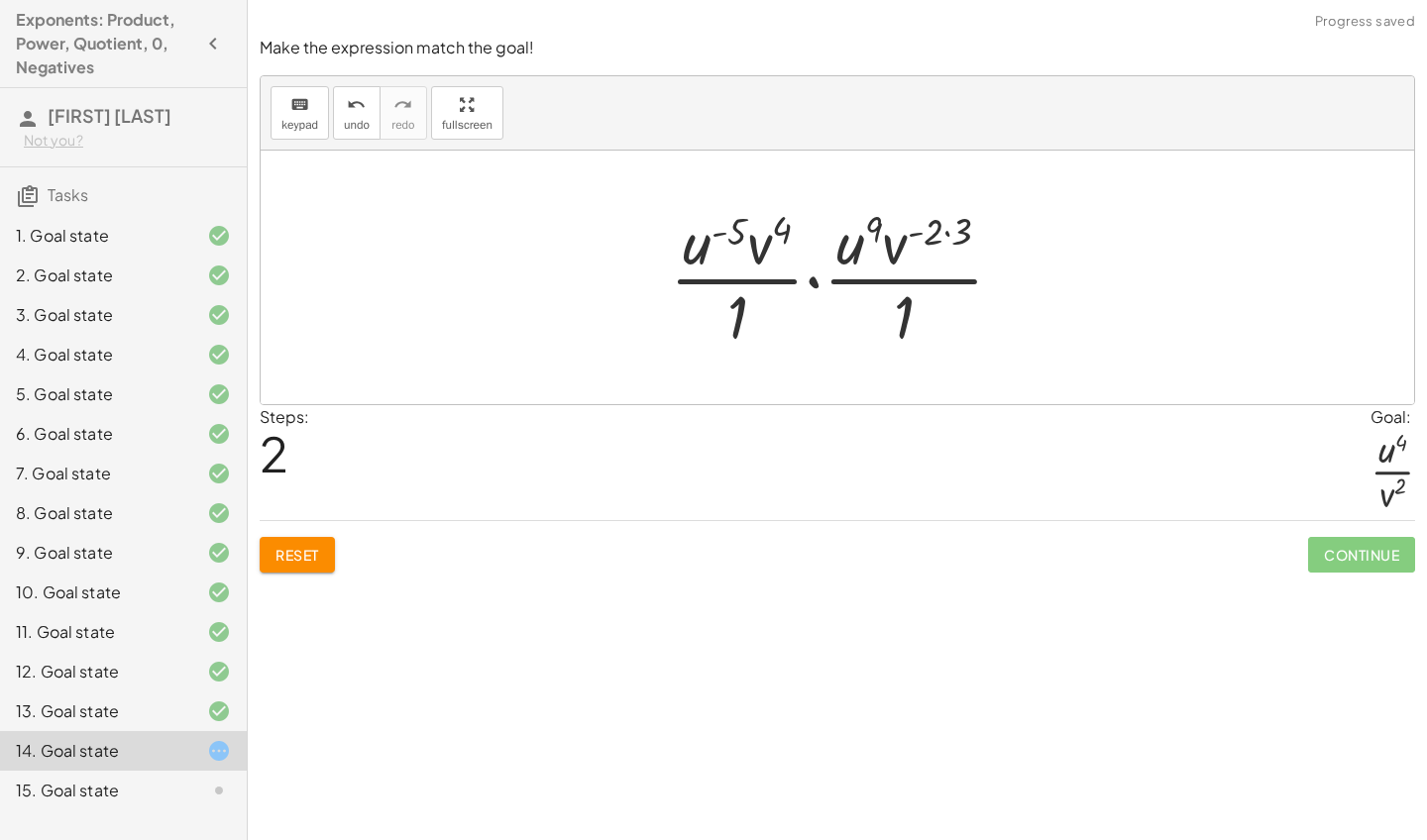 click at bounding box center (844, 277) 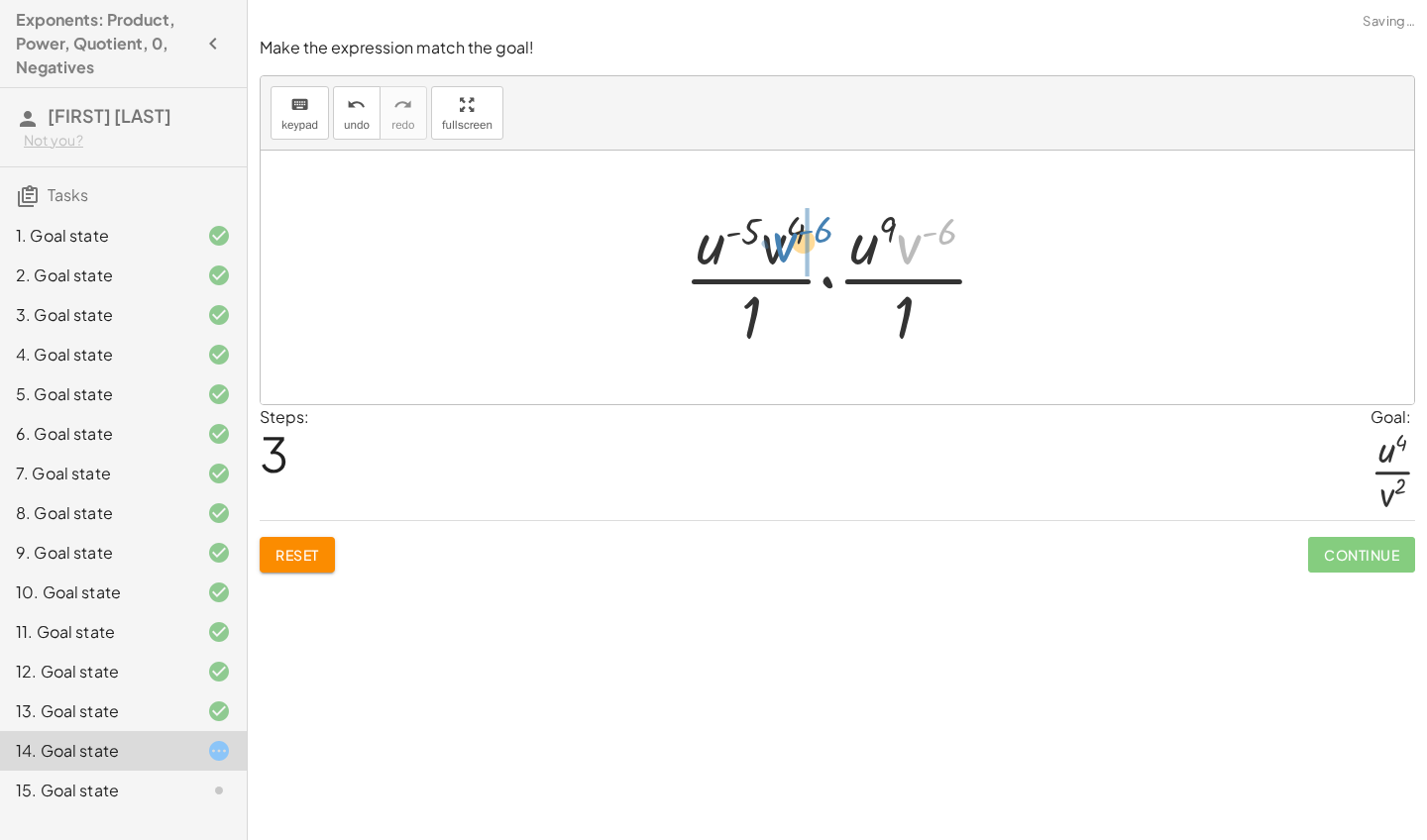 drag, startPoint x: 916, startPoint y: 246, endPoint x: 792, endPoint y: 244, distance: 124.016 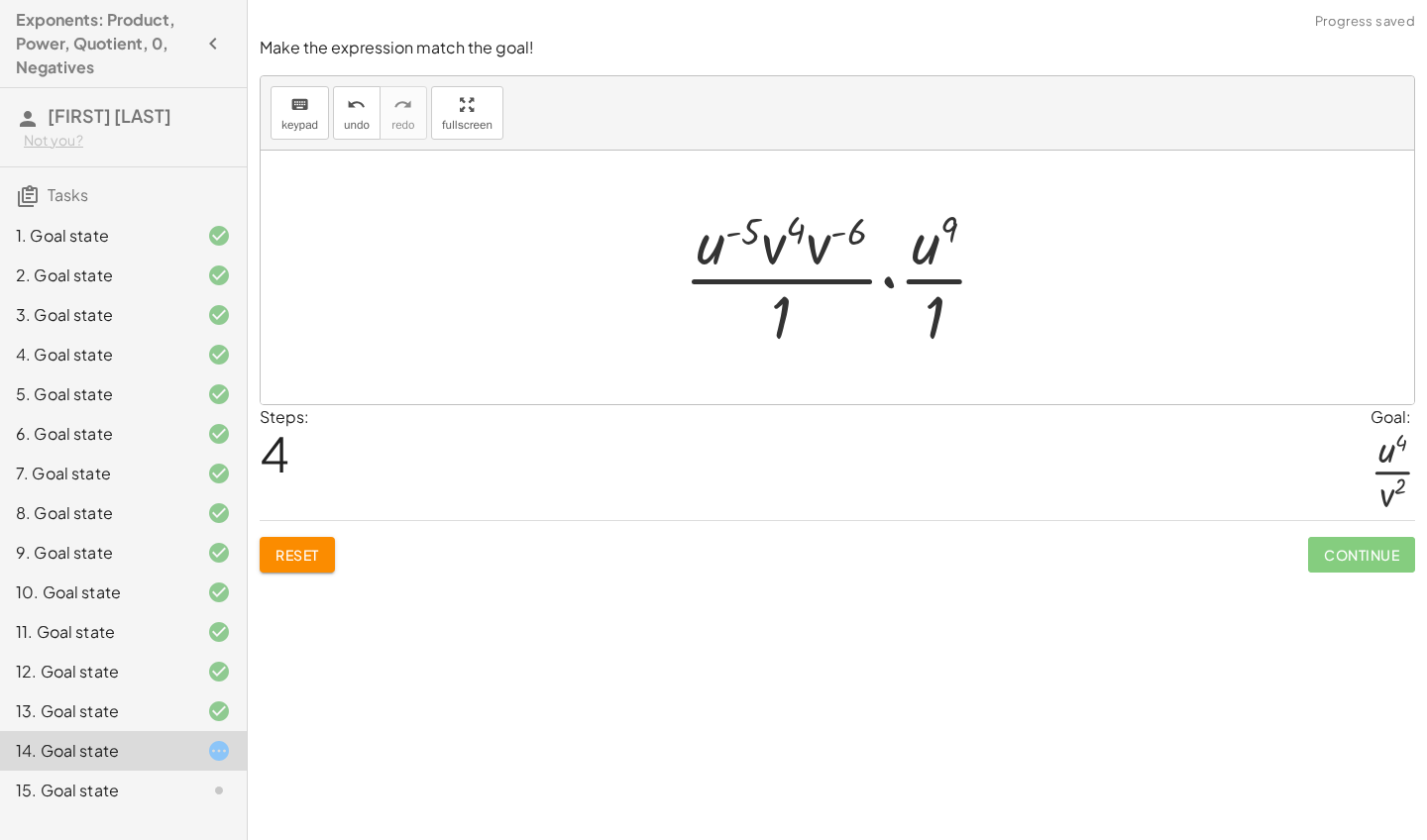 click at bounding box center (844, 277) 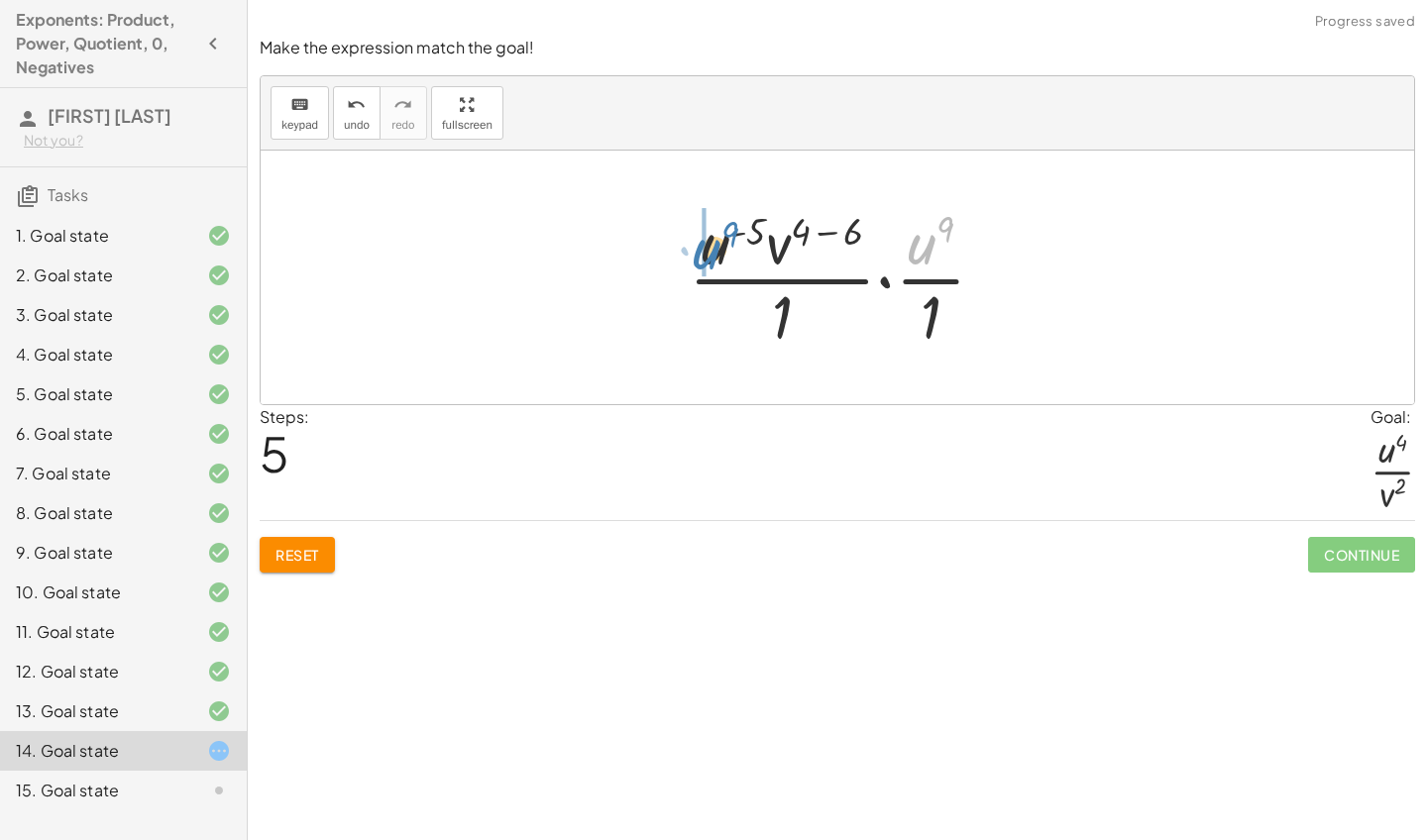 drag, startPoint x: 919, startPoint y: 251, endPoint x: 704, endPoint y: 256, distance: 215.0581 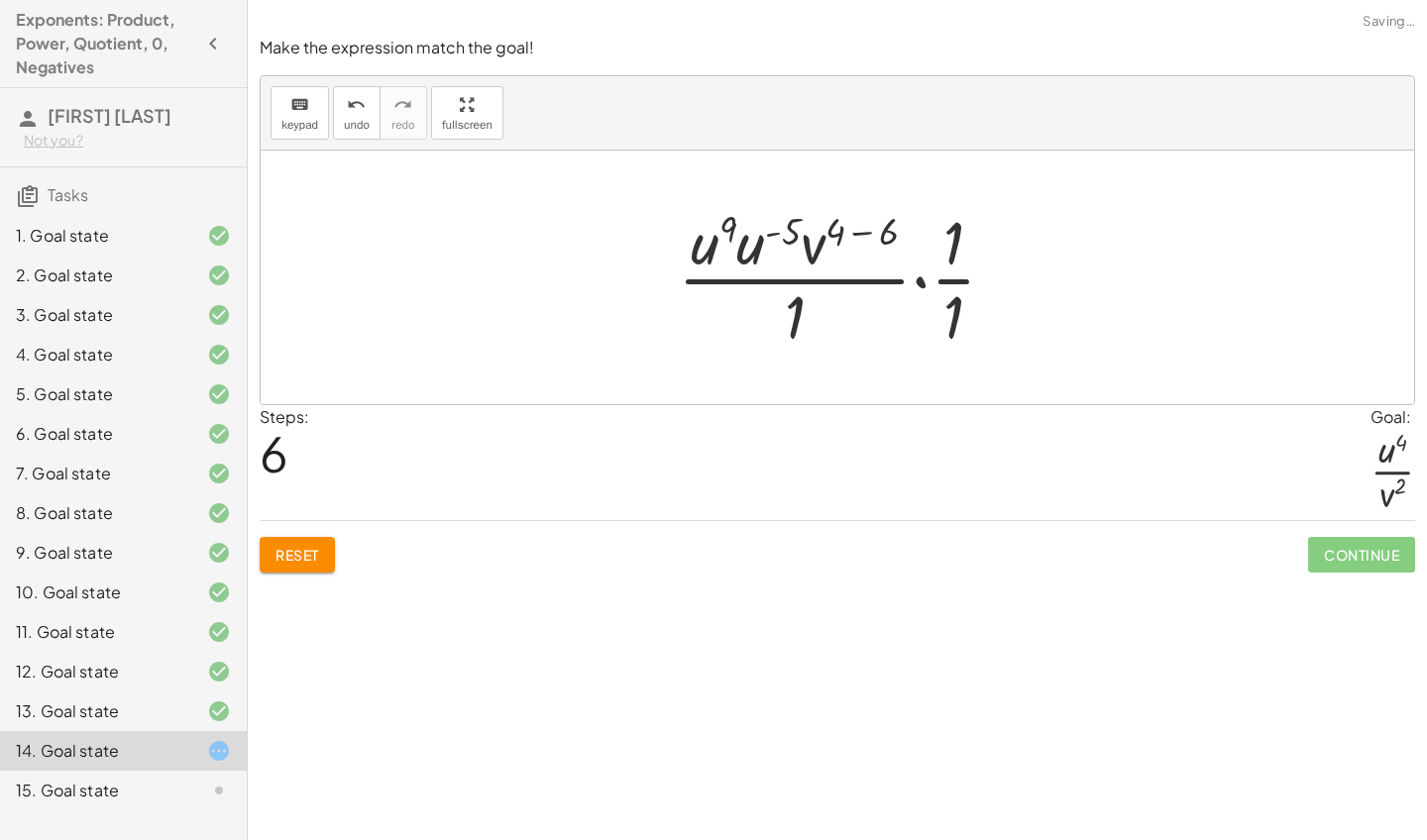 click at bounding box center (844, 277) 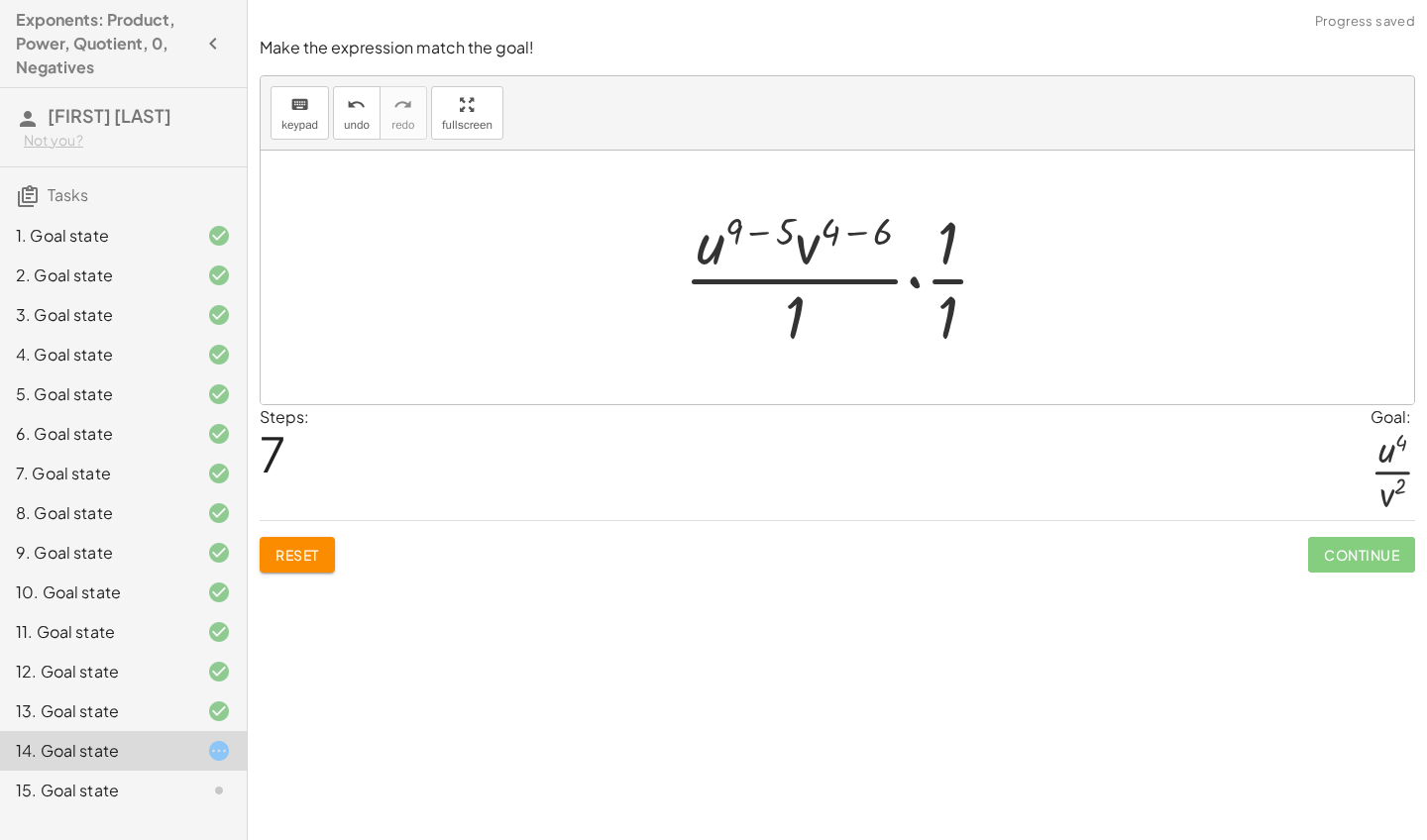 click at bounding box center [844, 277] 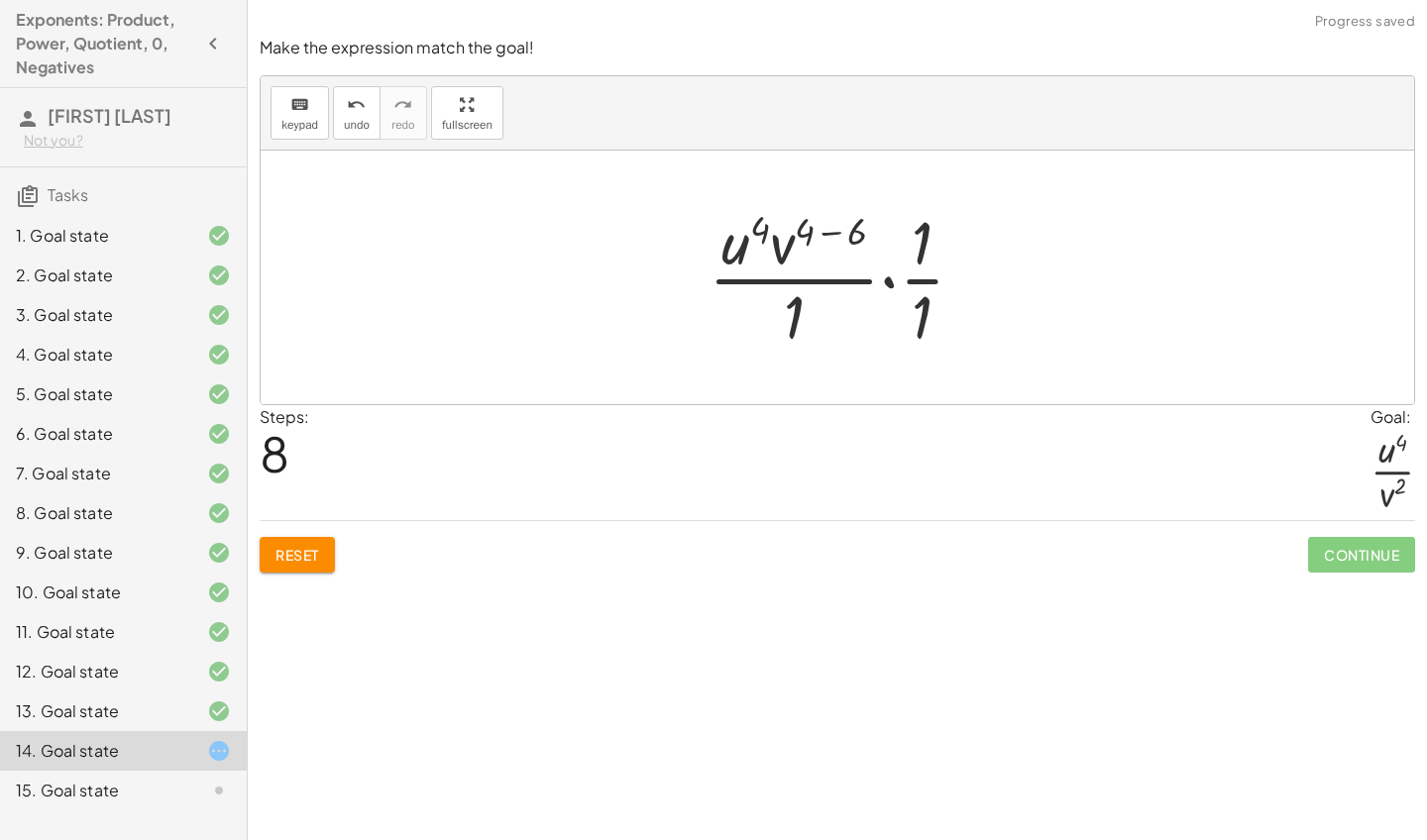click at bounding box center [844, 277] 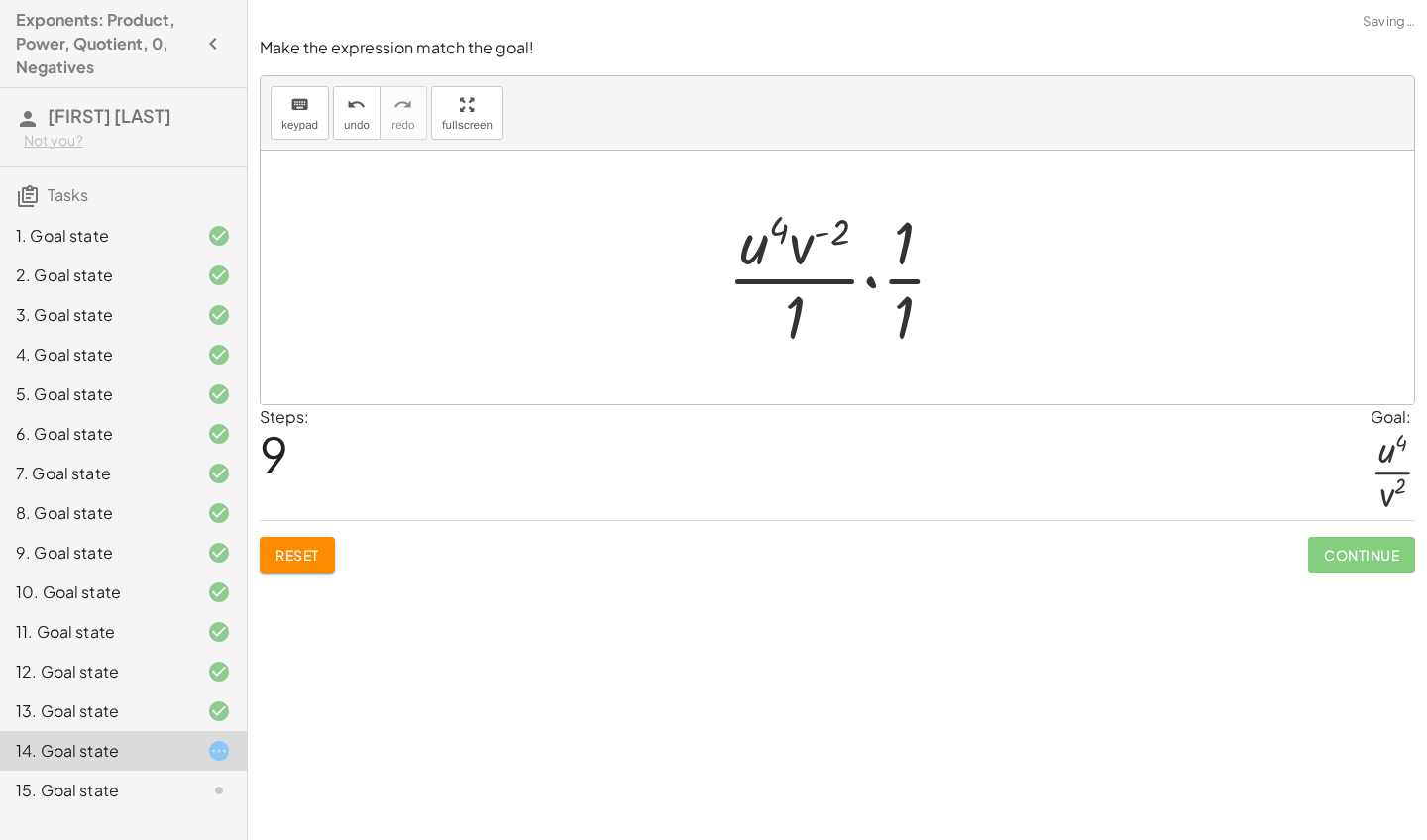 click at bounding box center (844, 277) 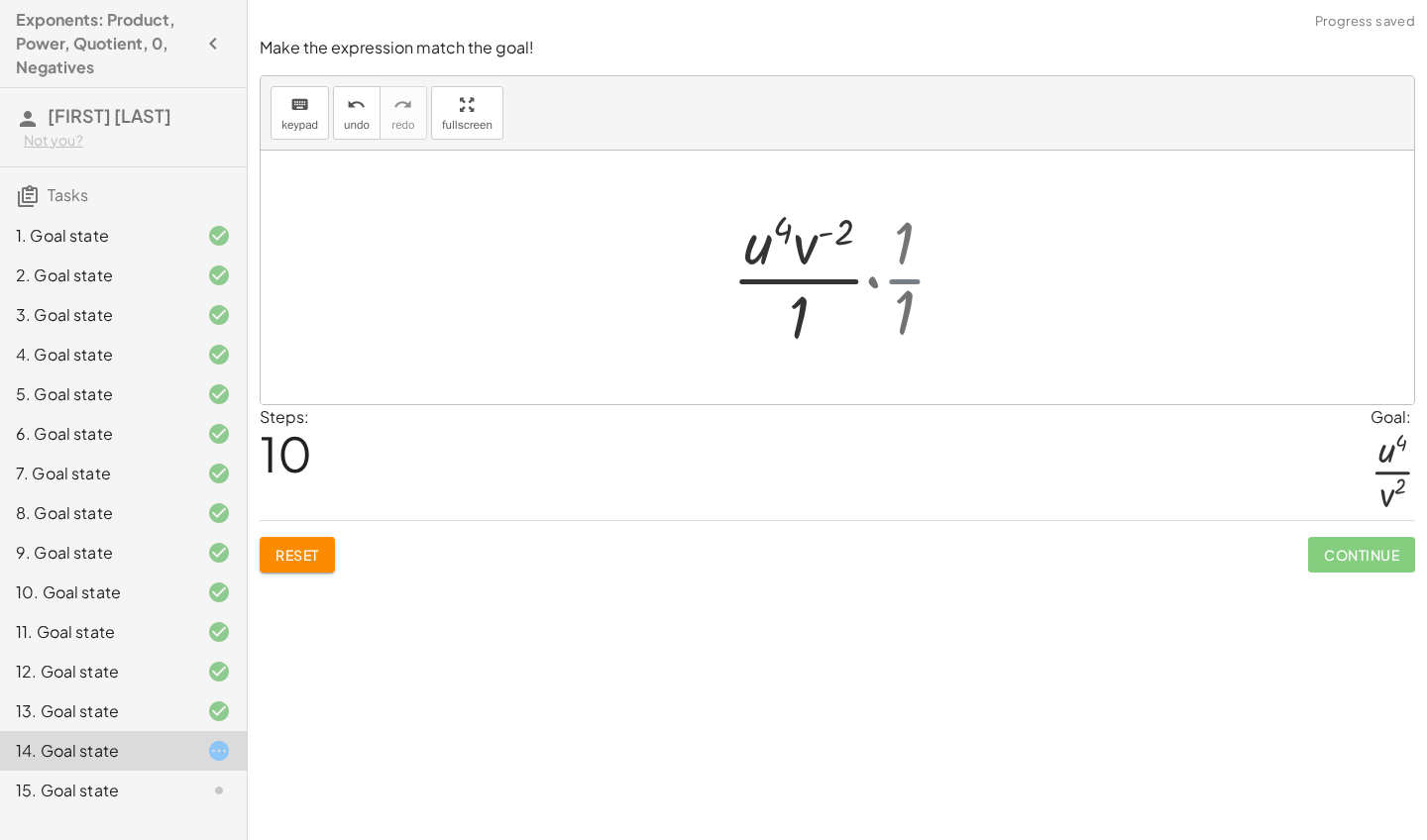 click at bounding box center [844, 277] 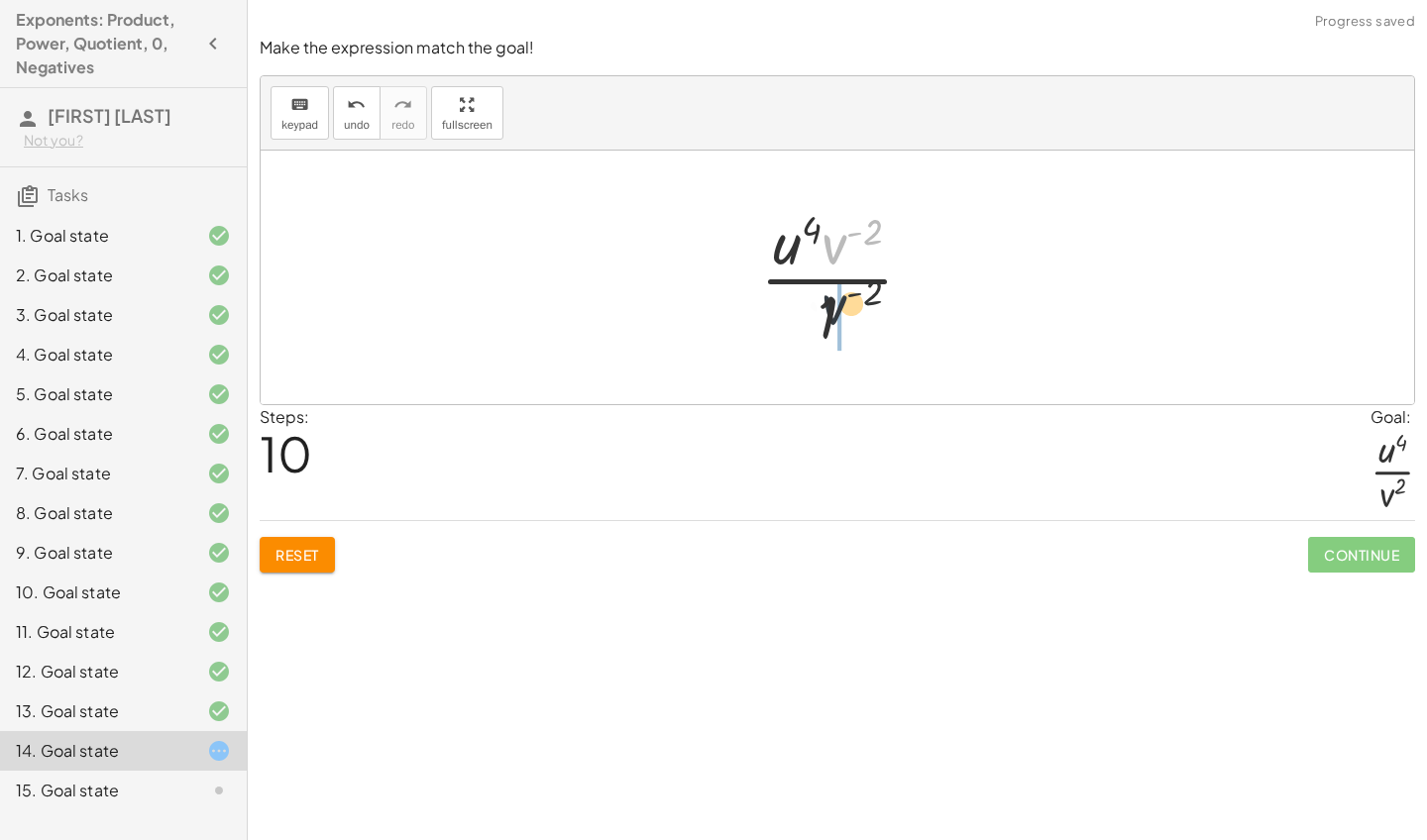 drag, startPoint x: 839, startPoint y: 243, endPoint x: 839, endPoint y: 326, distance: 83 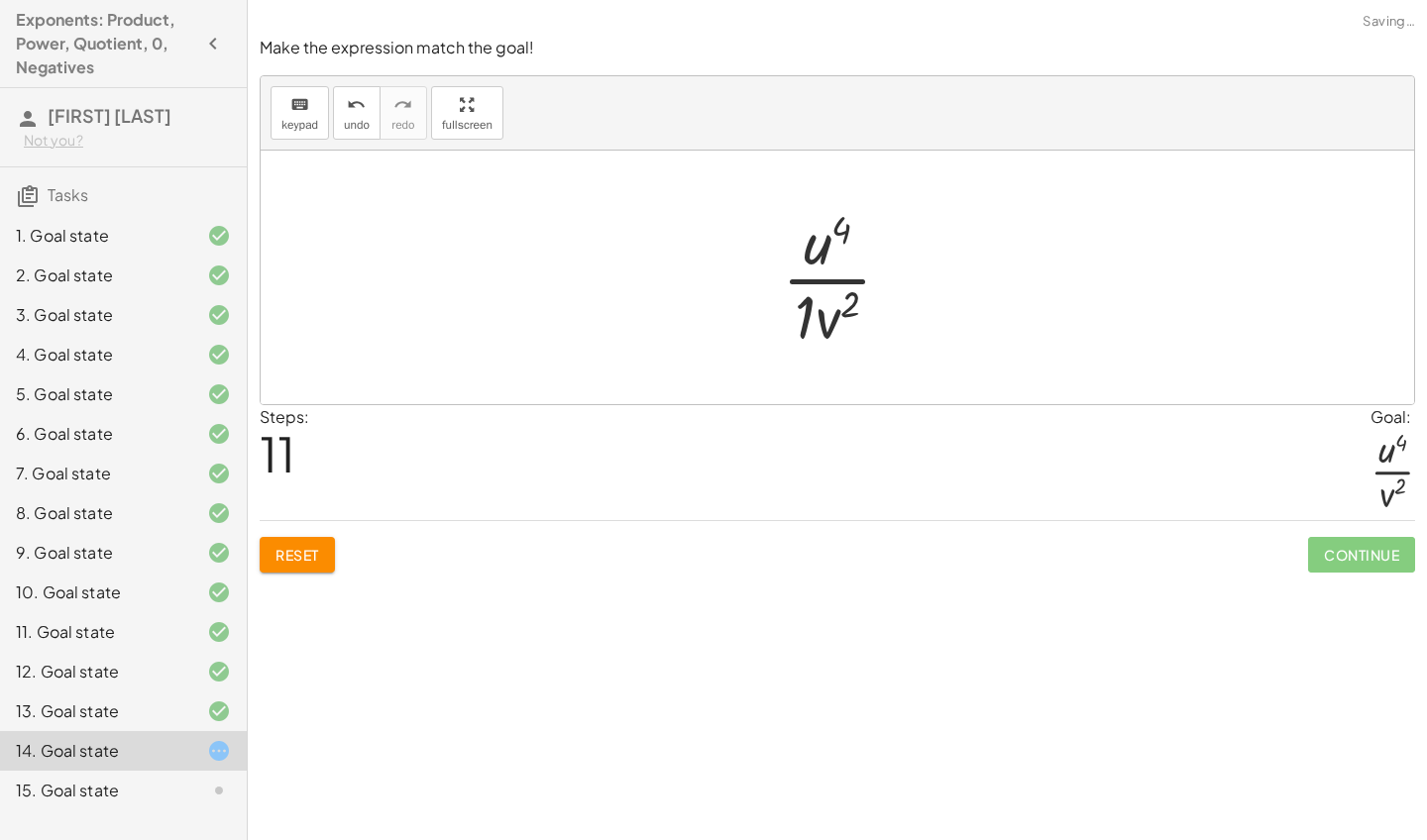 click at bounding box center (844, 277) 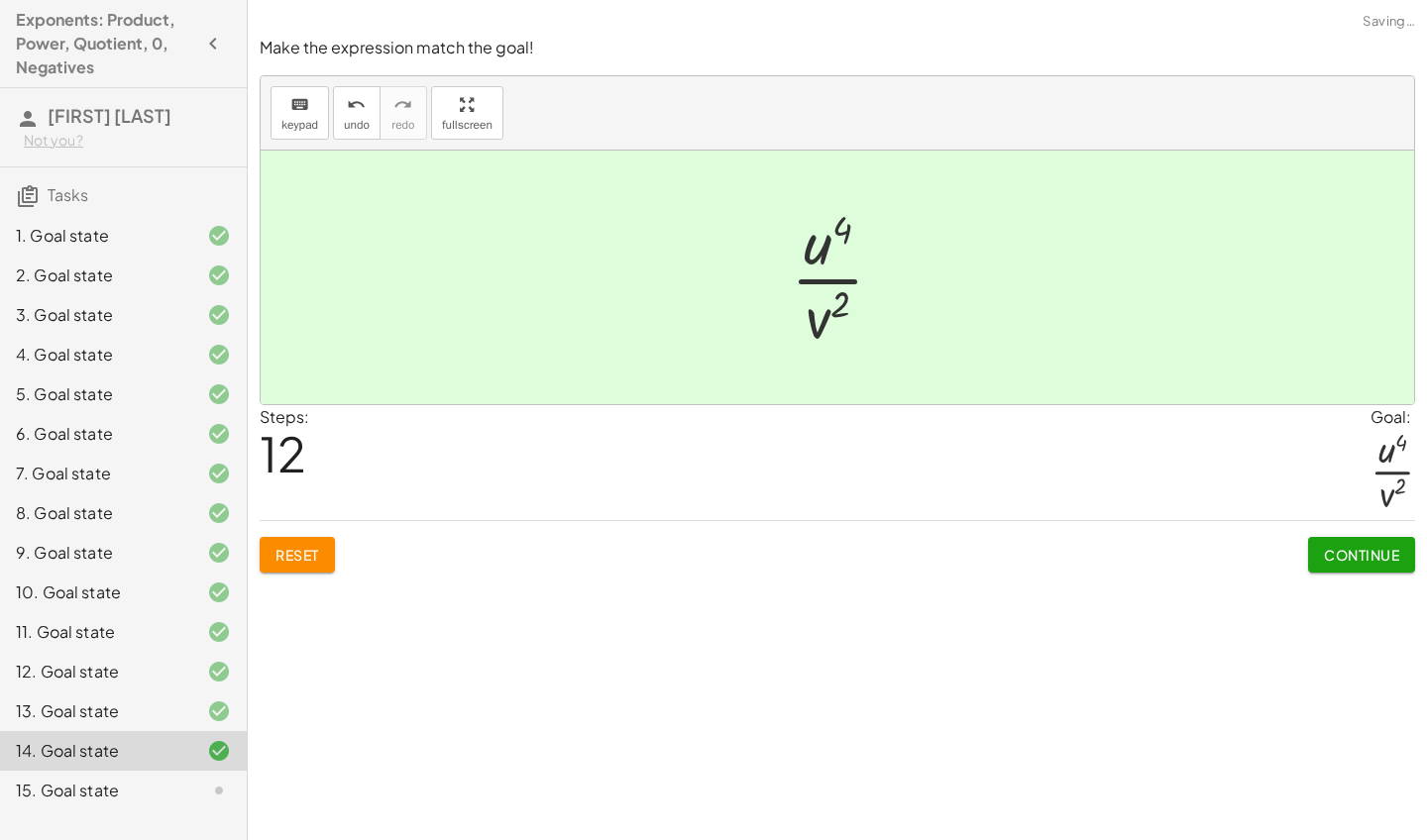 click on "Continue" at bounding box center (1362, 555) 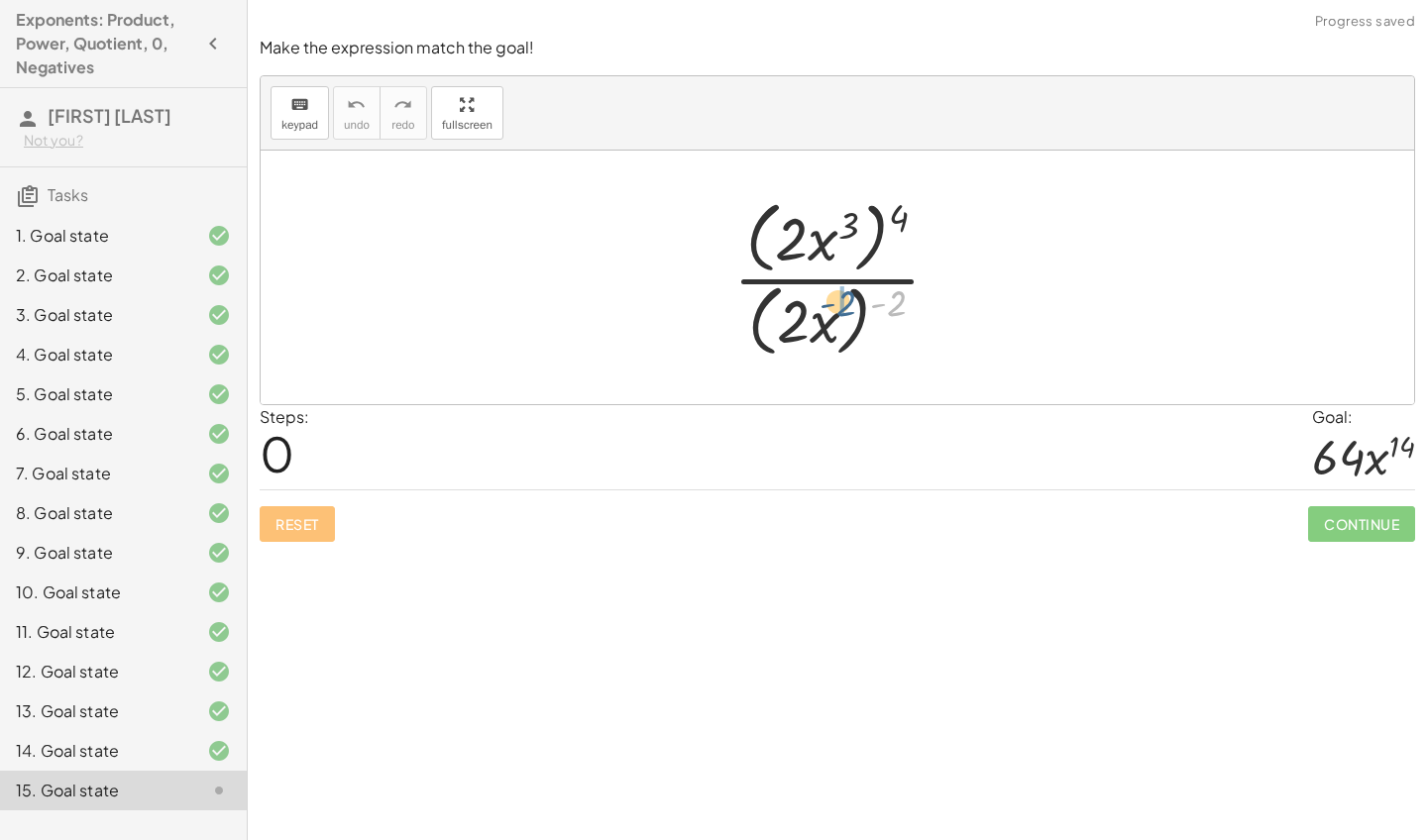 drag, startPoint x: 895, startPoint y: 298, endPoint x: 821, endPoint y: 298, distance: 74 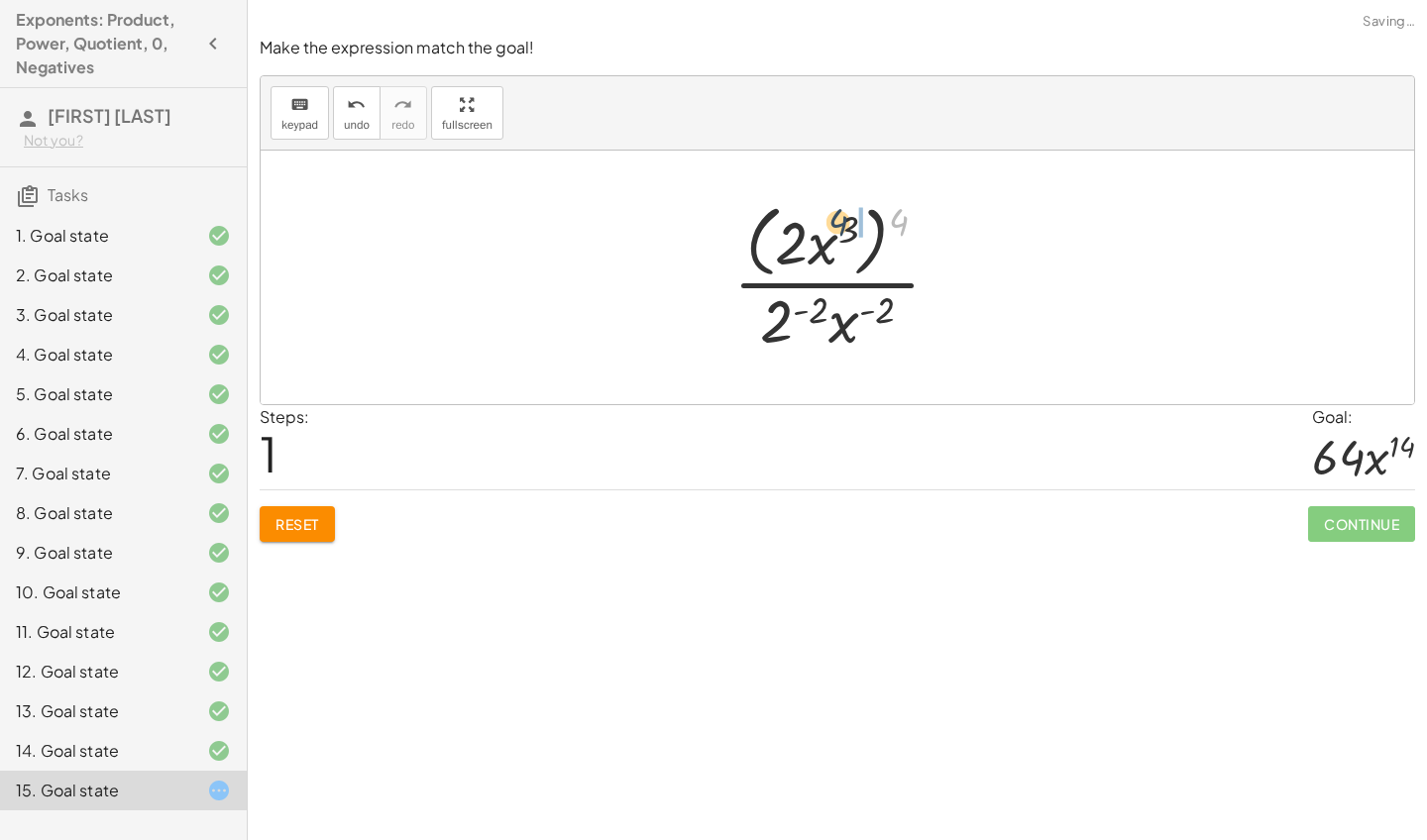 drag, startPoint x: 896, startPoint y: 215, endPoint x: 831, endPoint y: 214, distance: 65.00769 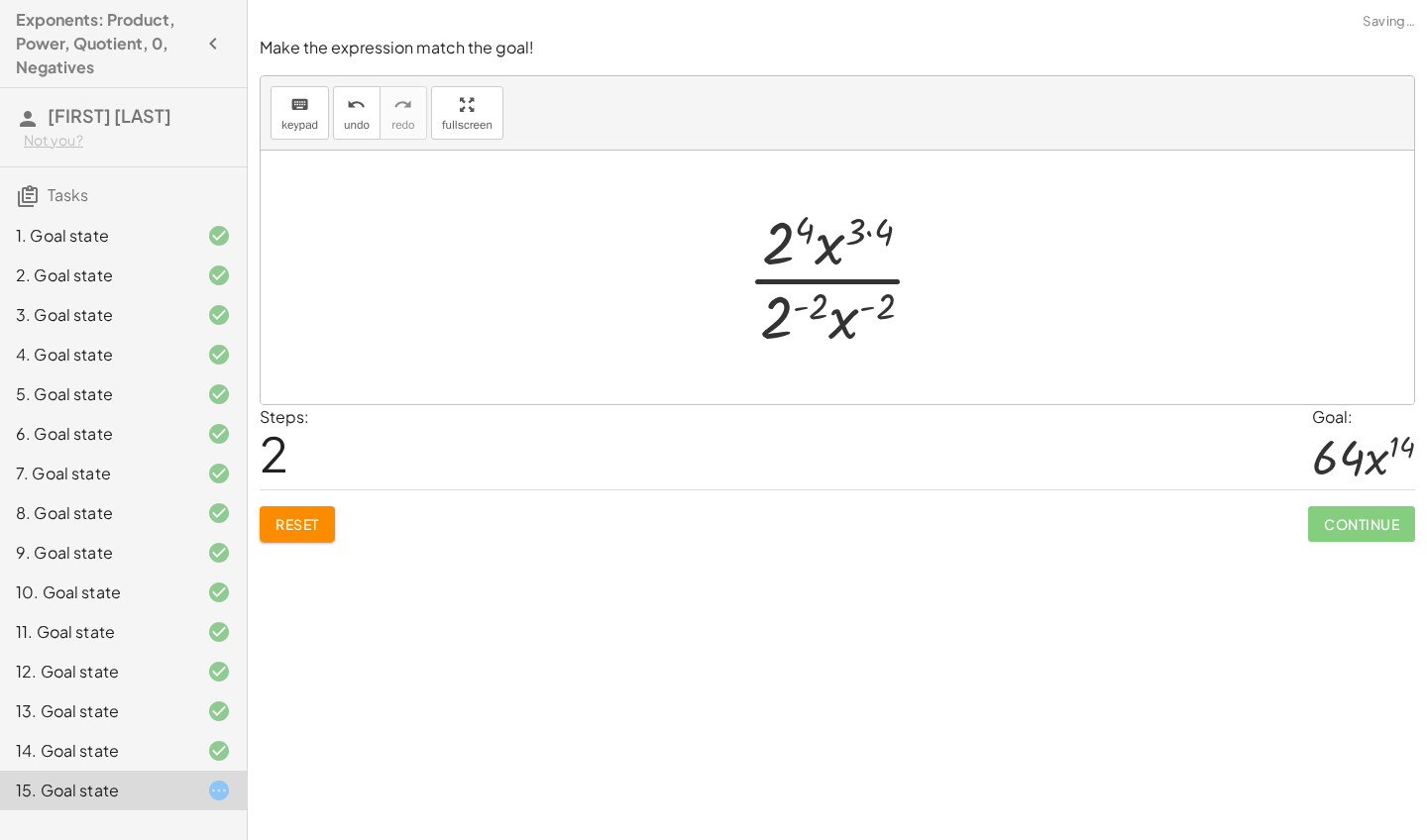 click at bounding box center [844, 277] 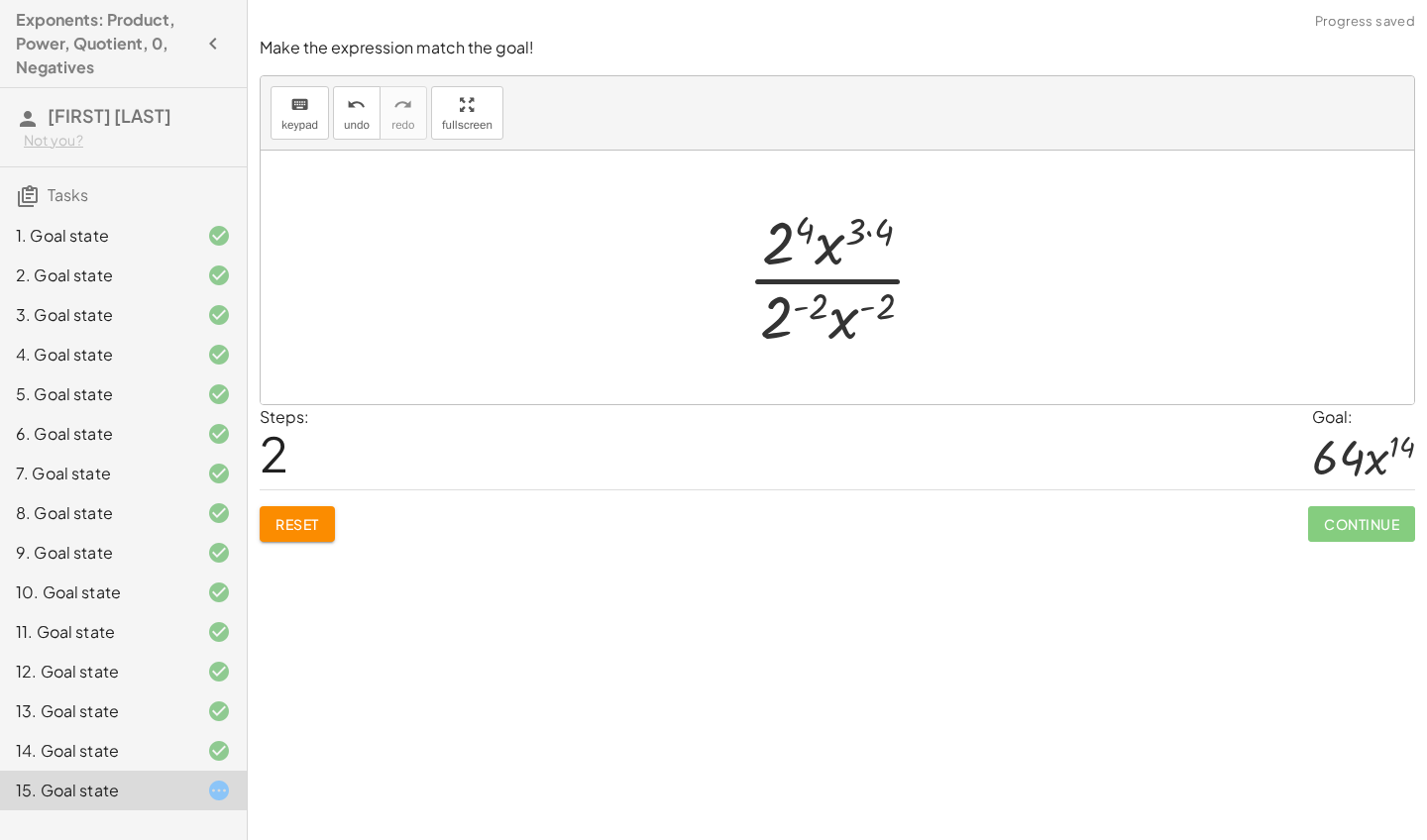 click at bounding box center (844, 277) 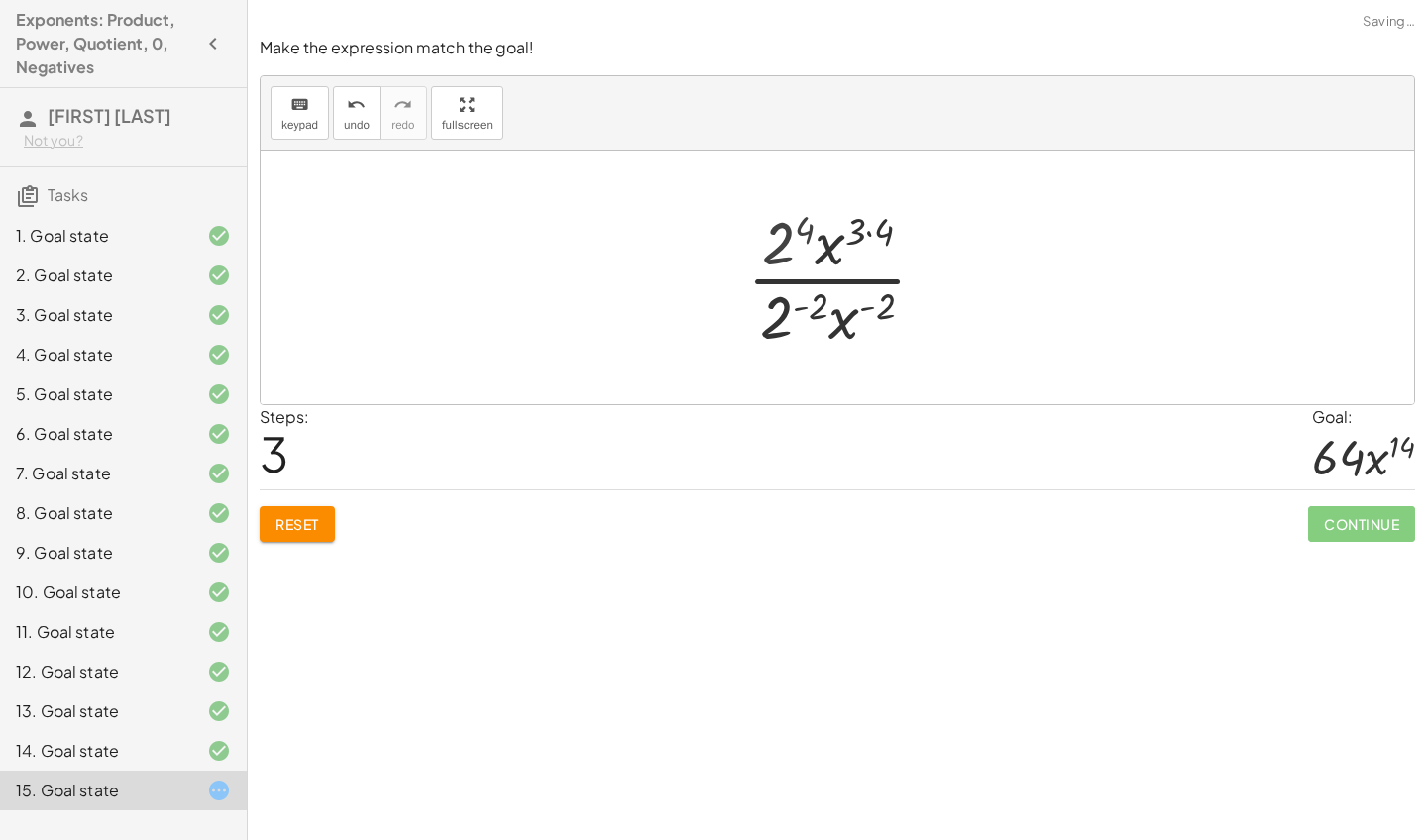 click at bounding box center [844, 277] 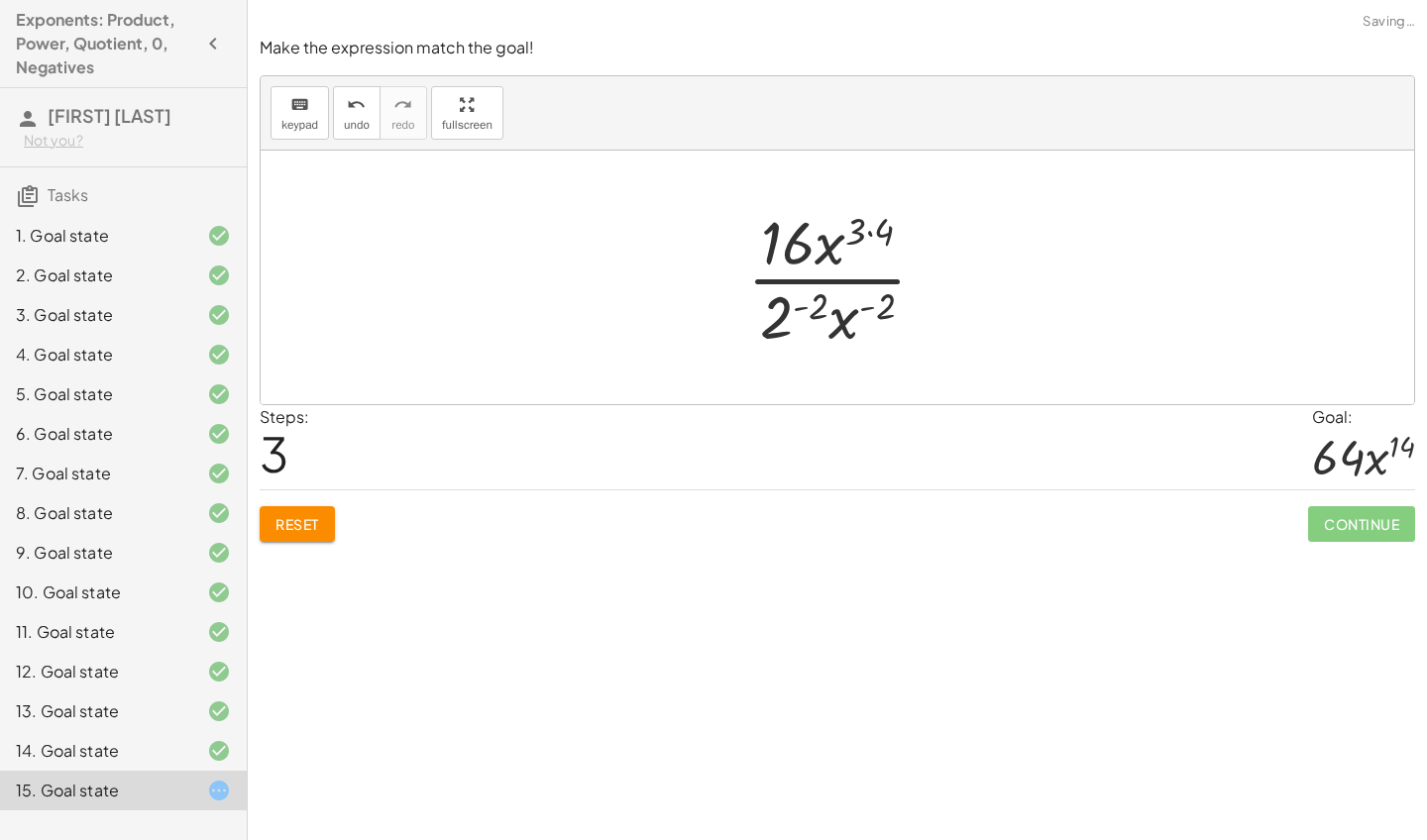 click at bounding box center [844, 277] 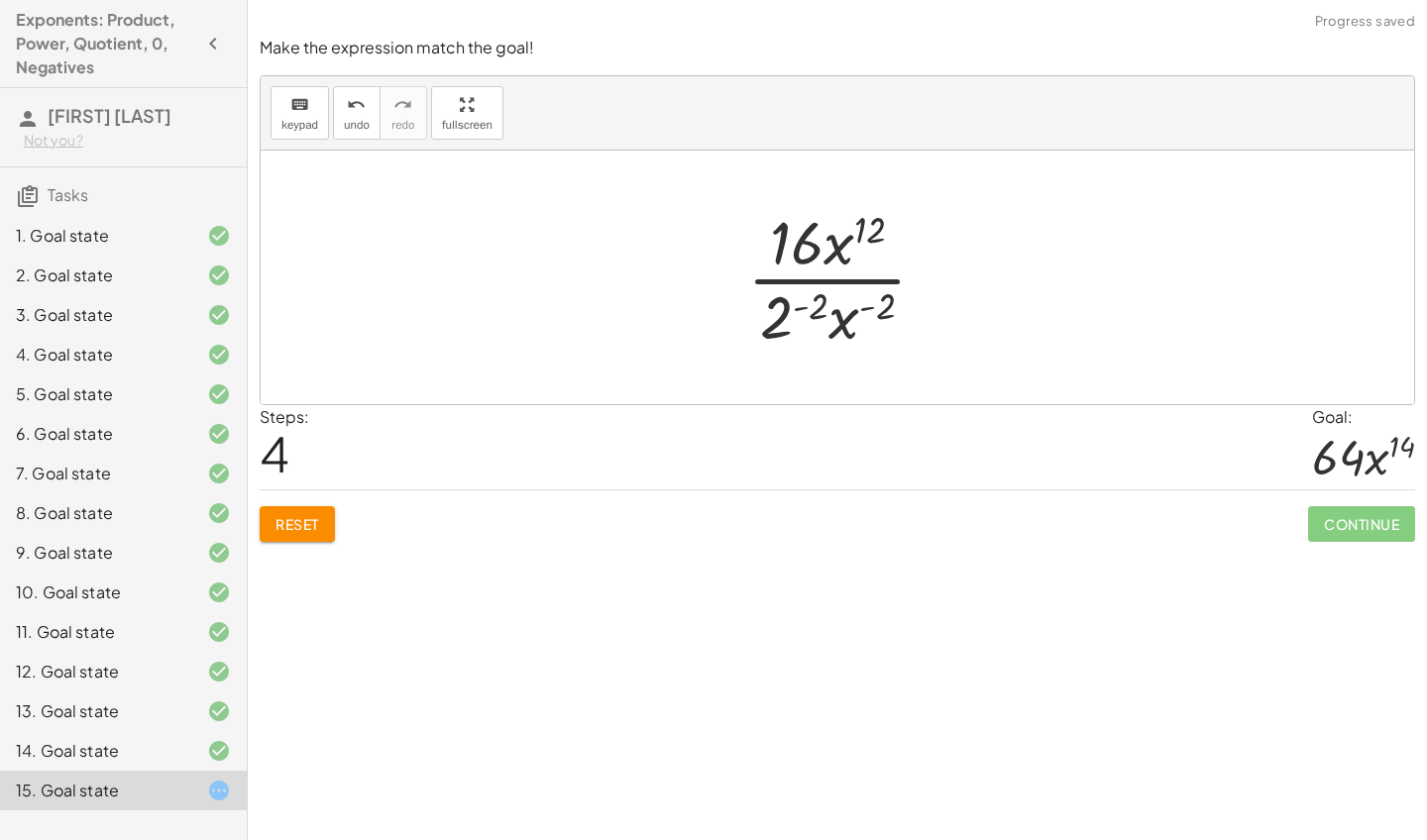 click at bounding box center (844, 277) 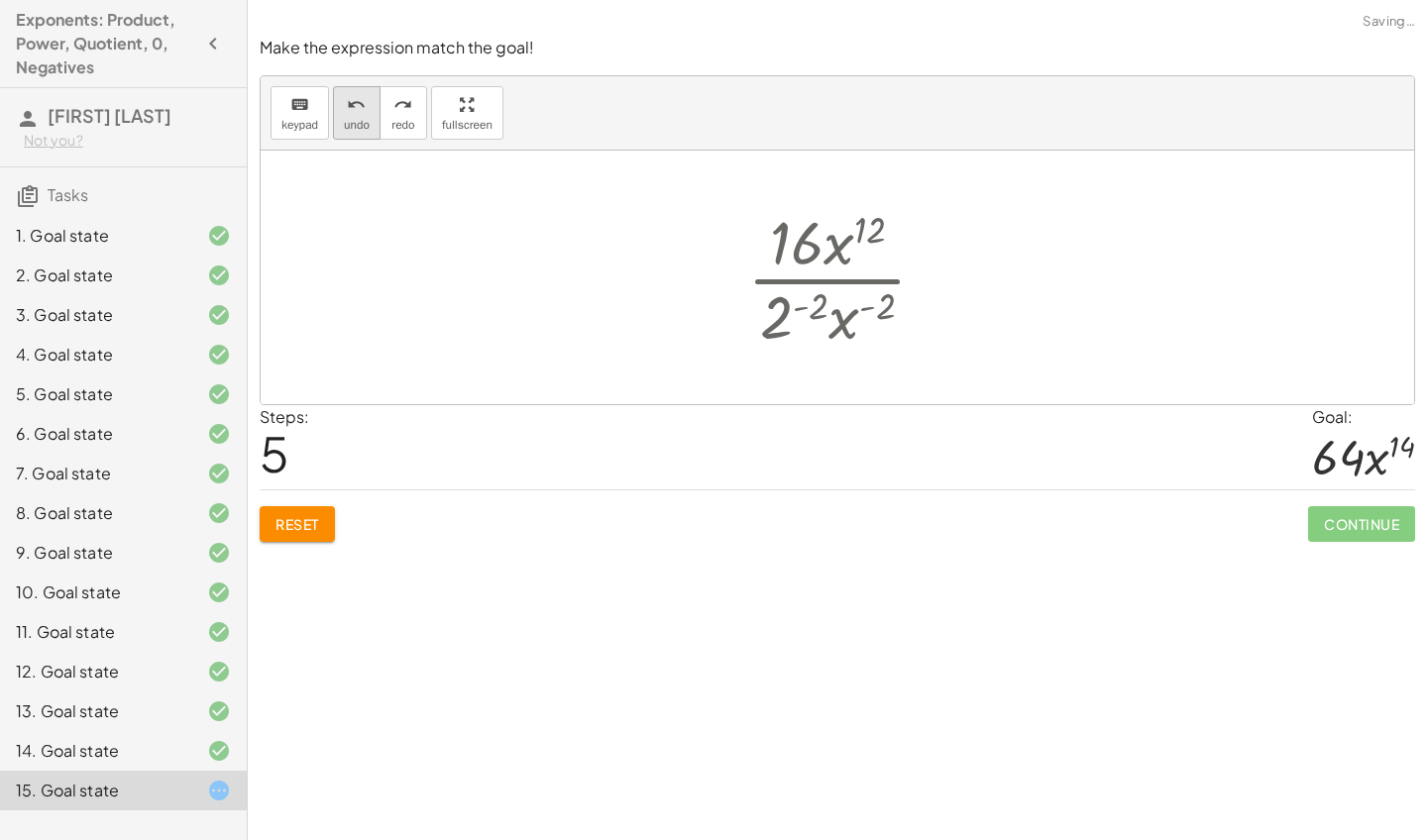 click on "undo" at bounding box center (357, 104) 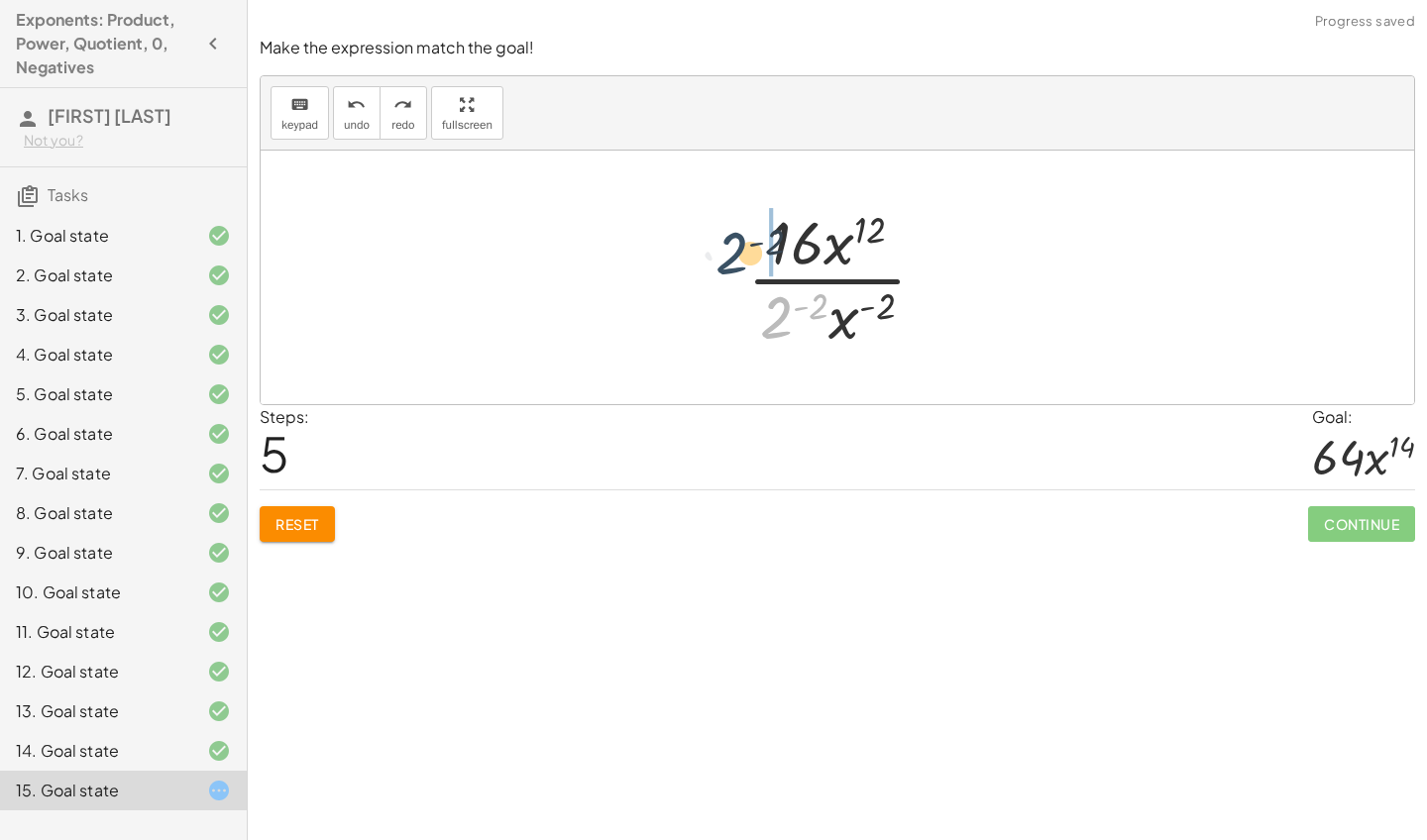 drag, startPoint x: 778, startPoint y: 318, endPoint x: 731, endPoint y: 253, distance: 80.21222 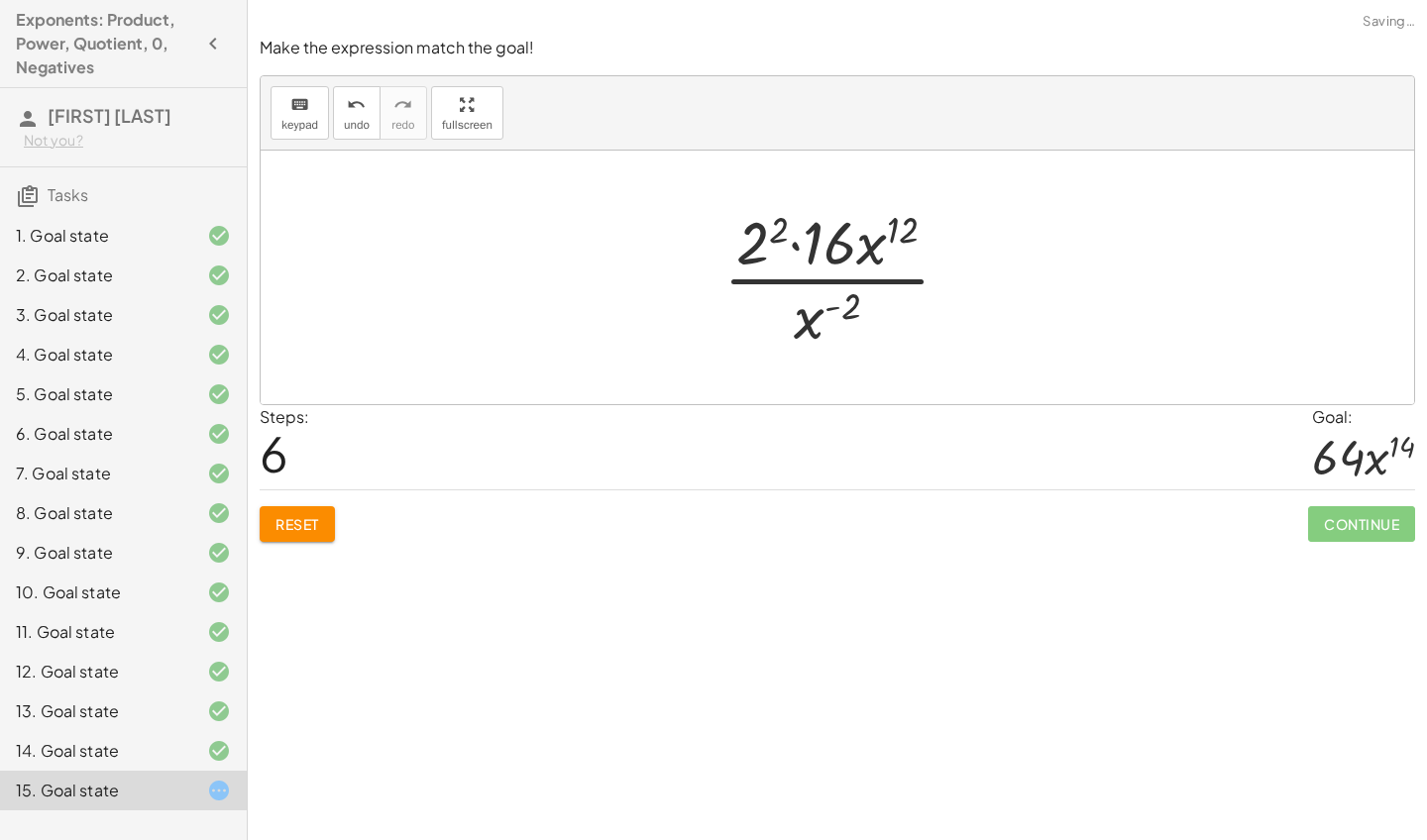 click at bounding box center (844, 277) 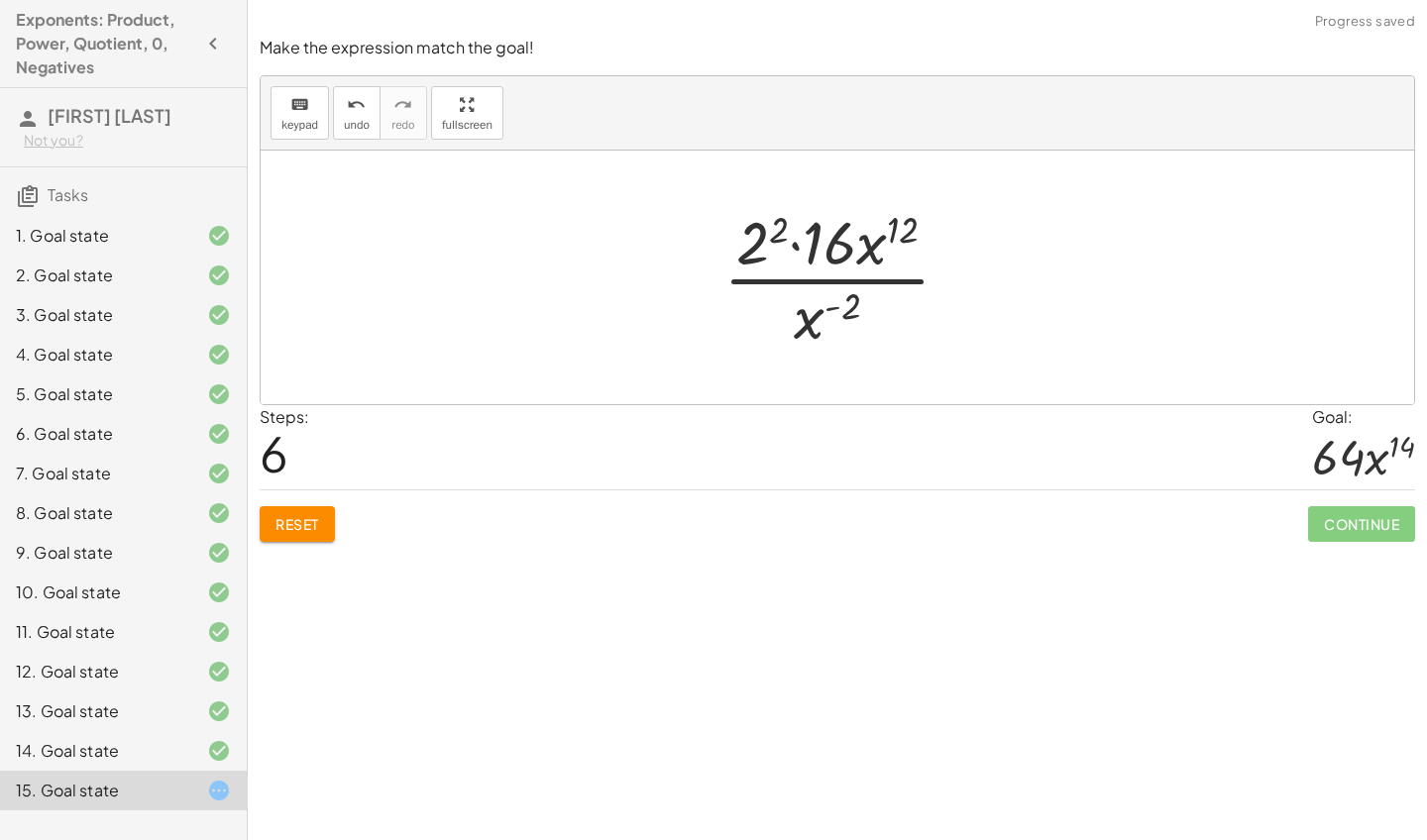 click at bounding box center [844, 277] 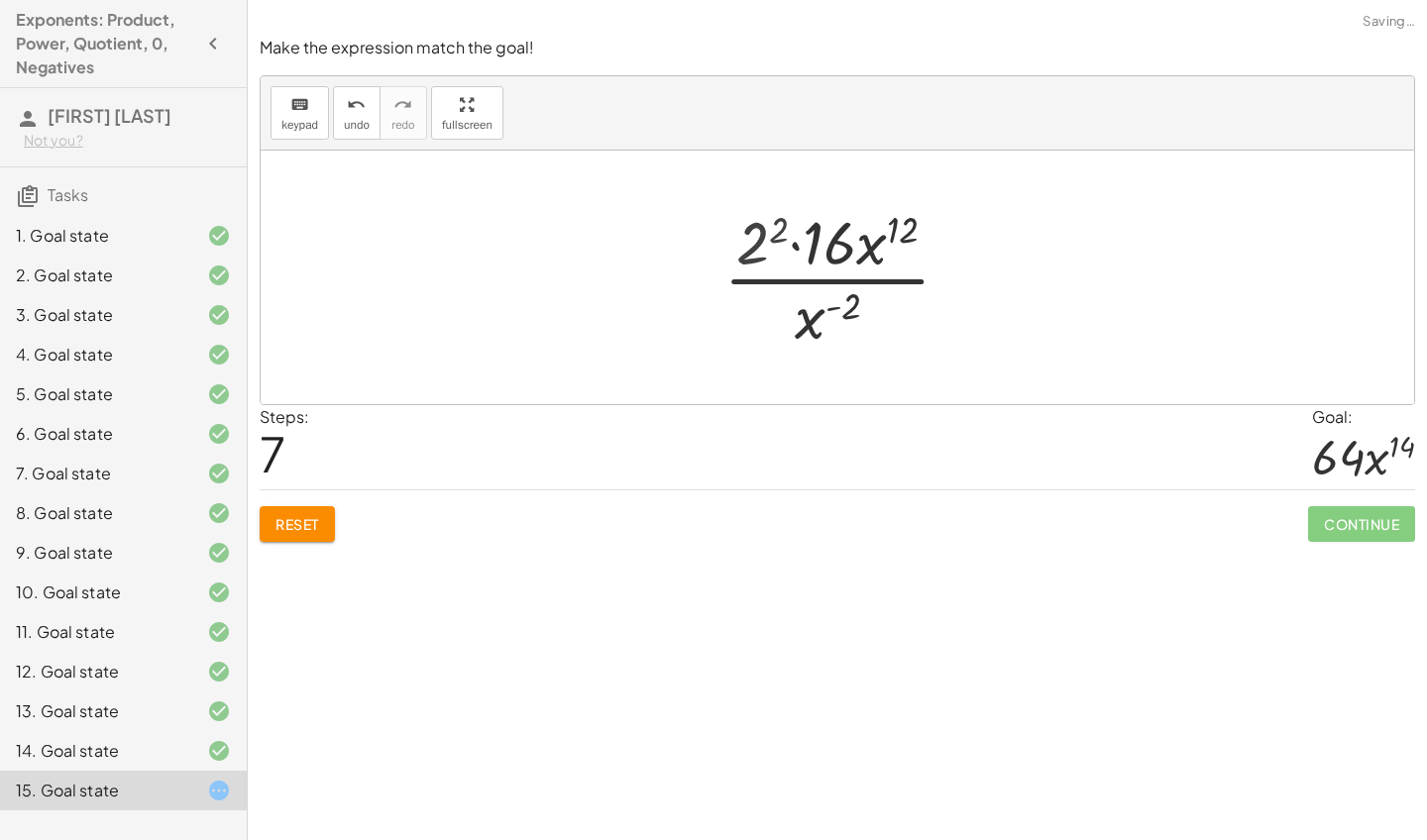 click at bounding box center [844, 277] 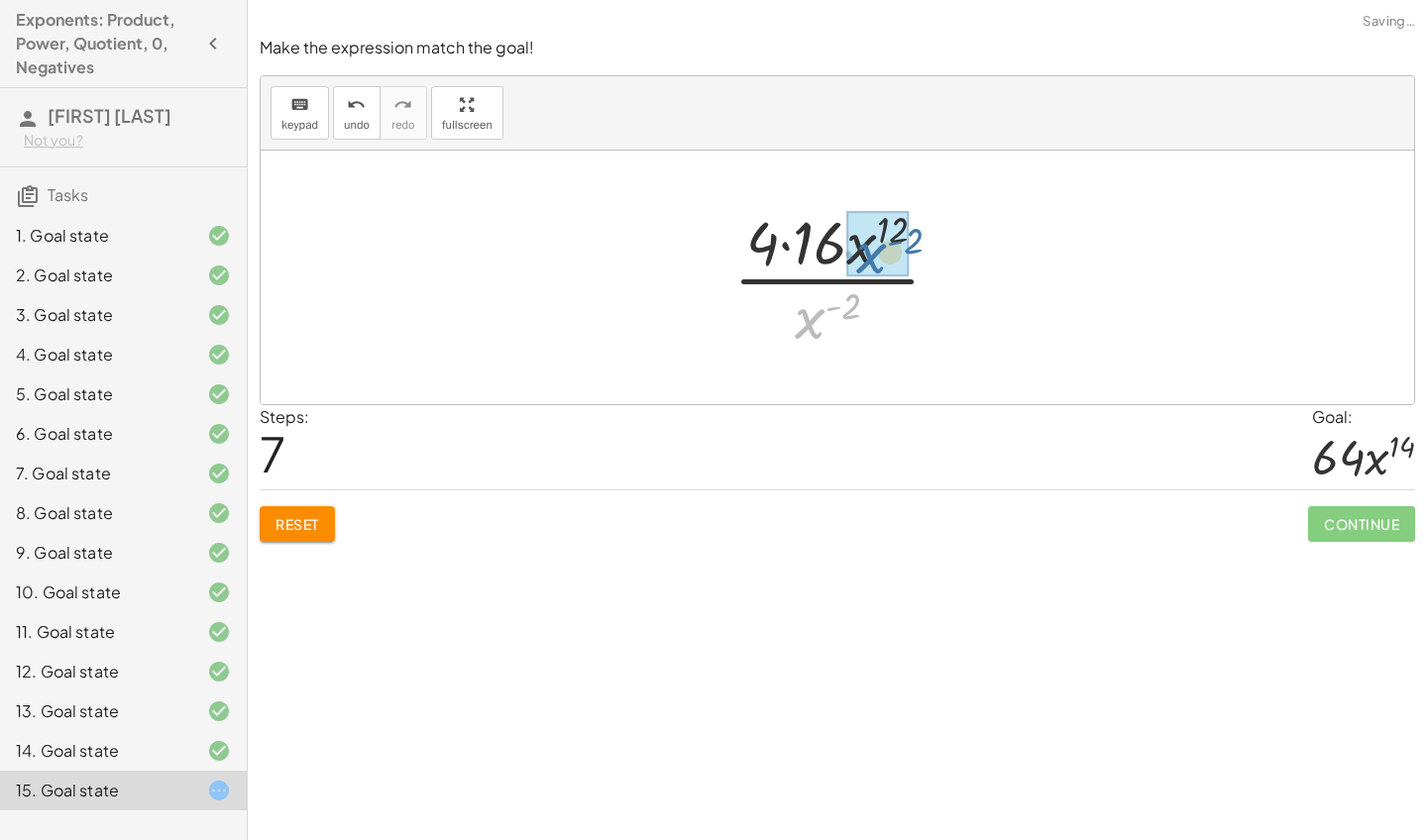 drag, startPoint x: 809, startPoint y: 317, endPoint x: 871, endPoint y: 252, distance: 89.82761 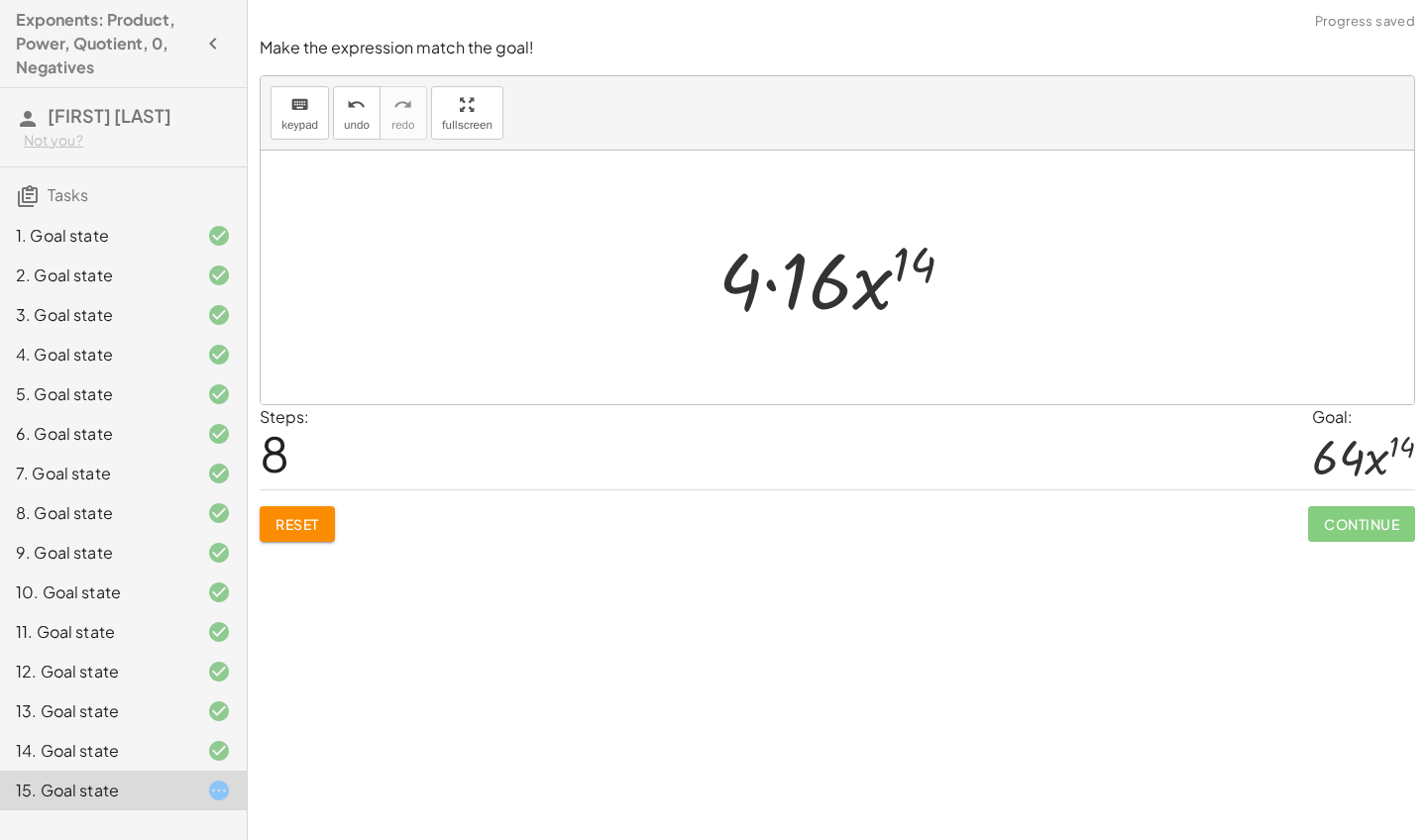 click at bounding box center (844, 277) 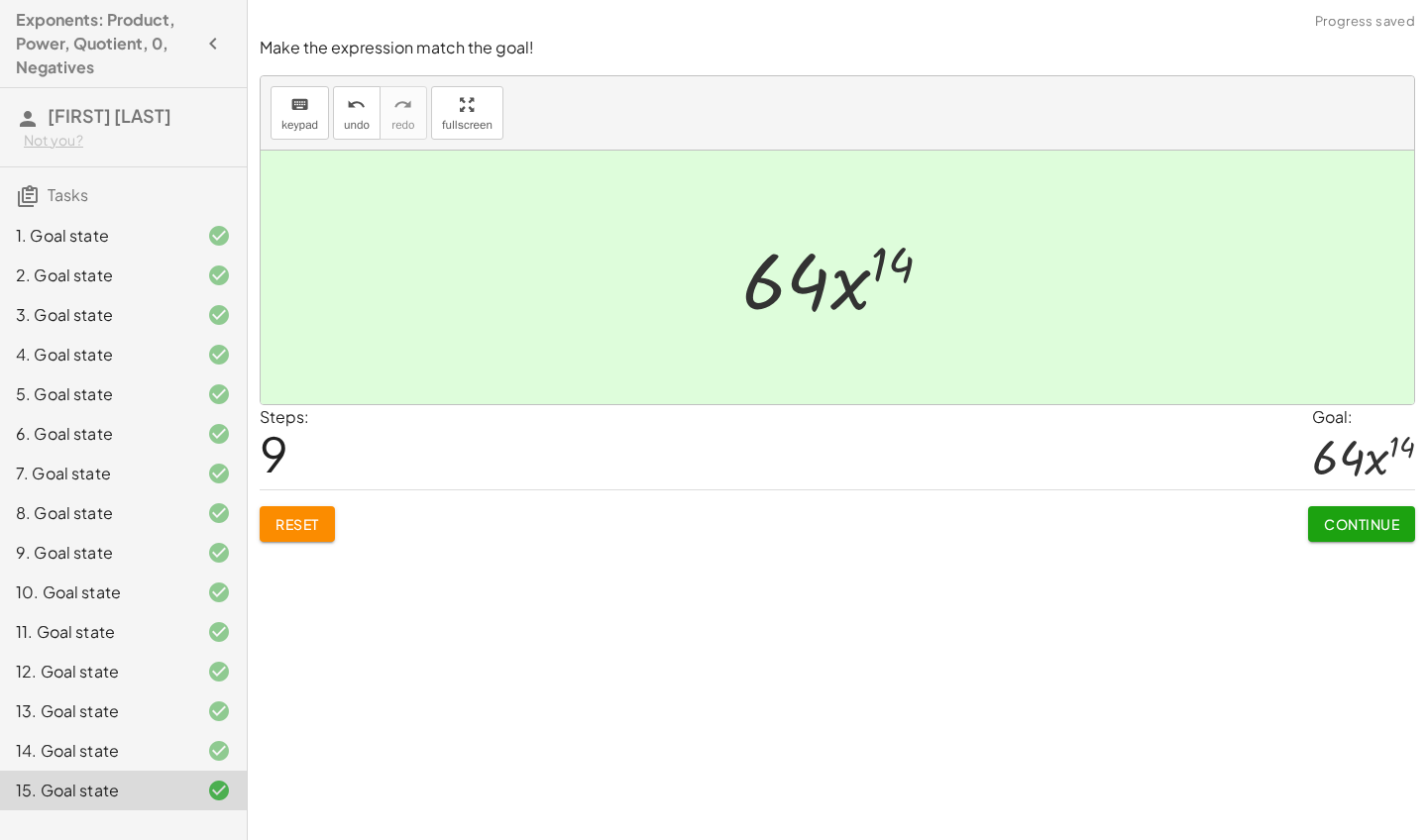 click on "Continue" 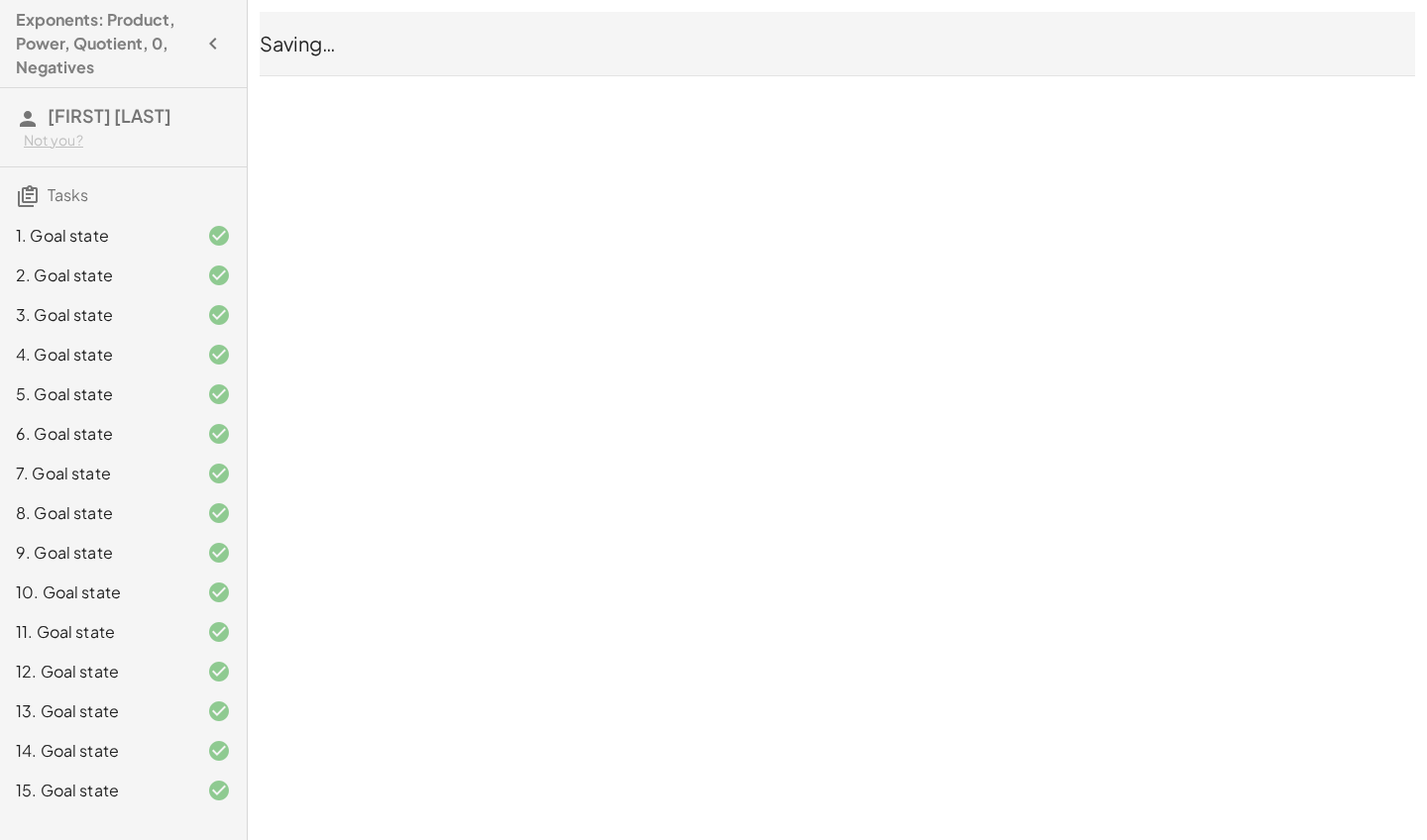 scroll, scrollTop: 0, scrollLeft: 0, axis: both 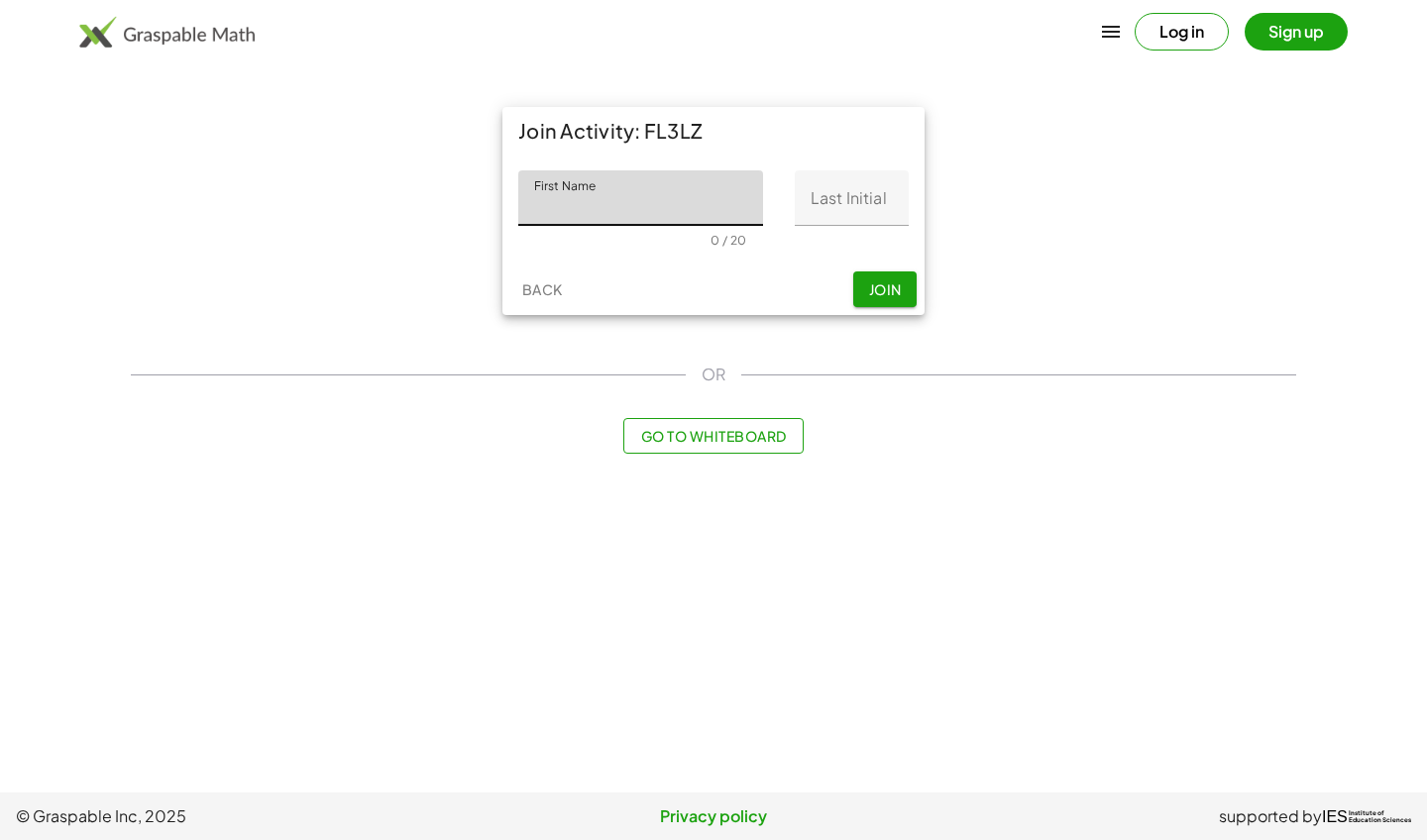 type on "*****" 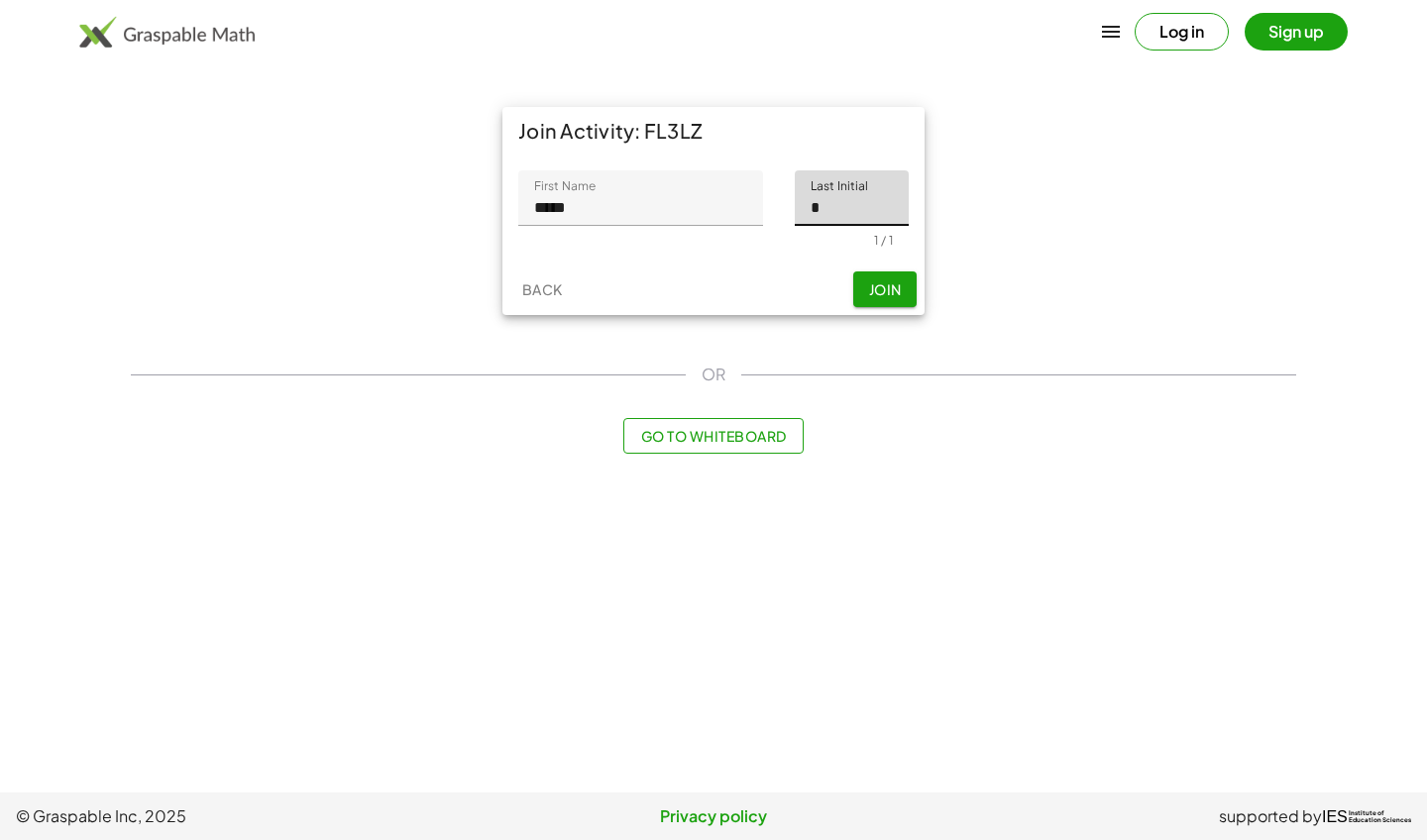 type on "*" 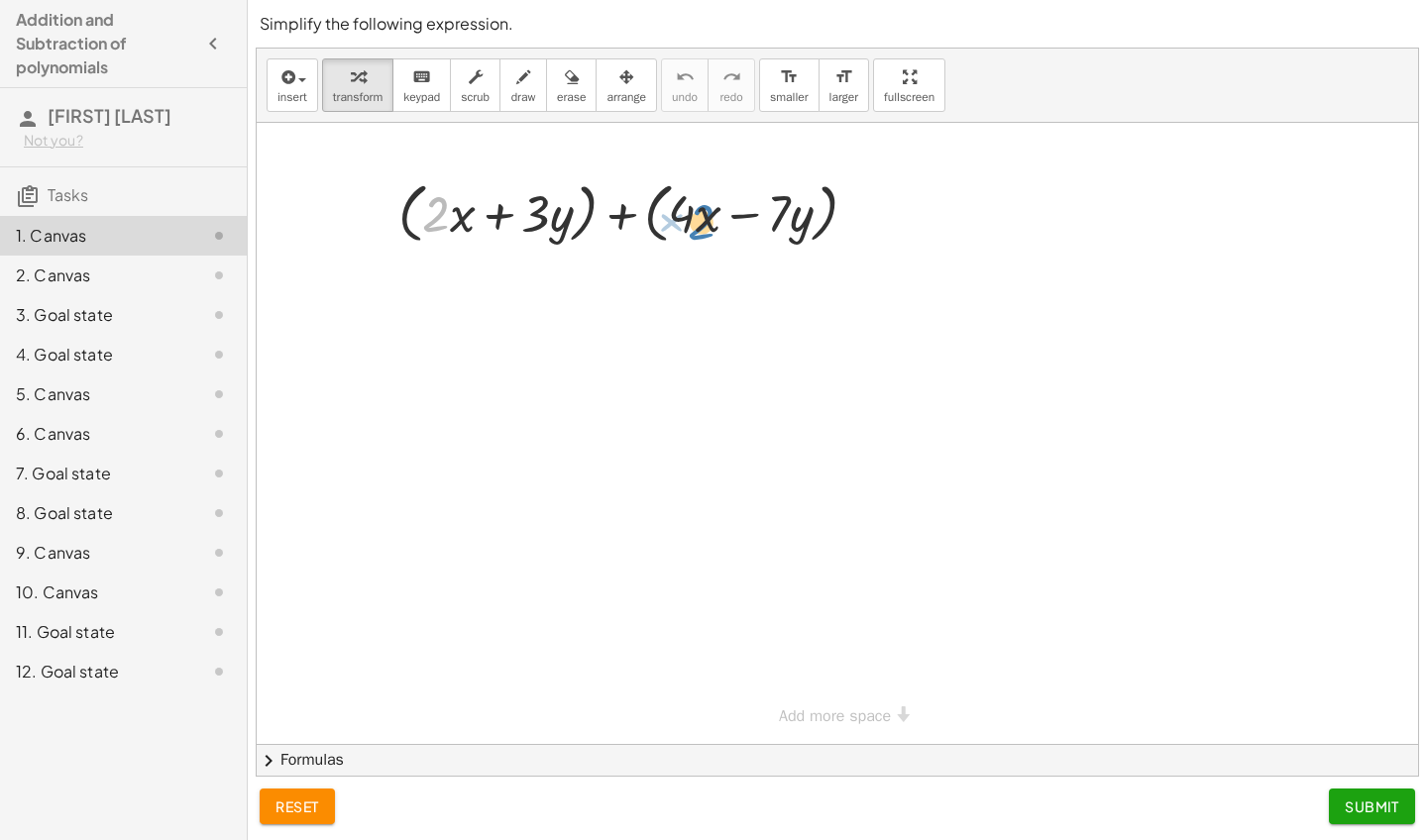 drag, startPoint x: 445, startPoint y: 215, endPoint x: 713, endPoint y: 224, distance: 268.15108 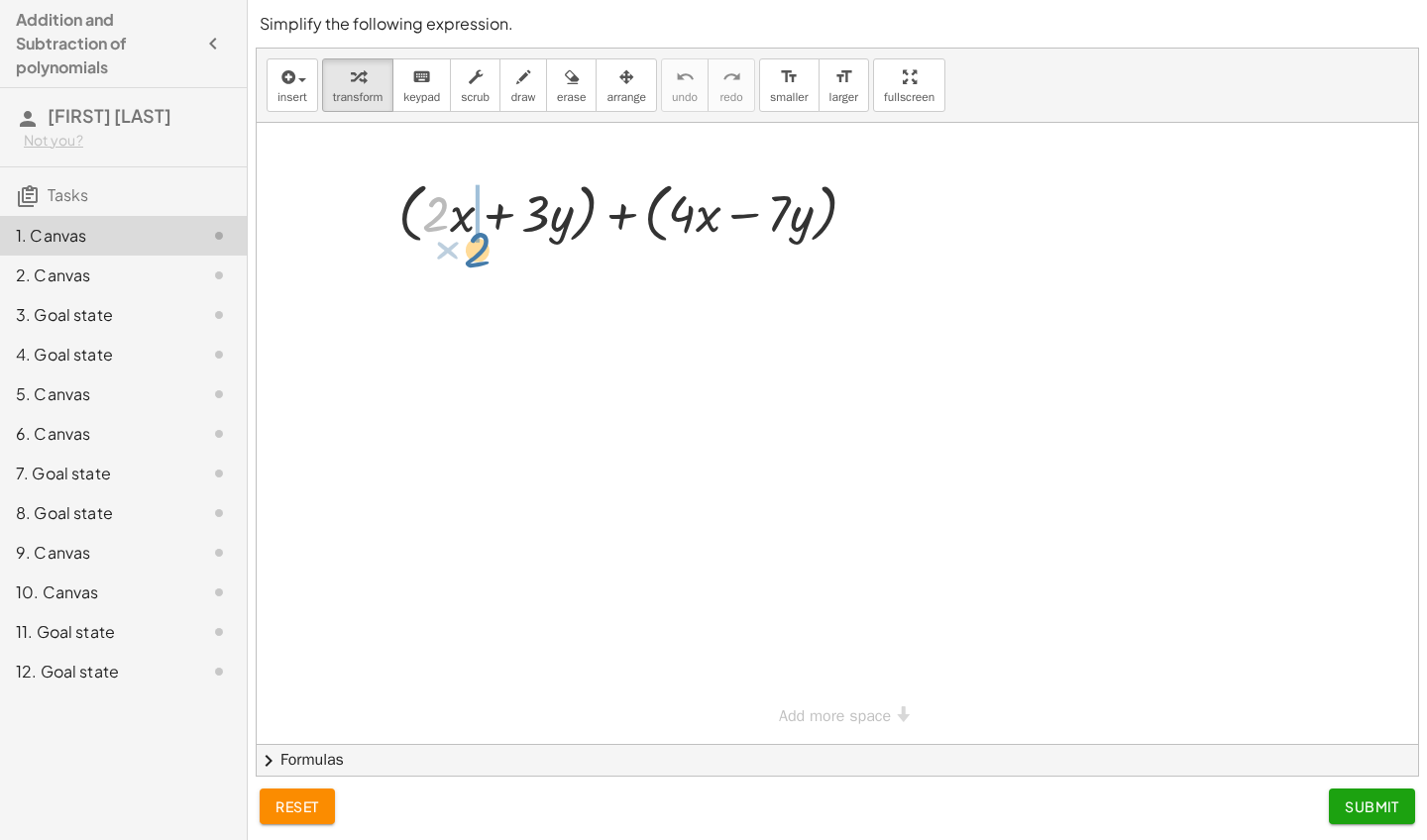 drag, startPoint x: 430, startPoint y: 191, endPoint x: 467, endPoint y: 222, distance: 48.270074 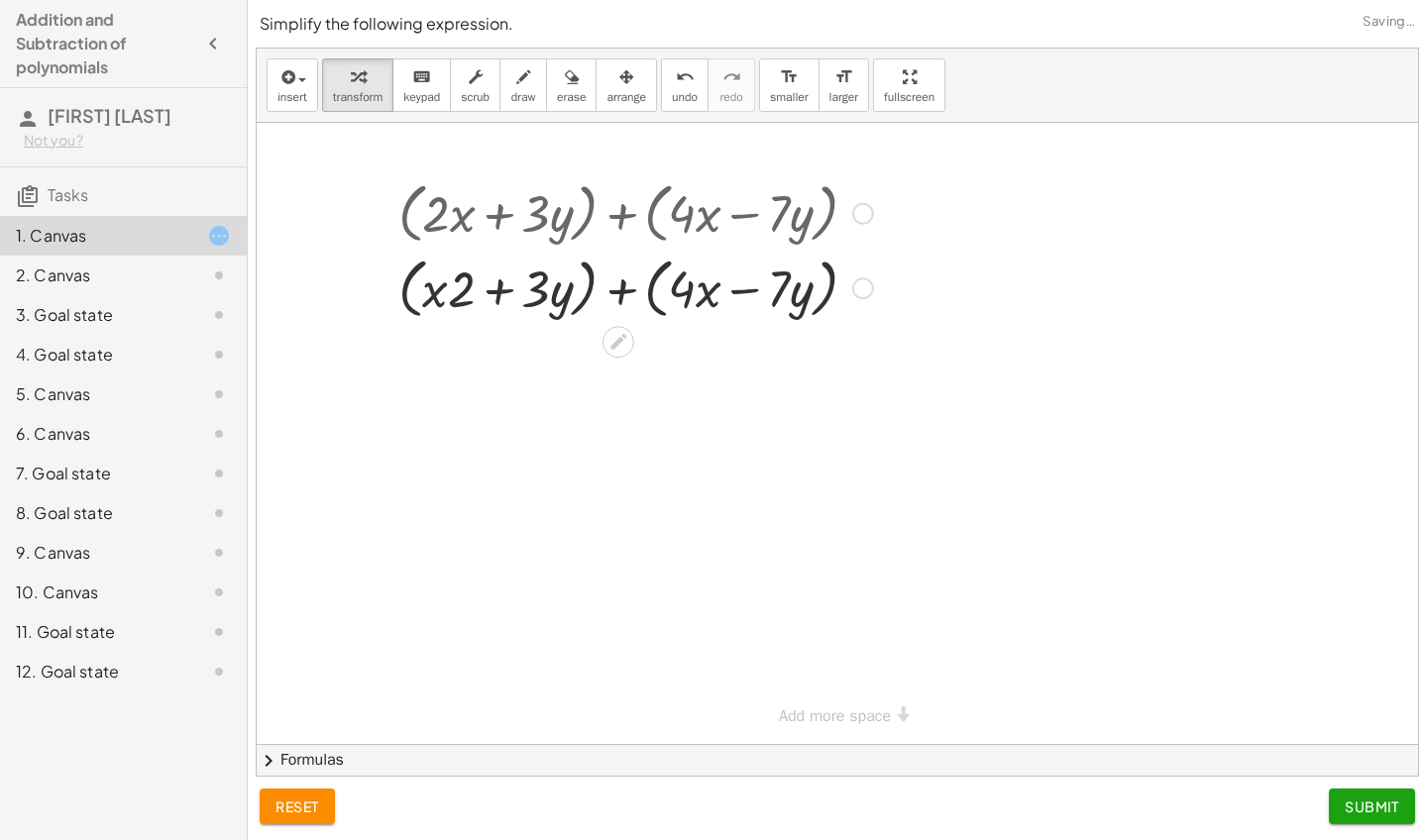 click at bounding box center (635, 212) 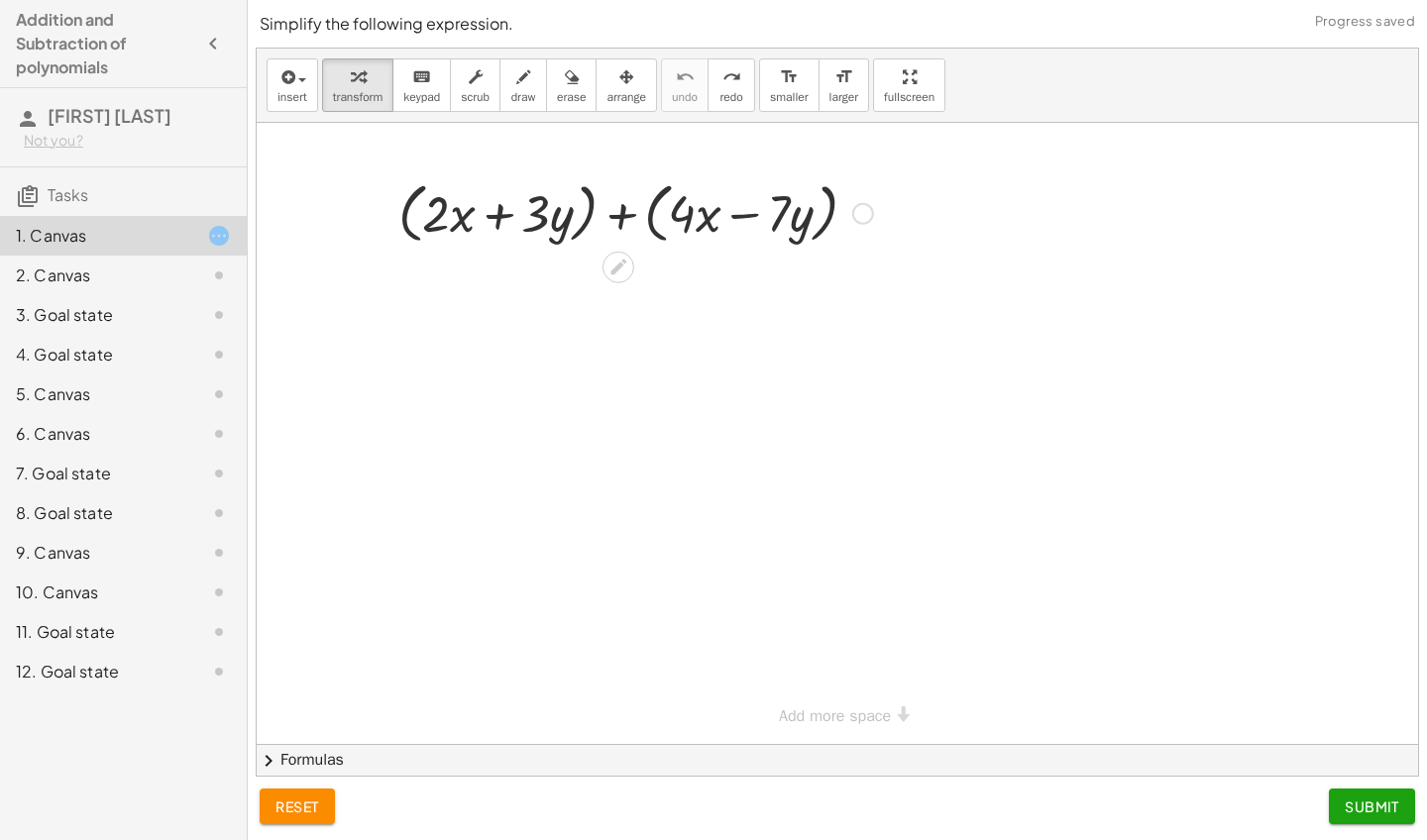 click at bounding box center (635, 212) 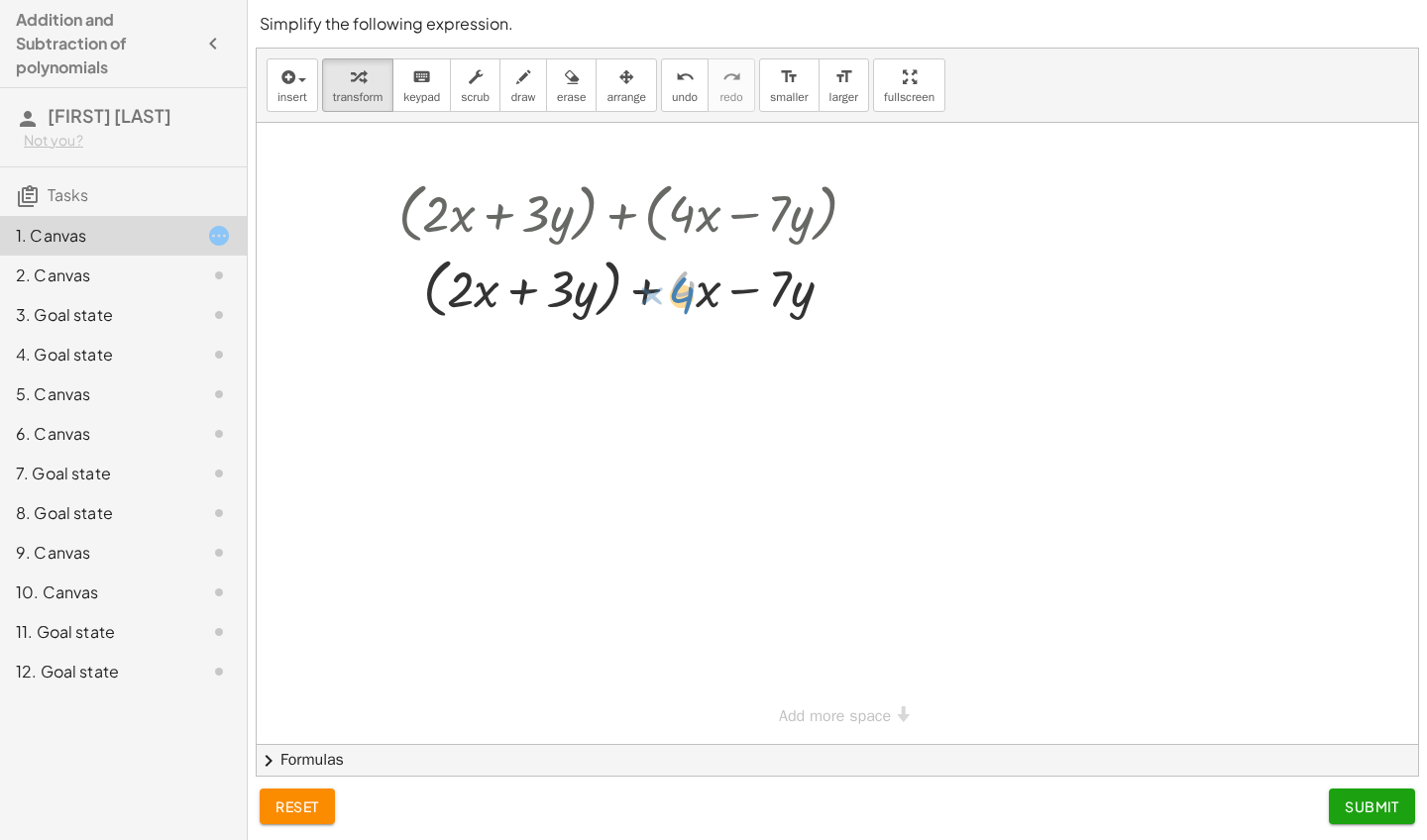 click at bounding box center (635, 287) 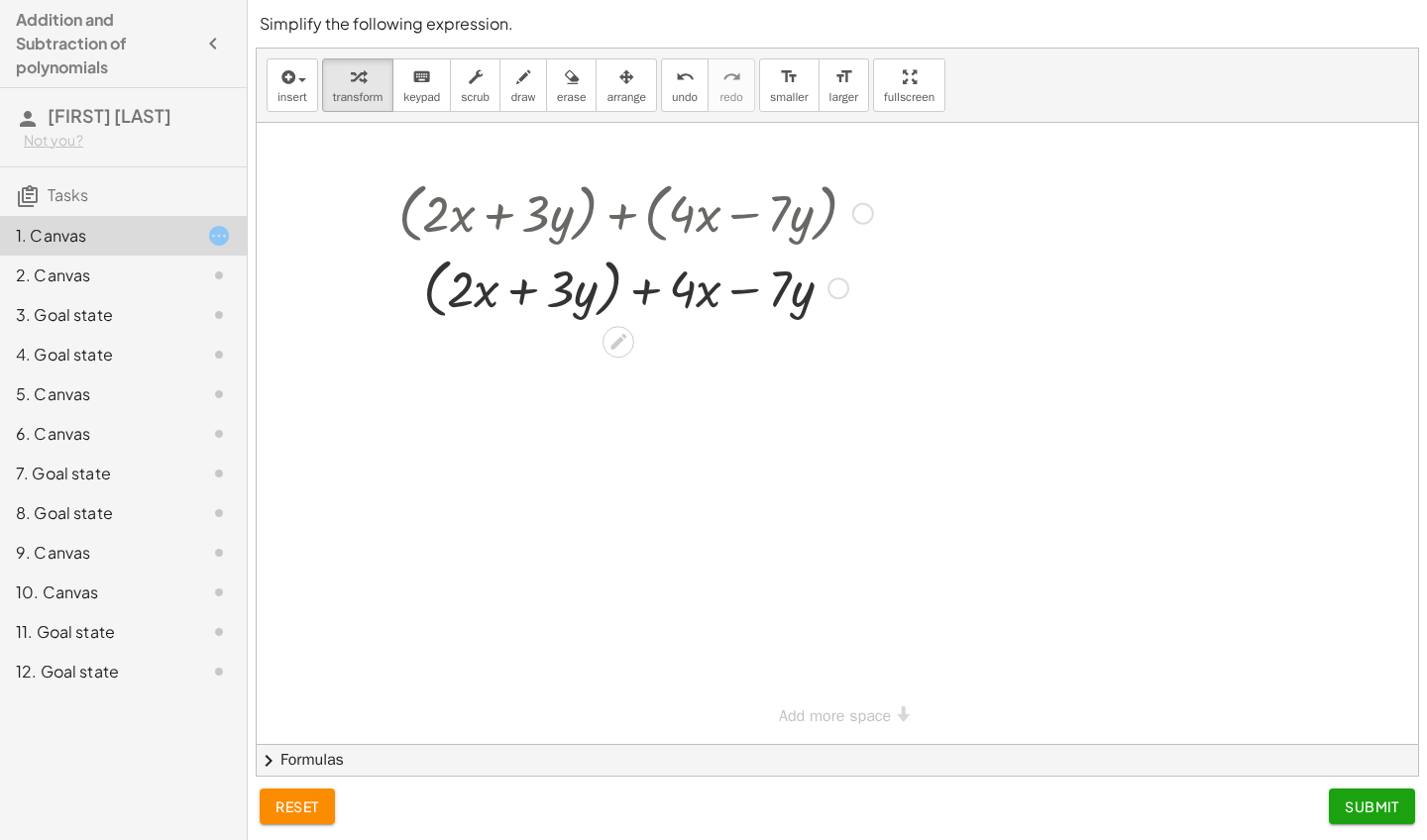 click at bounding box center [635, 287] 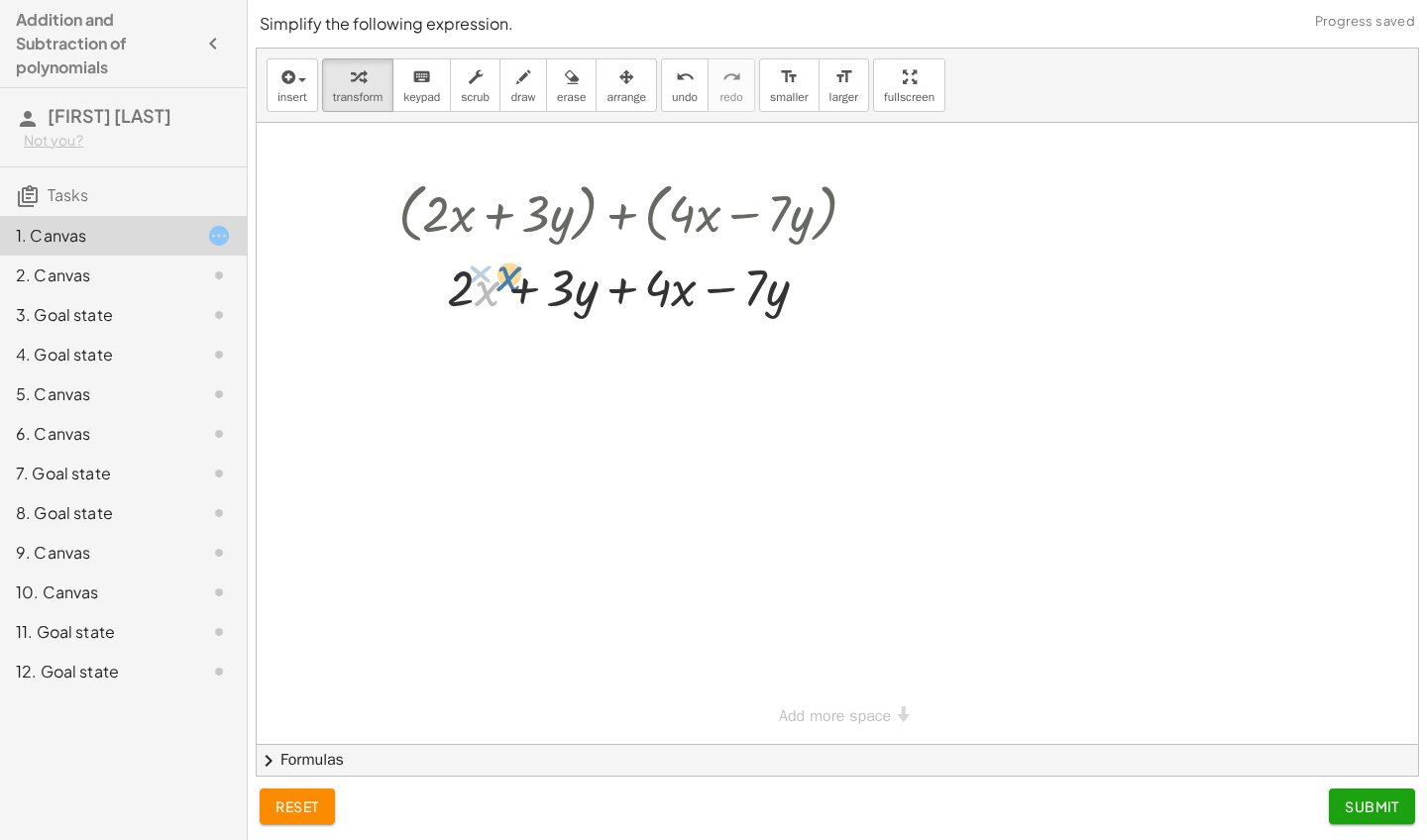 click at bounding box center (635, 286) 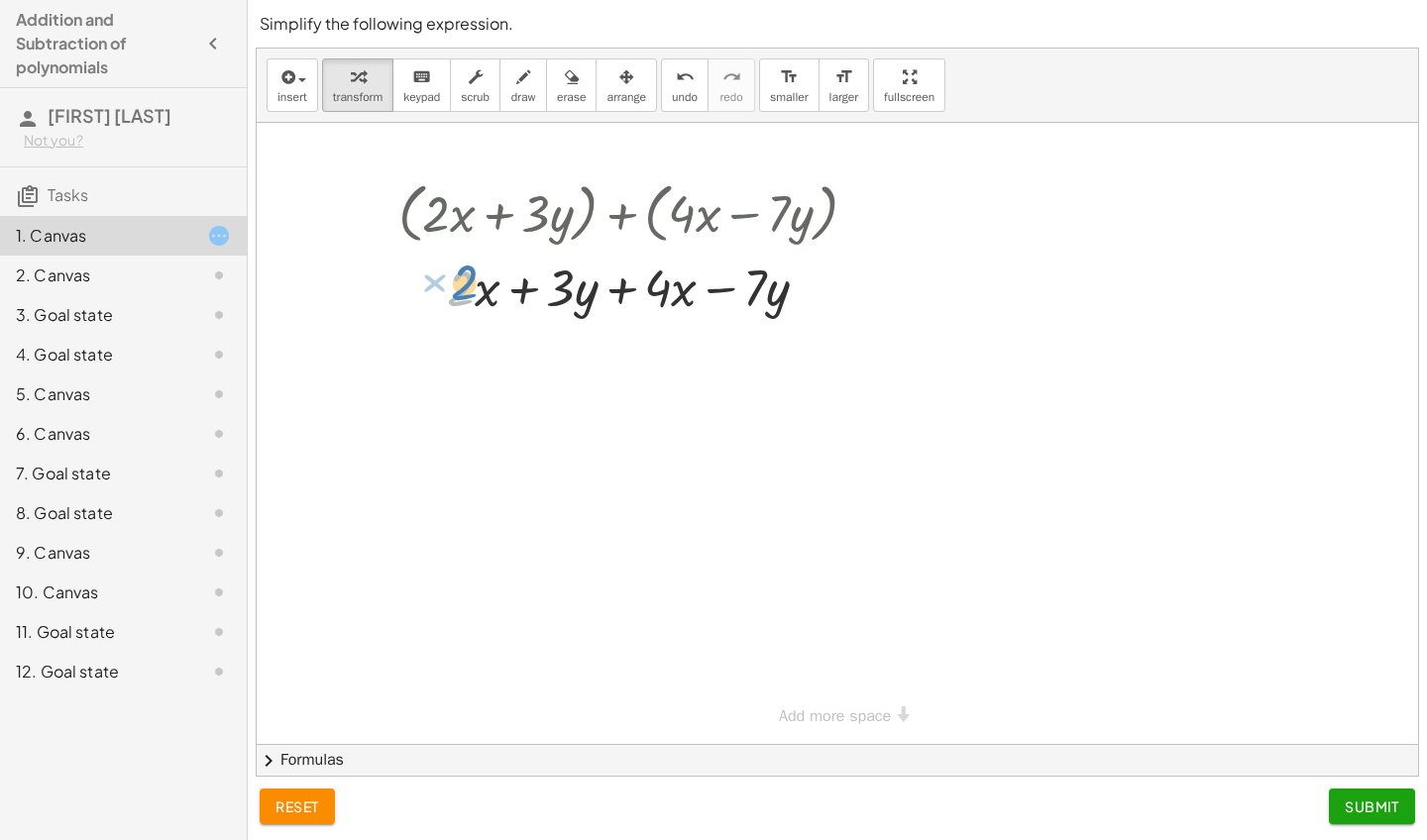 click at bounding box center [635, 286] 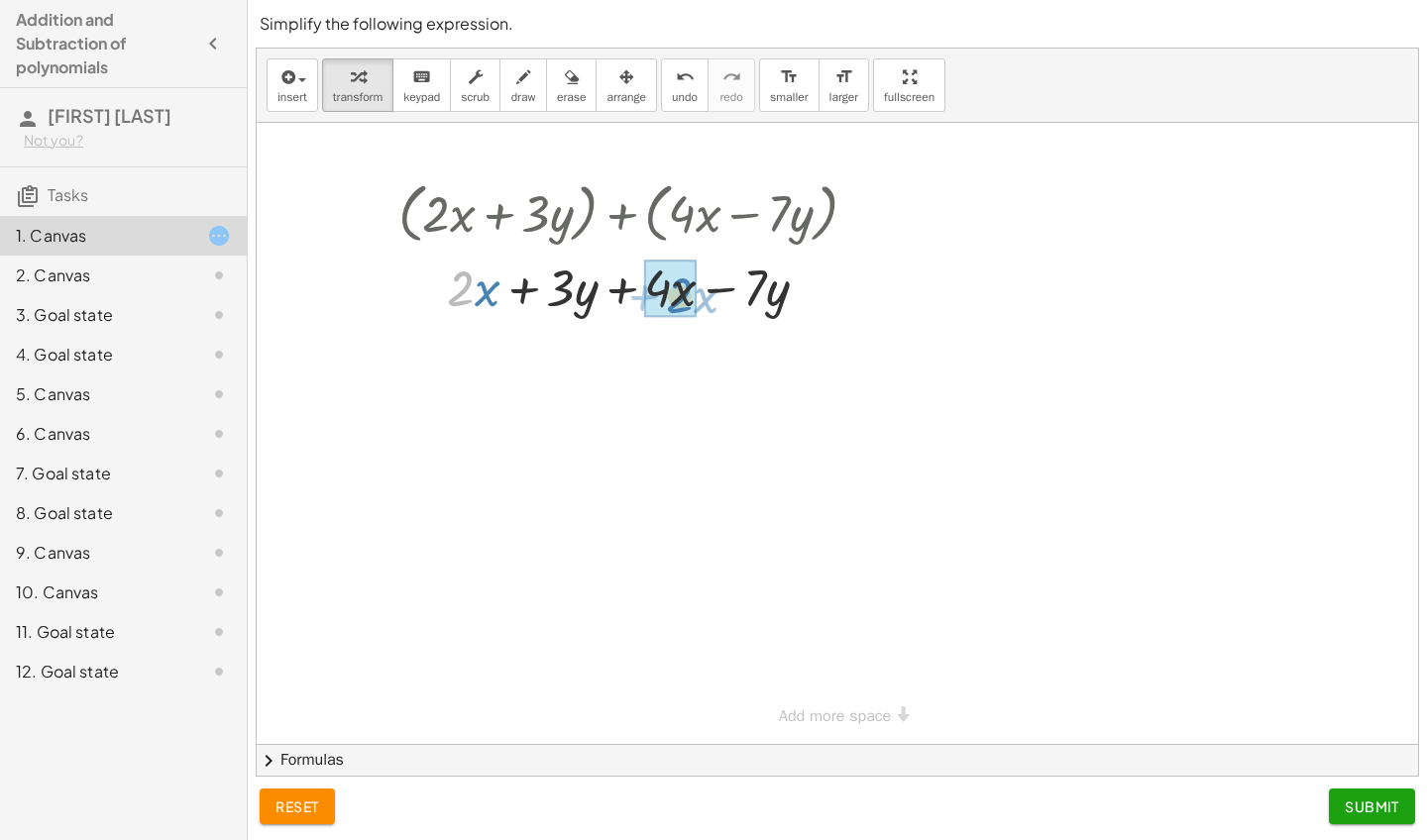 drag, startPoint x: 460, startPoint y: 305, endPoint x: 677, endPoint y: 312, distance: 217.11287 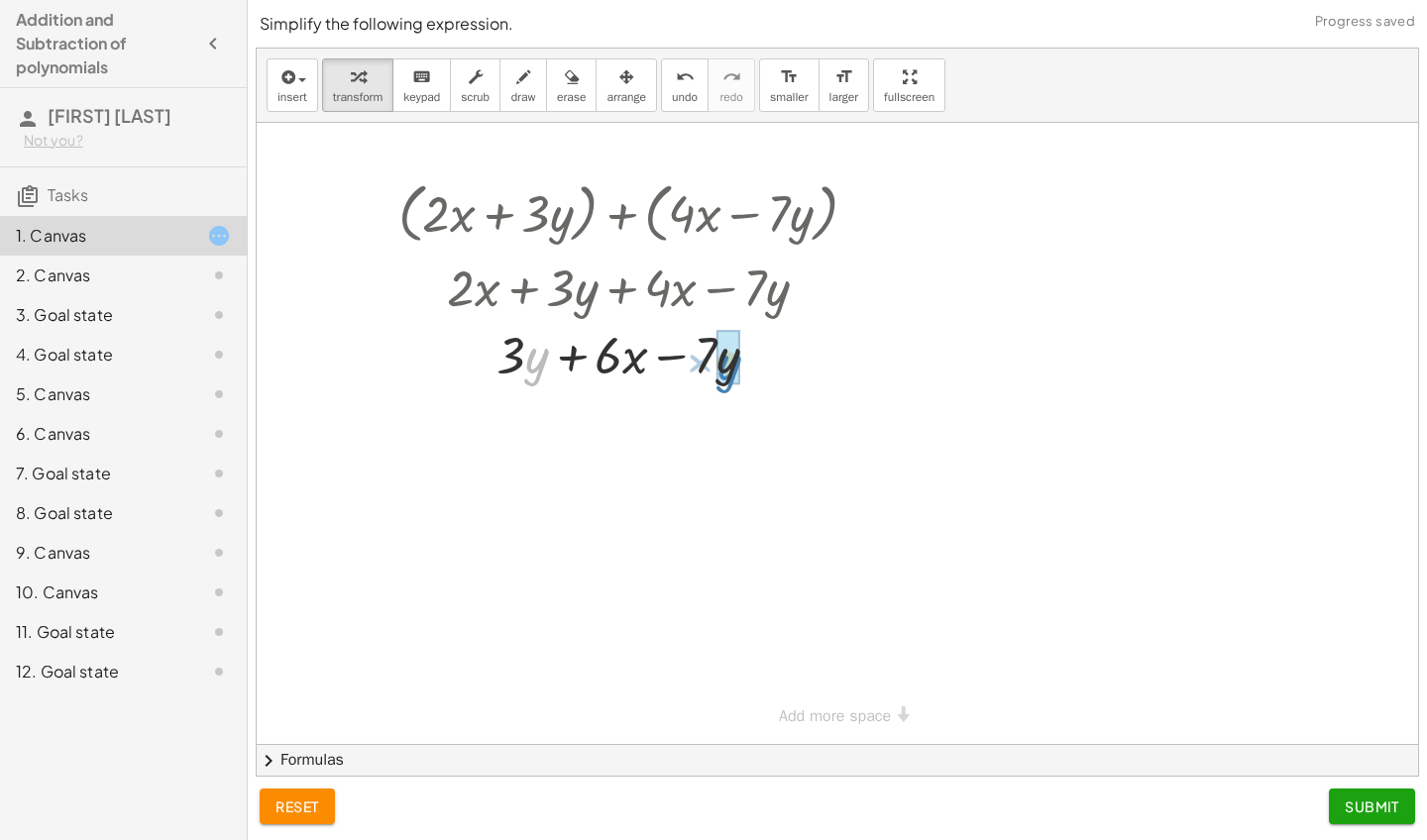 drag, startPoint x: 531, startPoint y: 361, endPoint x: 722, endPoint y: 363, distance: 191.01047 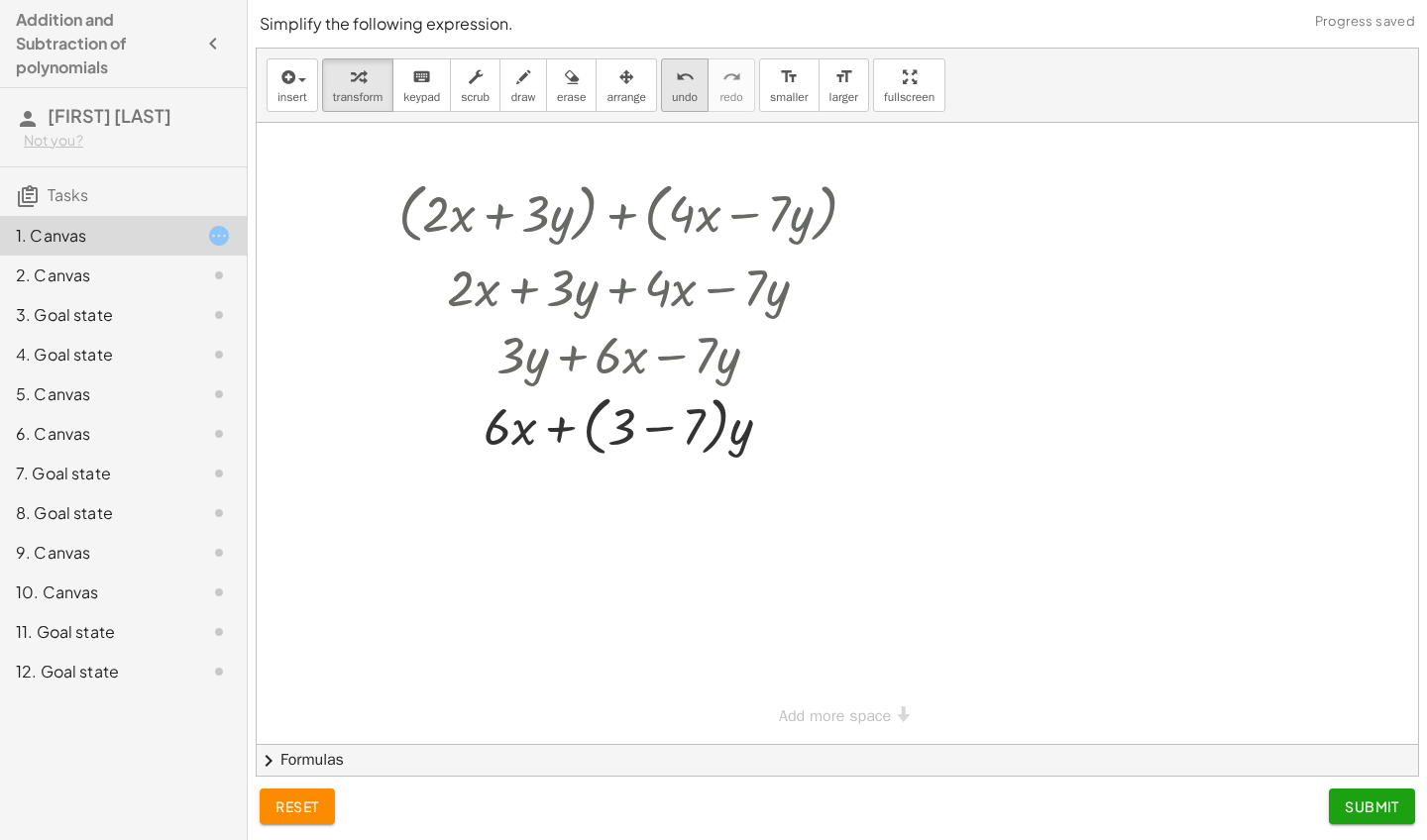 click on "undo" at bounding box center (685, 97) 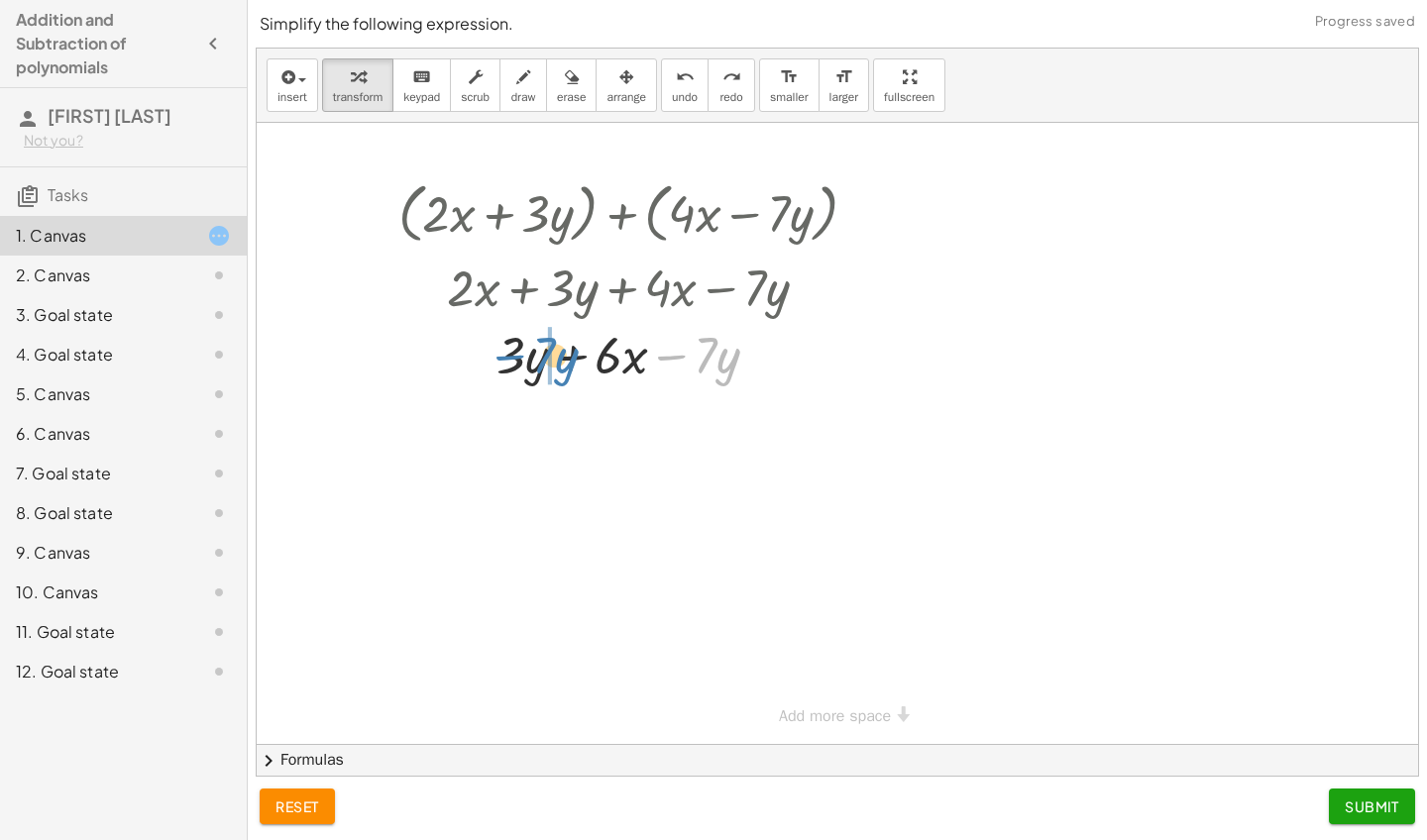 drag, startPoint x: 676, startPoint y: 356, endPoint x: 516, endPoint y: 356, distance: 160 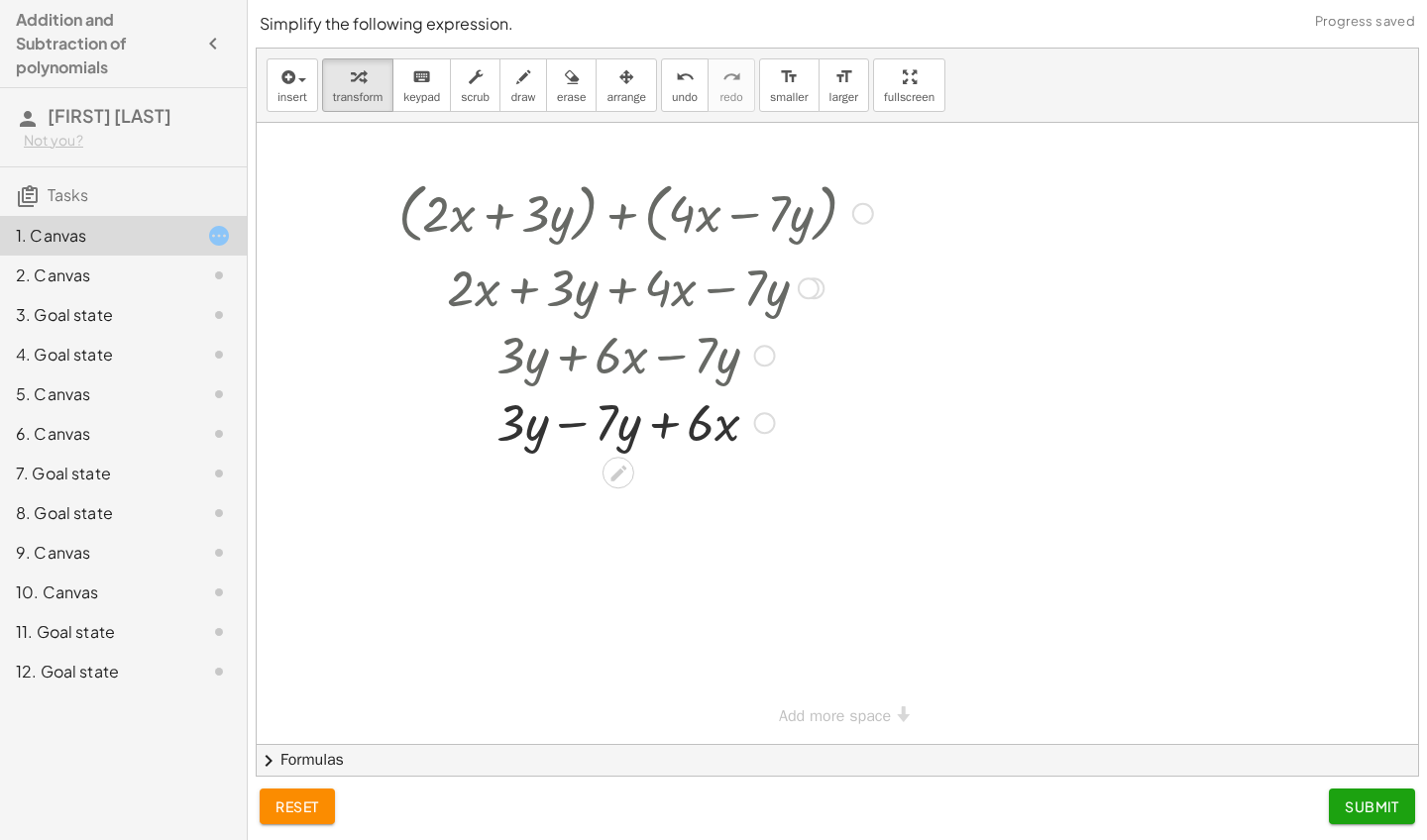 click at bounding box center (635, 421) 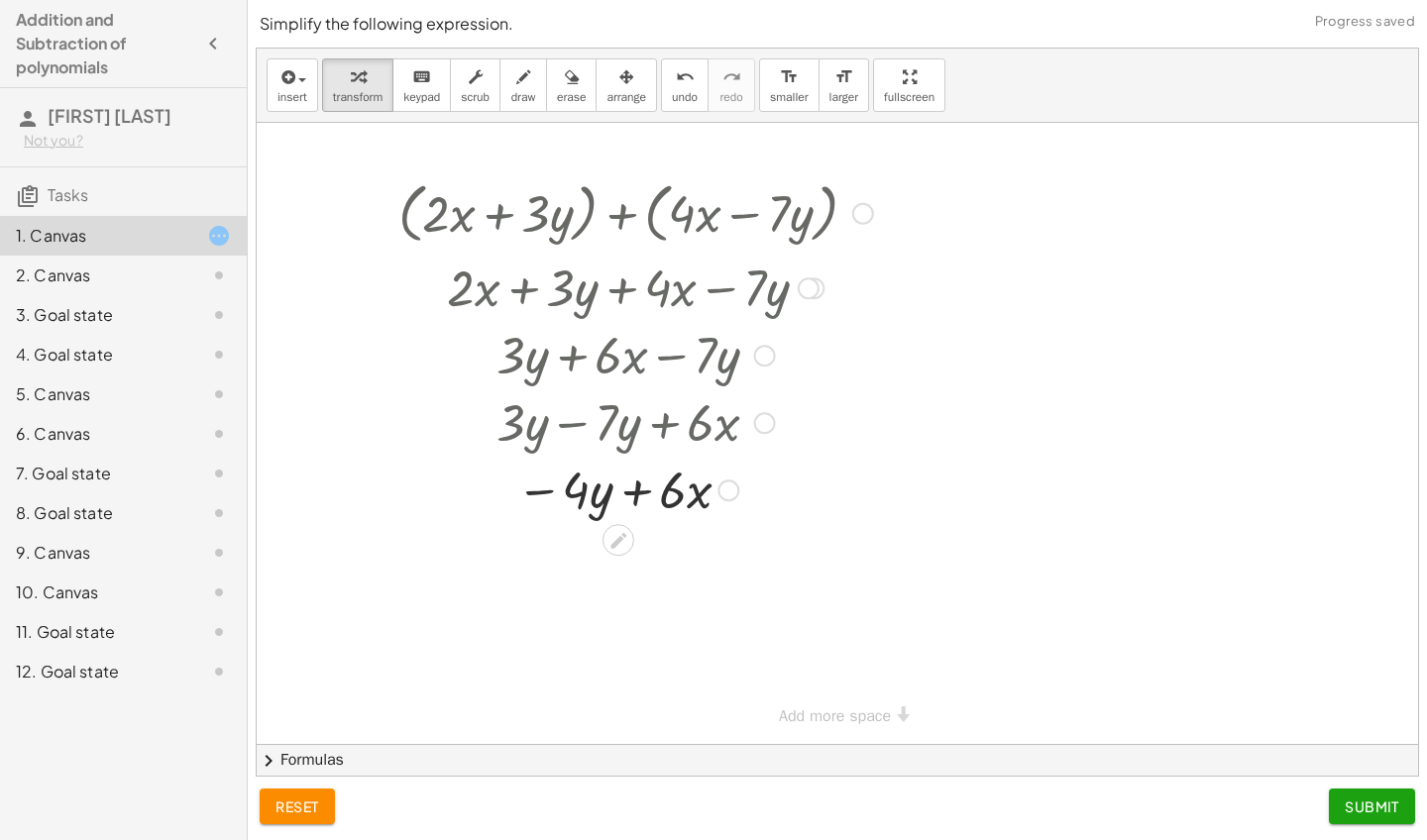 scroll, scrollTop: 0, scrollLeft: 0, axis: both 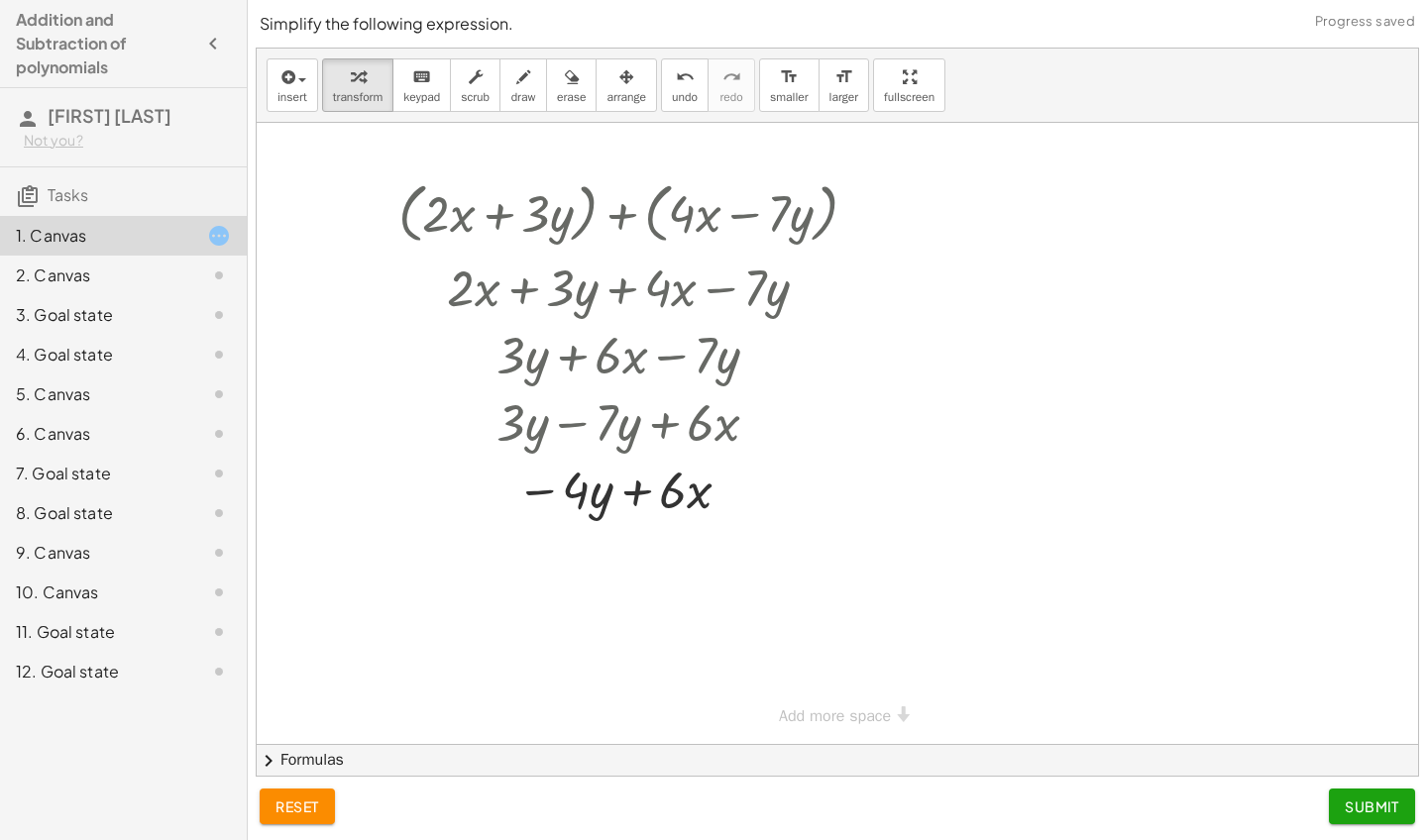 click on "Submit" 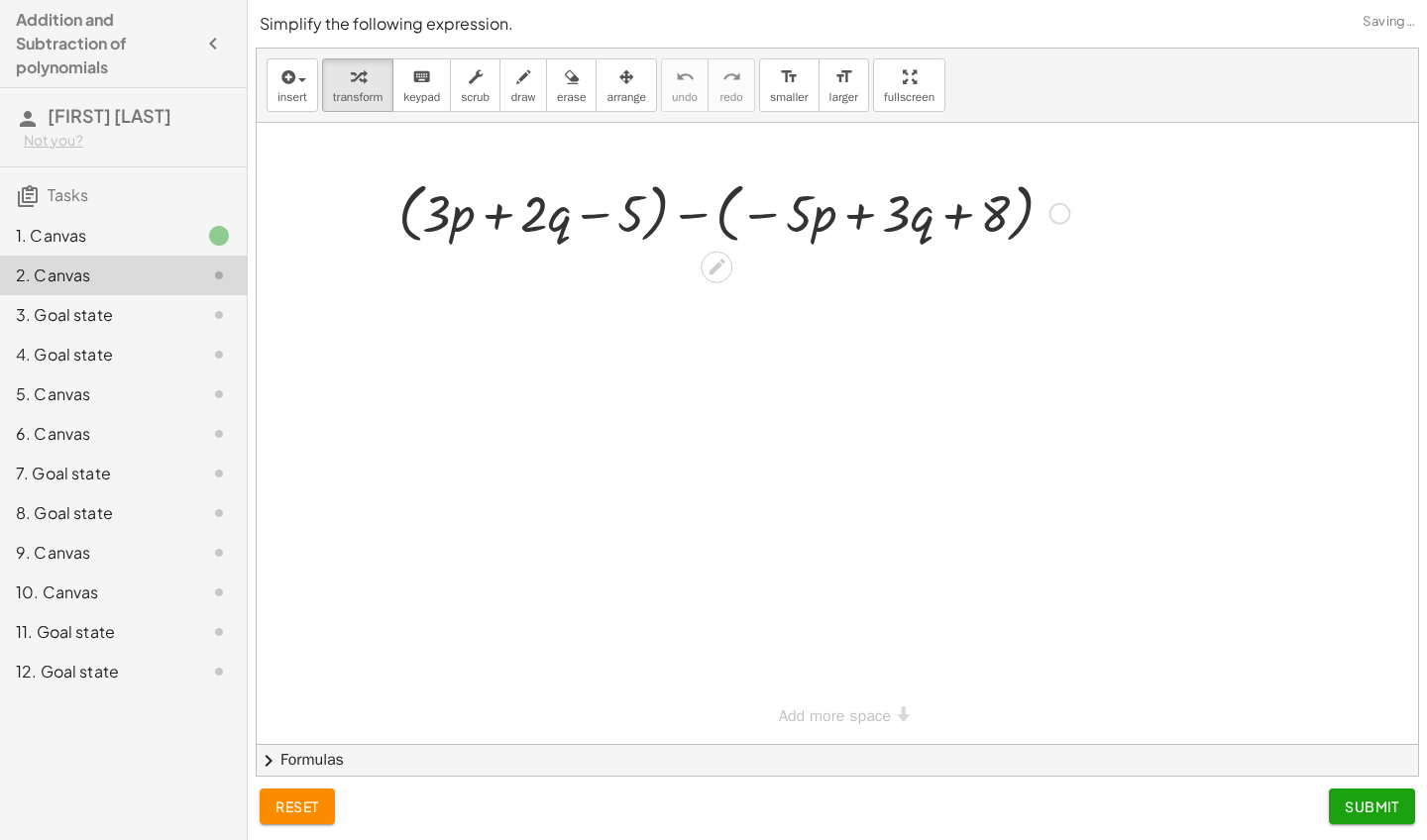 click at bounding box center (733, 212) 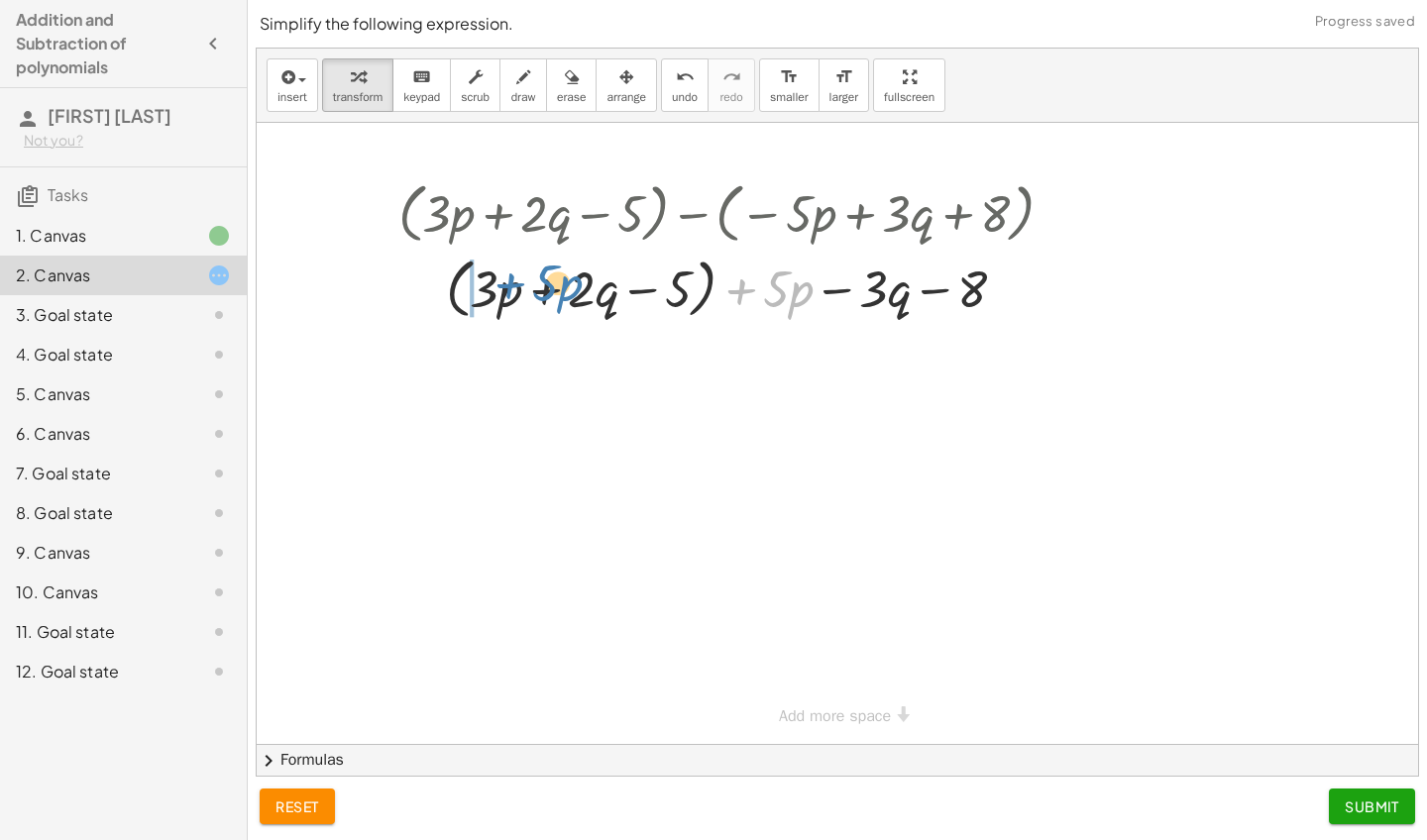 drag, startPoint x: 743, startPoint y: 292, endPoint x: 512, endPoint y: 287, distance: 231.05411 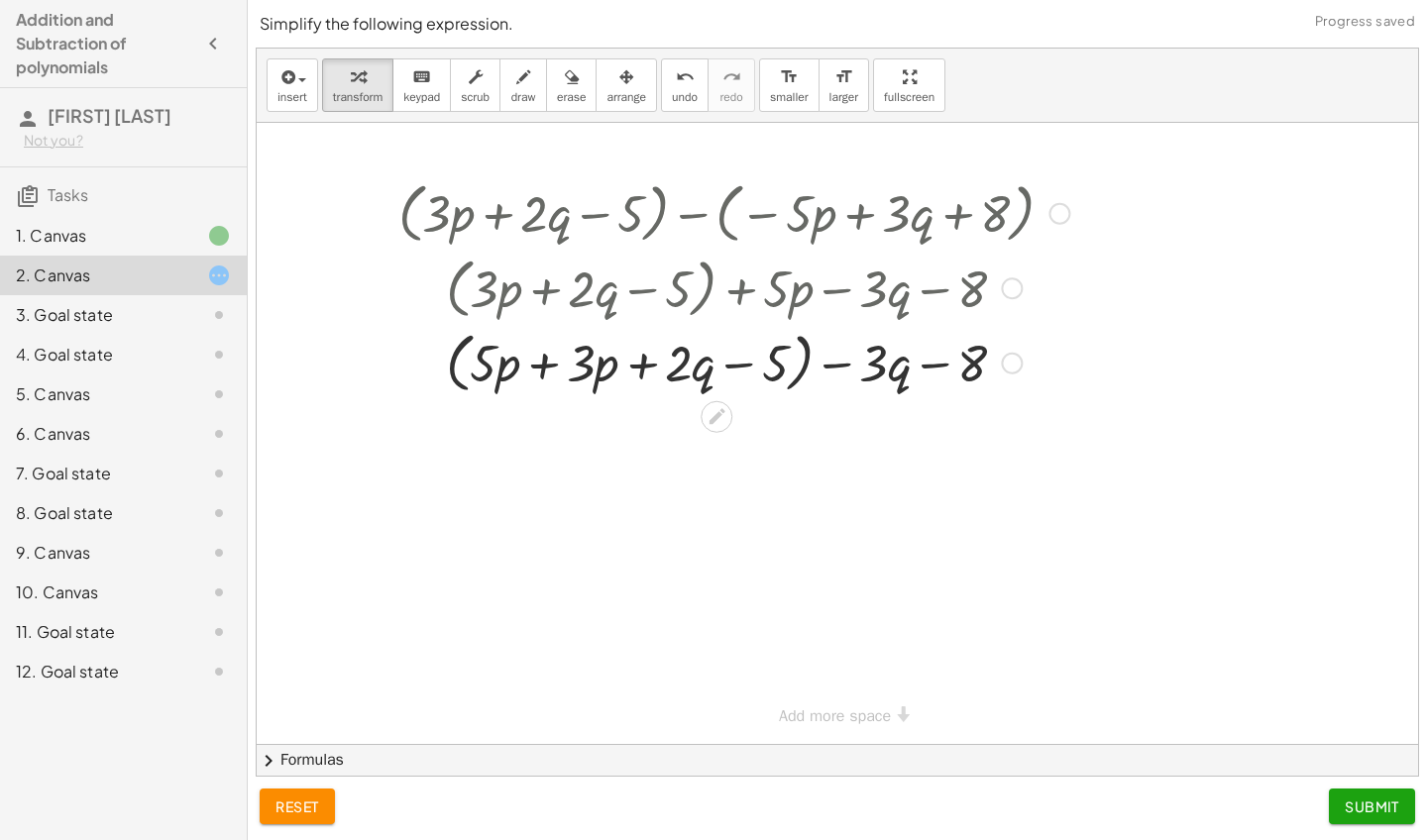 click at bounding box center (733, 362) 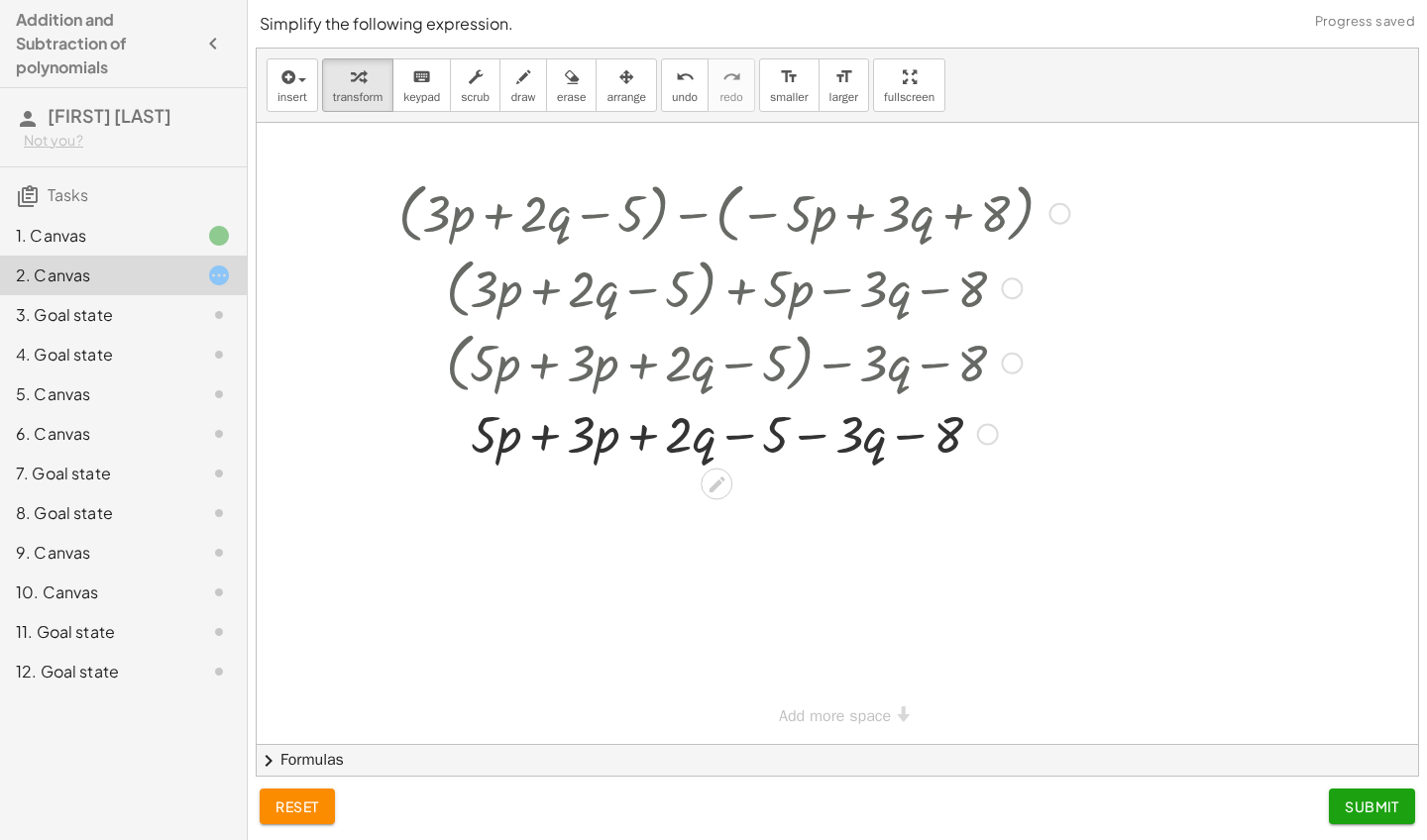 click at bounding box center (733, 433) 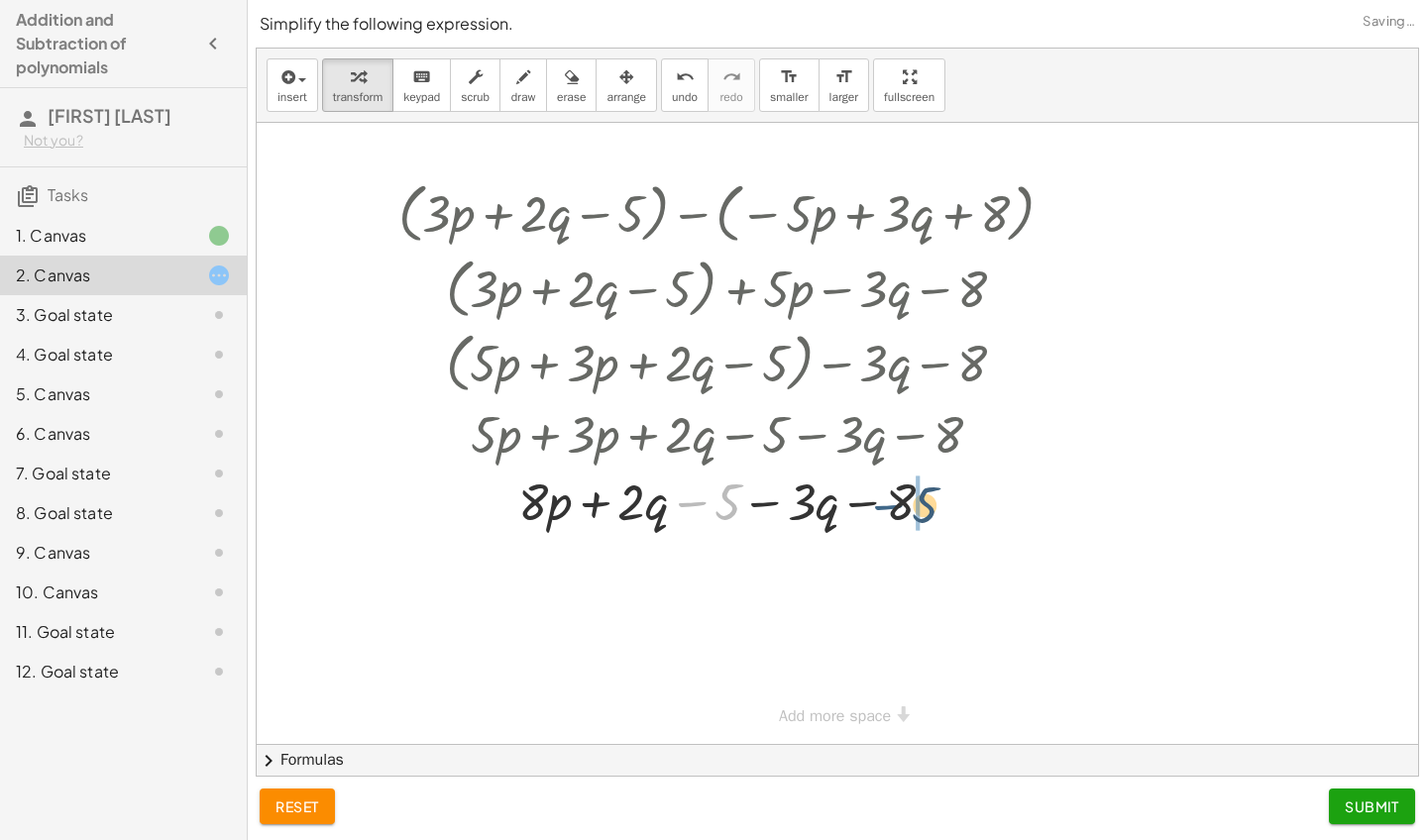 drag, startPoint x: 691, startPoint y: 506, endPoint x: 892, endPoint y: 508, distance: 201.00995 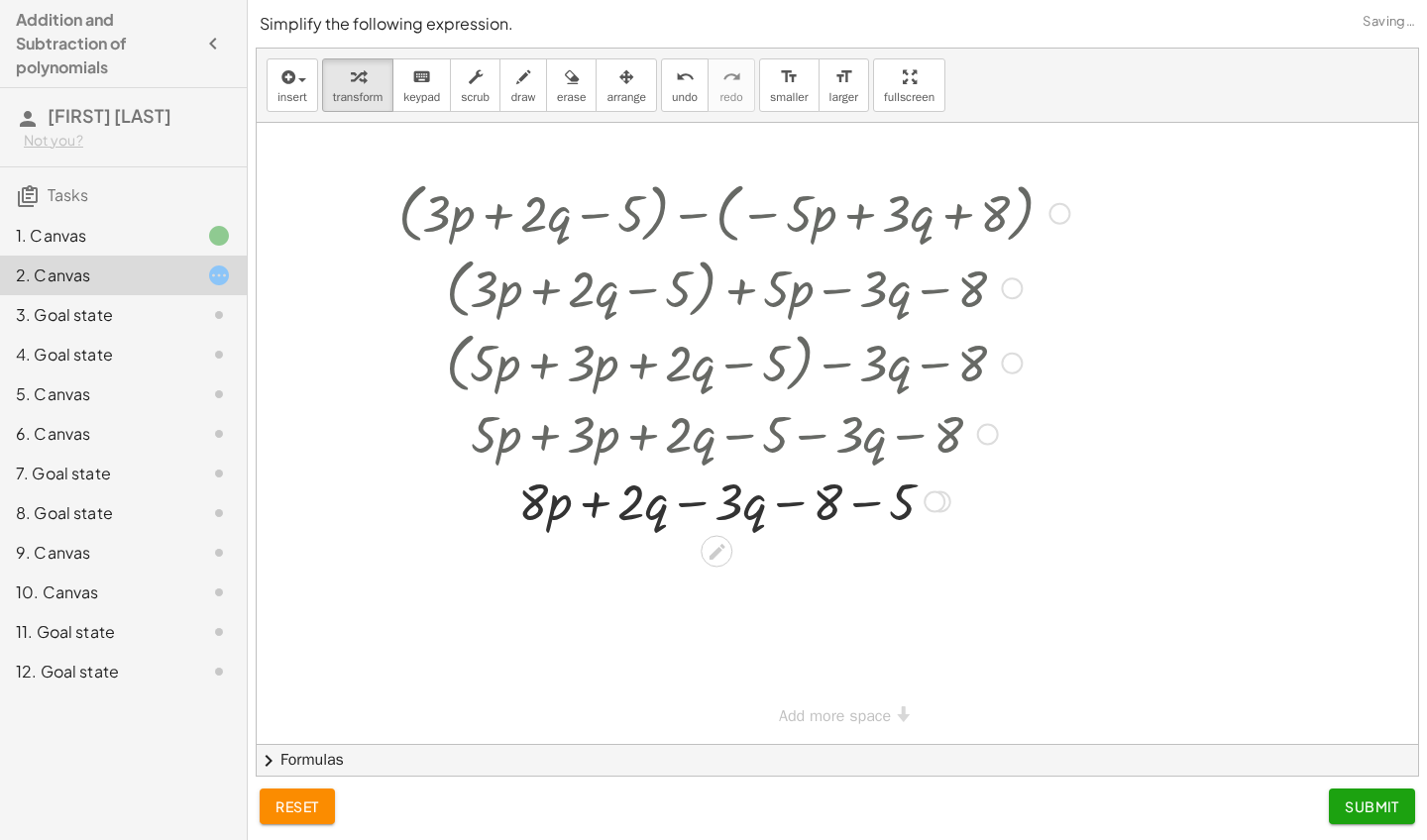 click at bounding box center [733, 500] 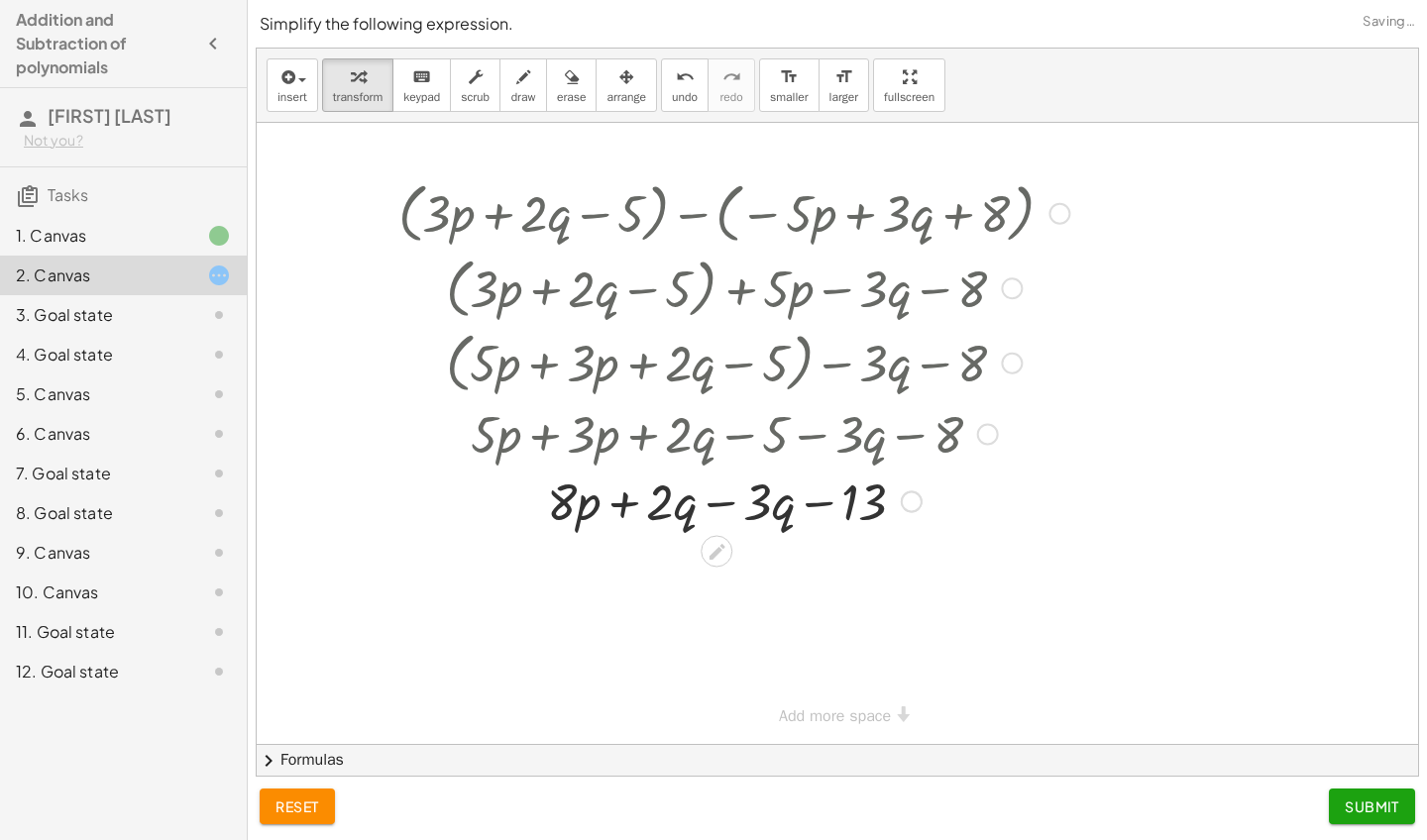 click at bounding box center (733, 500) 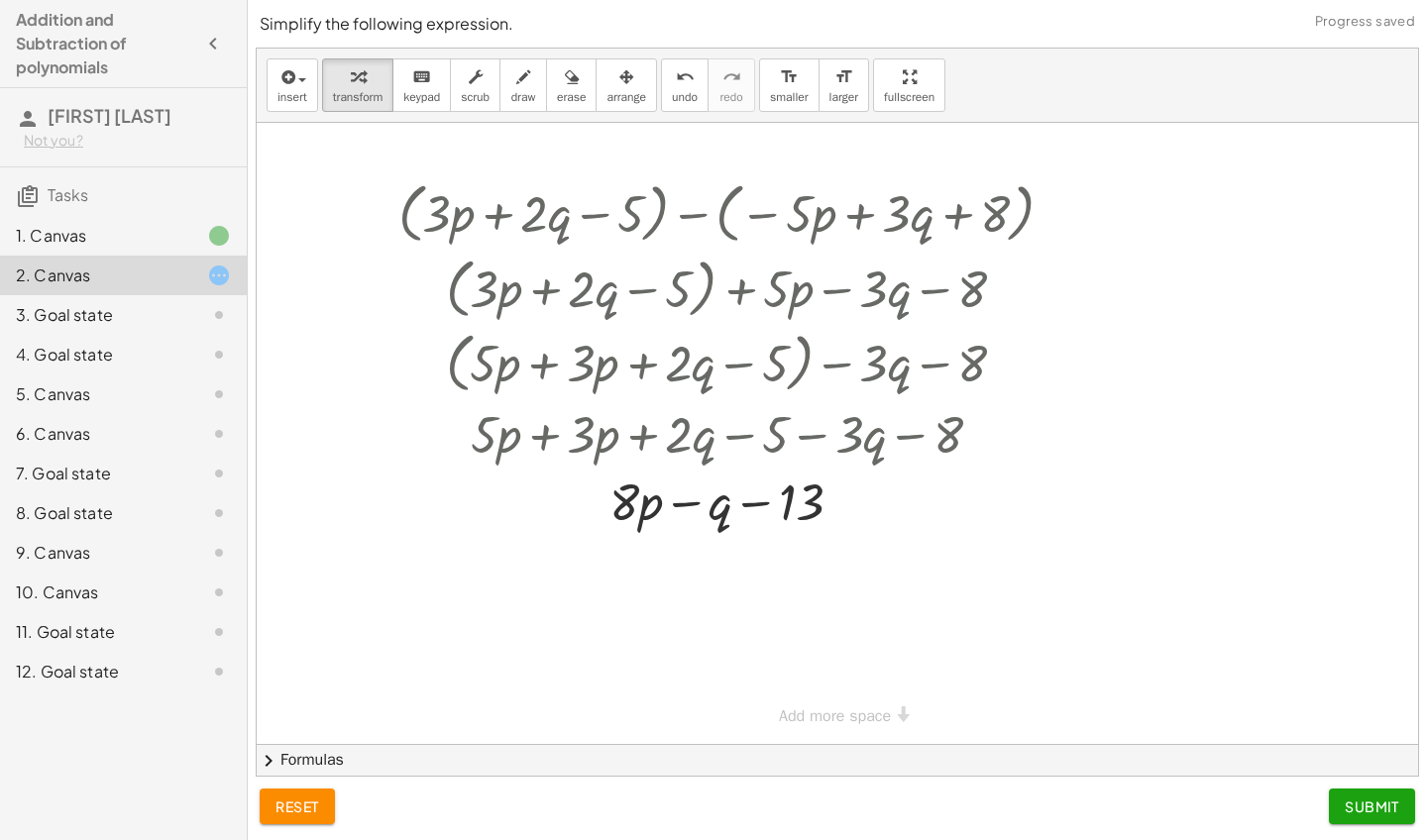 click on "Submit" 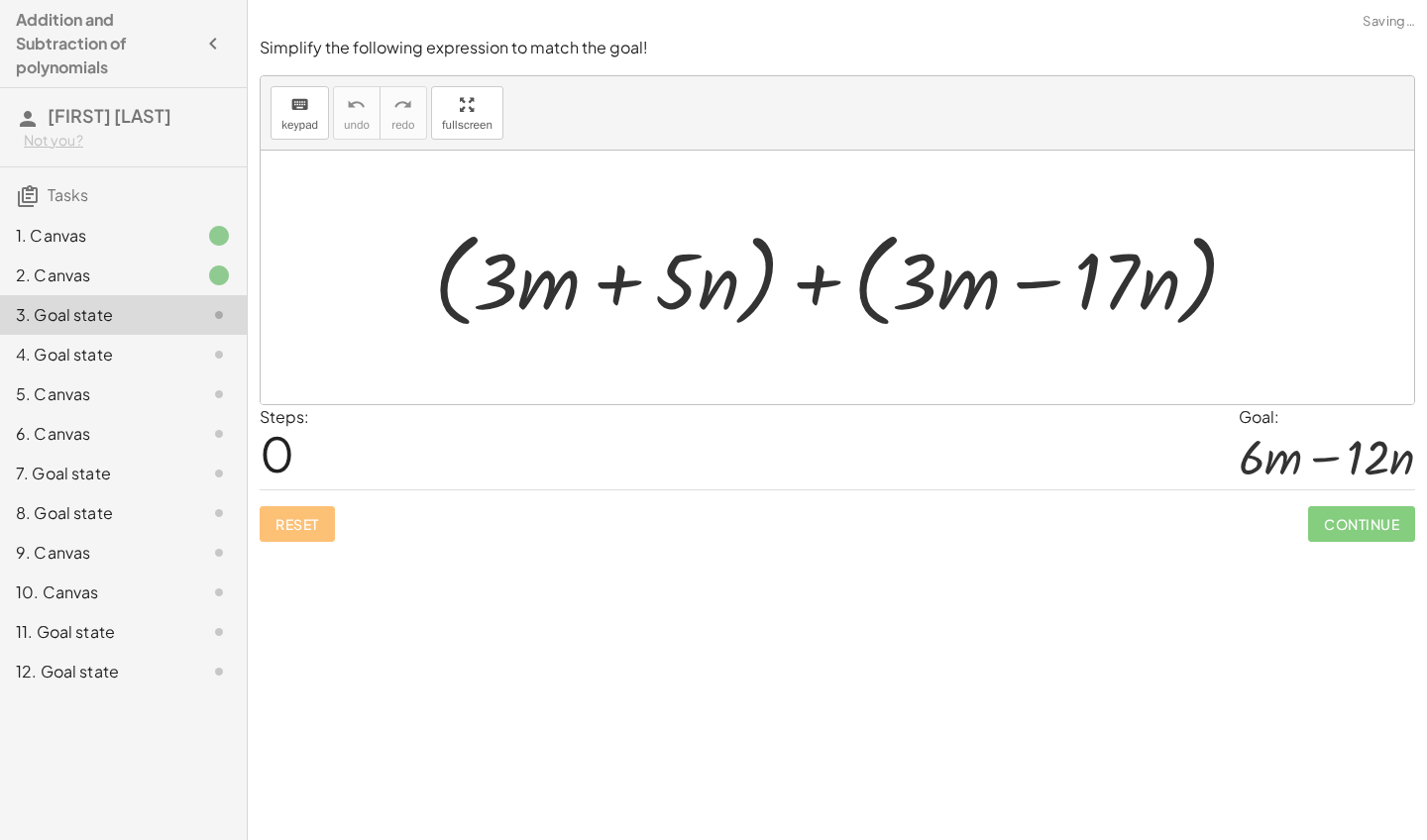 click at bounding box center [844, 277] 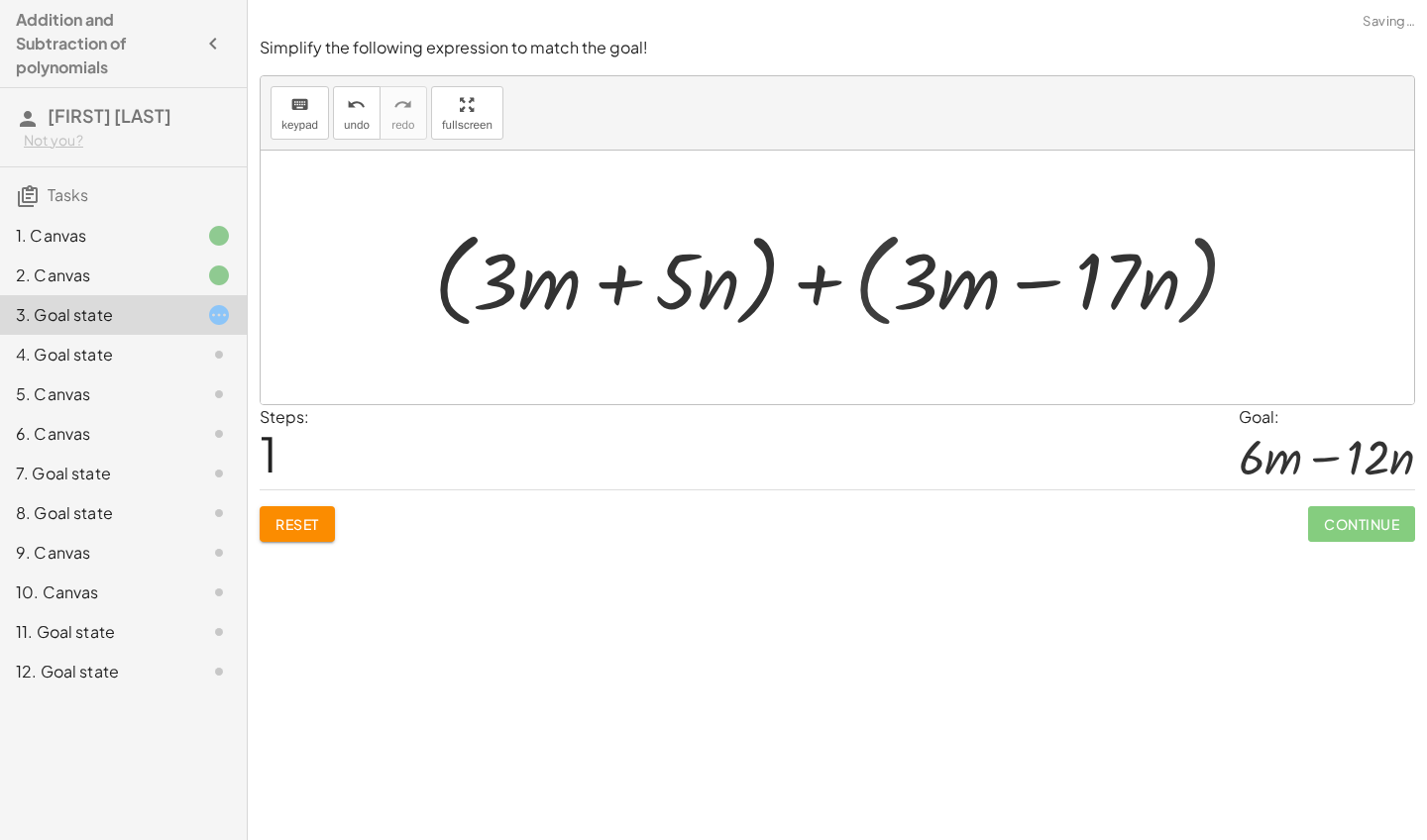 click at bounding box center [845, 277] 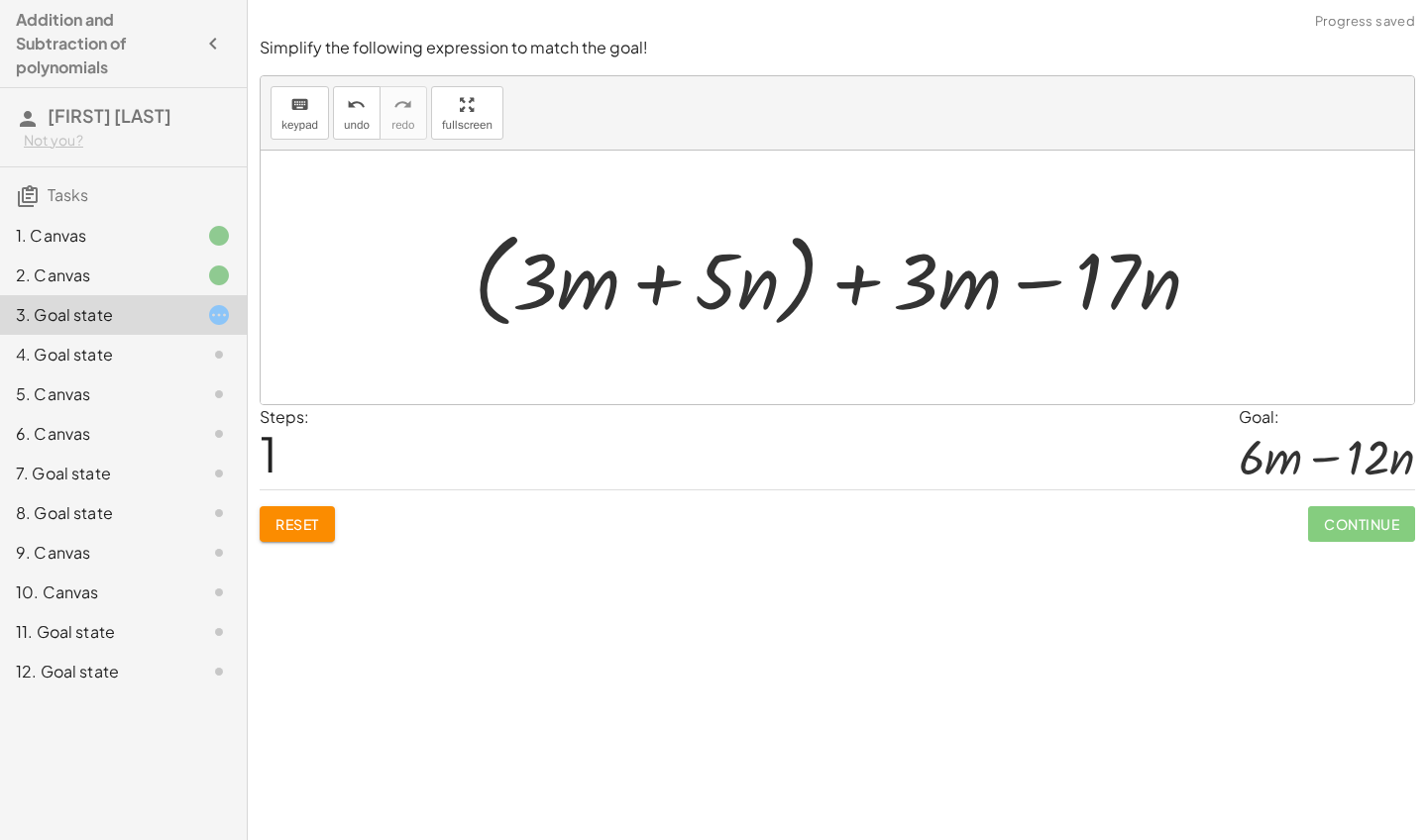 click at bounding box center (845, 277) 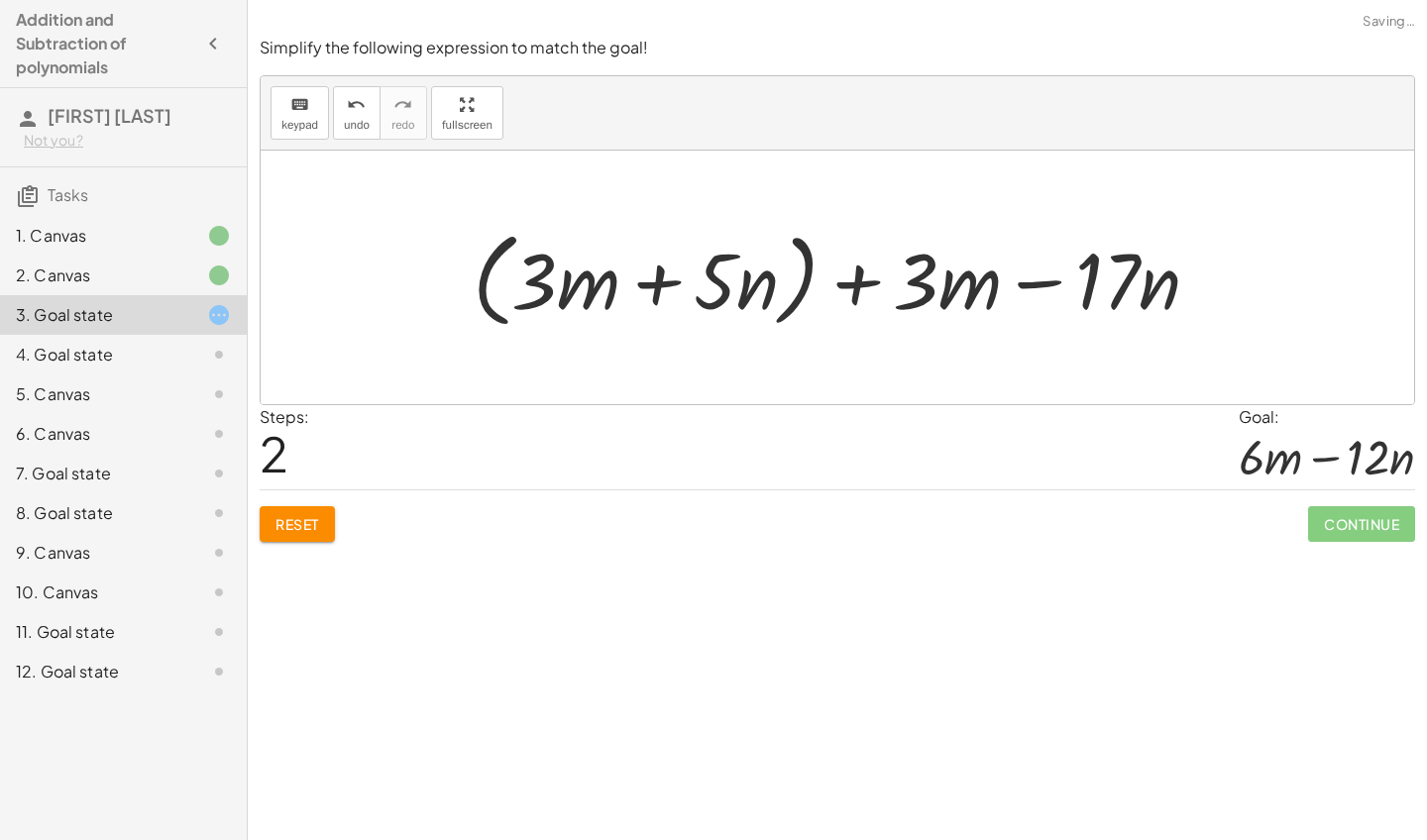 click at bounding box center [844, 277] 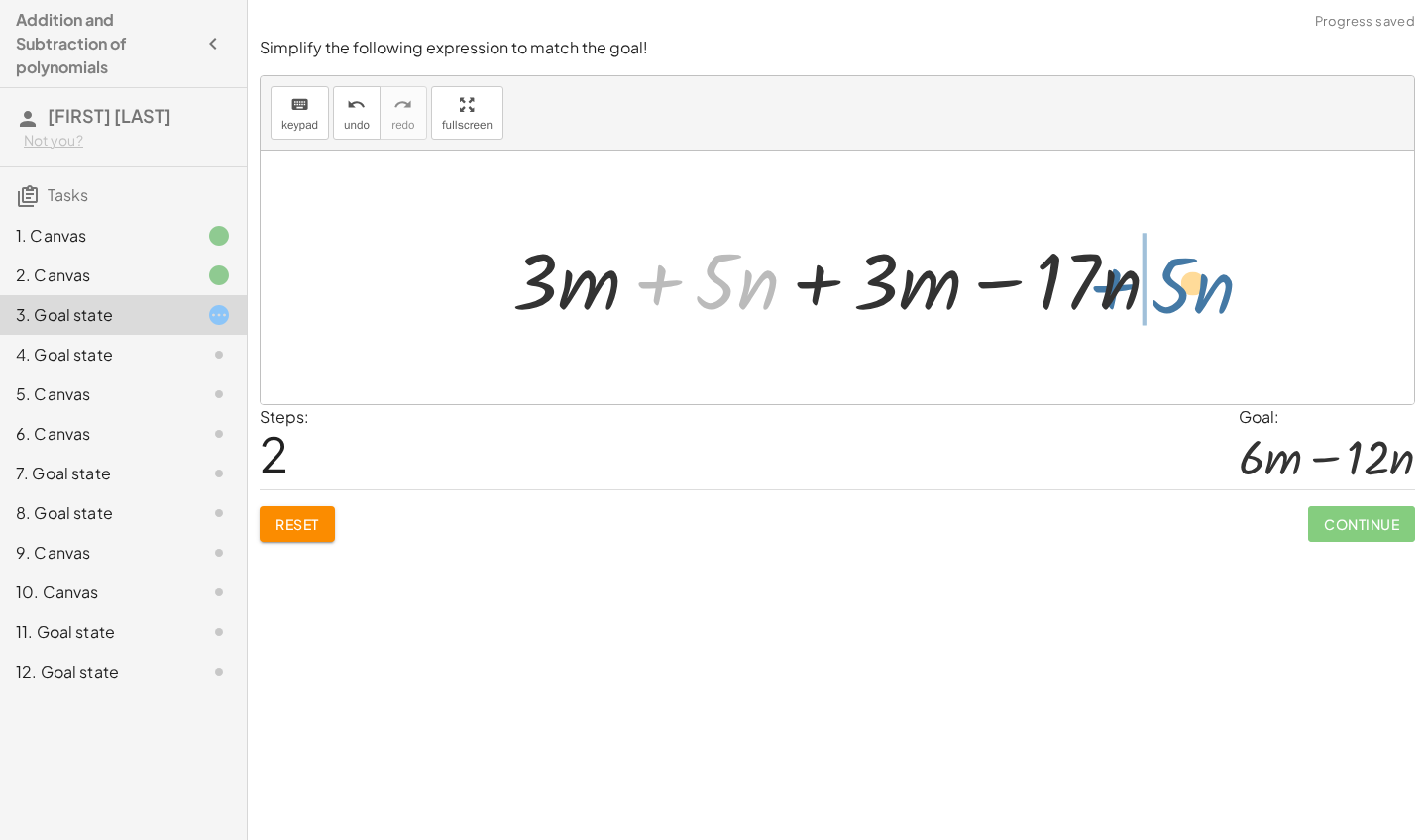 drag, startPoint x: 659, startPoint y: 278, endPoint x: 1114, endPoint y: 282, distance: 455.01758 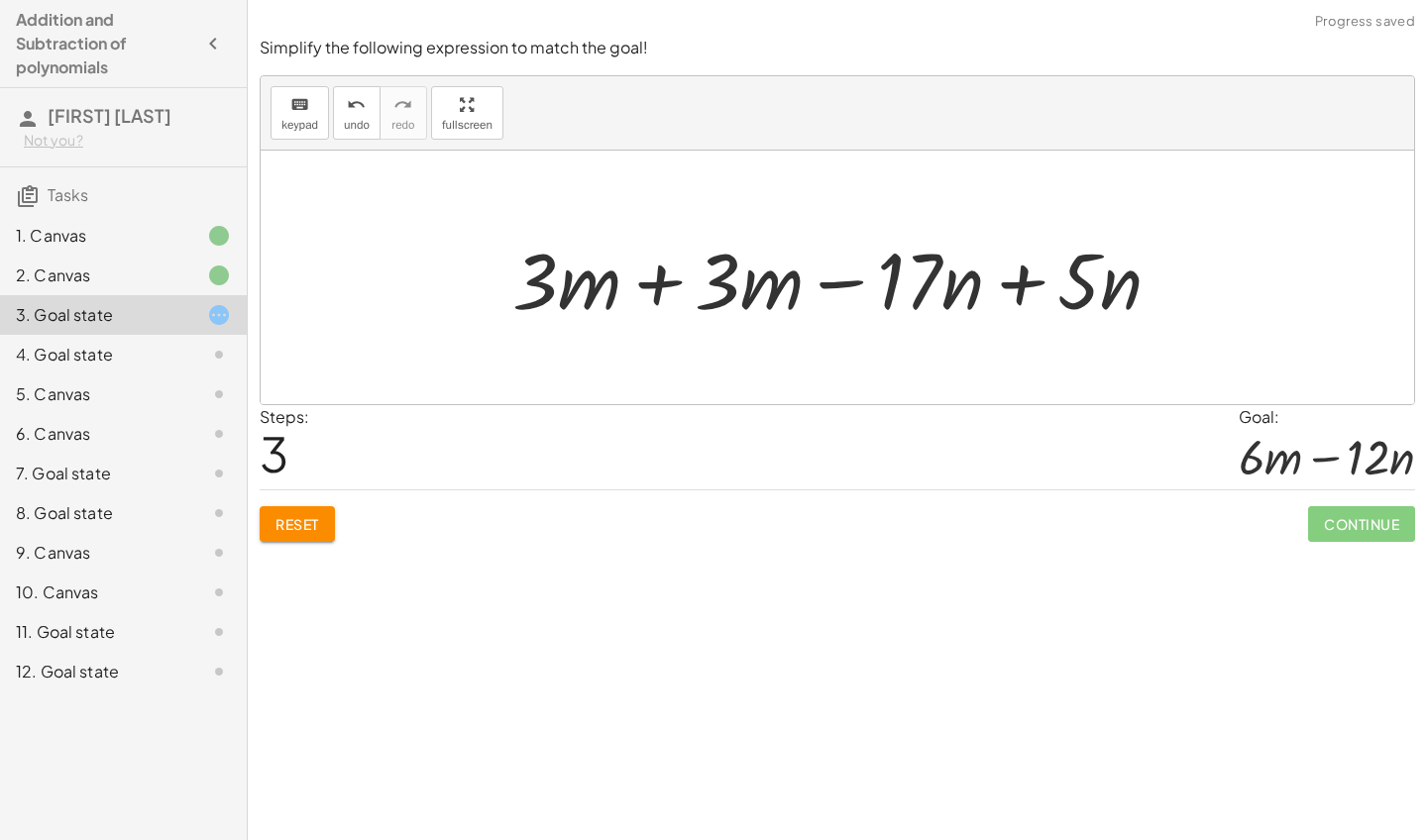 click at bounding box center (844, 277) 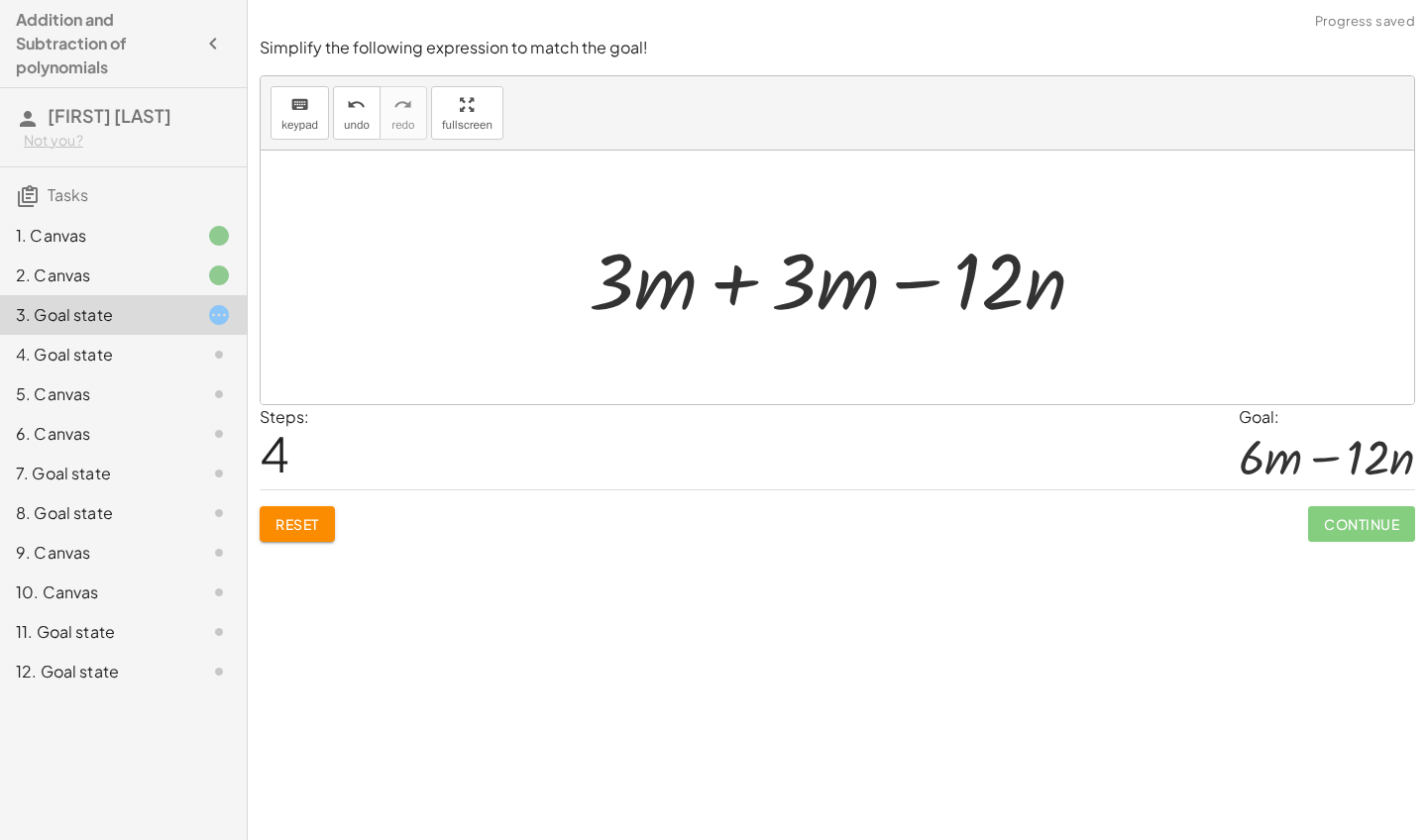 click at bounding box center [844, 277] 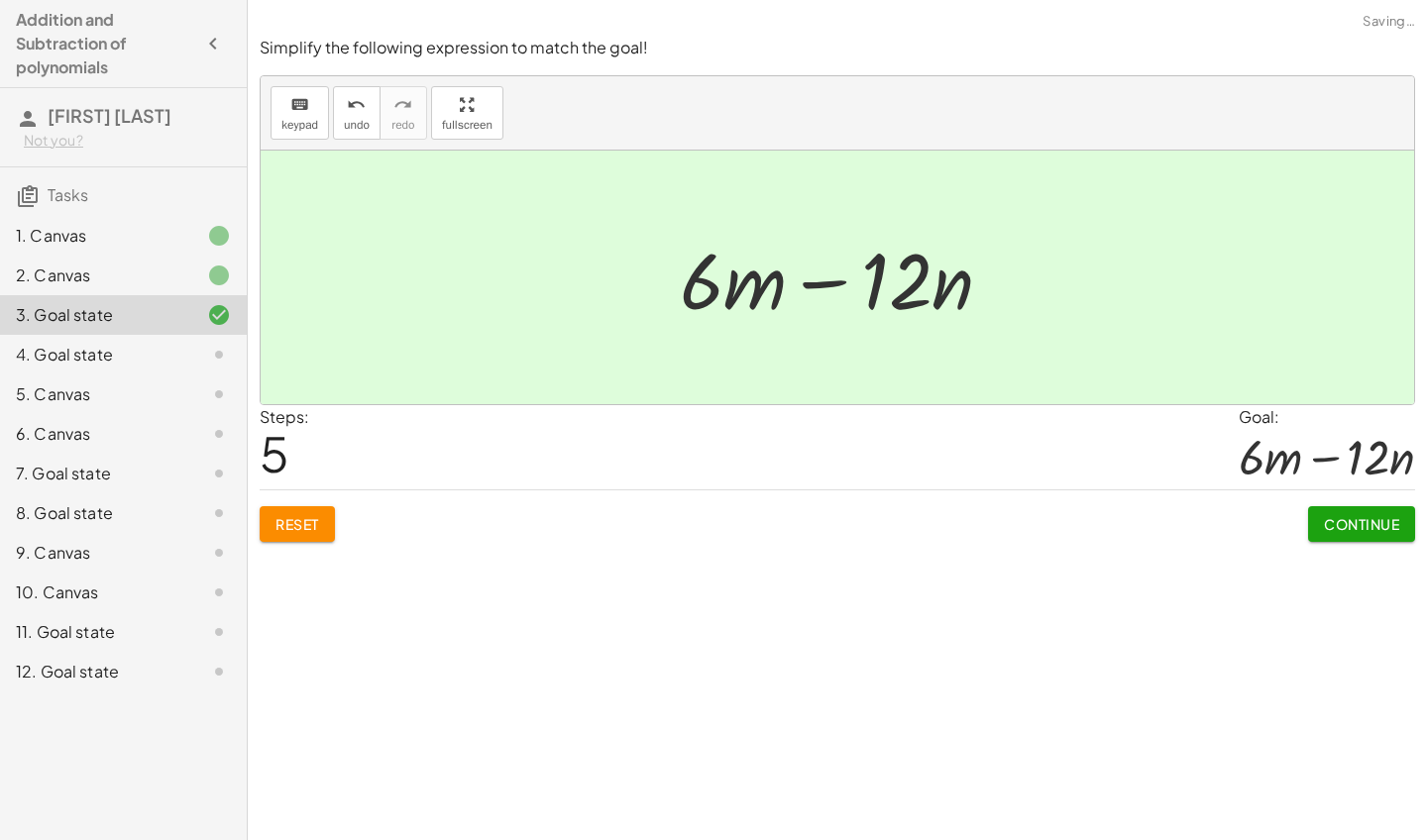 click on "Continue" at bounding box center (1362, 524) 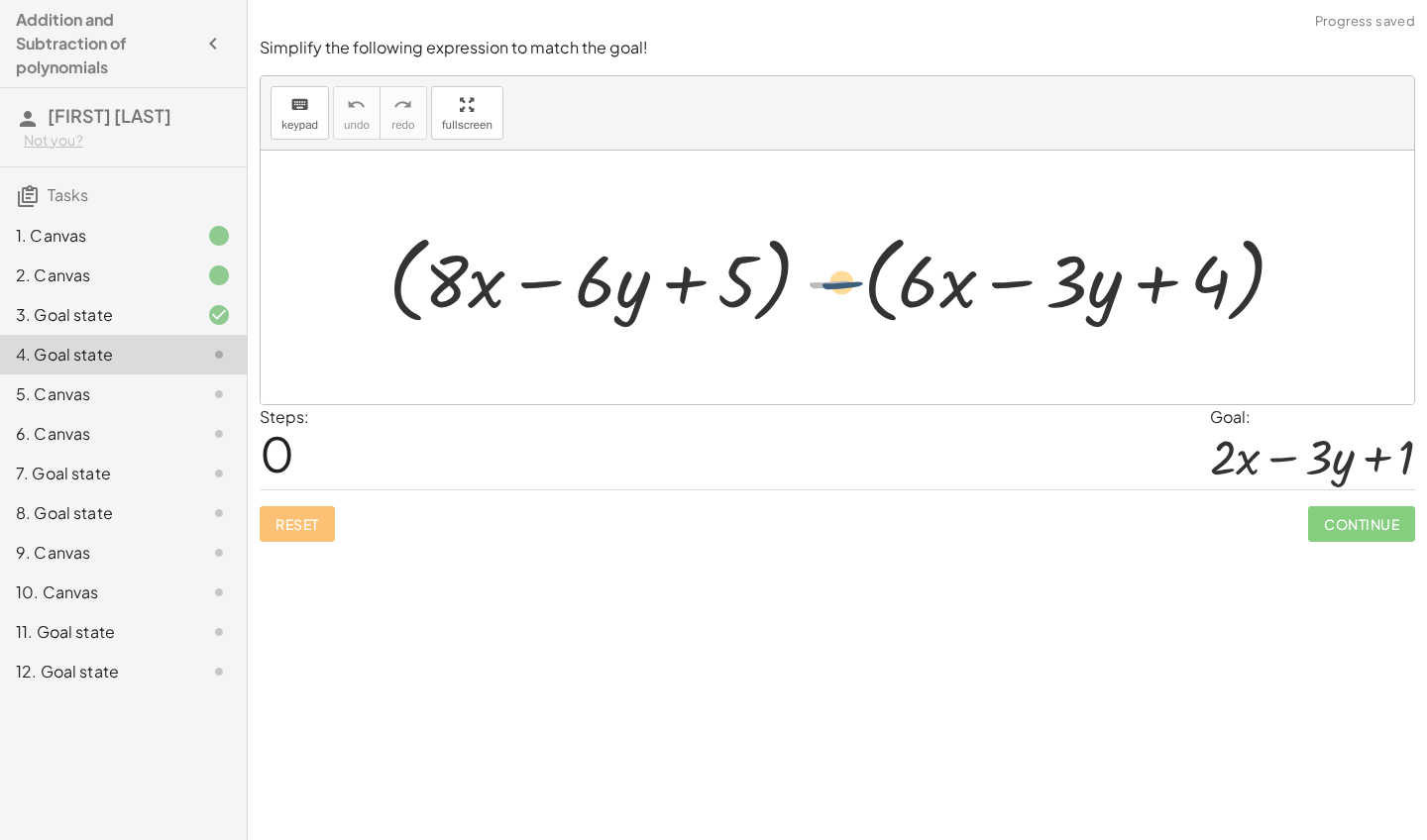 drag, startPoint x: 825, startPoint y: 286, endPoint x: 869, endPoint y: 288, distance: 44.04543 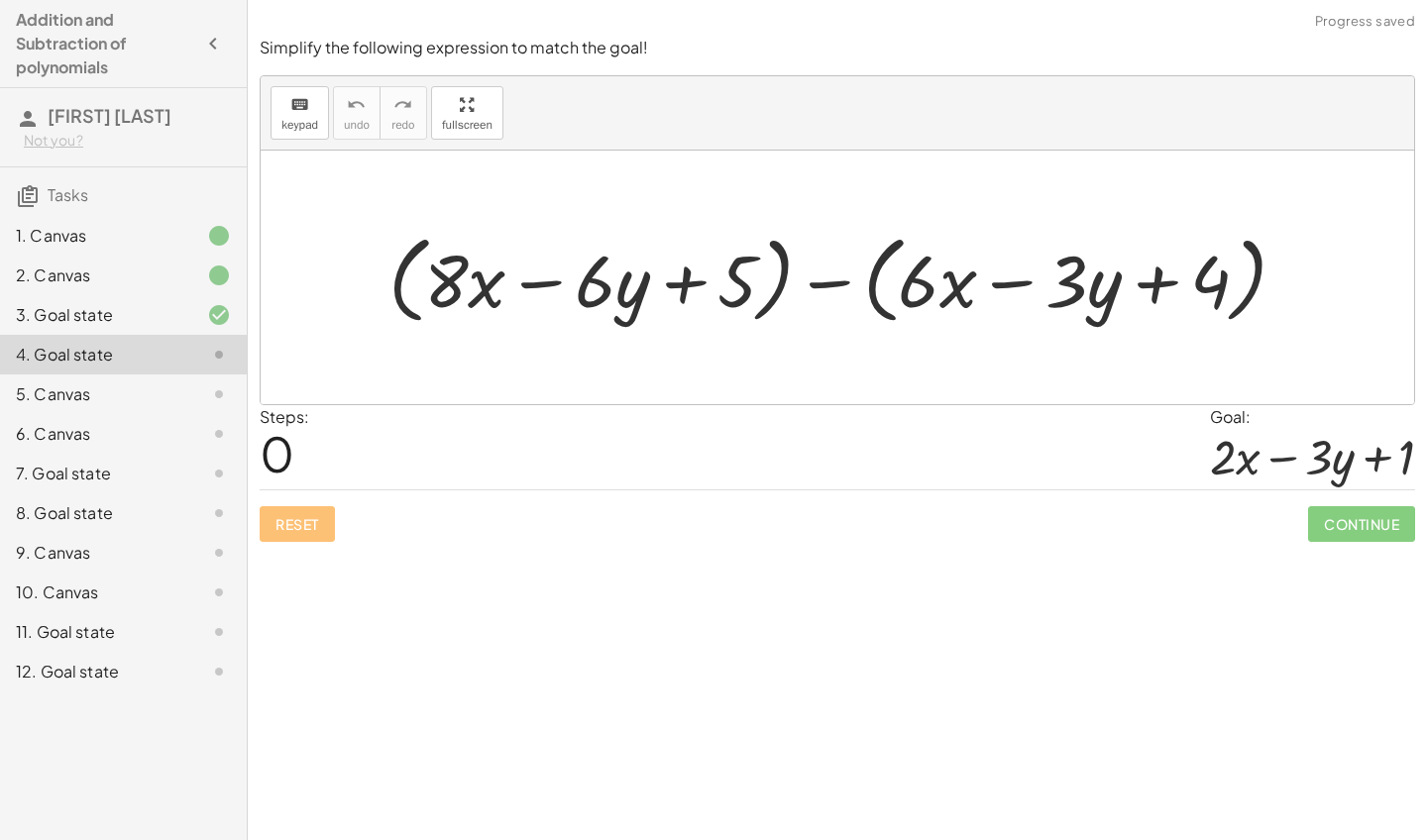 click at bounding box center [845, 277] 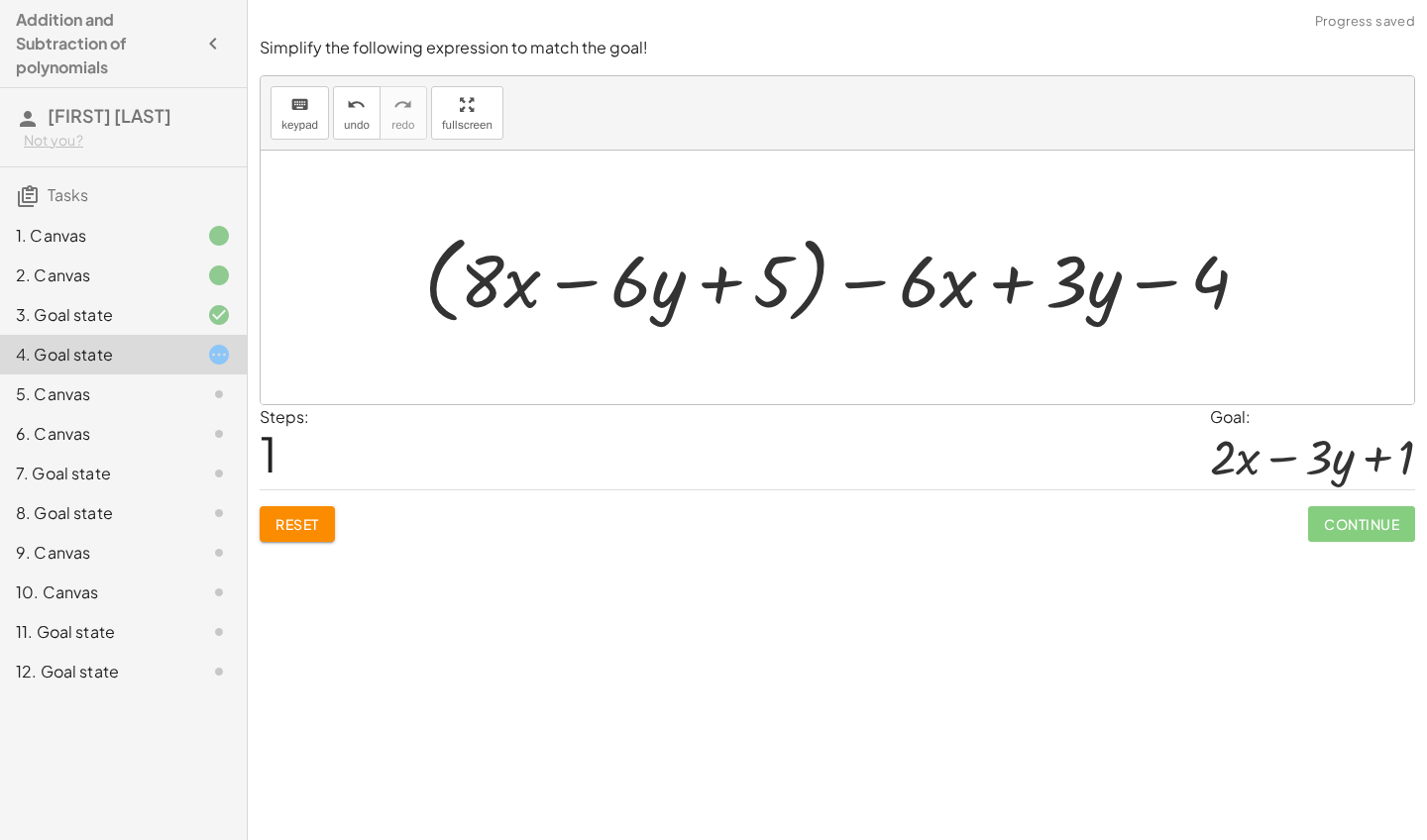 click at bounding box center [844, 277] 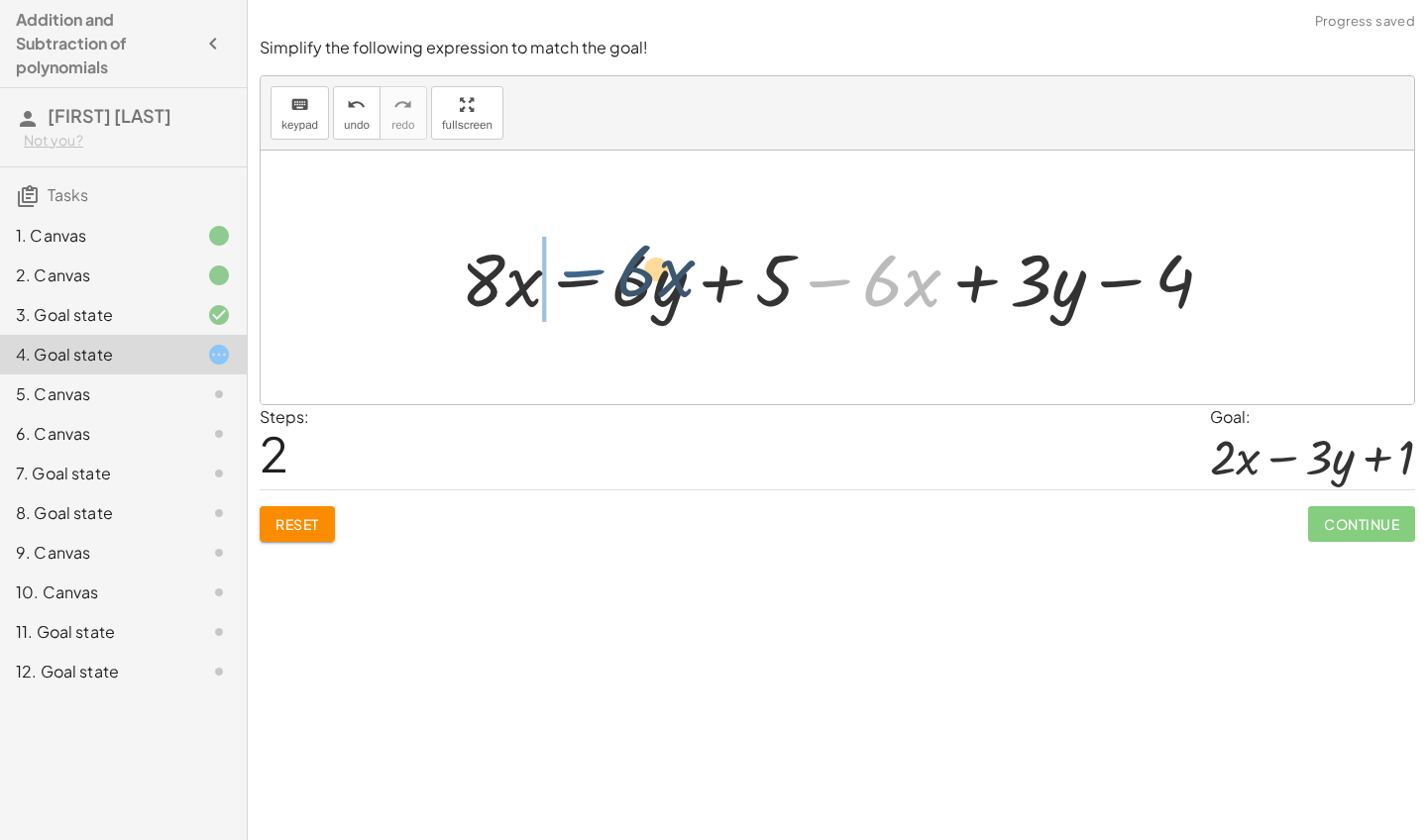 drag, startPoint x: 832, startPoint y: 282, endPoint x: 574, endPoint y: 279, distance: 258.01744 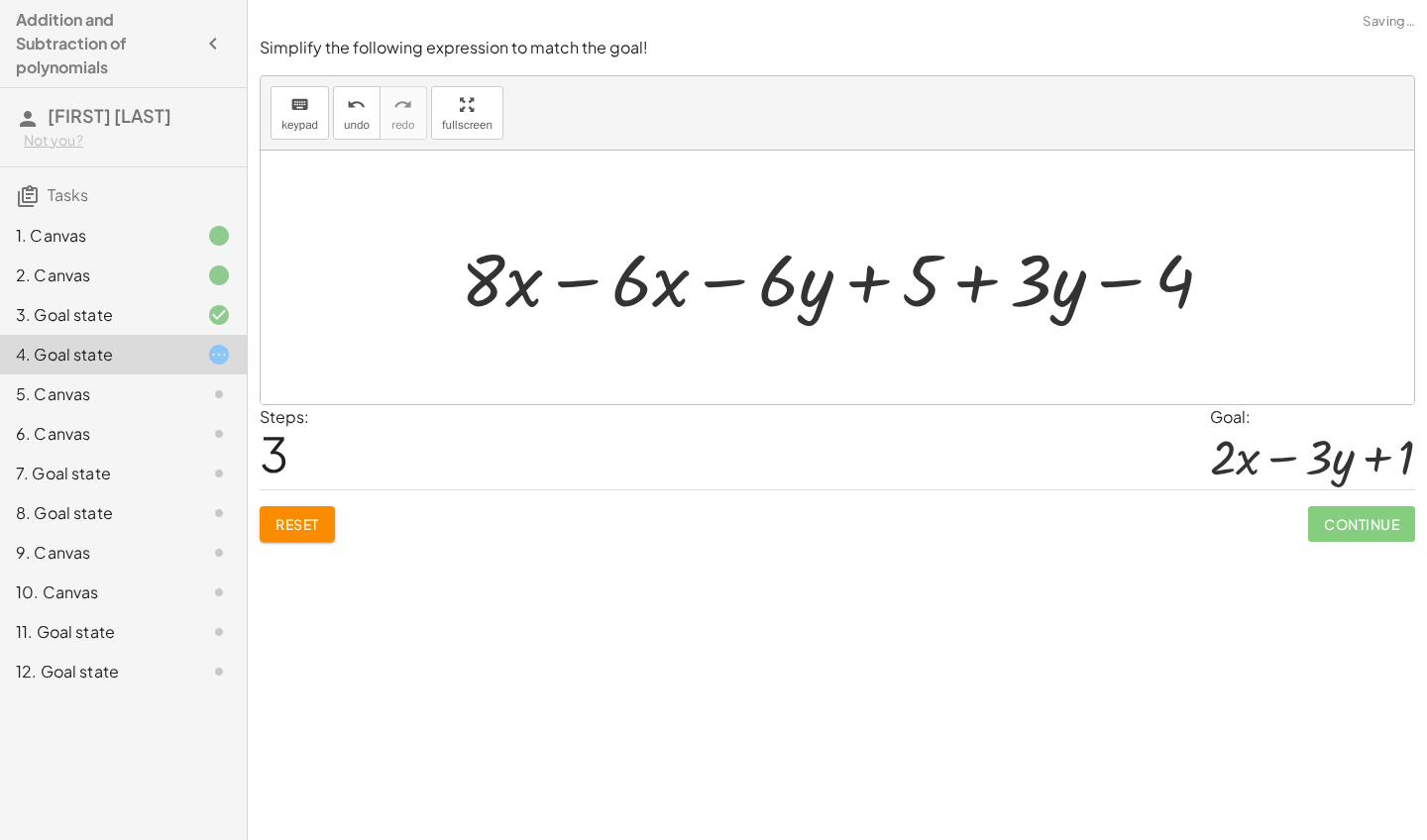 click at bounding box center [844, 277] 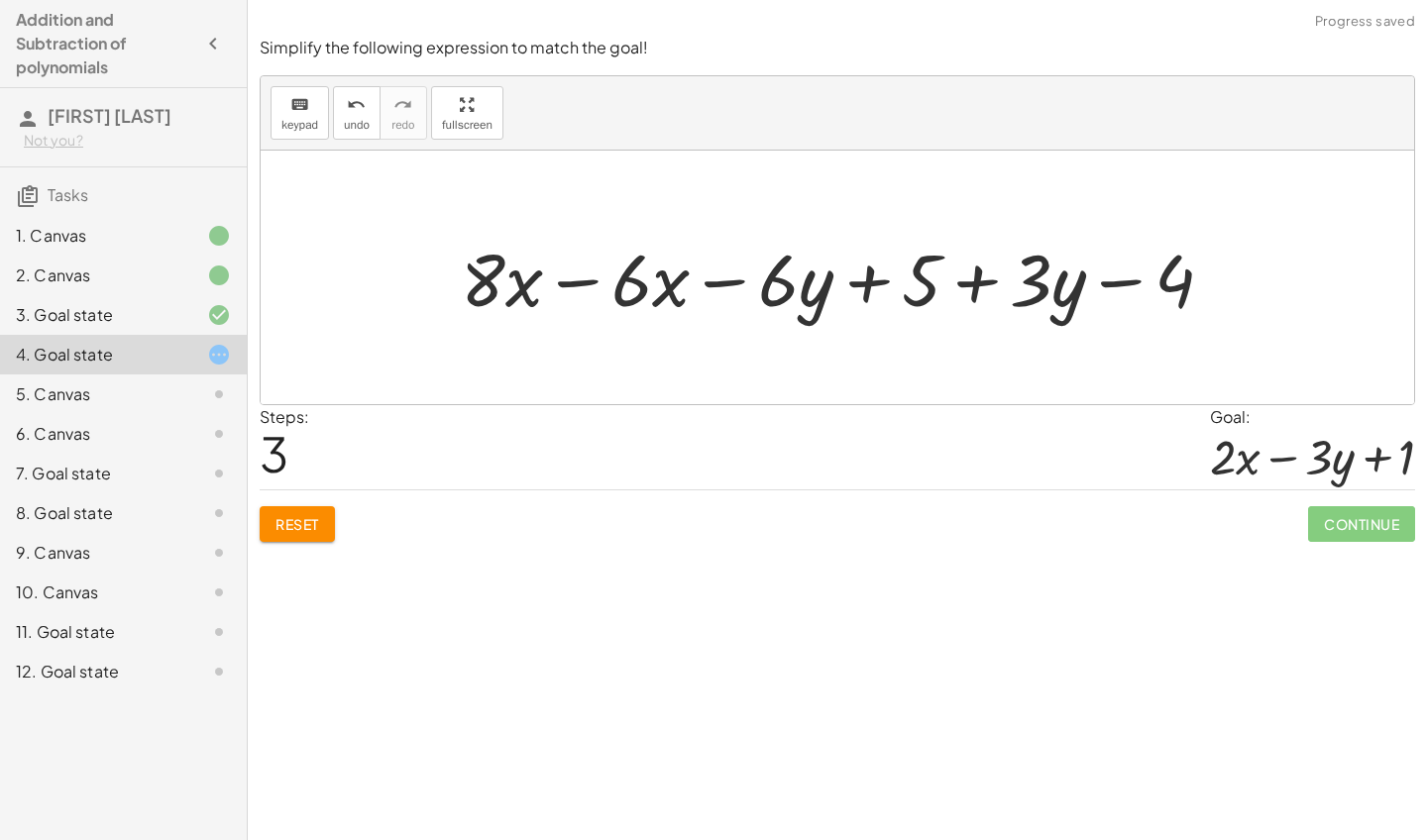 click at bounding box center [844, 277] 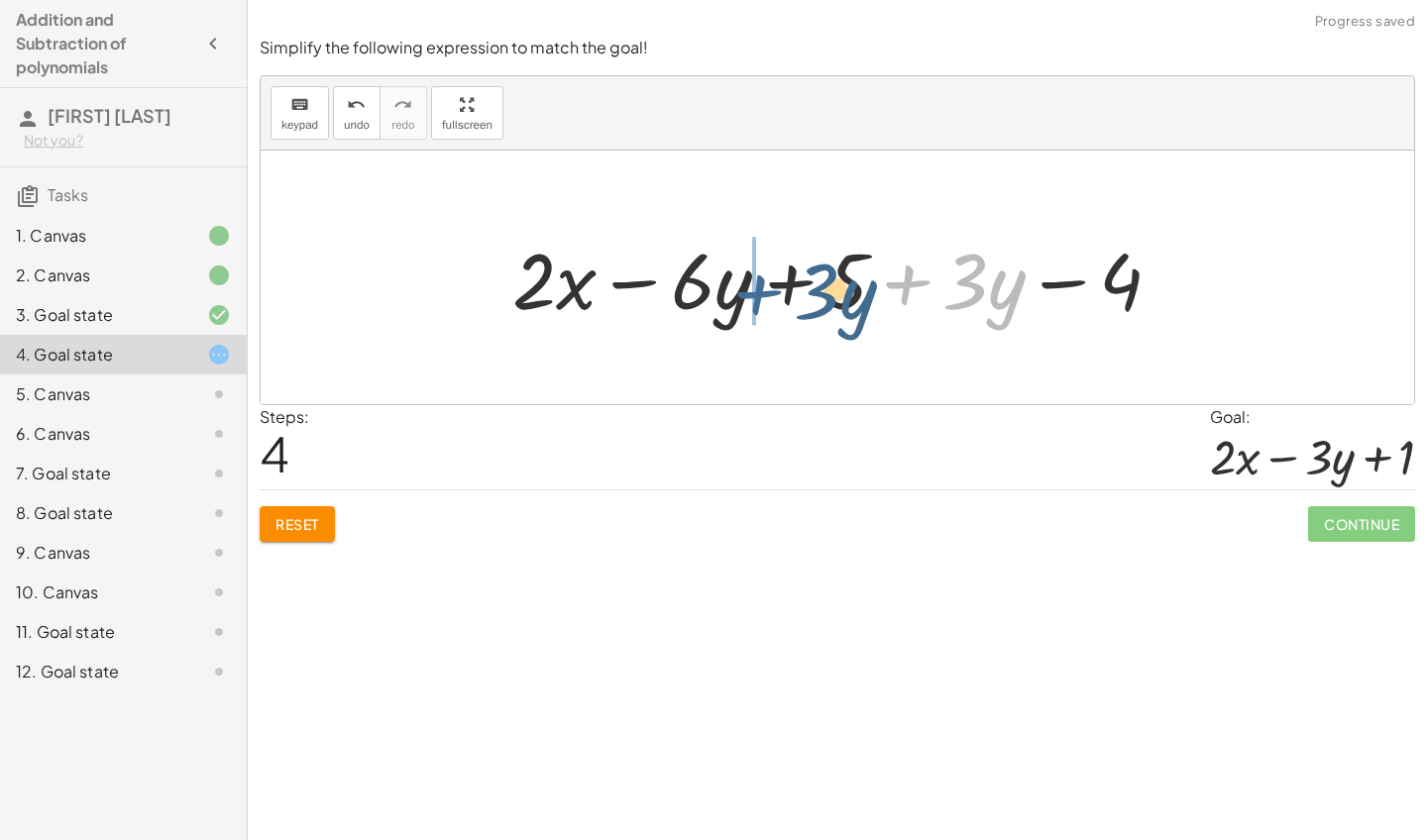 drag, startPoint x: 911, startPoint y: 277, endPoint x: 756, endPoint y: 287, distance: 155.32225 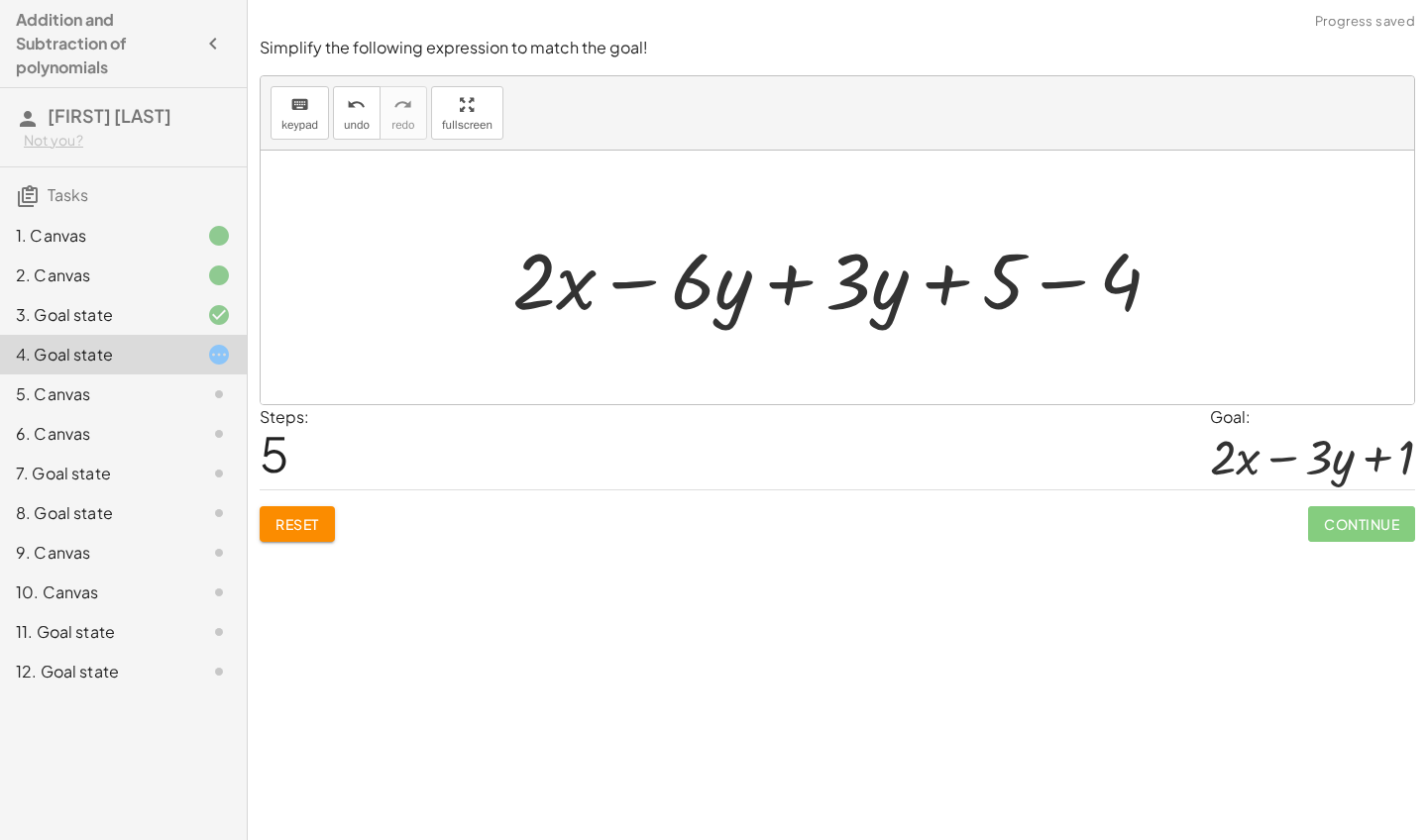 click at bounding box center [844, 277] 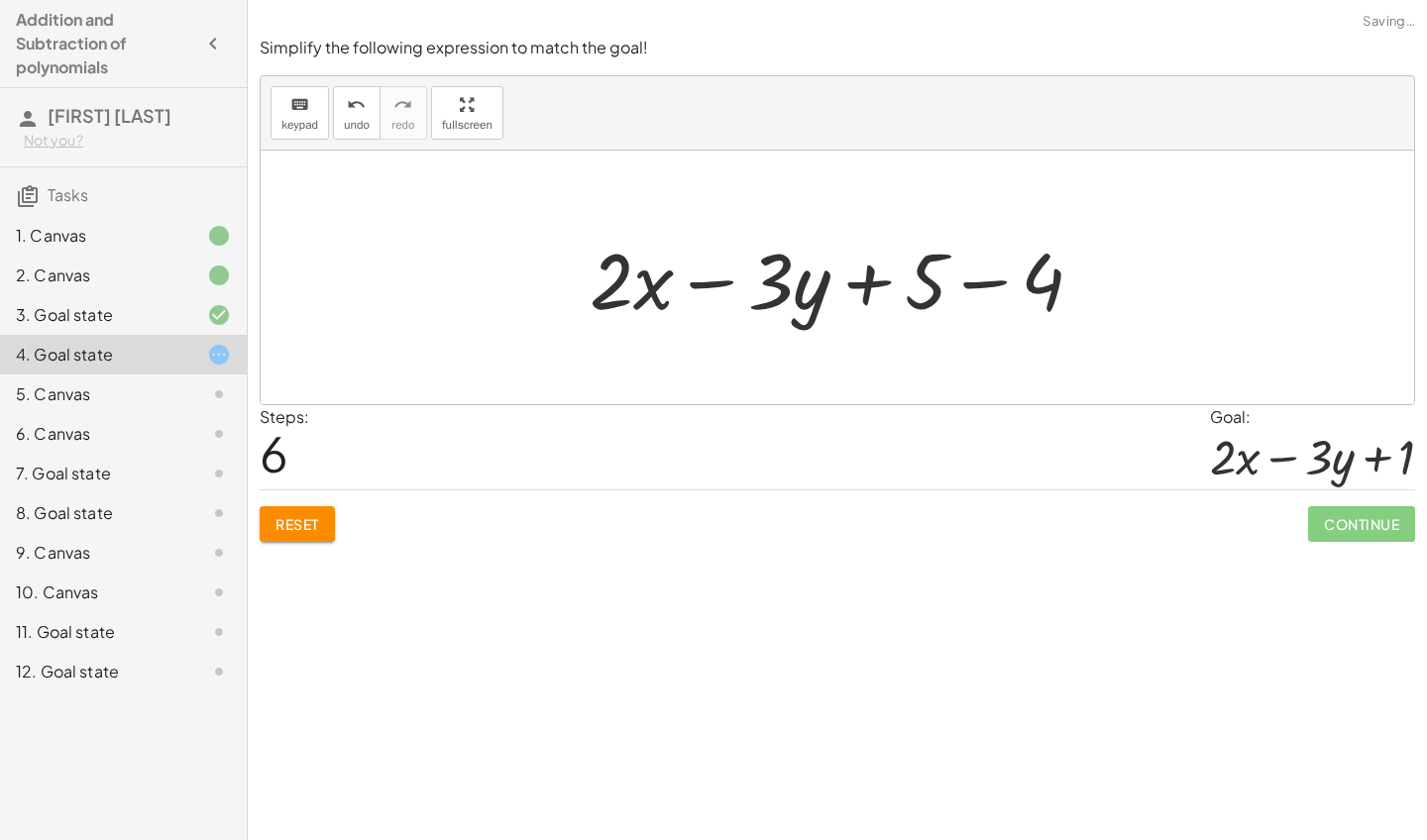 click at bounding box center (844, 277) 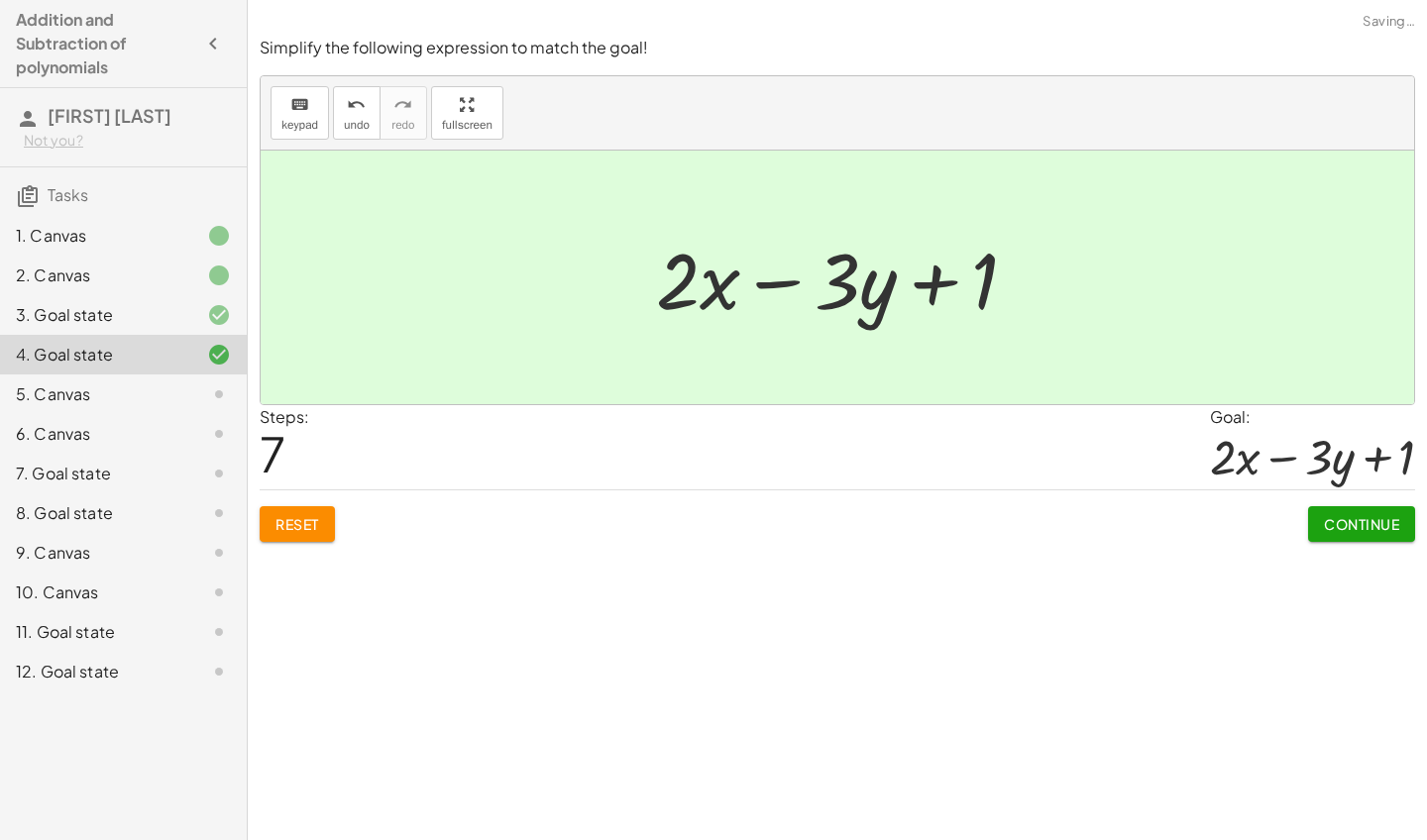click on "Continue" 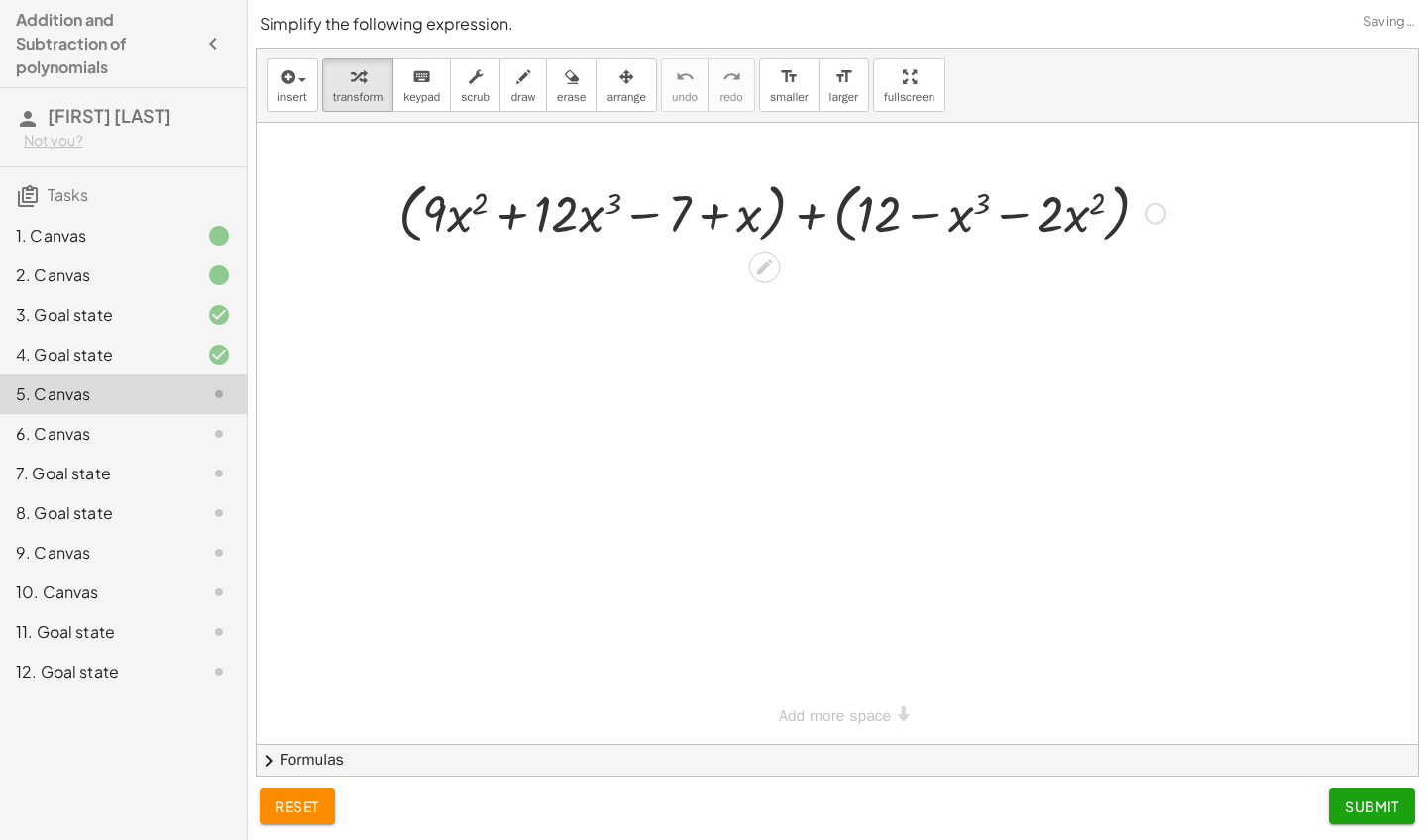 click at bounding box center [782, 212] 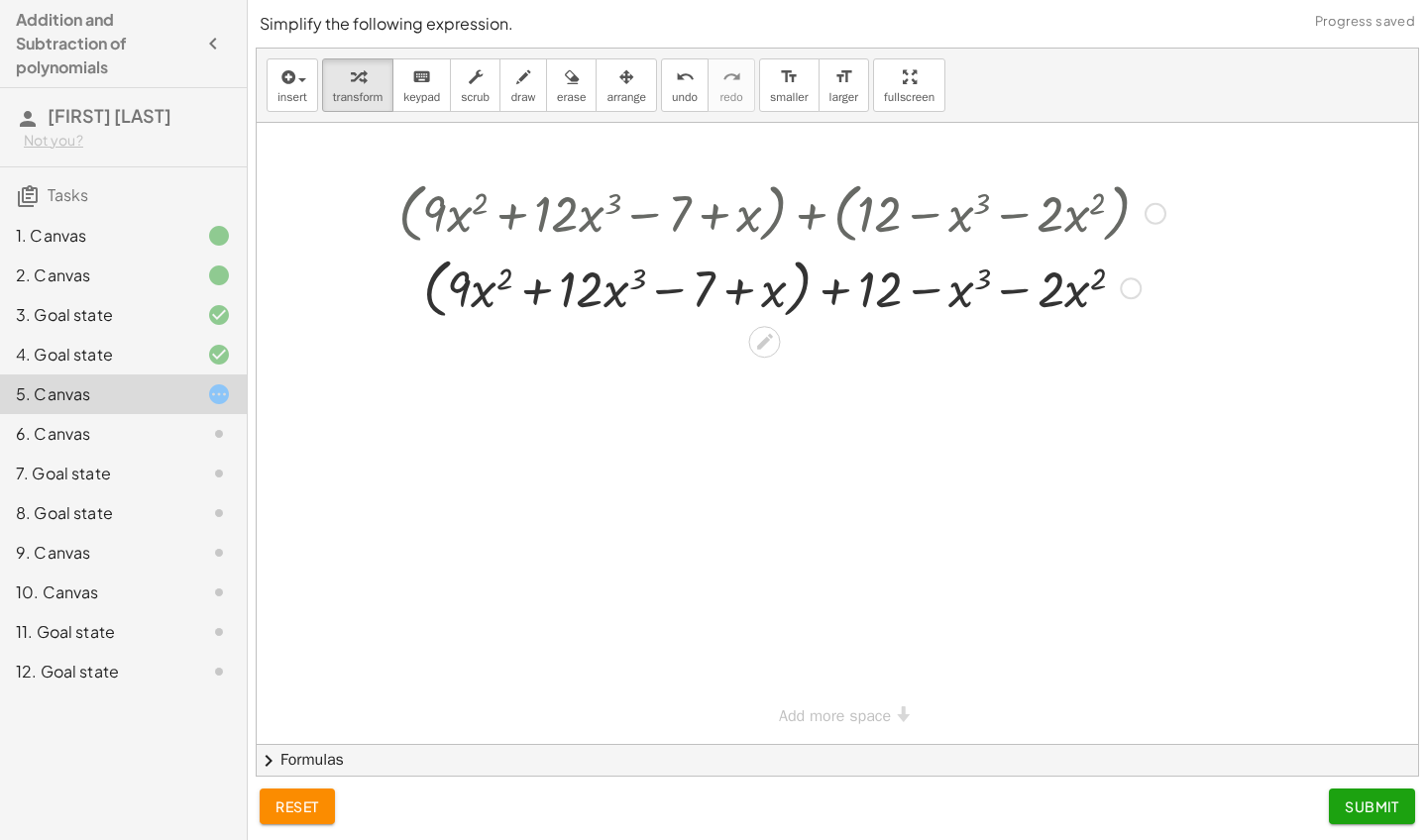 click at bounding box center (782, 287) 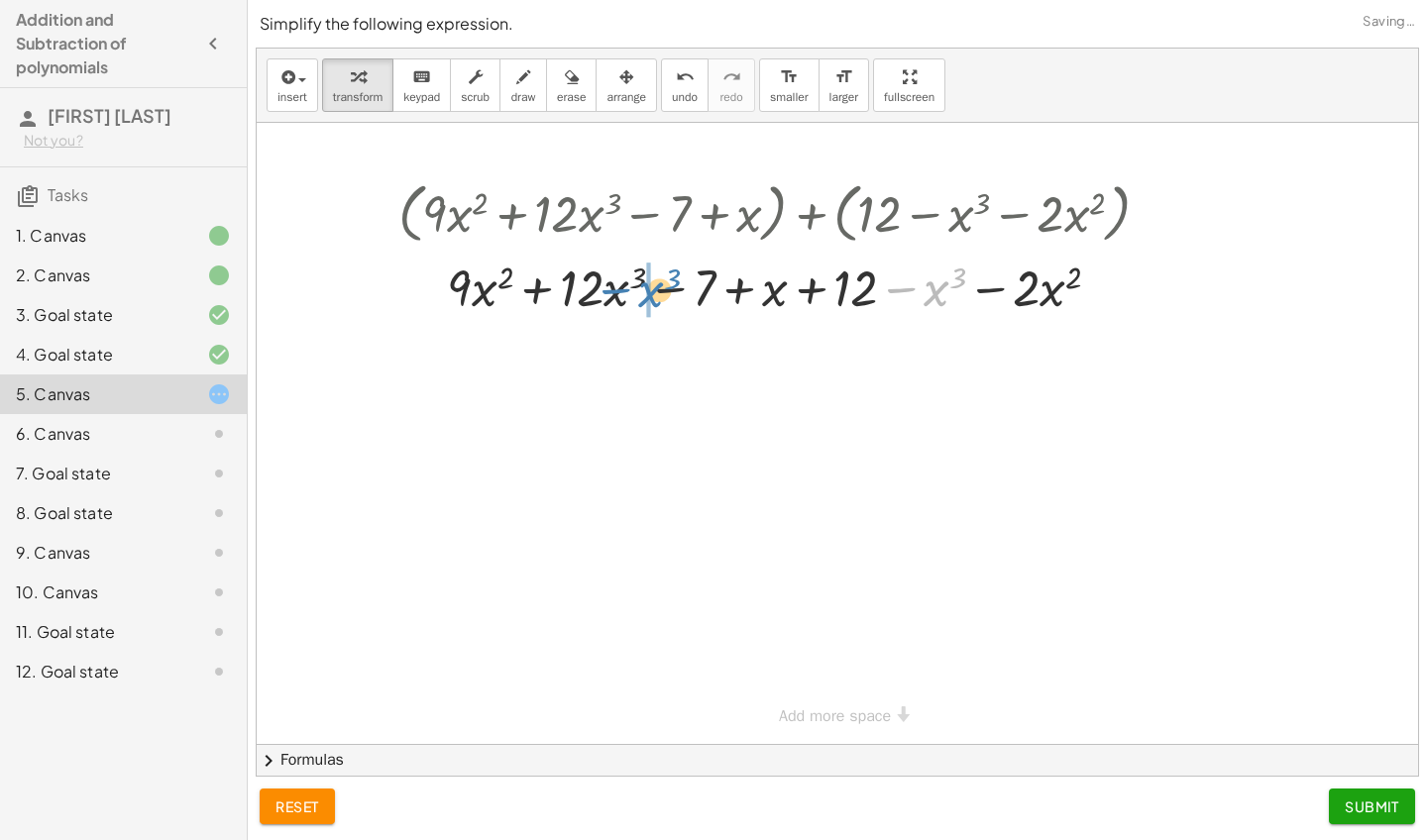 drag, startPoint x: 906, startPoint y: 290, endPoint x: 621, endPoint y: 292, distance: 285.00702 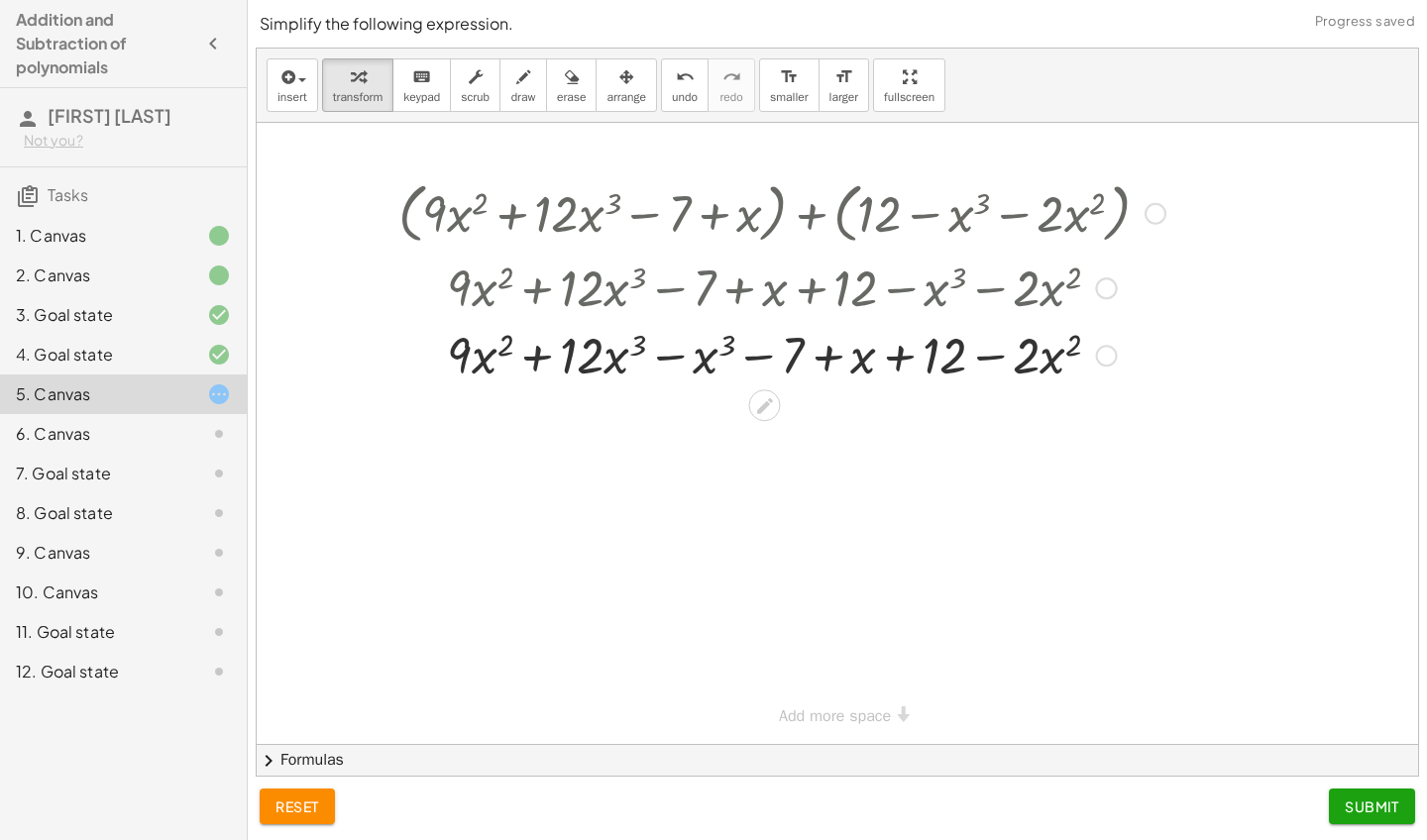 click at bounding box center (782, 354) 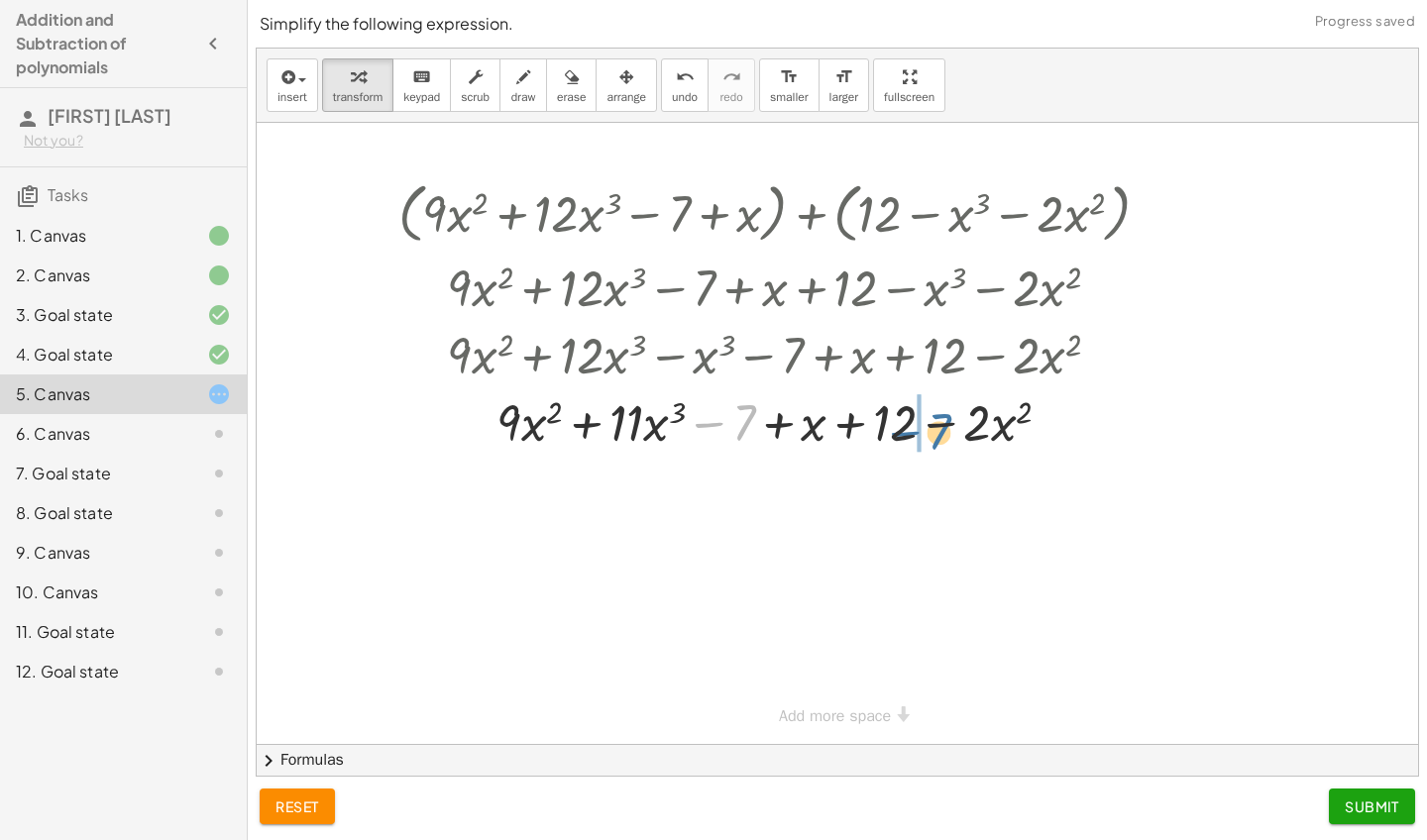 drag, startPoint x: 710, startPoint y: 424, endPoint x: 906, endPoint y: 433, distance: 196.20652 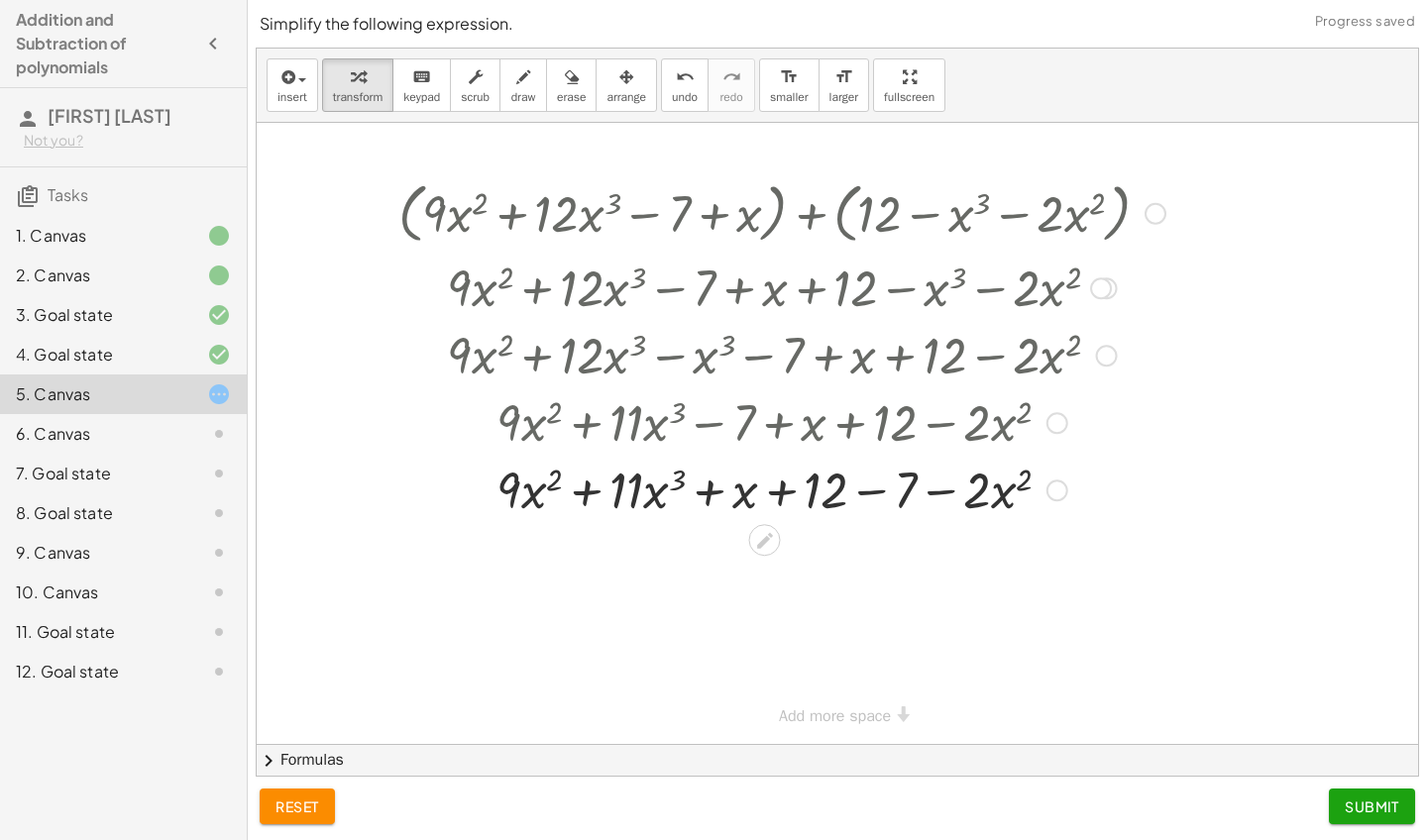 click at bounding box center [782, 488] 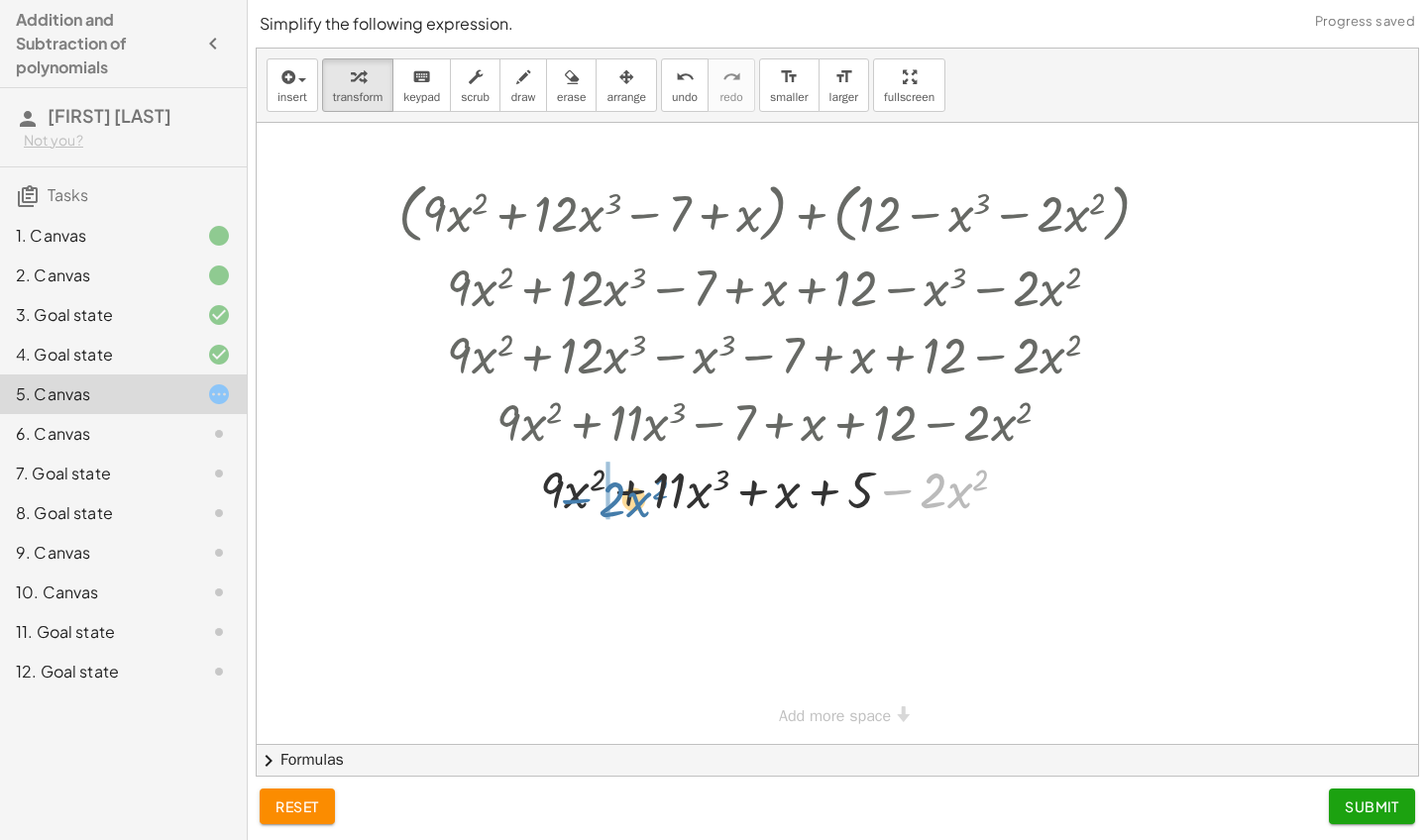 drag, startPoint x: 897, startPoint y: 493, endPoint x: 578, endPoint y: 502, distance: 319.12693 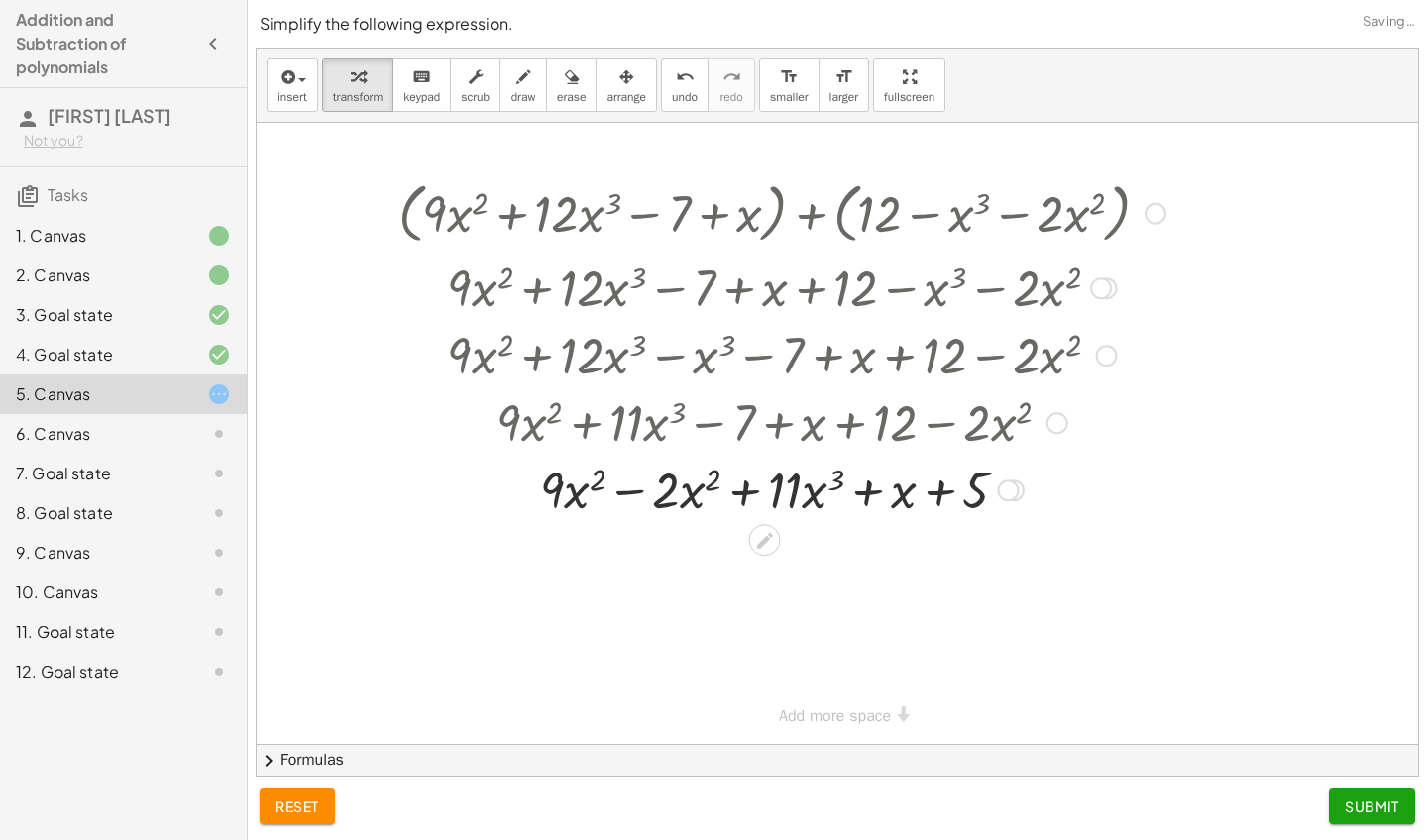 click at bounding box center [782, 488] 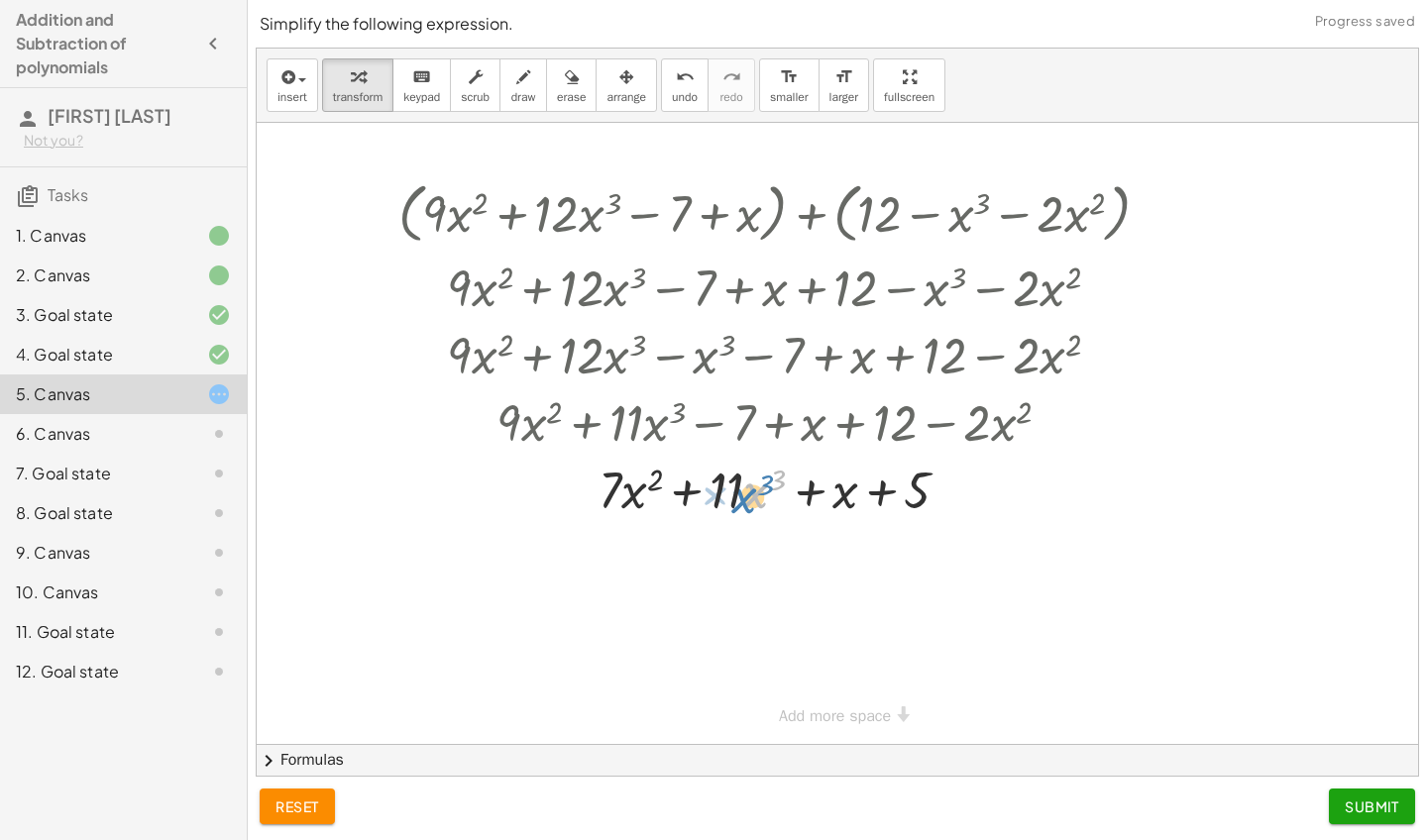 click at bounding box center [782, 488] 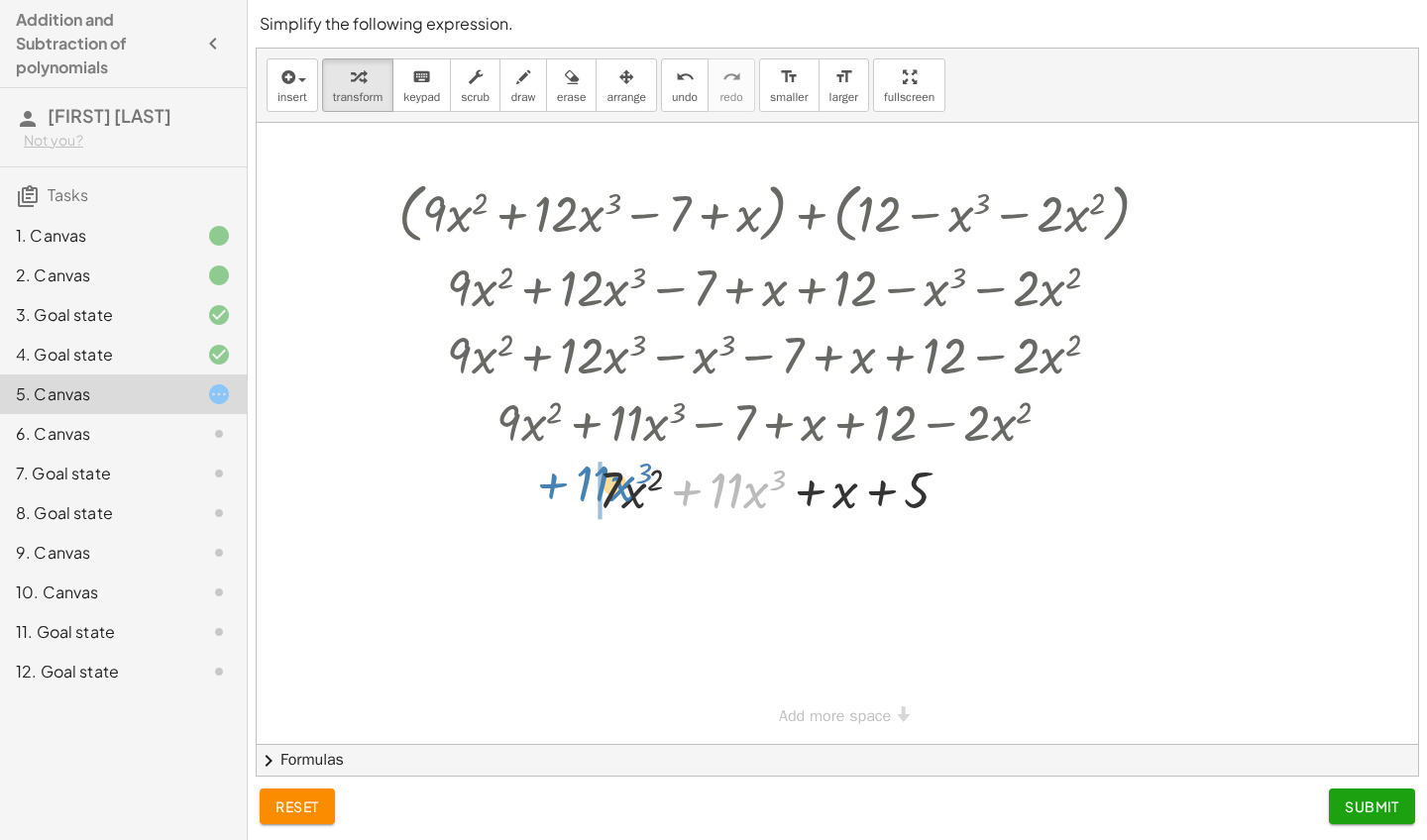 drag, startPoint x: 696, startPoint y: 492, endPoint x: 556, endPoint y: 486, distance: 140.12851 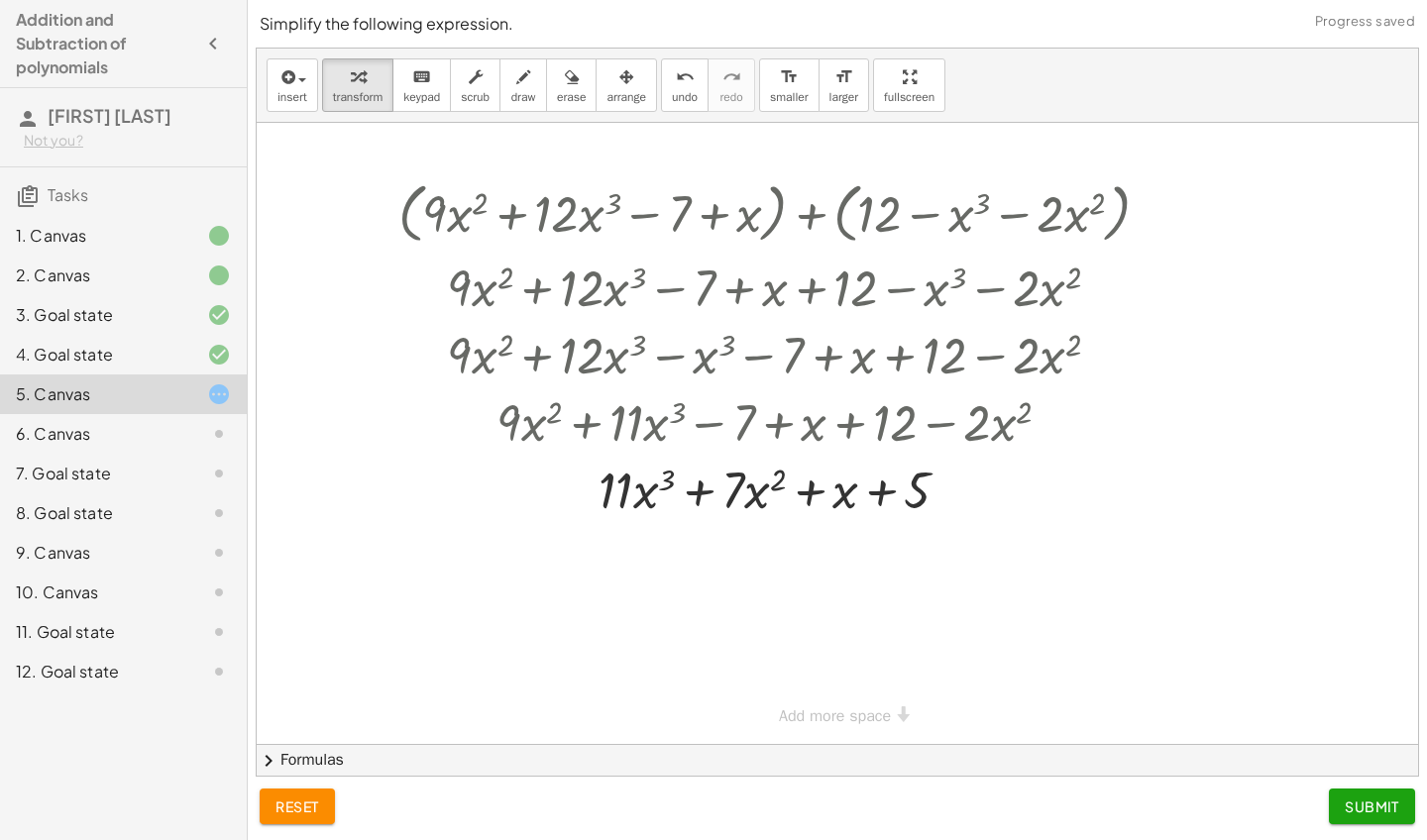 click on "Submit" 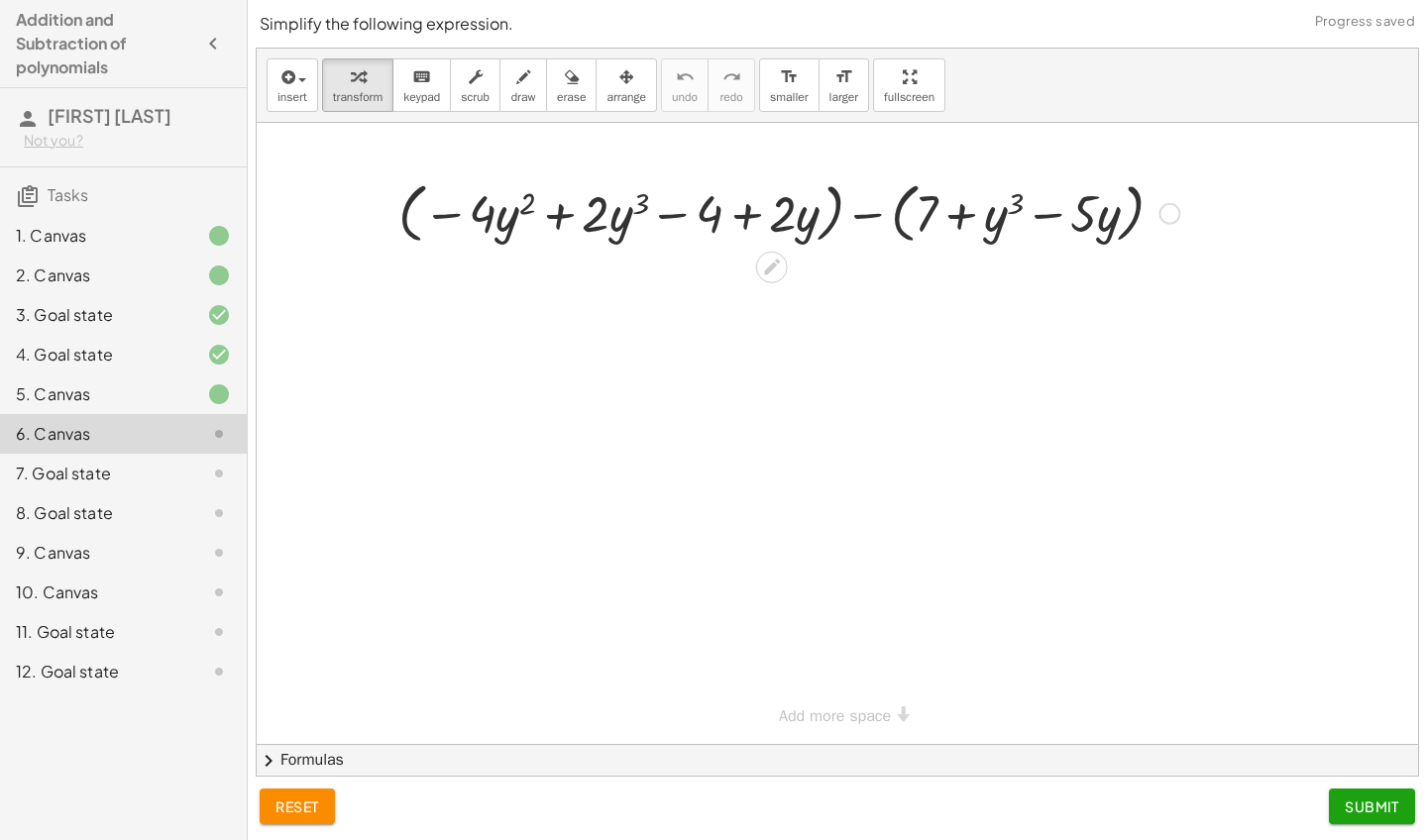 click at bounding box center [789, 212] 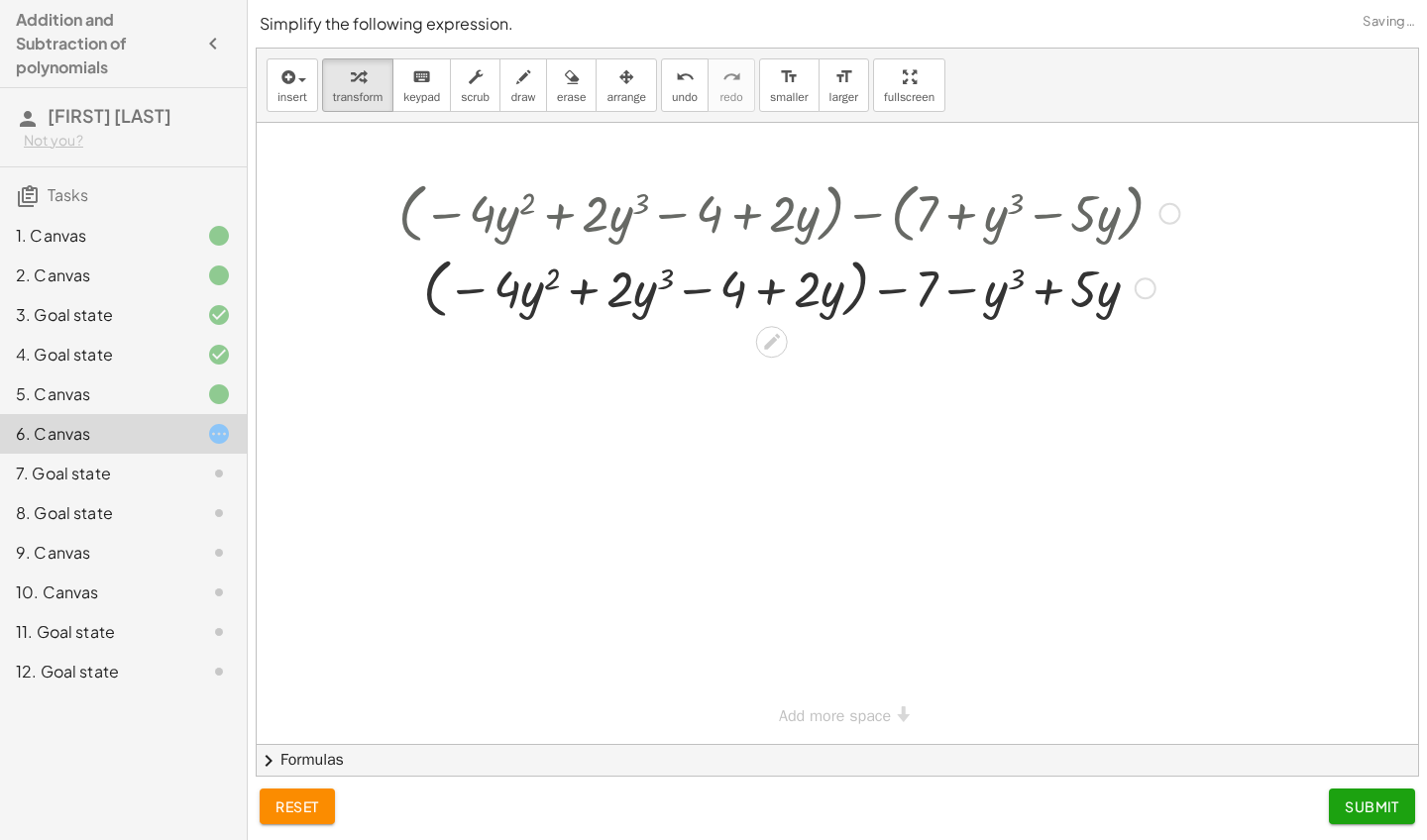 click at bounding box center [789, 287] 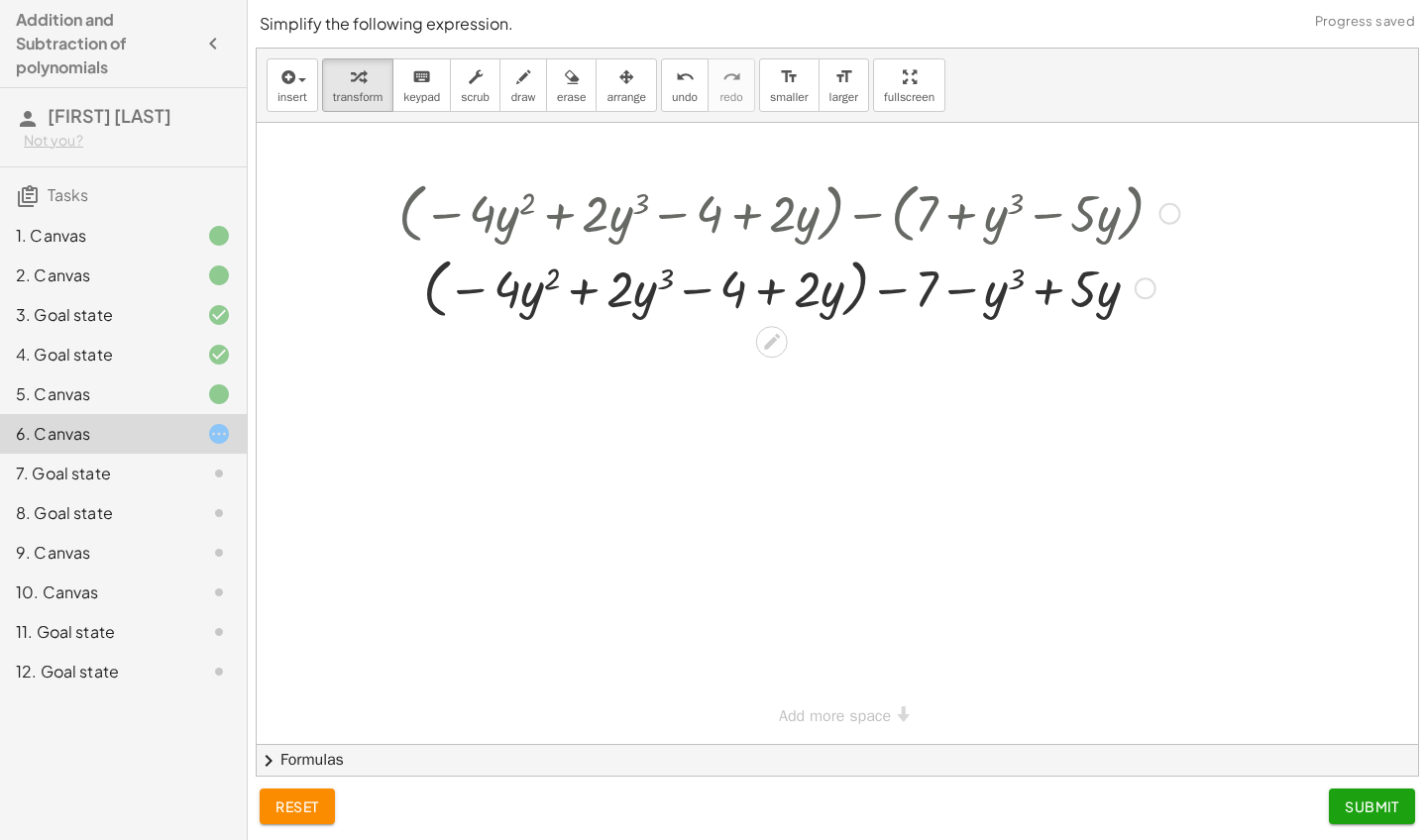 click at bounding box center (789, 287) 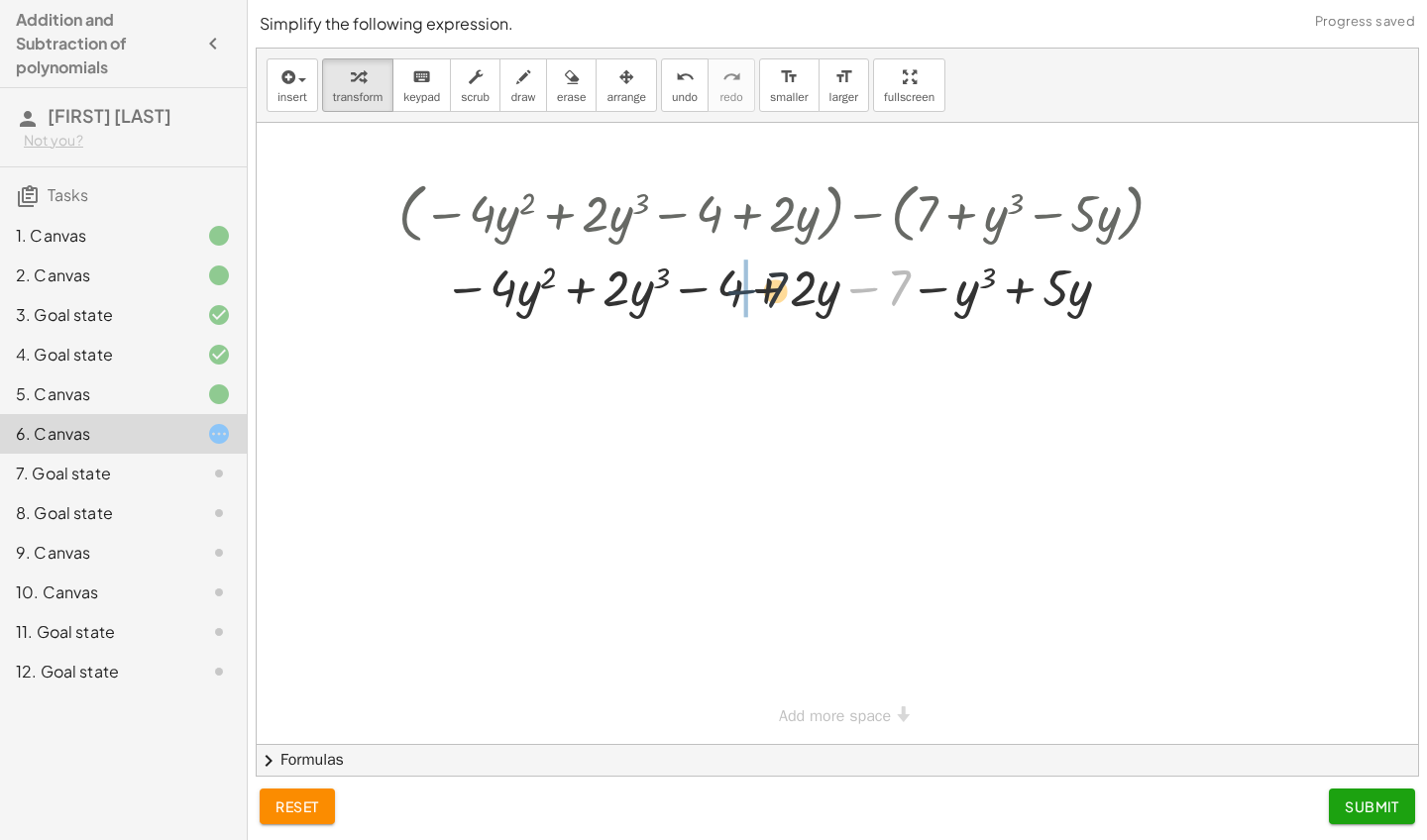 drag, startPoint x: 864, startPoint y: 287, endPoint x: 730, endPoint y: 290, distance: 134.03358 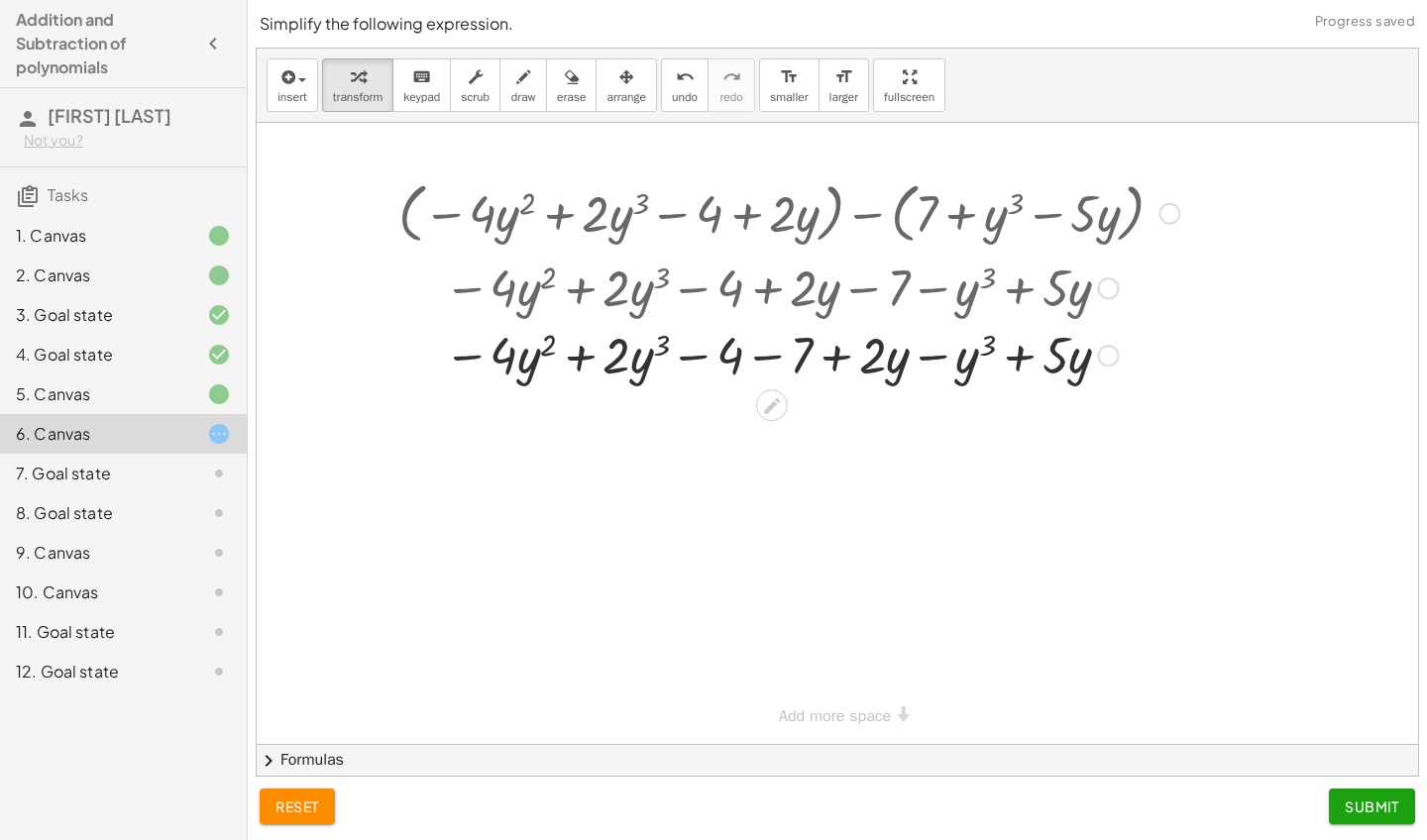 click at bounding box center (789, 354) 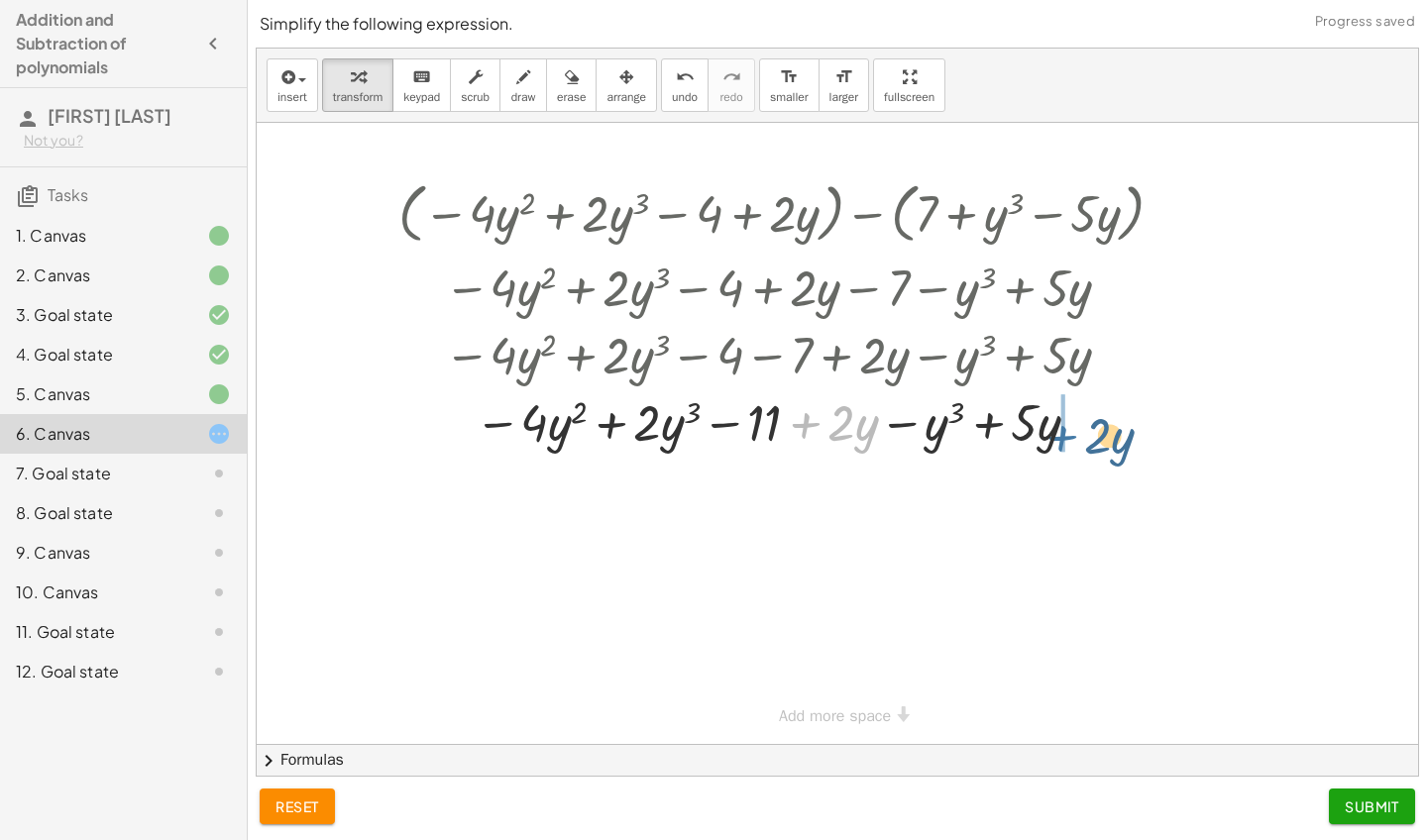 drag, startPoint x: 809, startPoint y: 424, endPoint x: 1065, endPoint y: 434, distance: 256.195 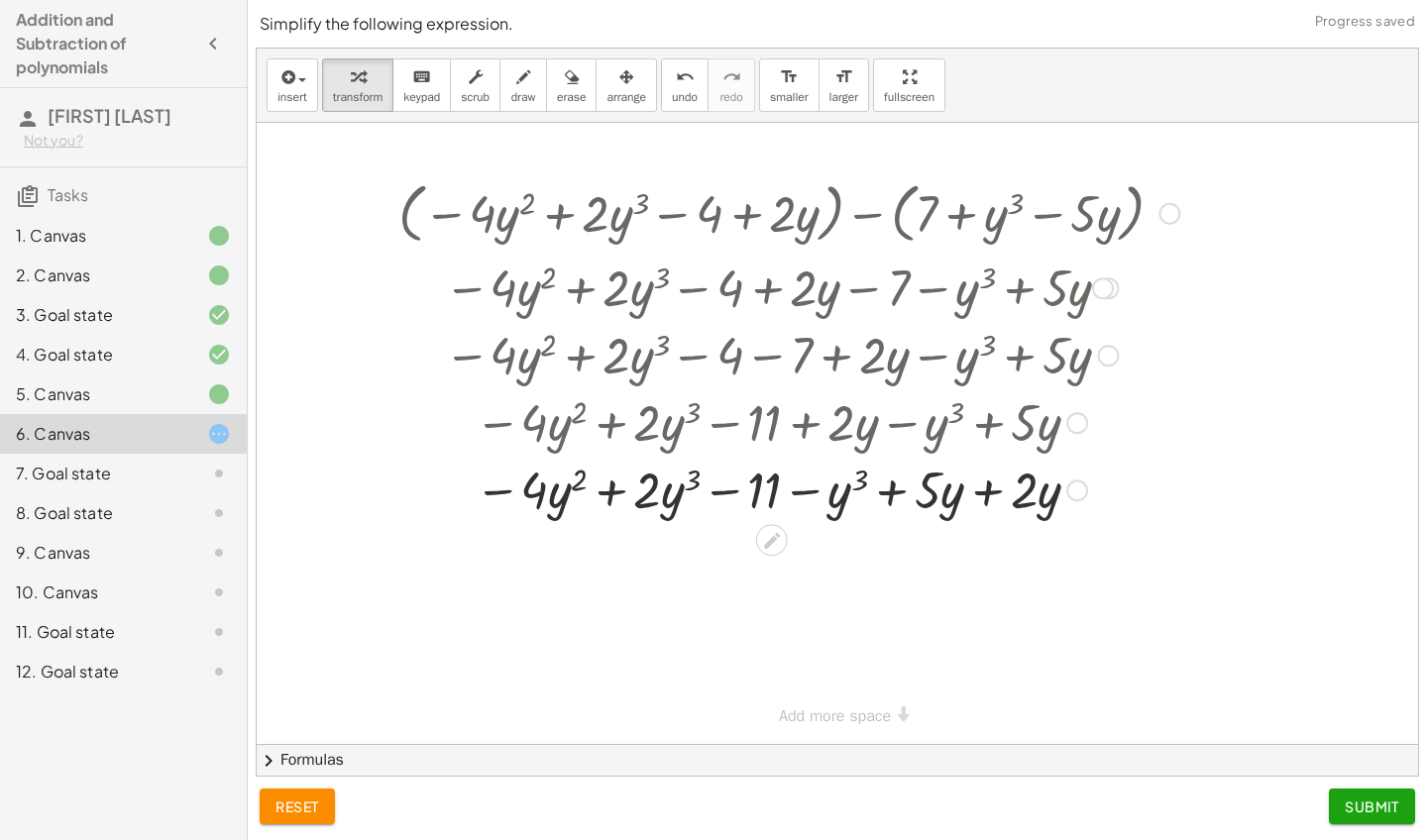 click at bounding box center [789, 488] 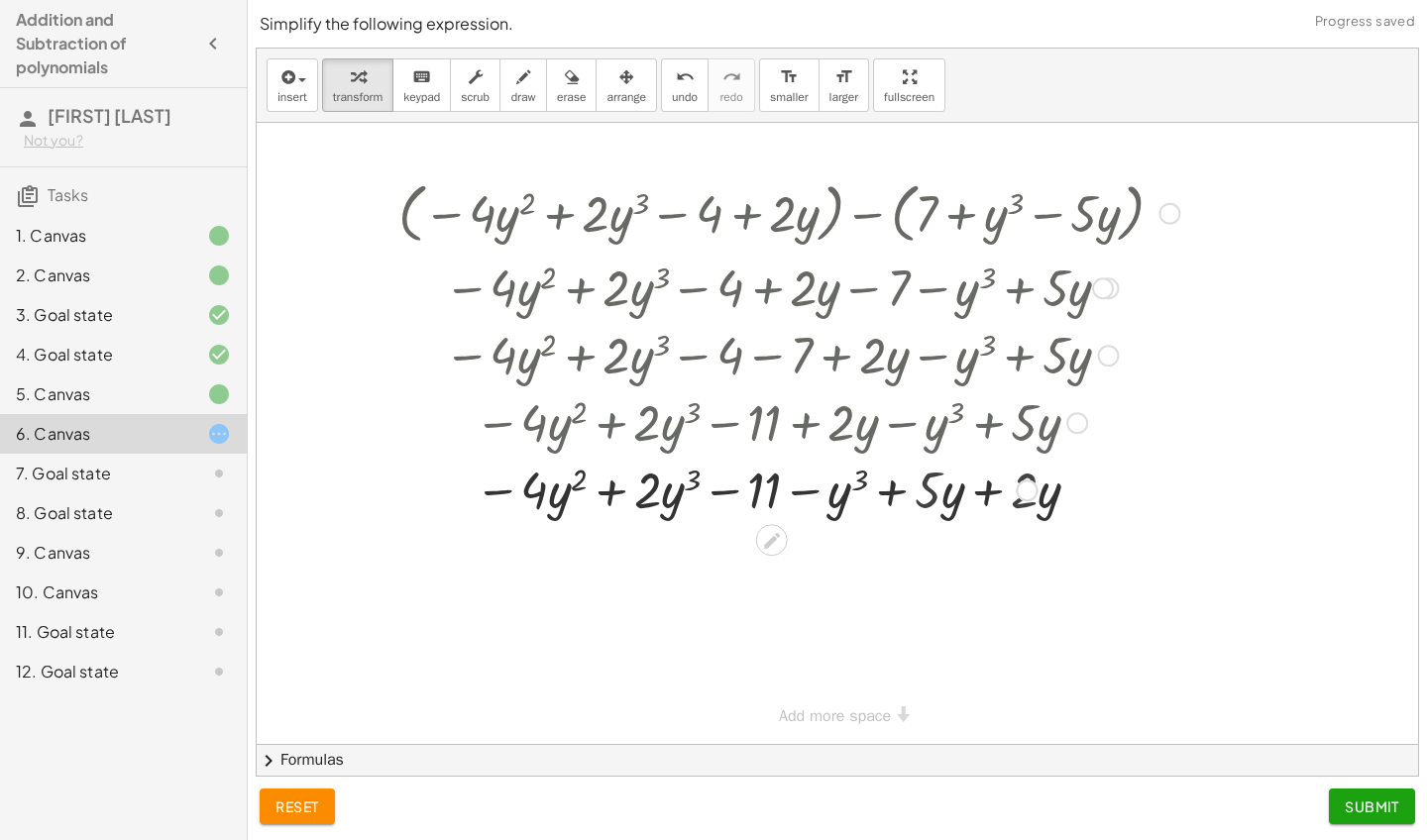 click at bounding box center [789, 488] 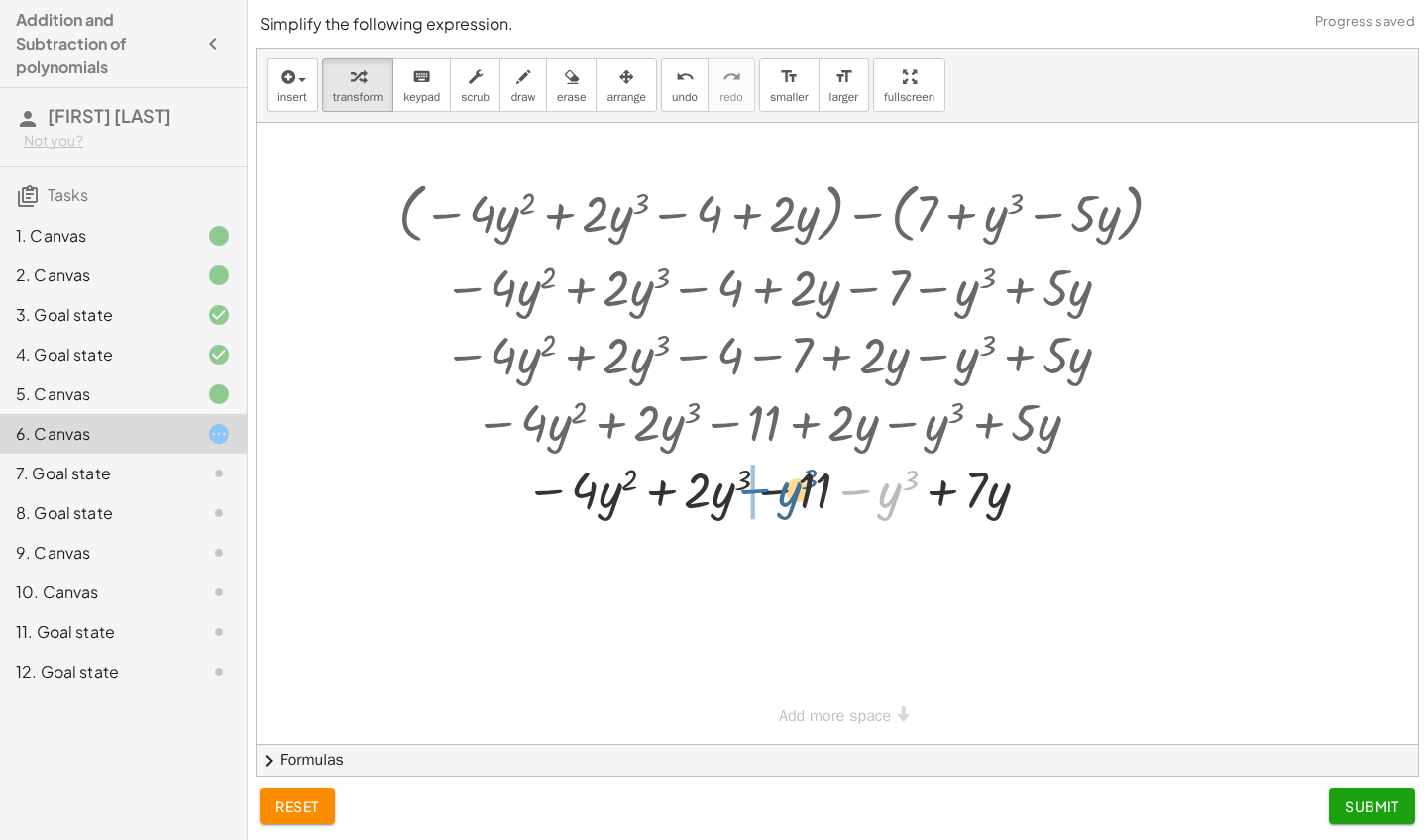 drag, startPoint x: 861, startPoint y: 492, endPoint x: 759, endPoint y: 491, distance: 102.0049 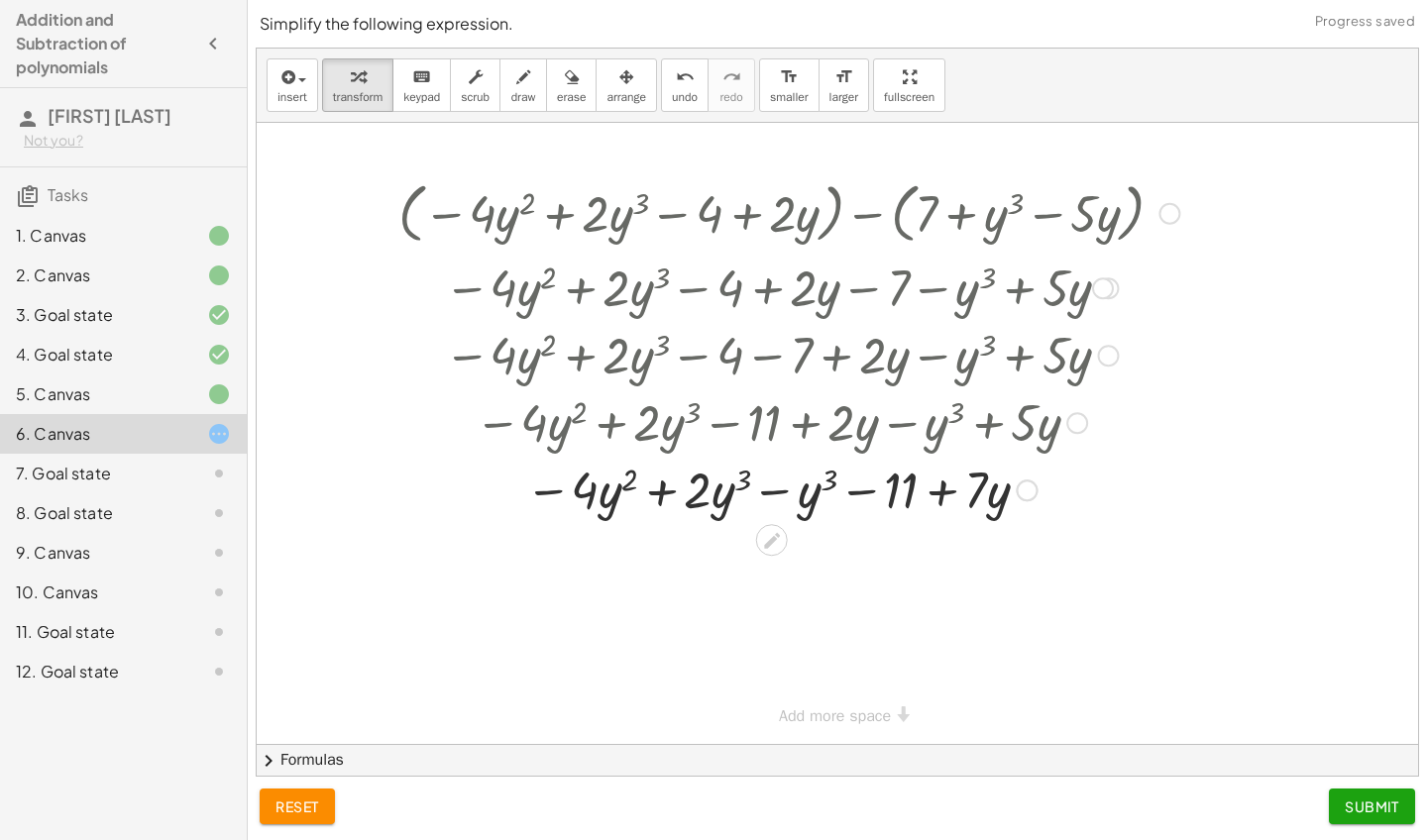 click at bounding box center (789, 488) 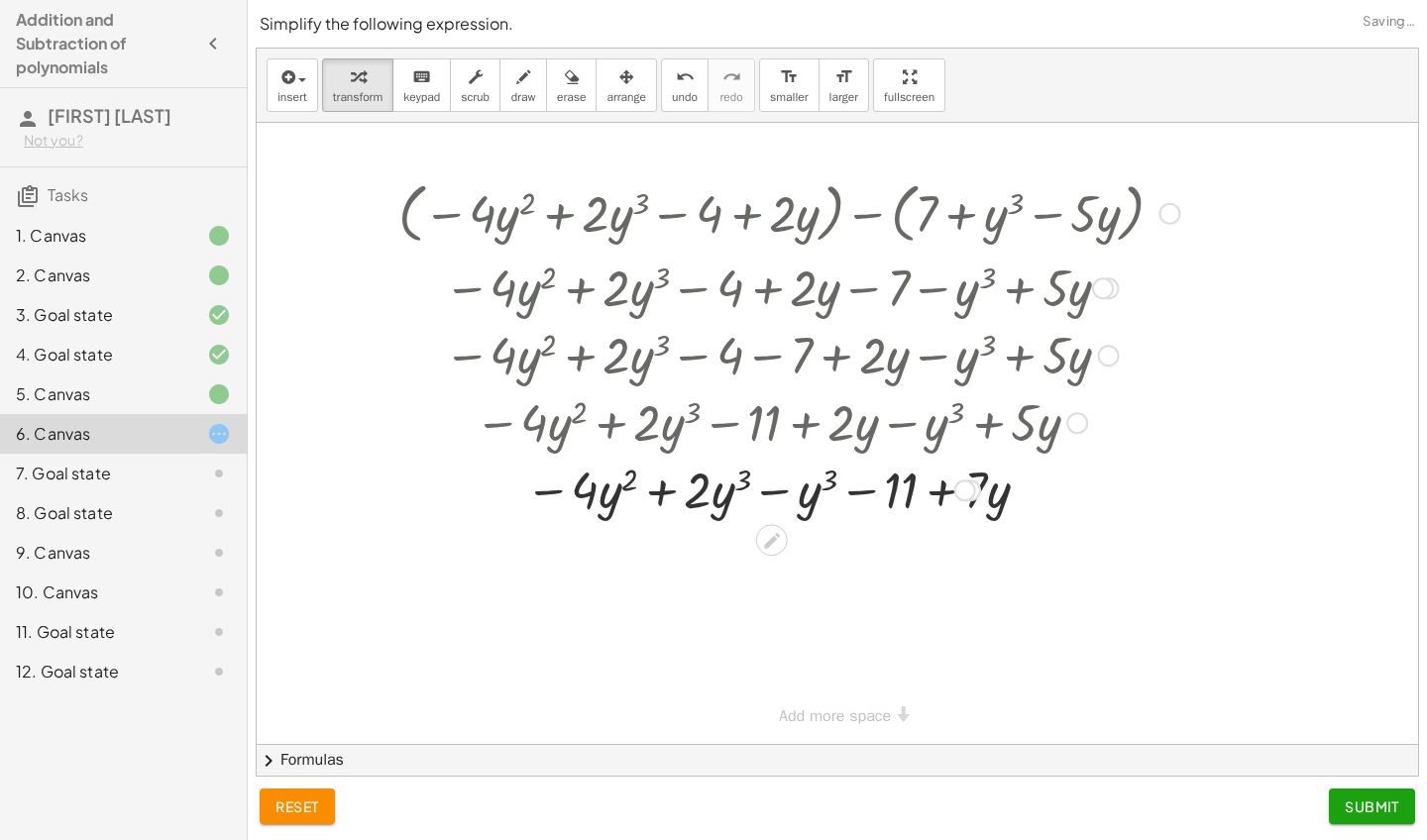 click at bounding box center [789, 488] 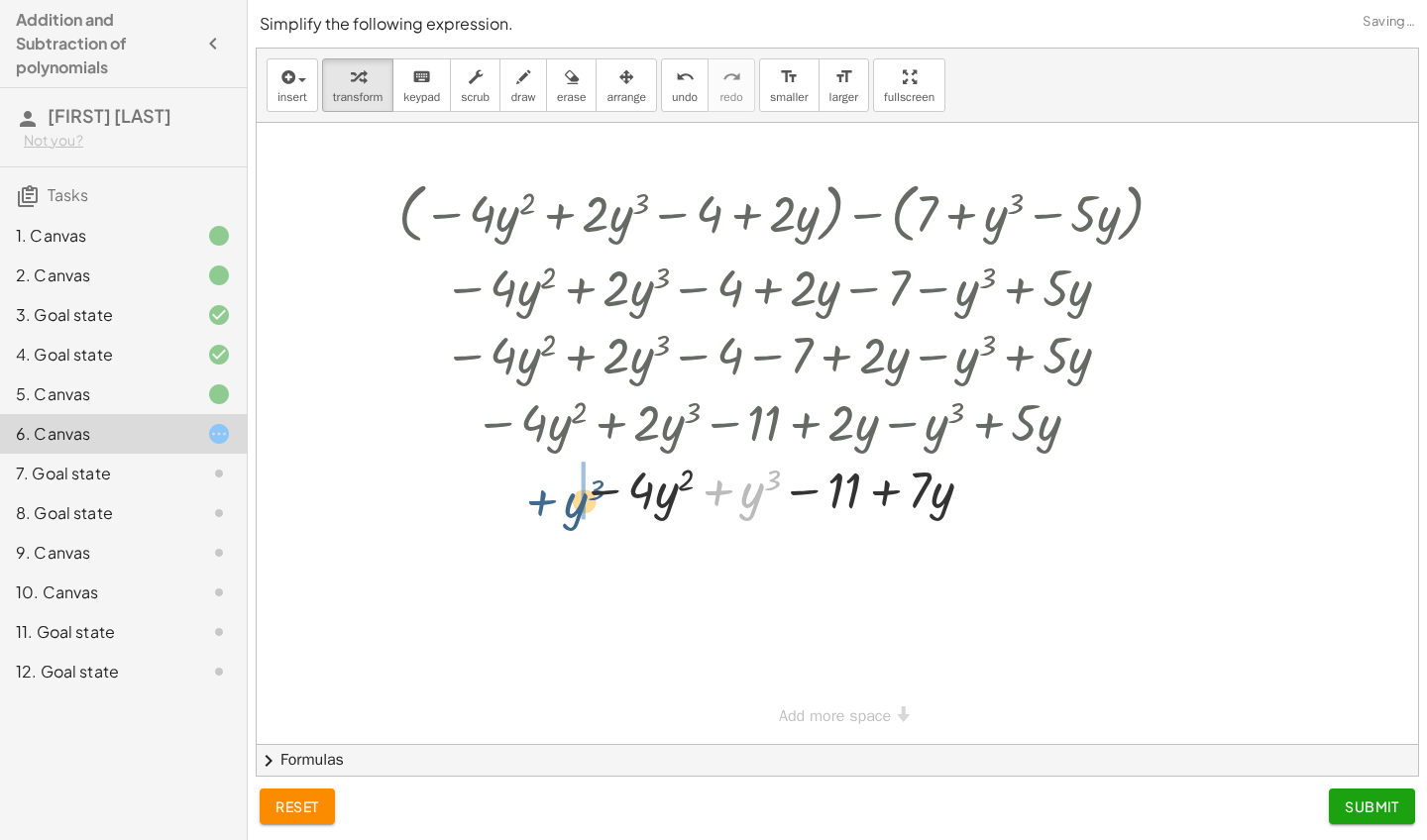 drag, startPoint x: 722, startPoint y: 490, endPoint x: 543, endPoint y: 500, distance: 179.27911 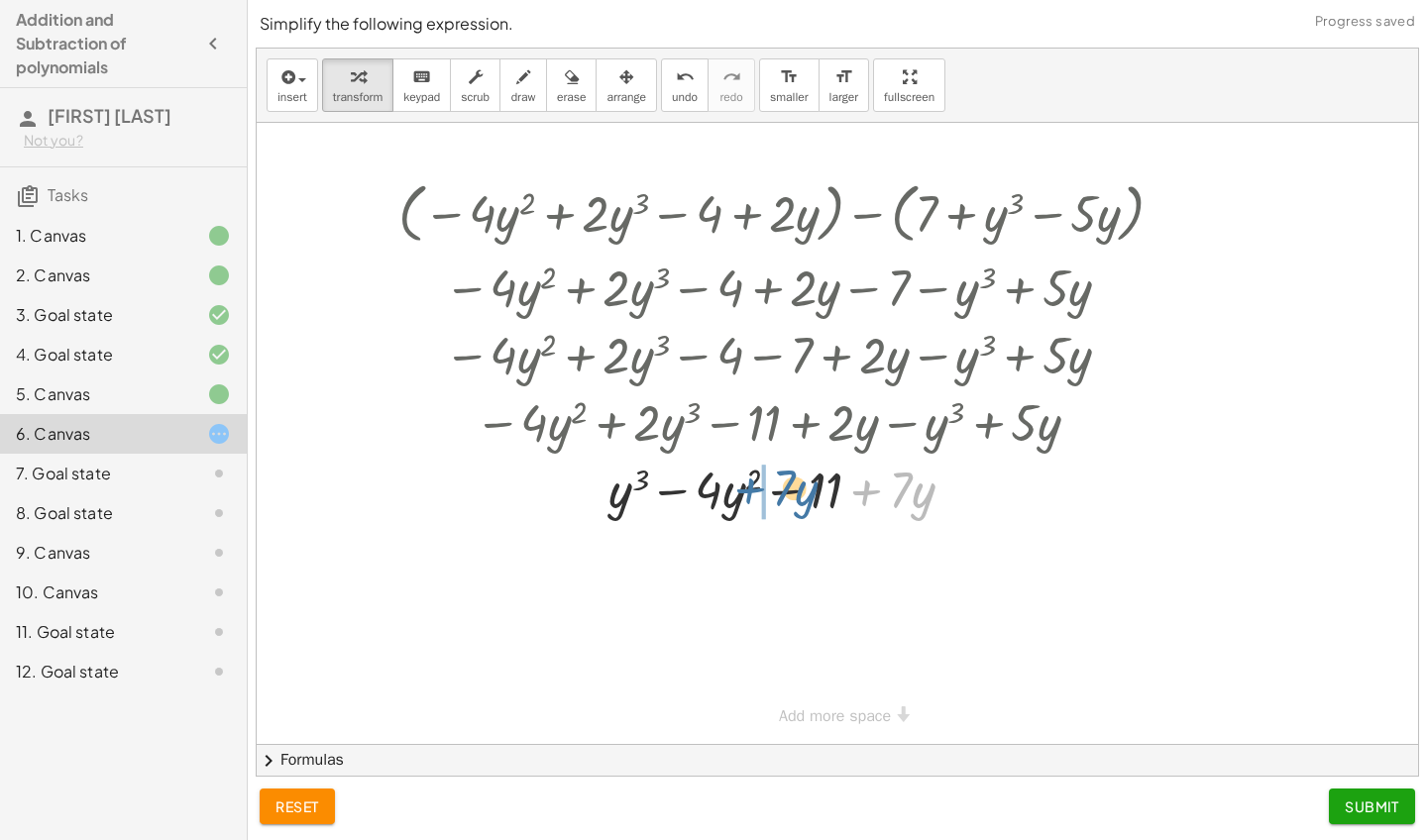 drag, startPoint x: 871, startPoint y: 494, endPoint x: 753, endPoint y: 493, distance: 118.0042 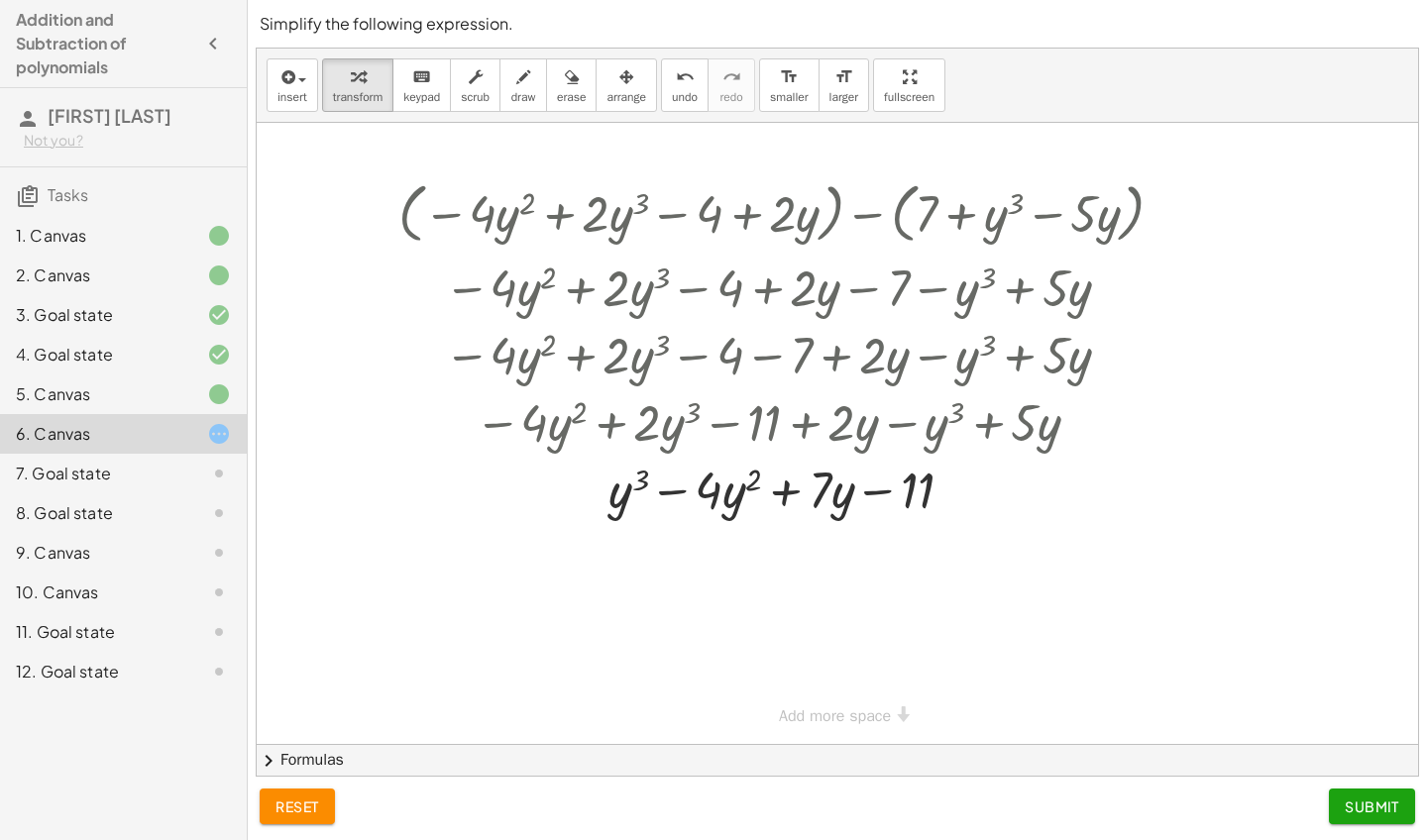 click on "Submit" 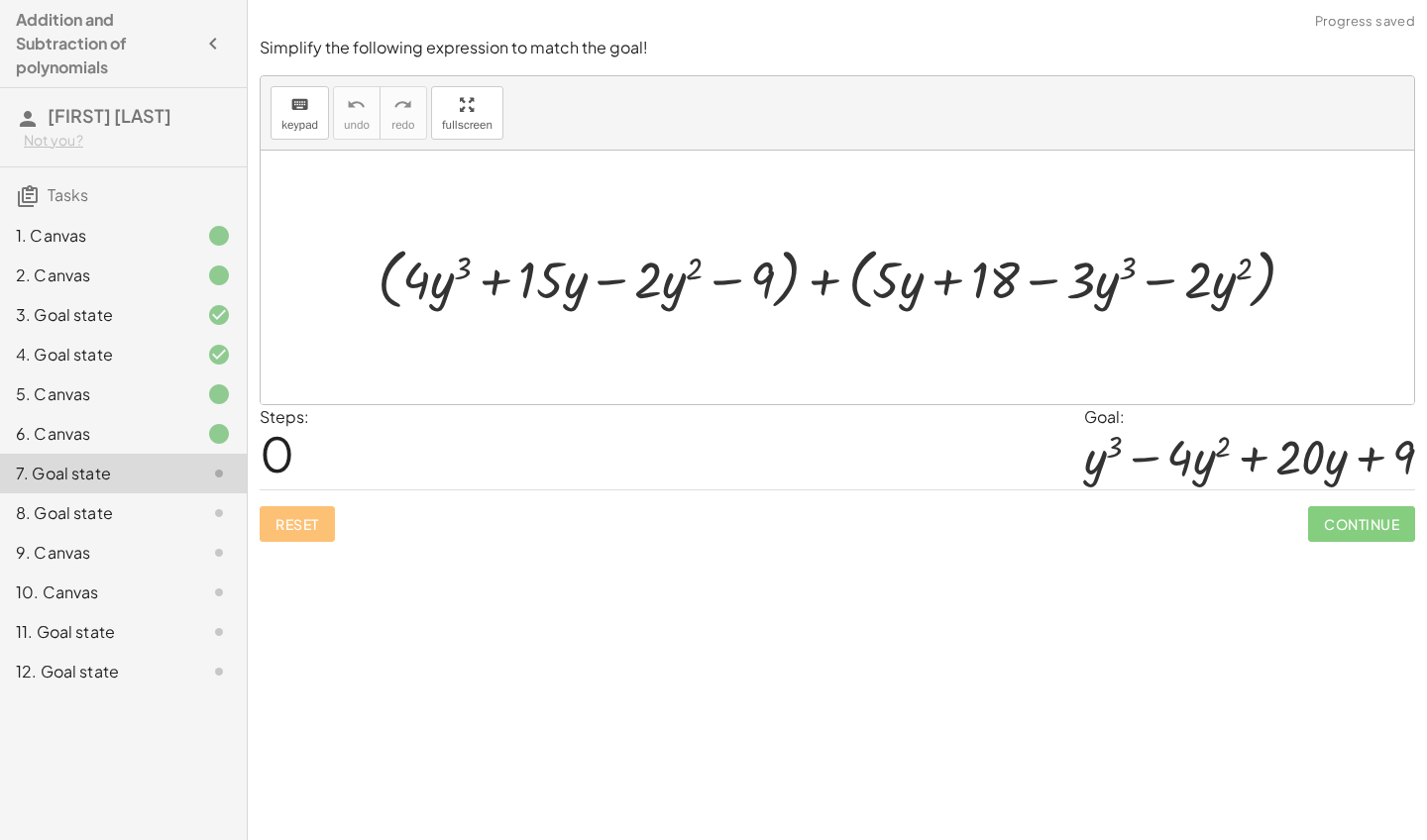 click at bounding box center (844, 276) 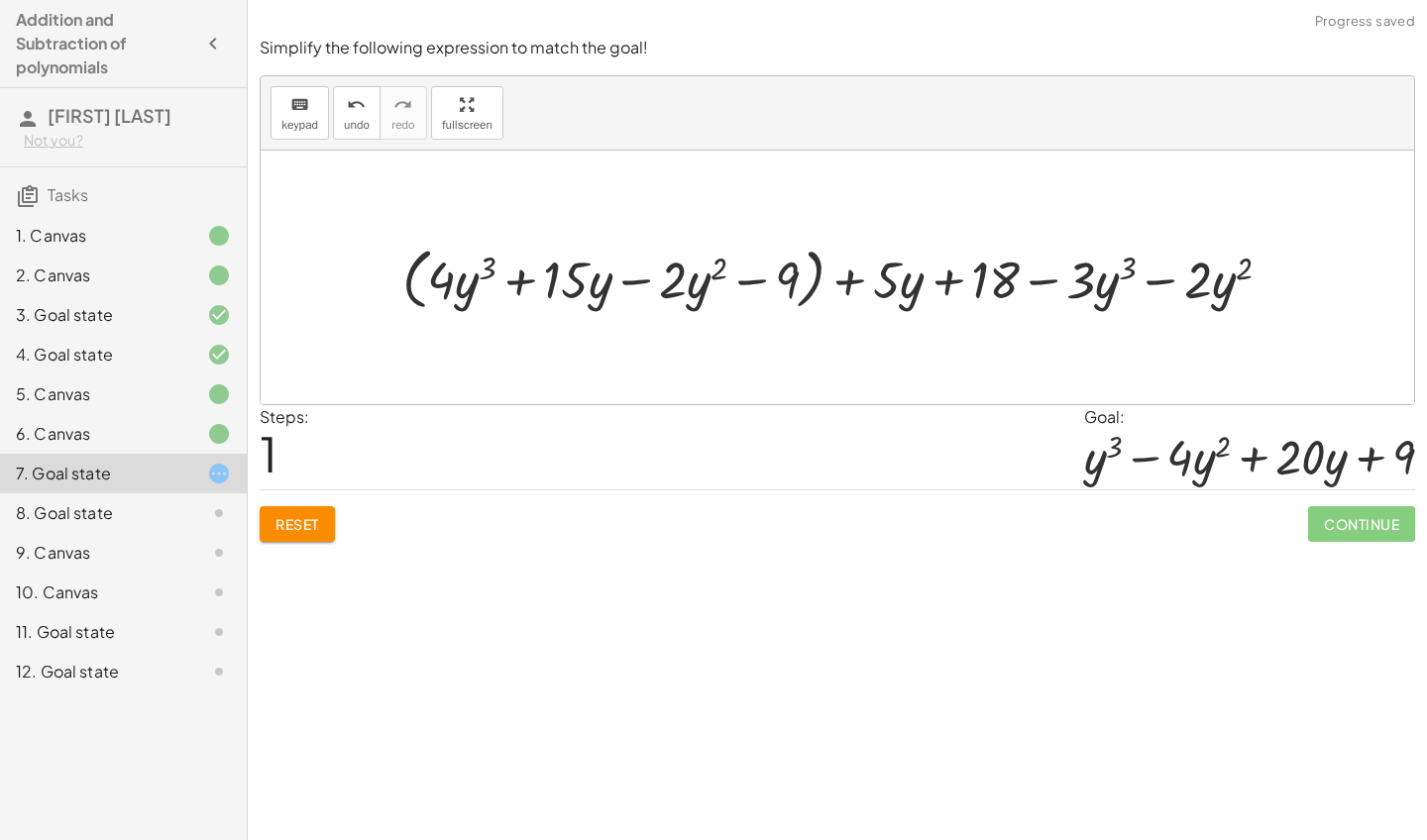 click at bounding box center (844, 276) 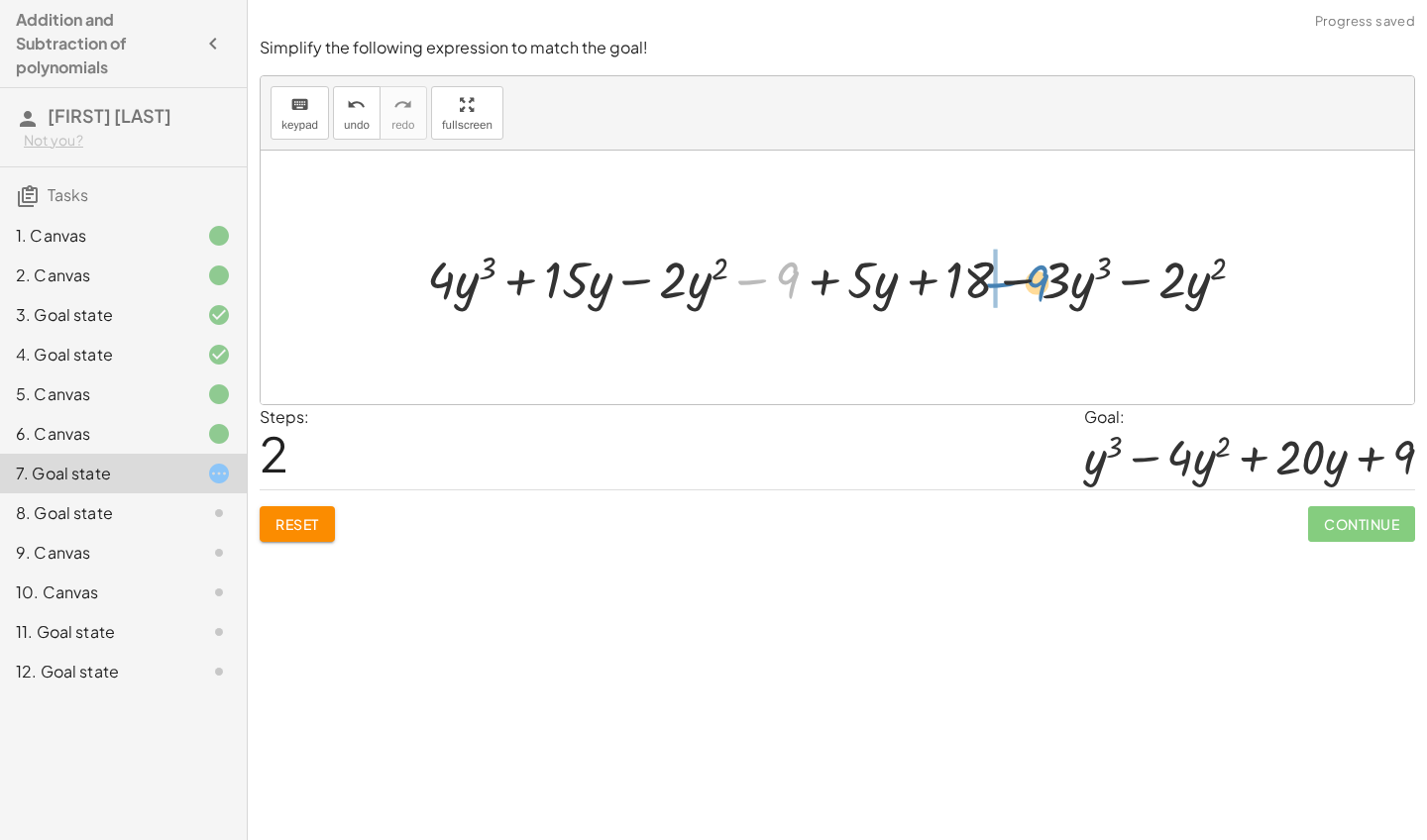 drag, startPoint x: 755, startPoint y: 280, endPoint x: 998, endPoint y: 280, distance: 243 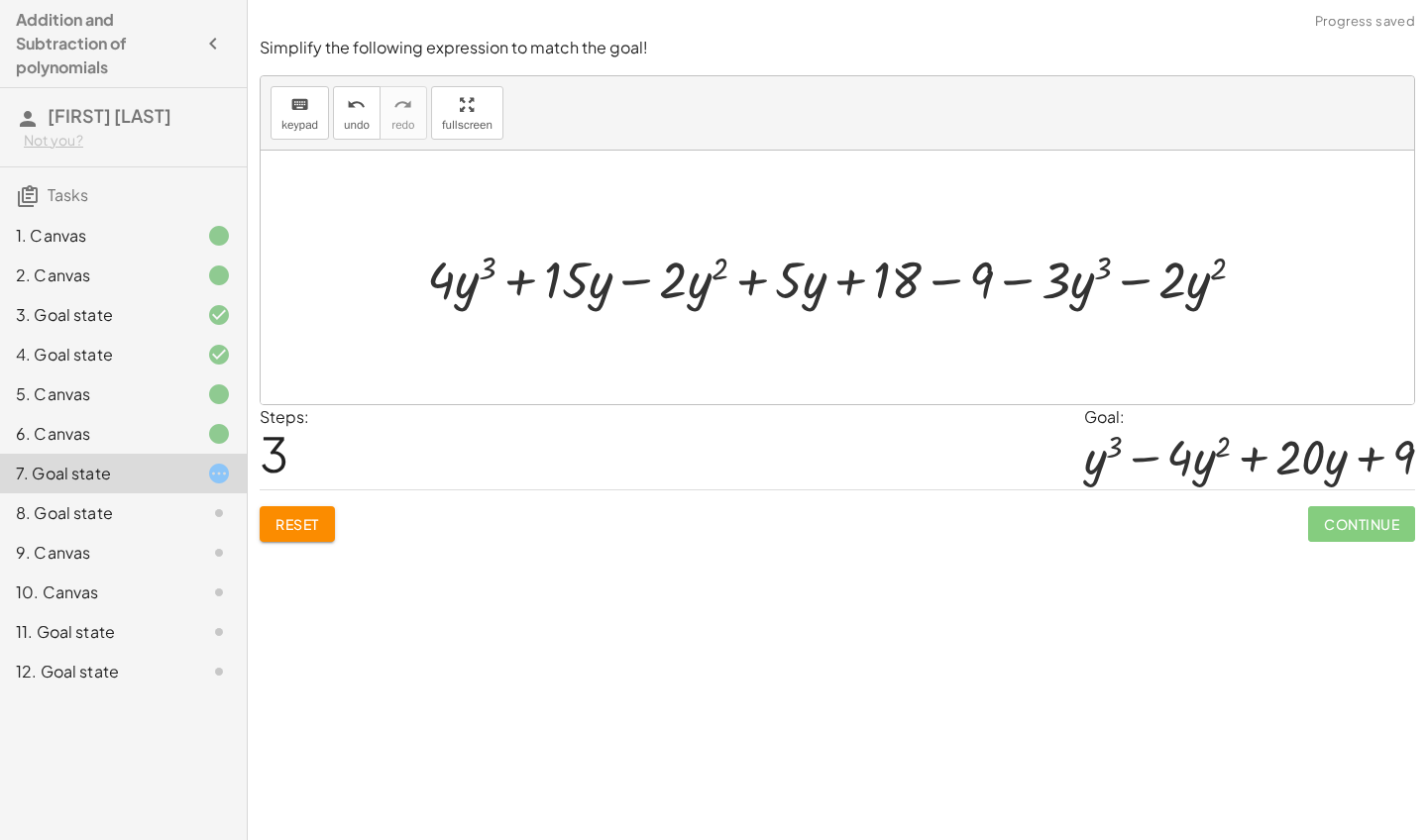 click at bounding box center (844, 276) 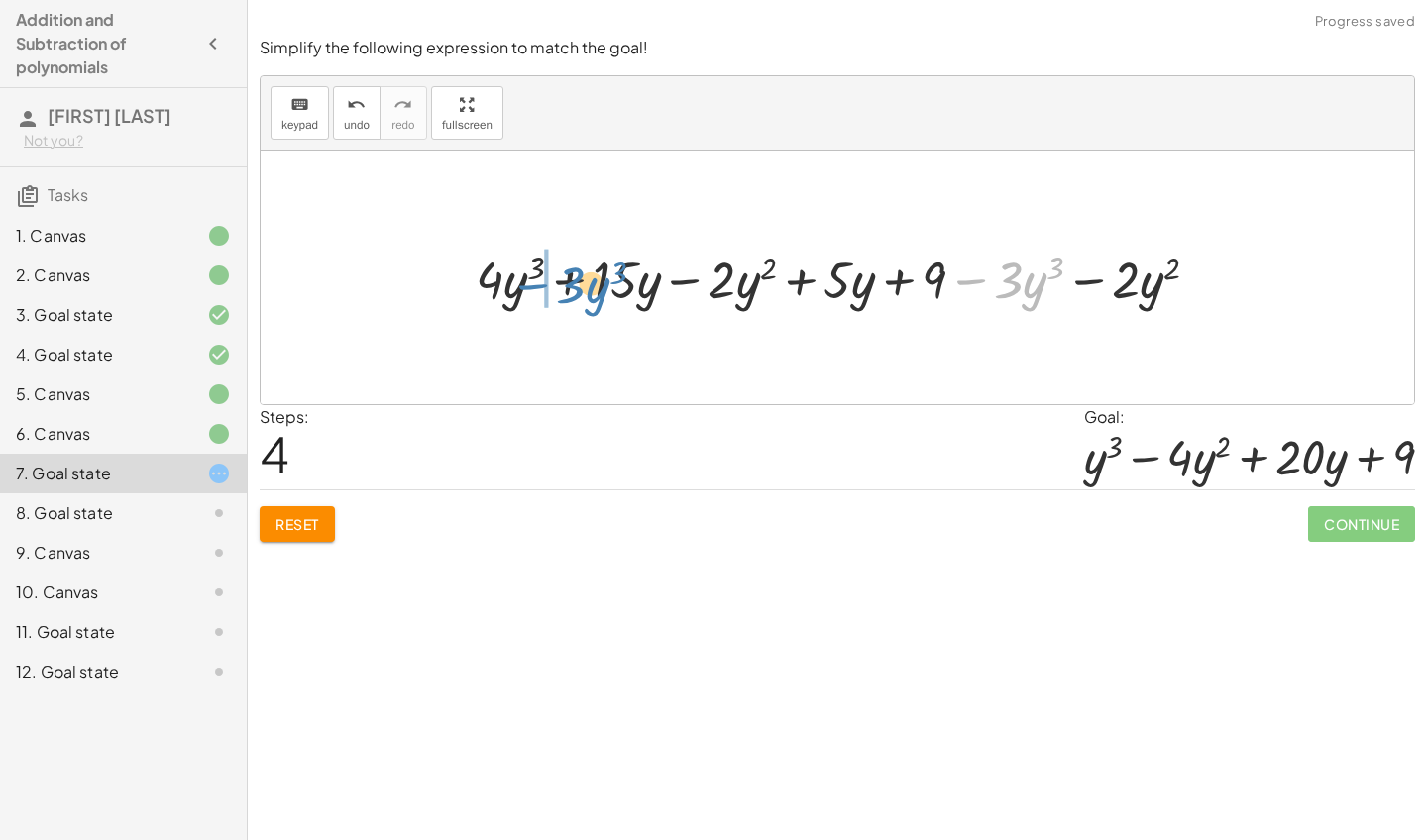 drag, startPoint x: 967, startPoint y: 283, endPoint x: 529, endPoint y: 288, distance: 438.0285 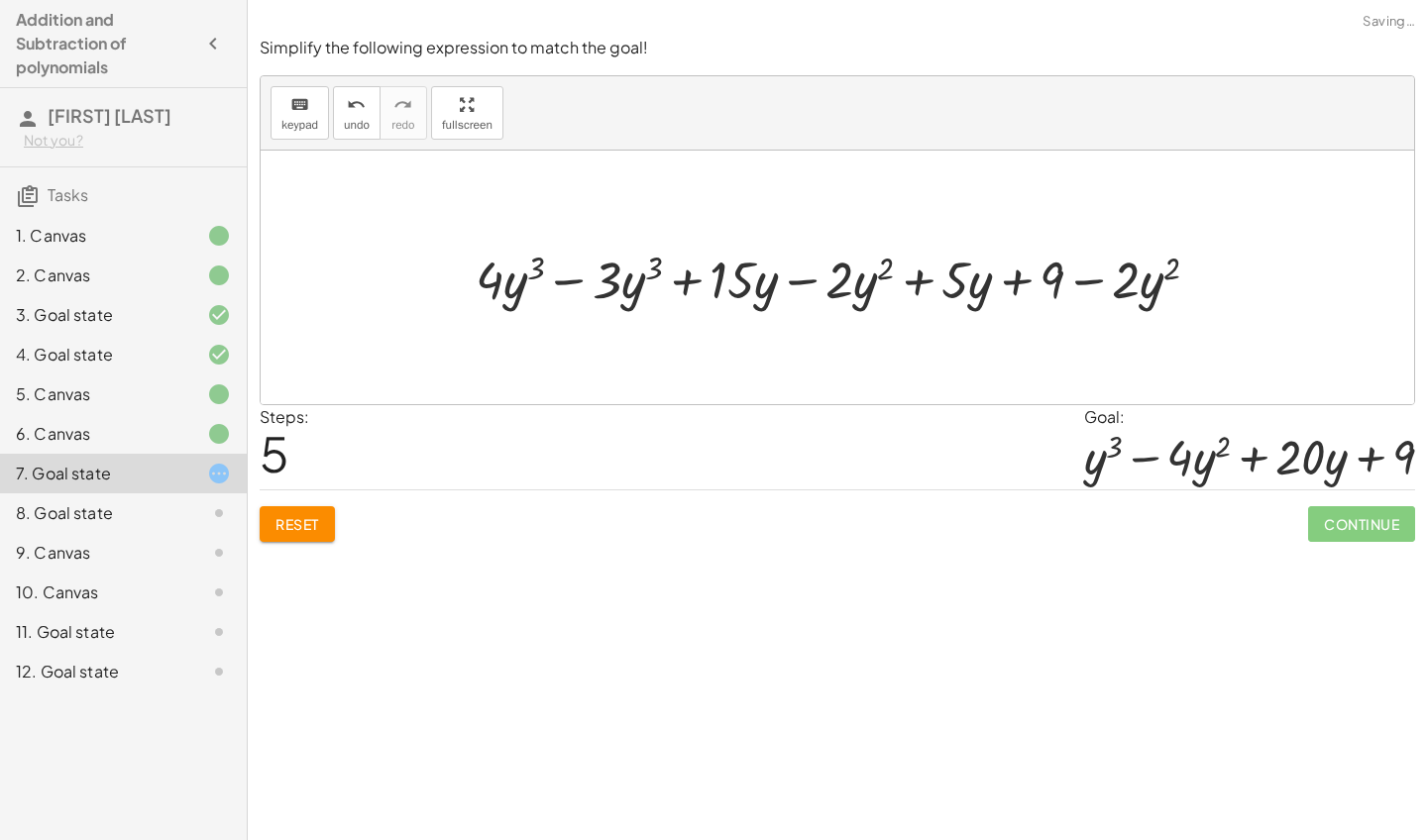 click at bounding box center [845, 276] 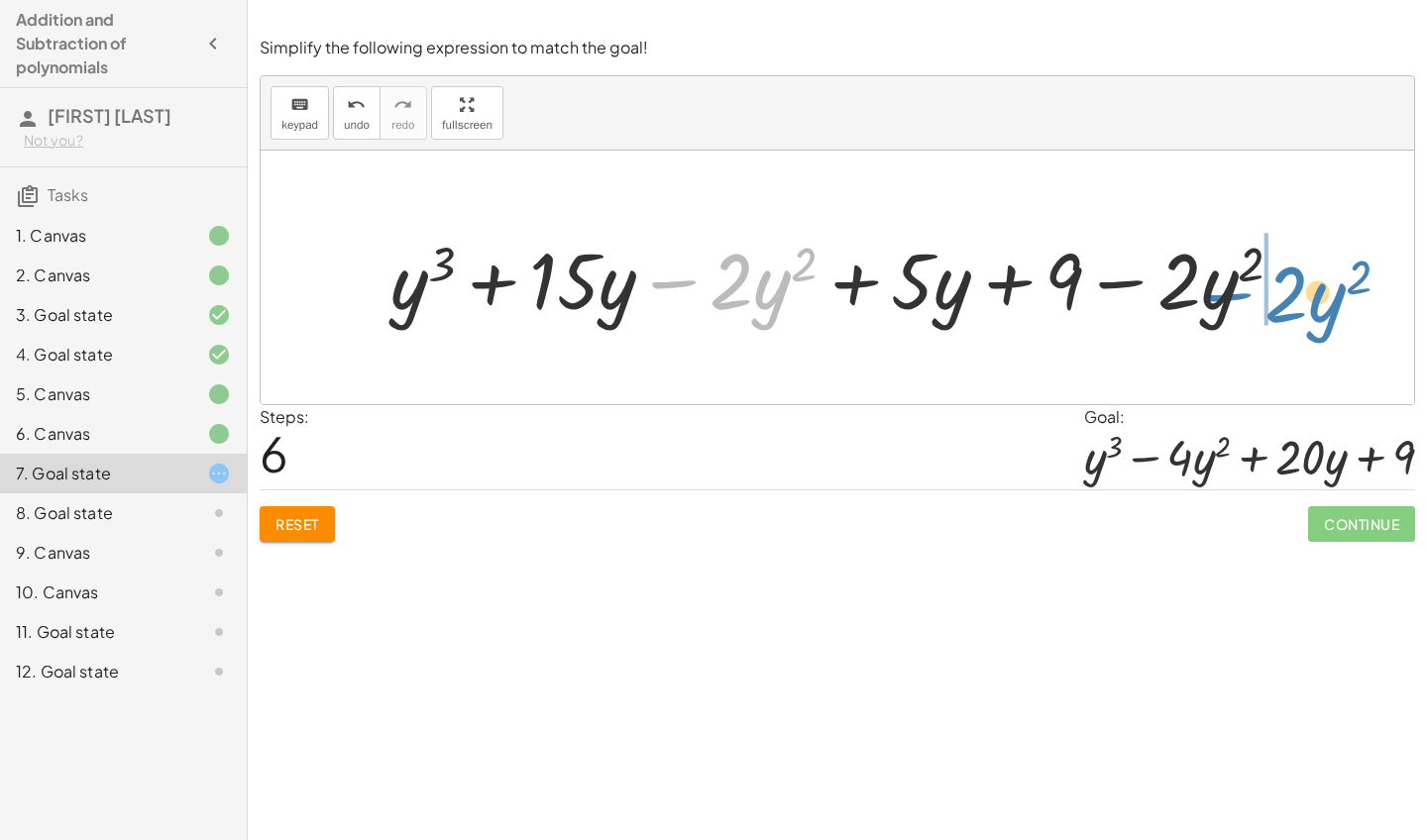 drag, startPoint x: 654, startPoint y: 277, endPoint x: 1213, endPoint y: 289, distance: 559.1288 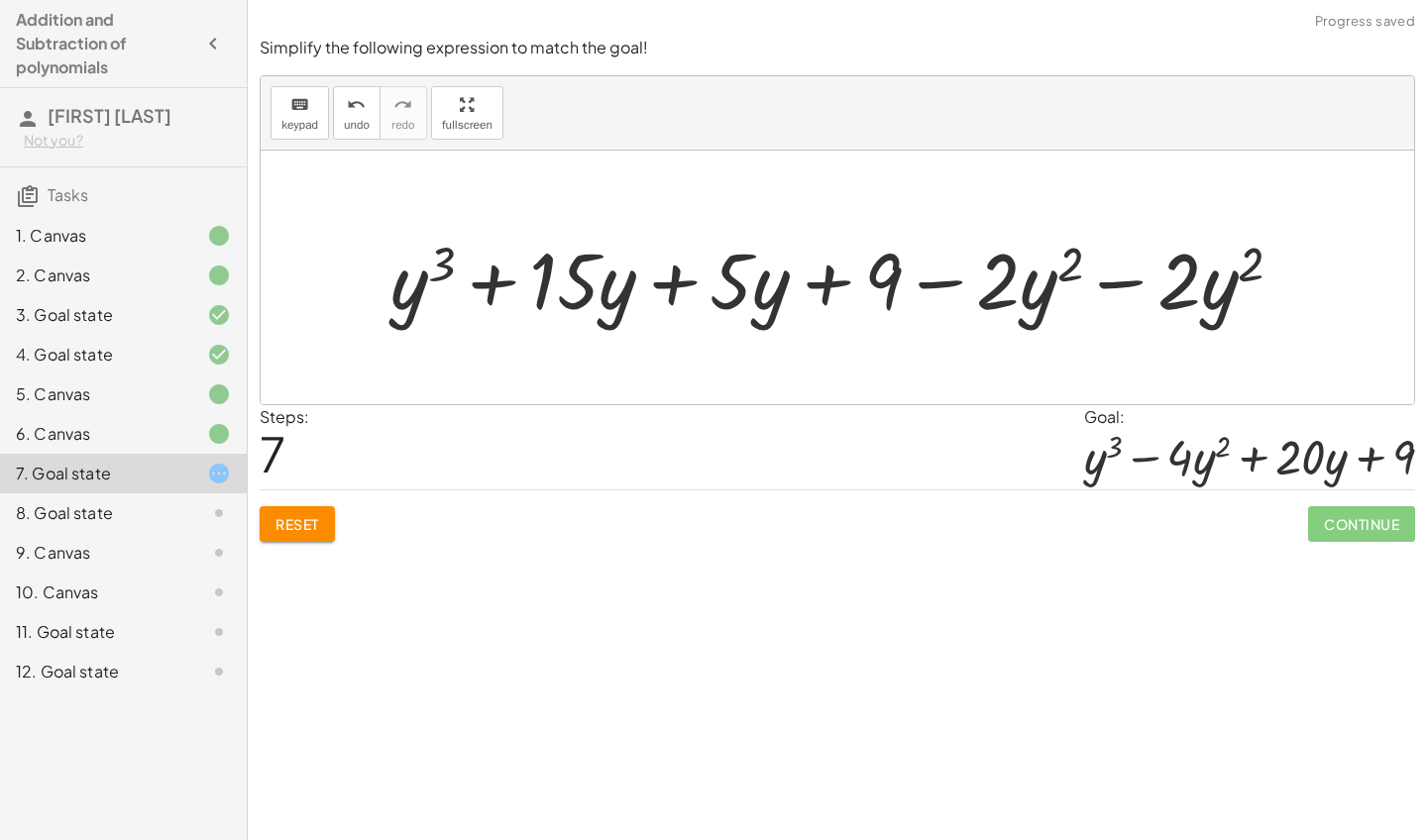 click at bounding box center (844, 277) 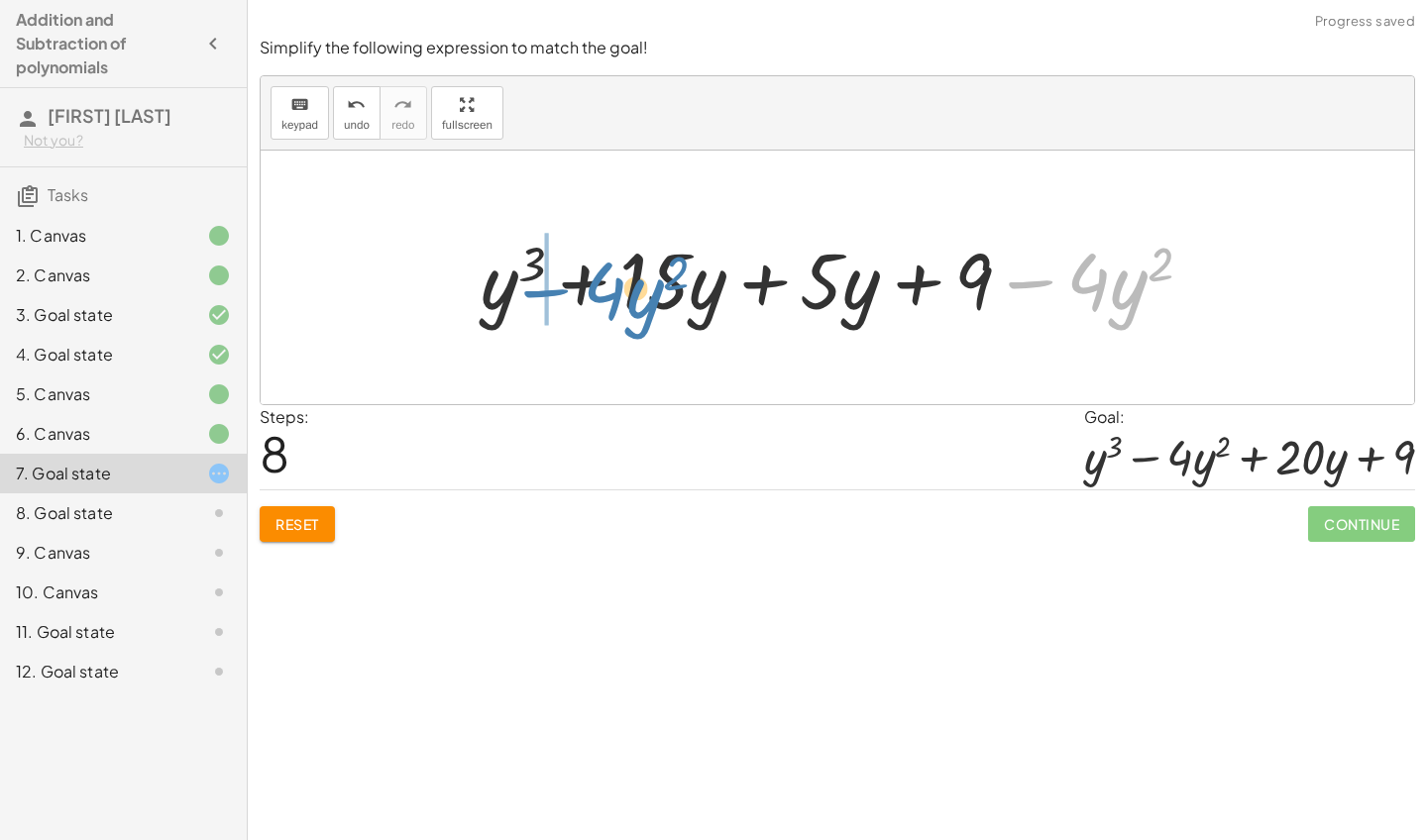 drag, startPoint x: 1038, startPoint y: 281, endPoint x: 553, endPoint y: 291, distance: 485.10308 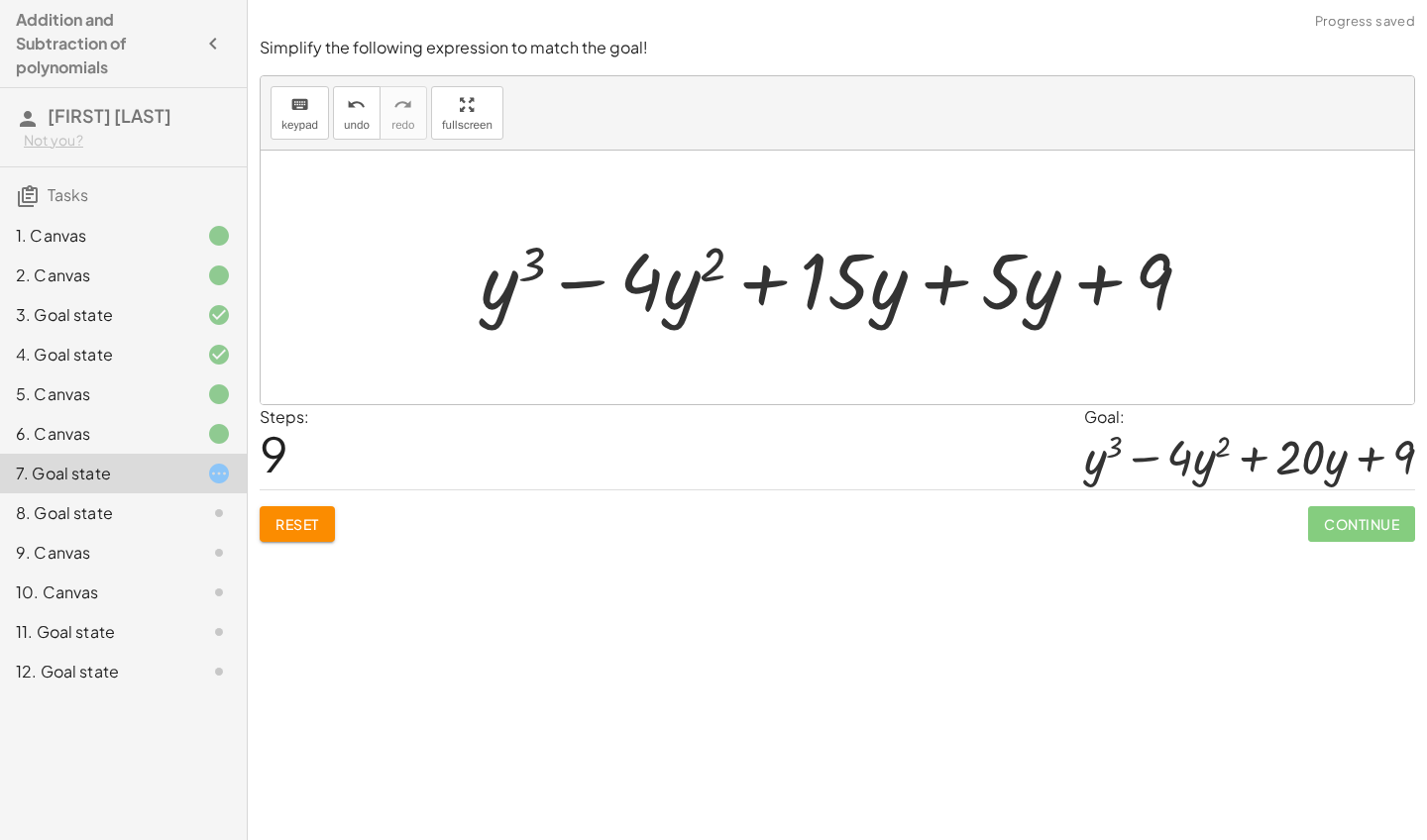 click at bounding box center [844, 277] 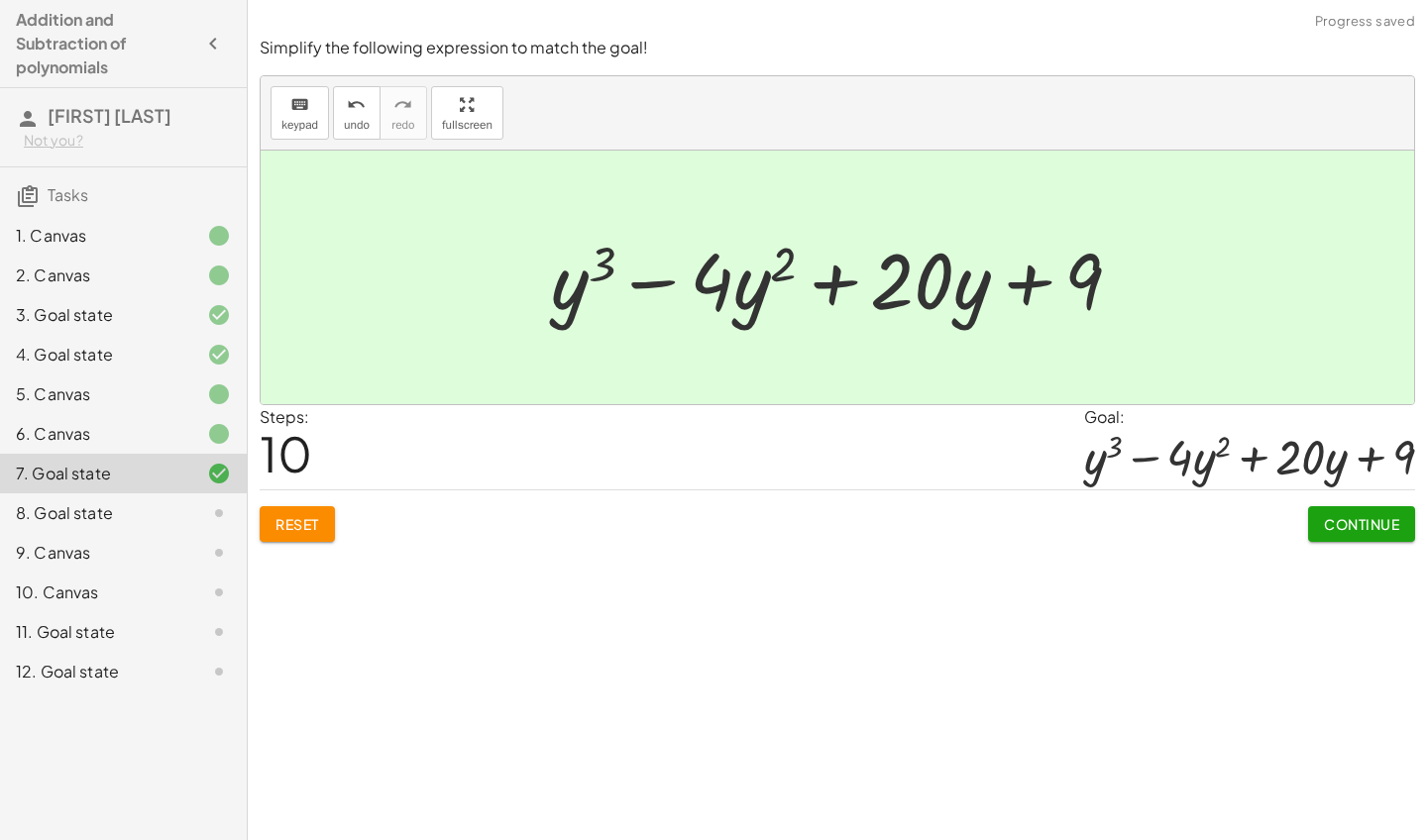 click on "Continue" at bounding box center (1362, 524) 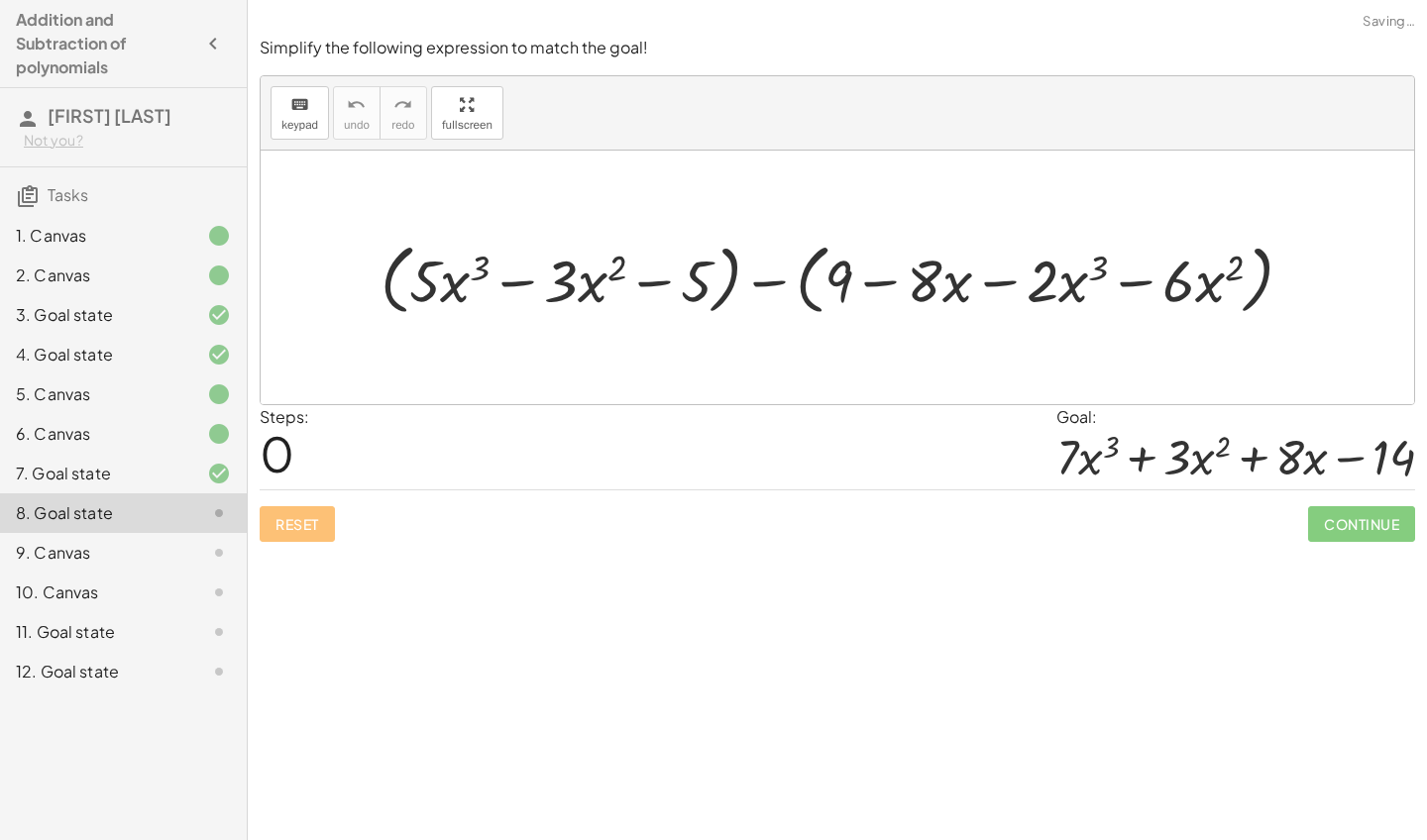 click at bounding box center [844, 277] 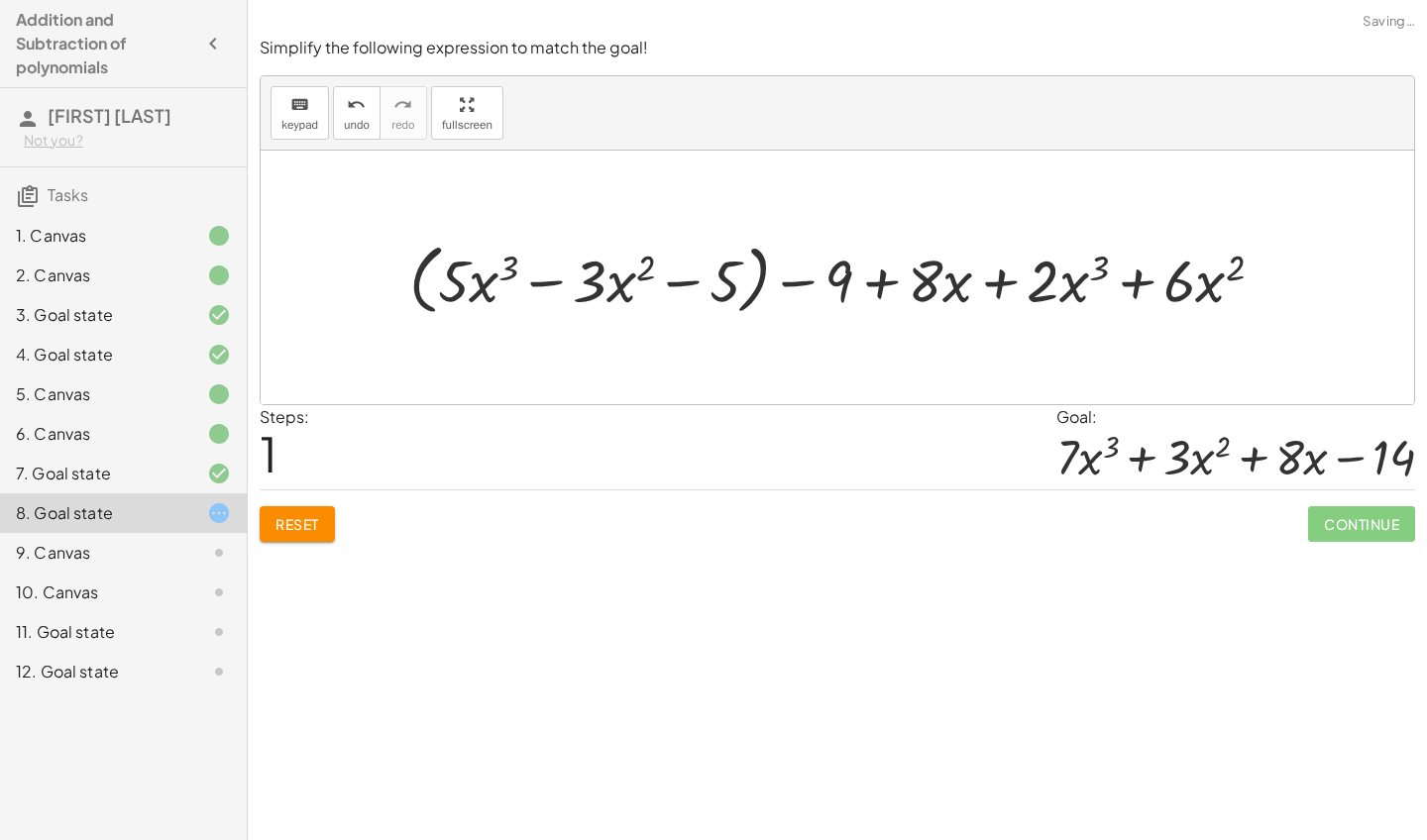click at bounding box center (844, 277) 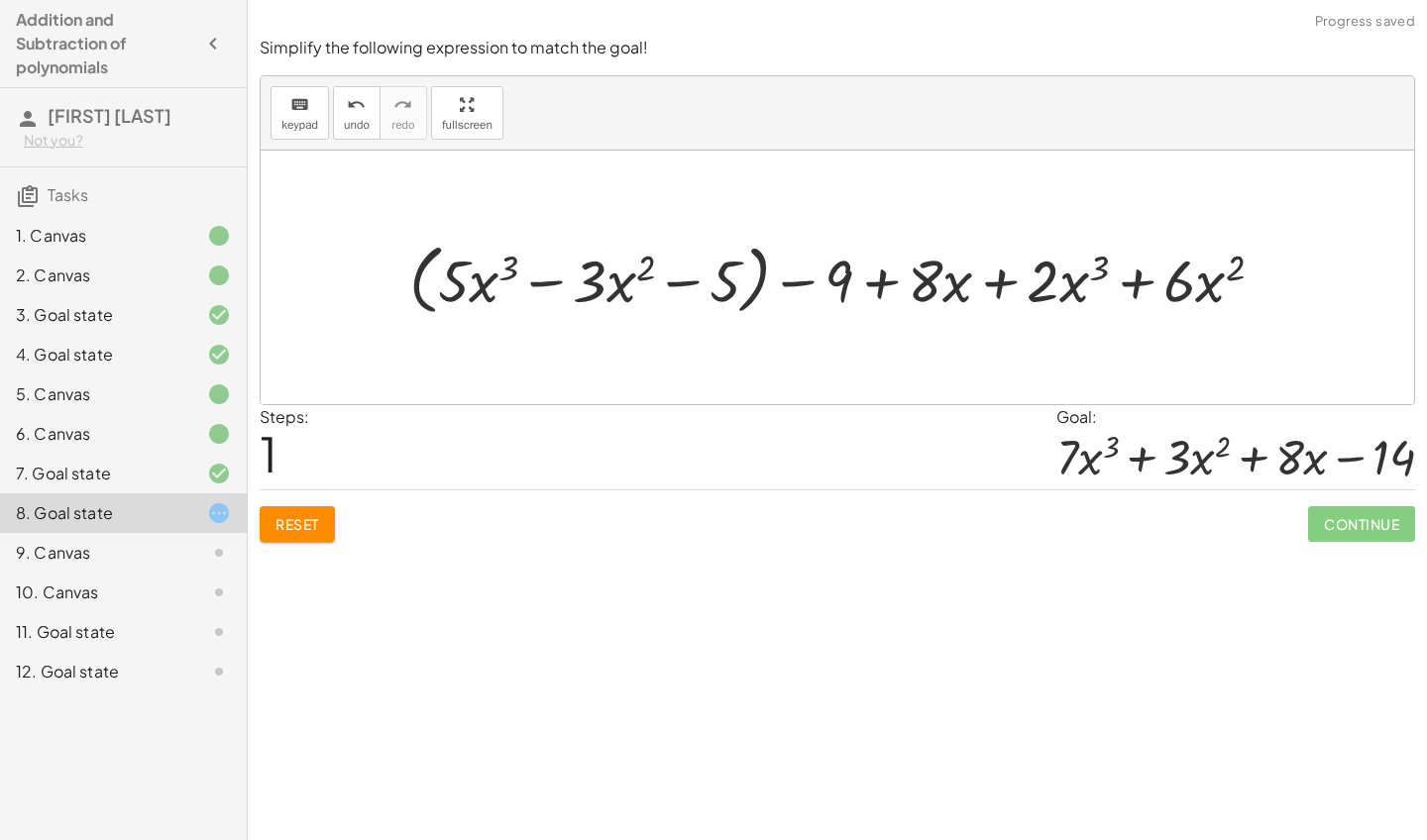 click at bounding box center [844, 277] 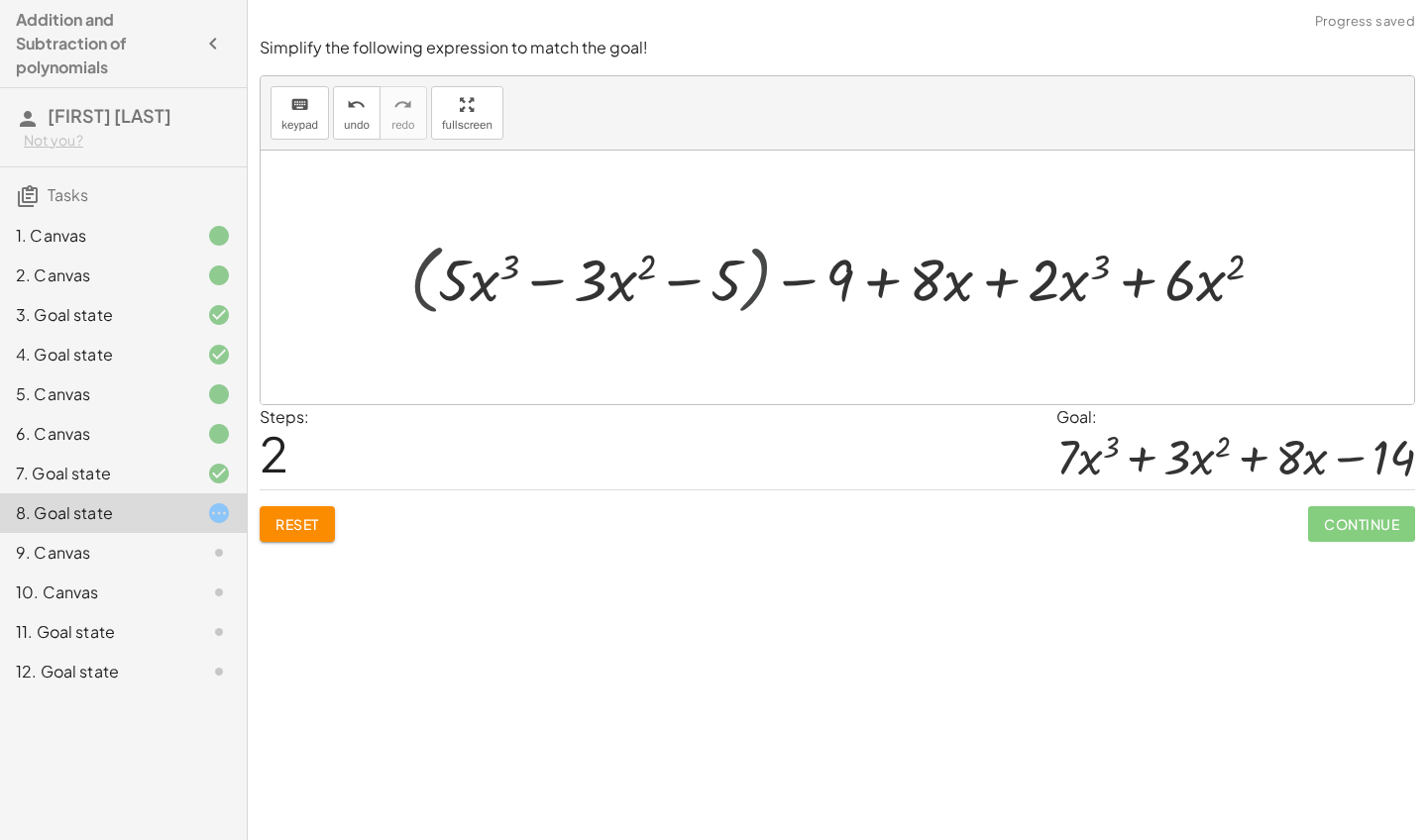 click at bounding box center (845, 277) 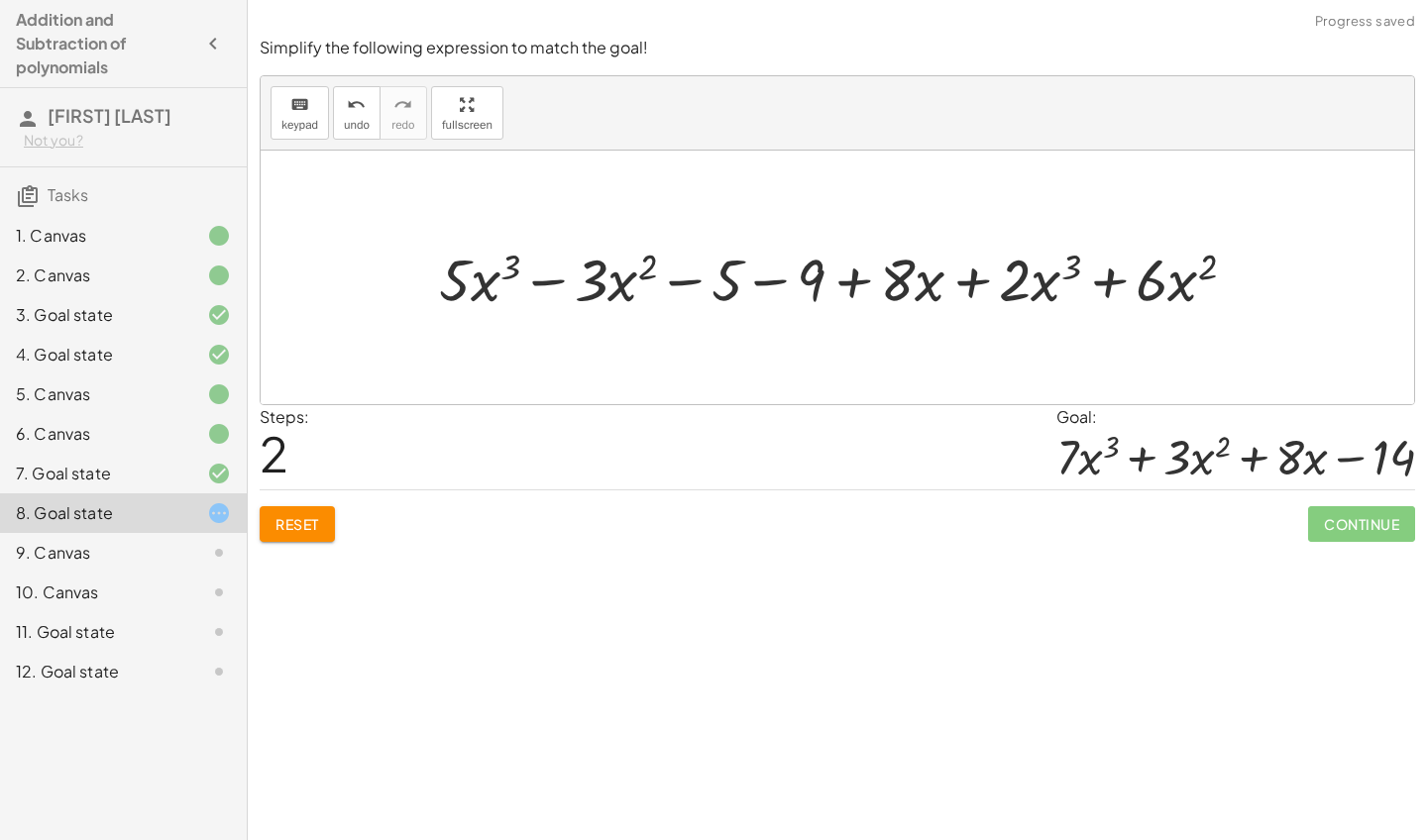 click at bounding box center [845, 277] 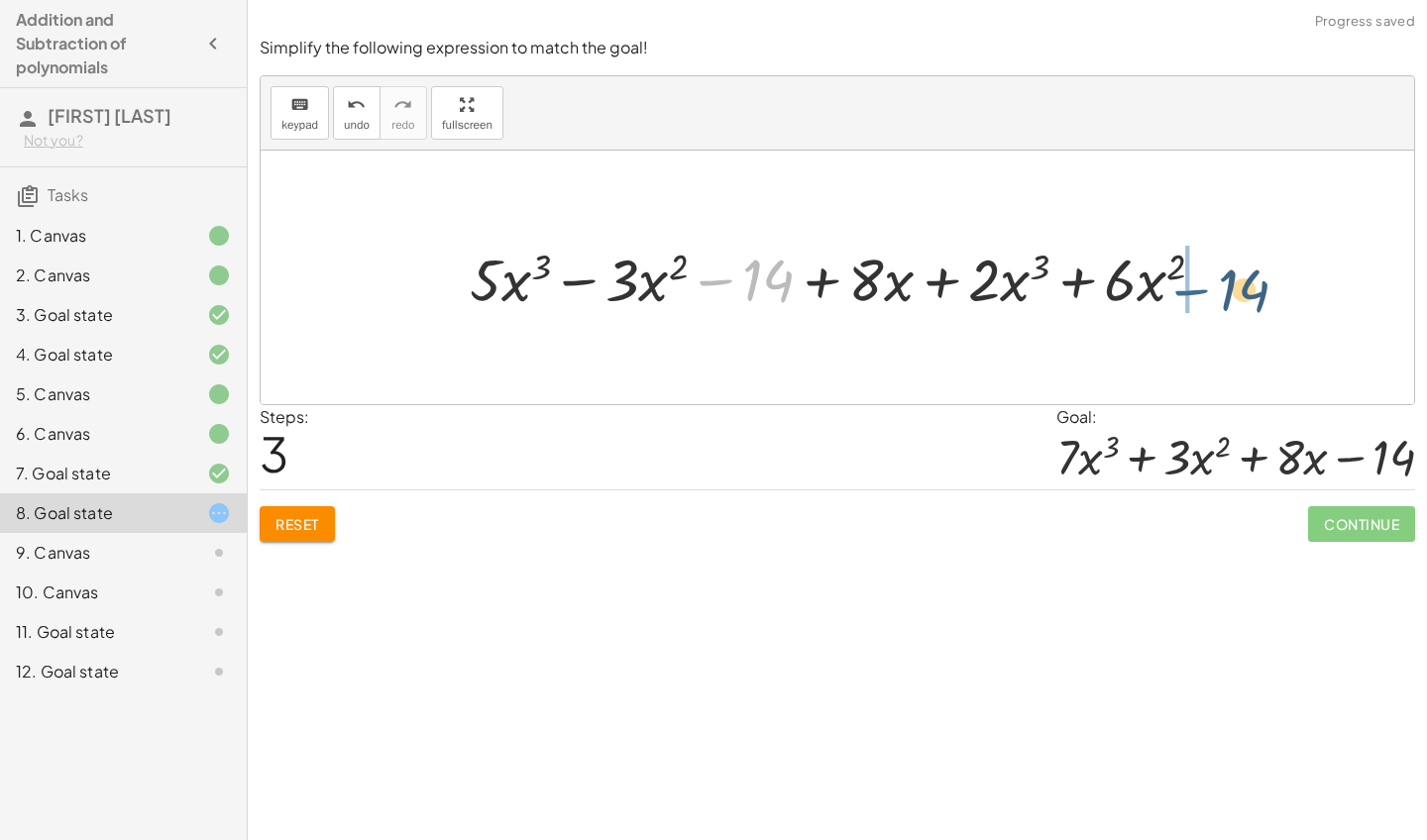 drag, startPoint x: 727, startPoint y: 279, endPoint x: 1216, endPoint y: 286, distance: 489.0501 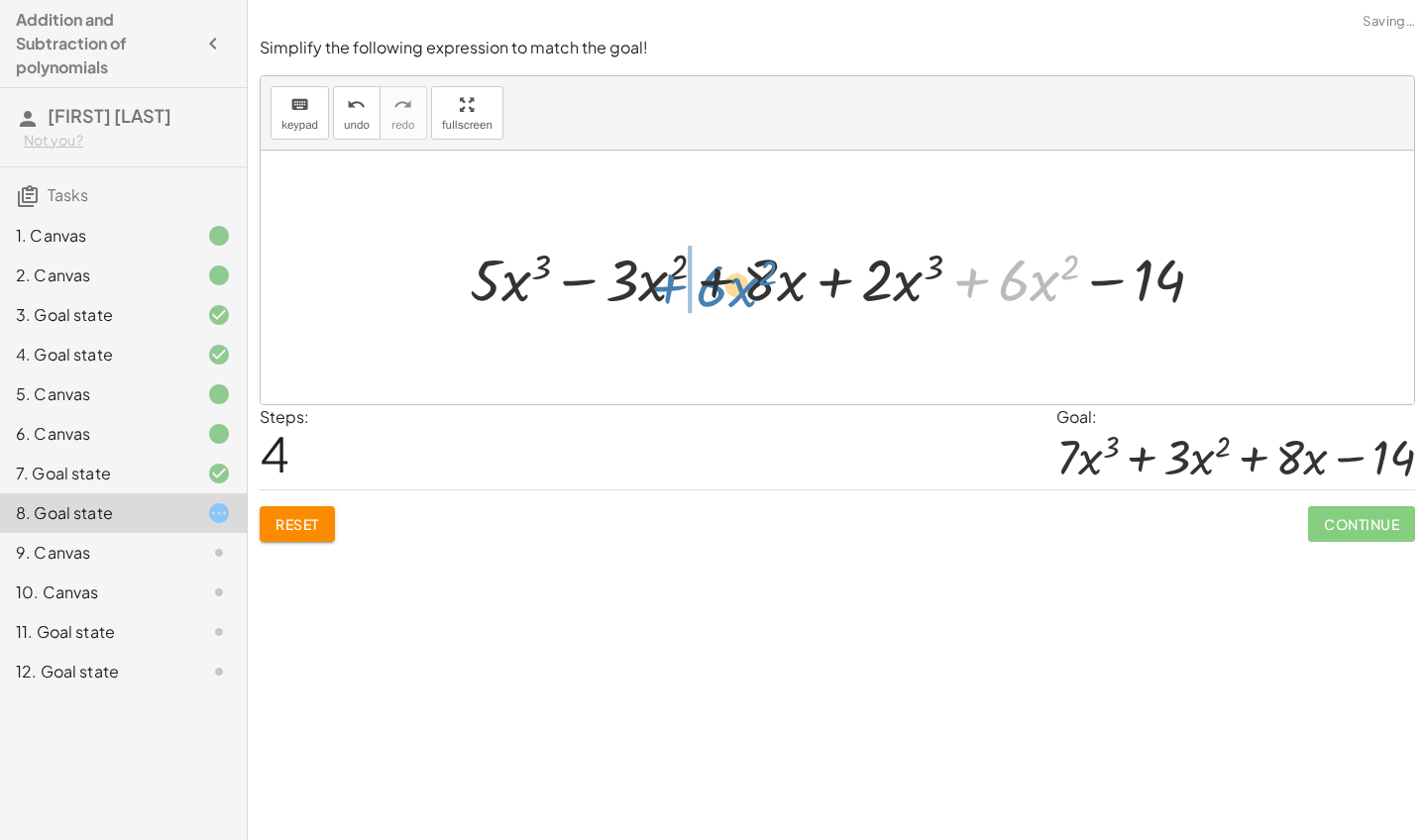 drag, startPoint x: 976, startPoint y: 282, endPoint x: 674, endPoint y: 288, distance: 302.0596 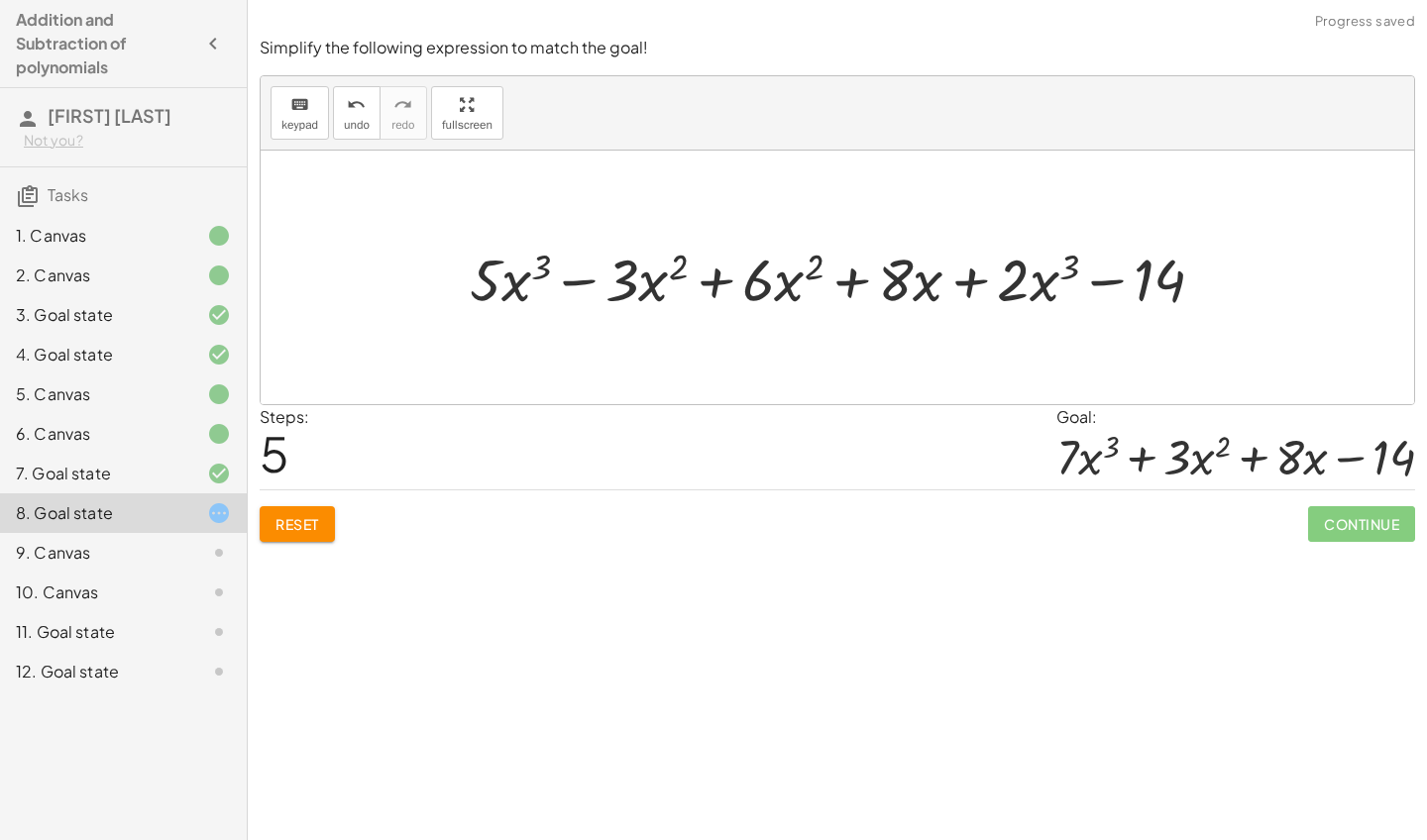 click at bounding box center (845, 277) 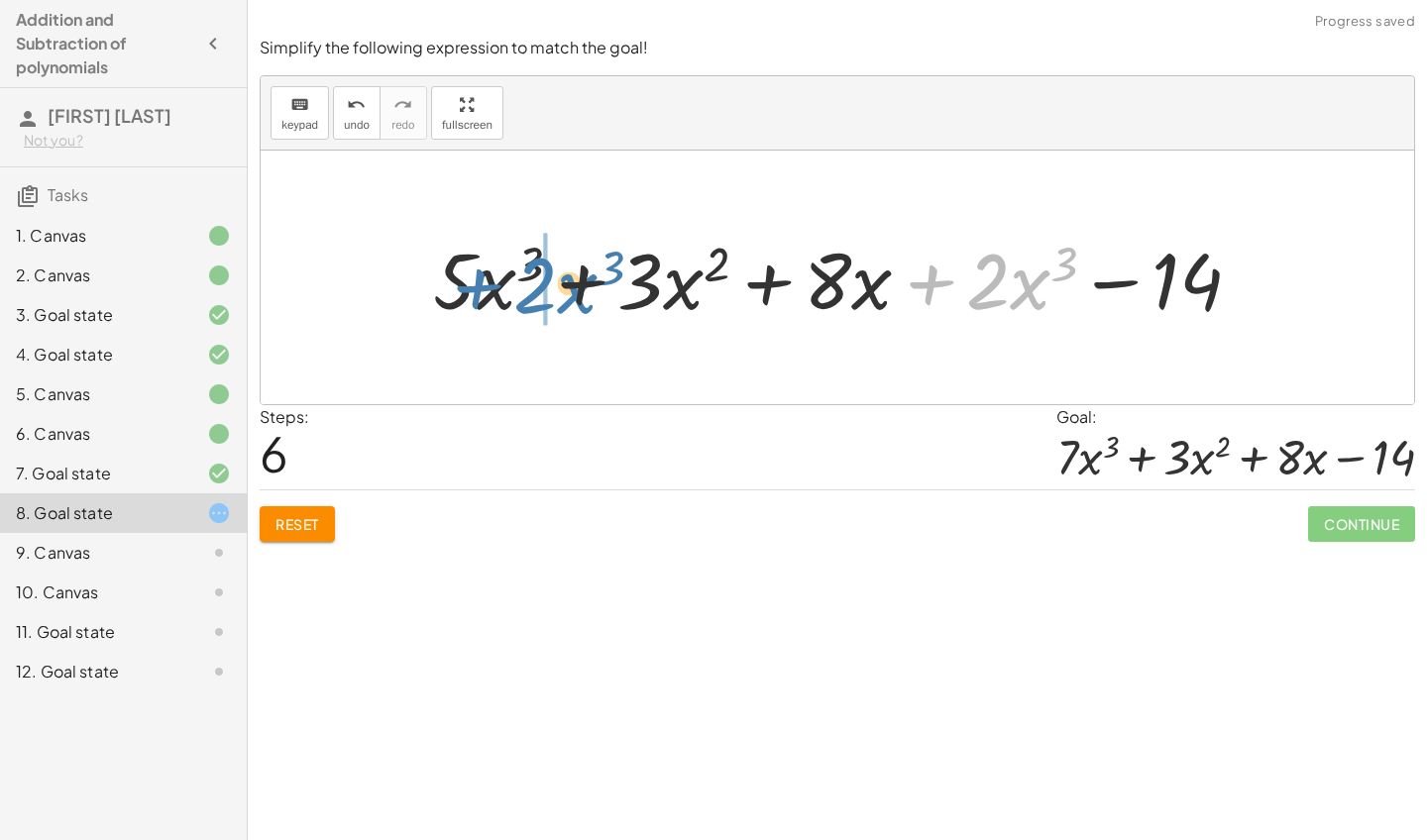 drag, startPoint x: 933, startPoint y: 280, endPoint x: 498, endPoint y: 282, distance: 435.0046 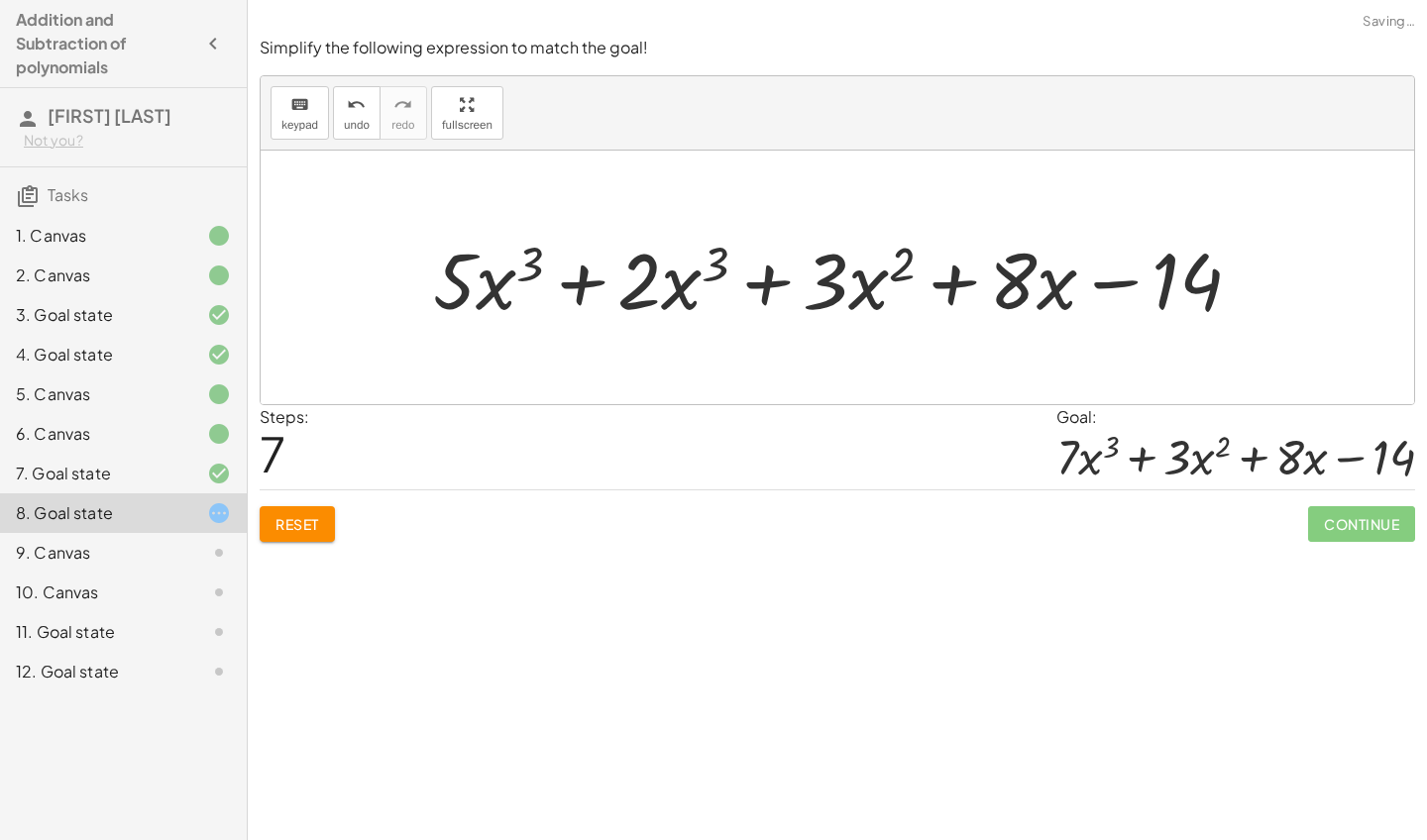 click at bounding box center [845, 277] 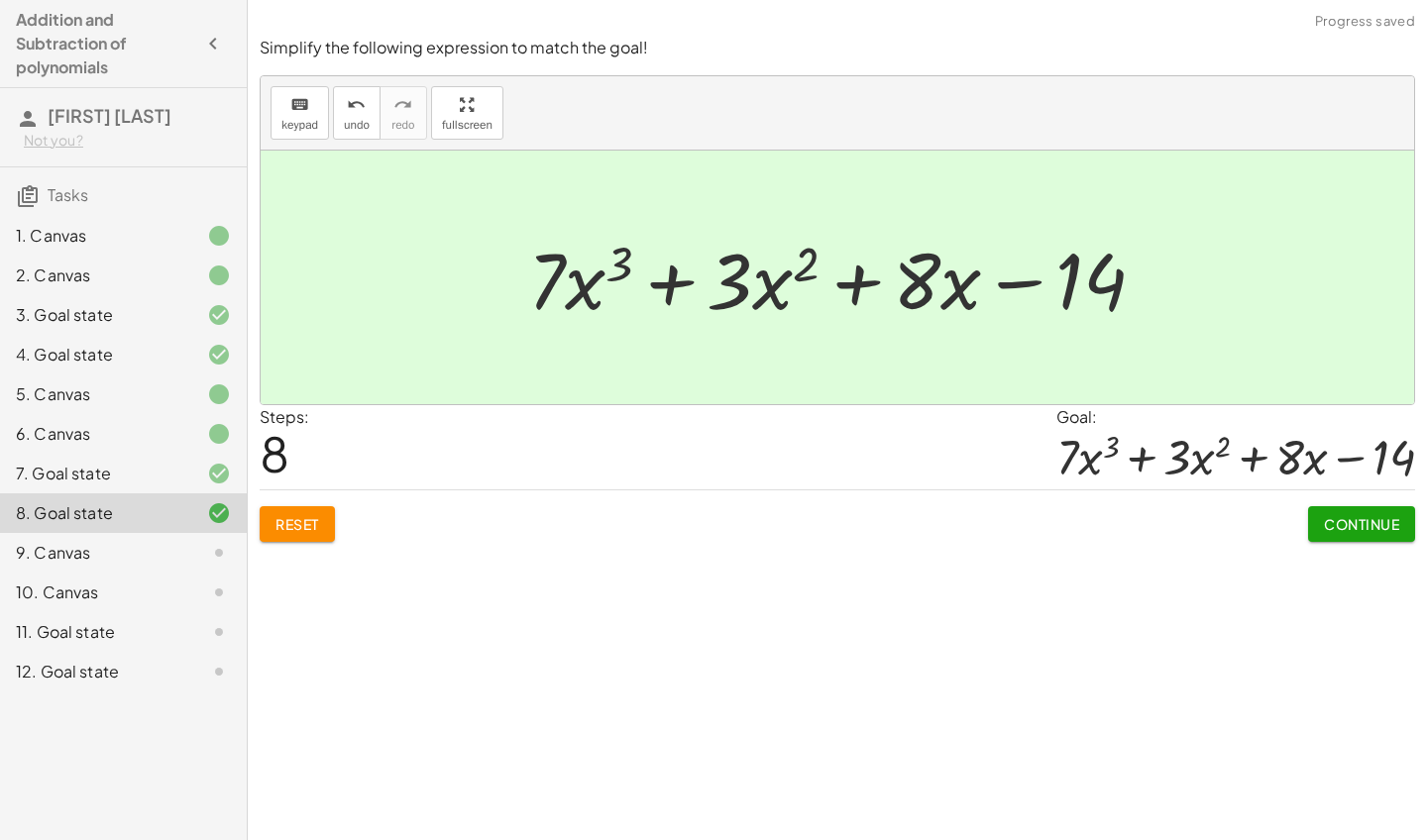 click on "Continue" 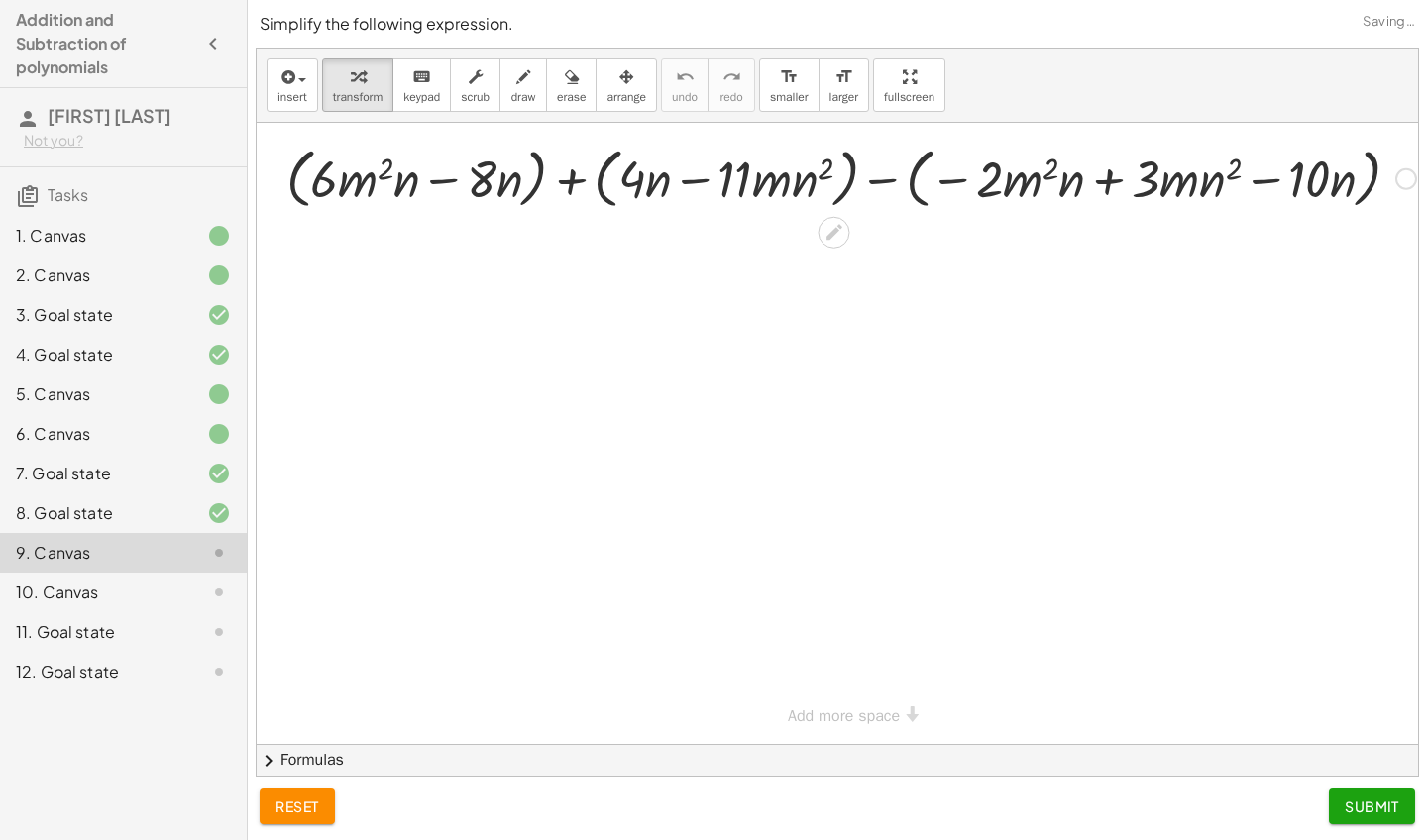 click at bounding box center [851, 177] 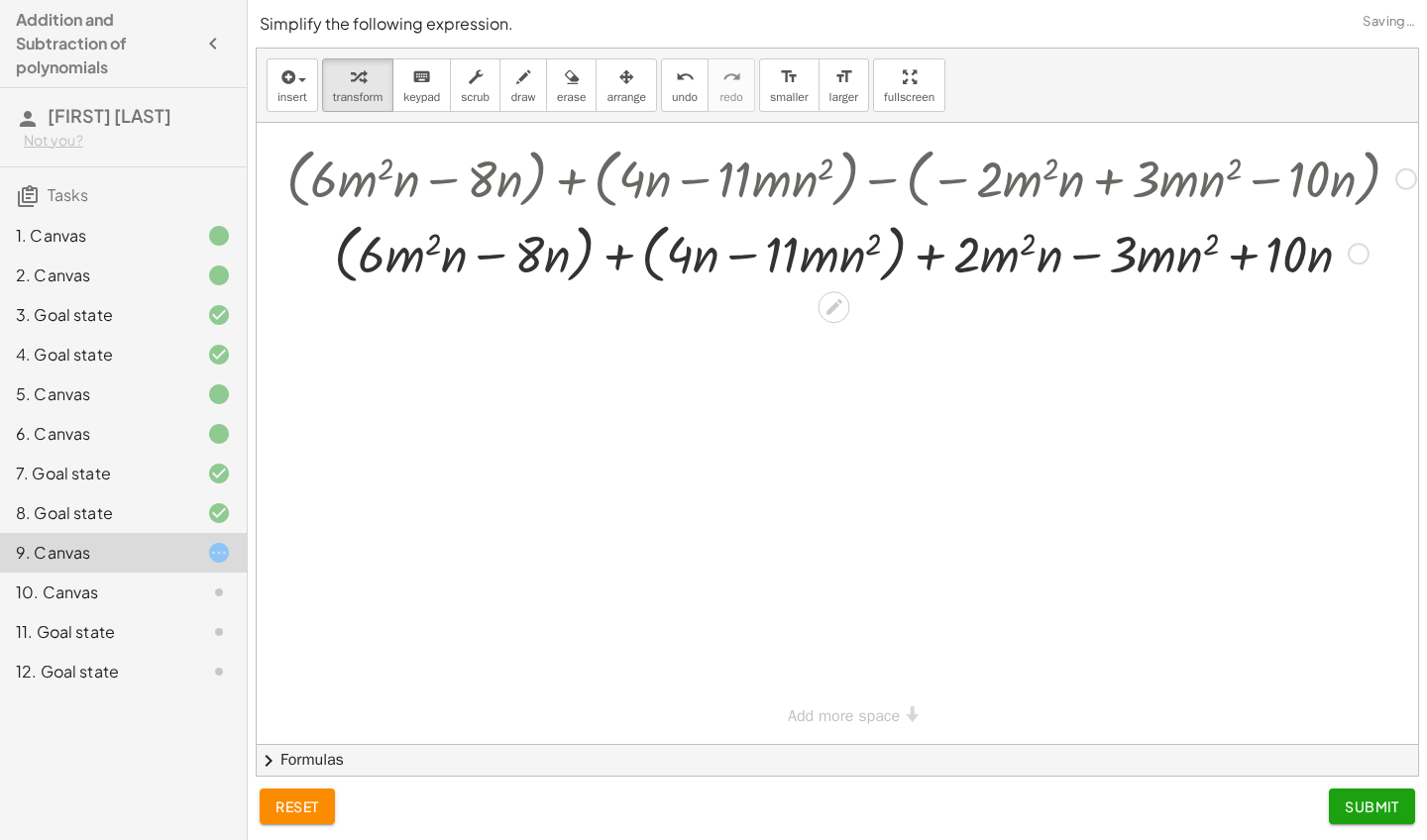 click at bounding box center [851, 253] 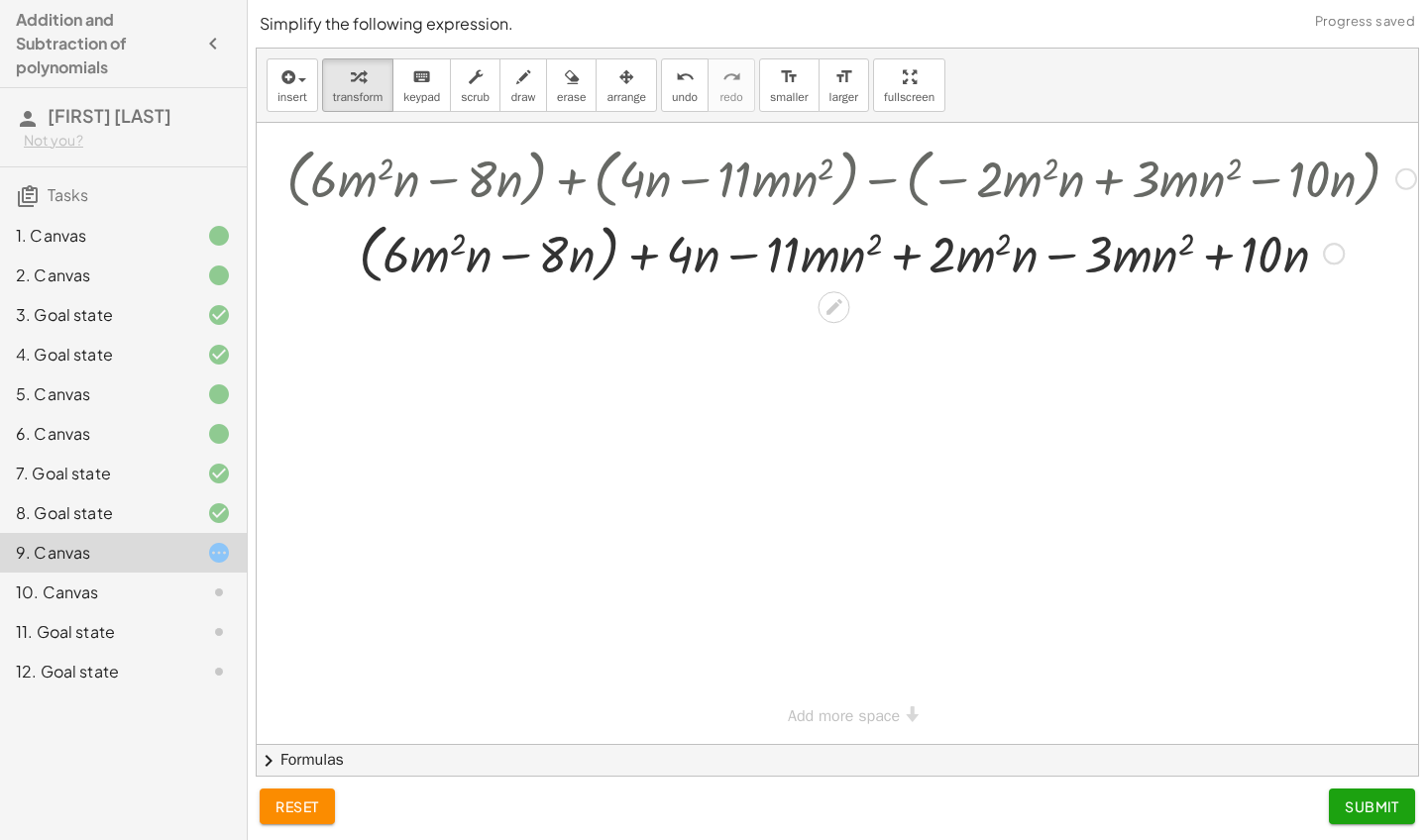 click at bounding box center [851, 253] 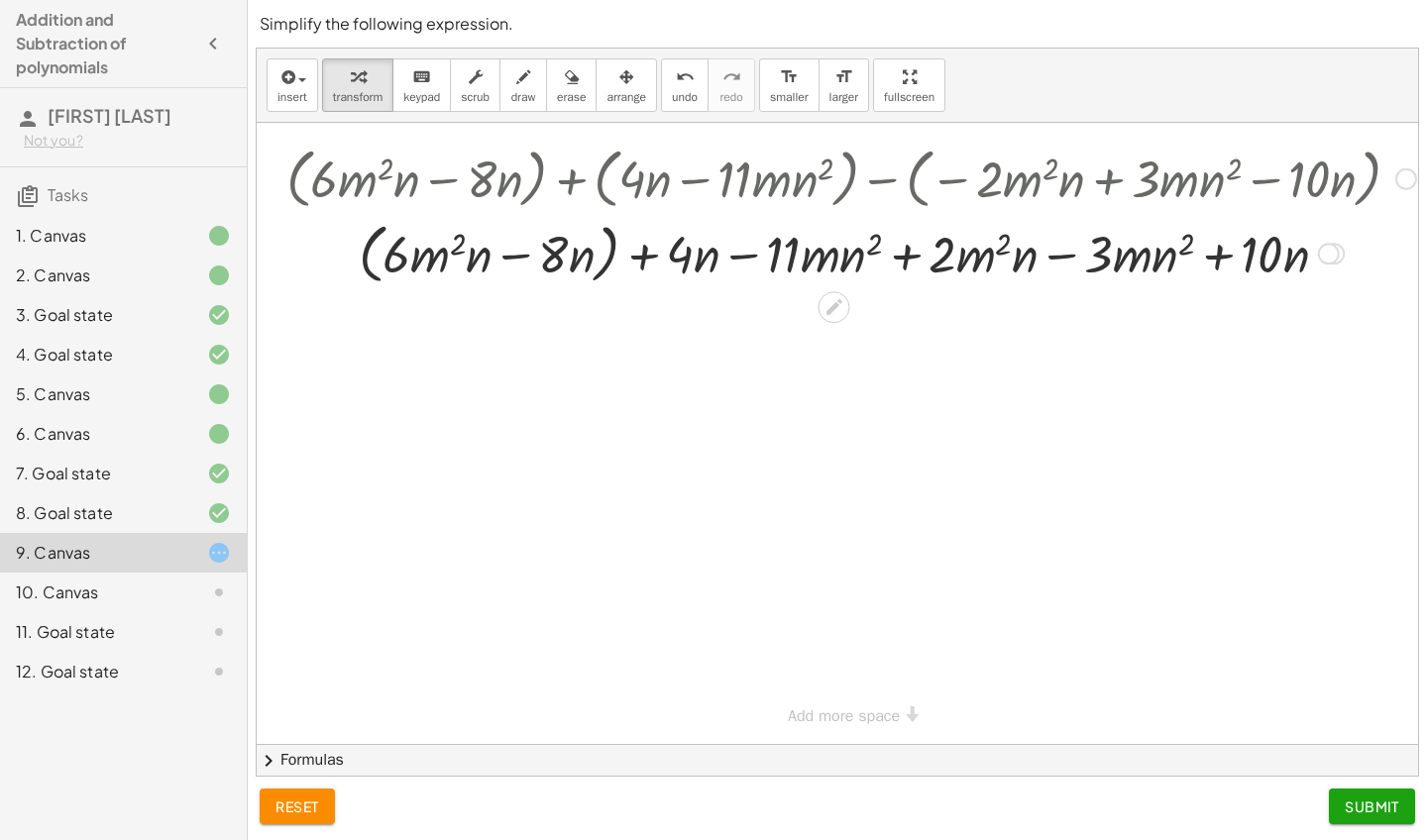 click at bounding box center [851, 253] 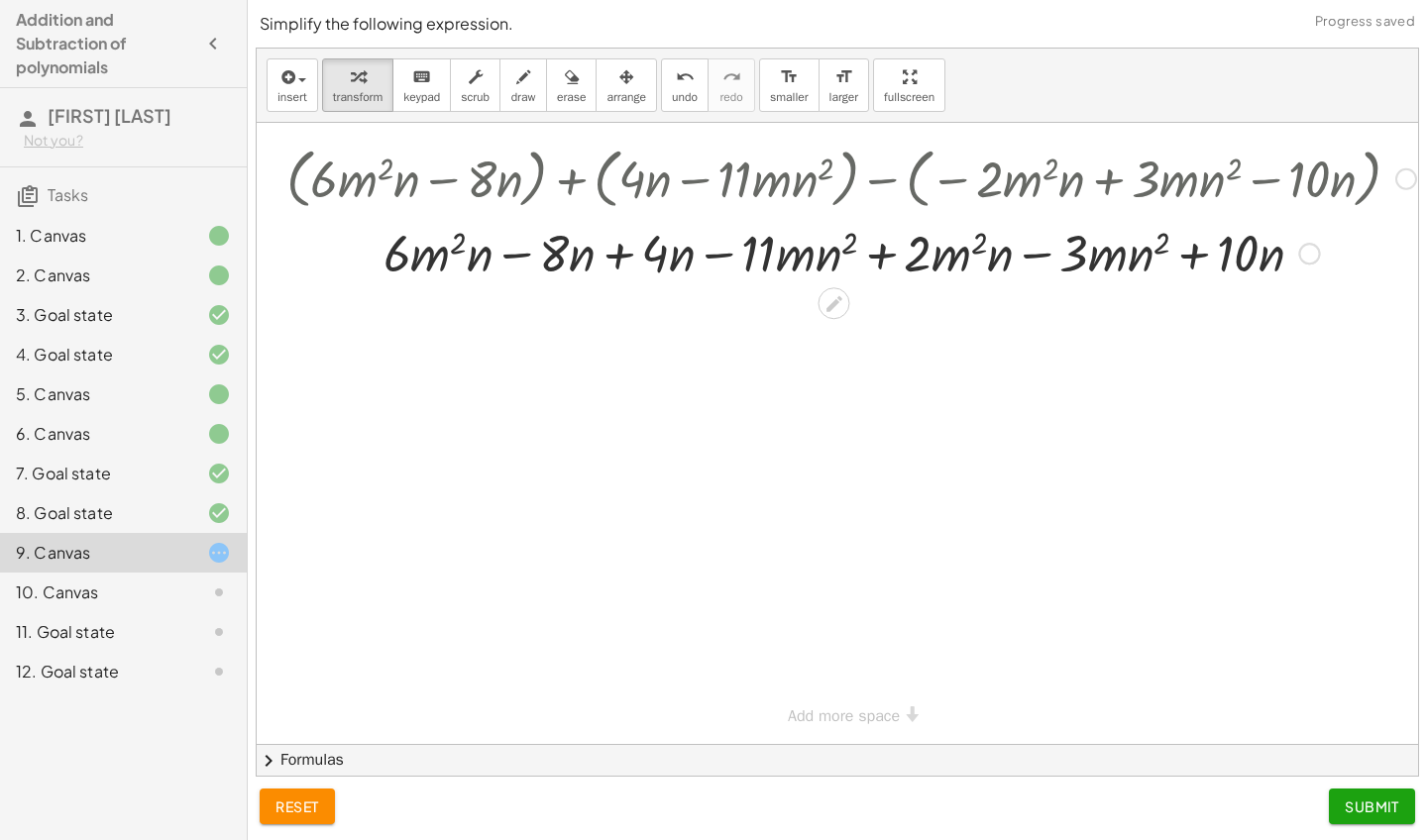 click at bounding box center (851, 252) 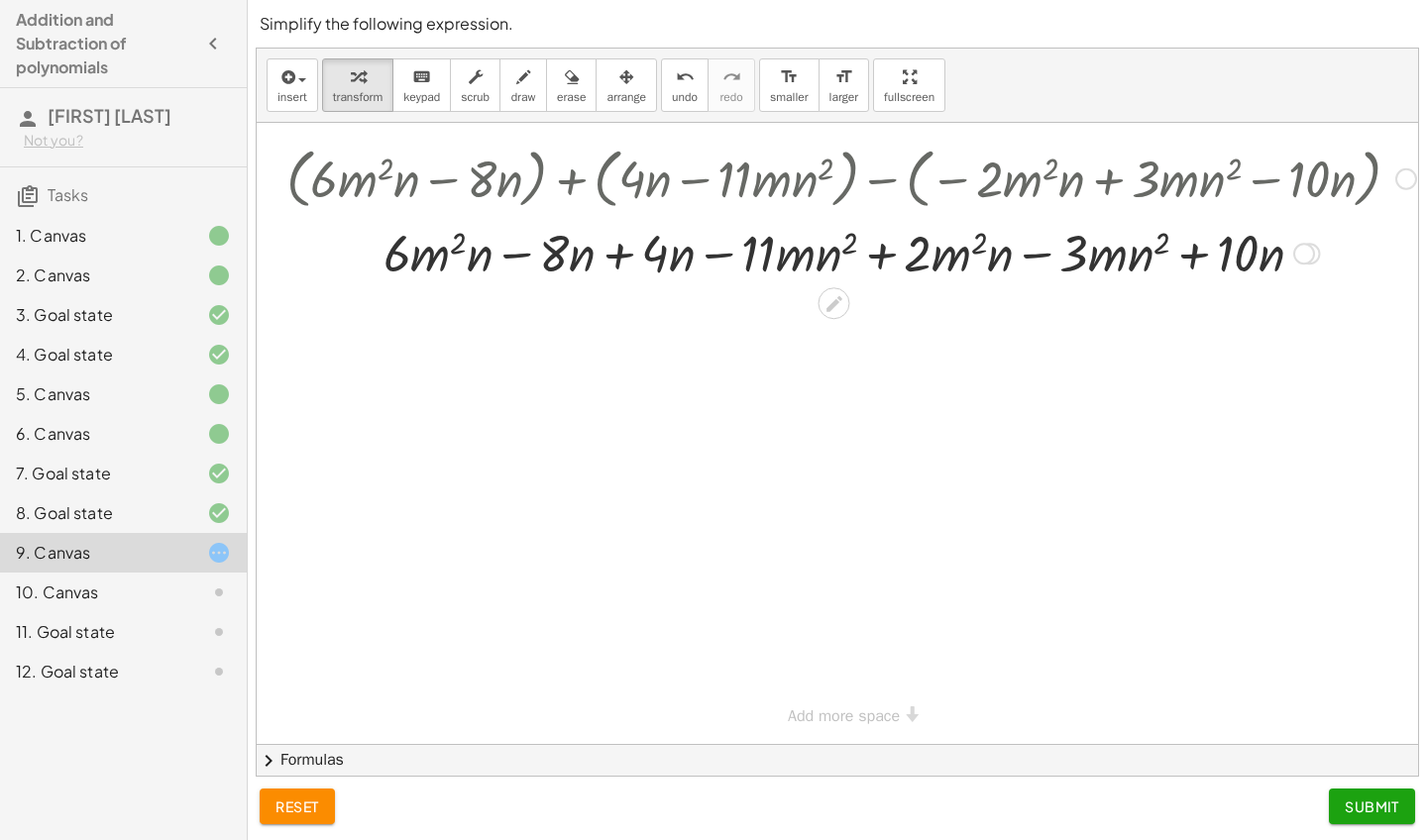 click at bounding box center (851, 252) 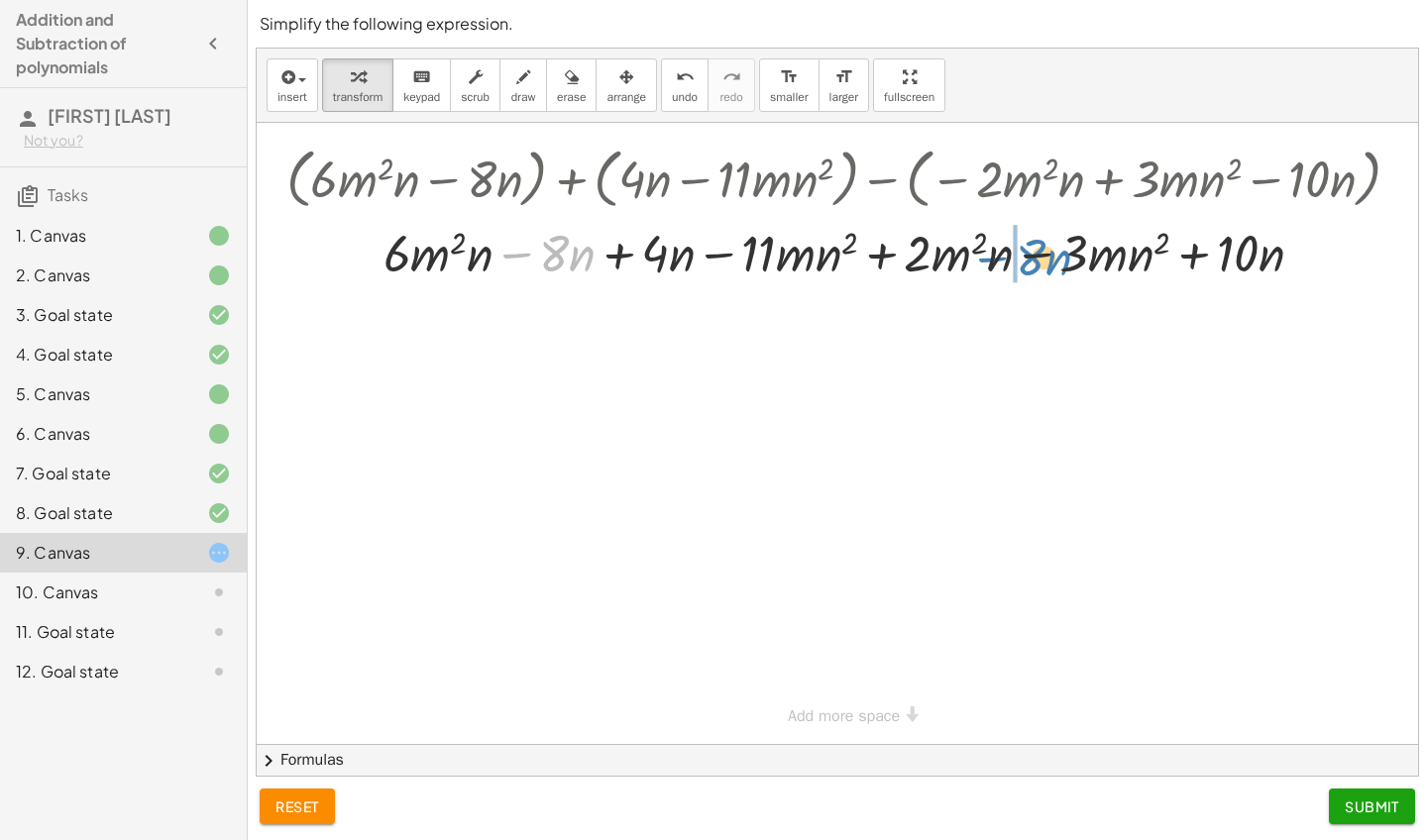 drag, startPoint x: 514, startPoint y: 254, endPoint x: 991, endPoint y: 258, distance: 477.01677 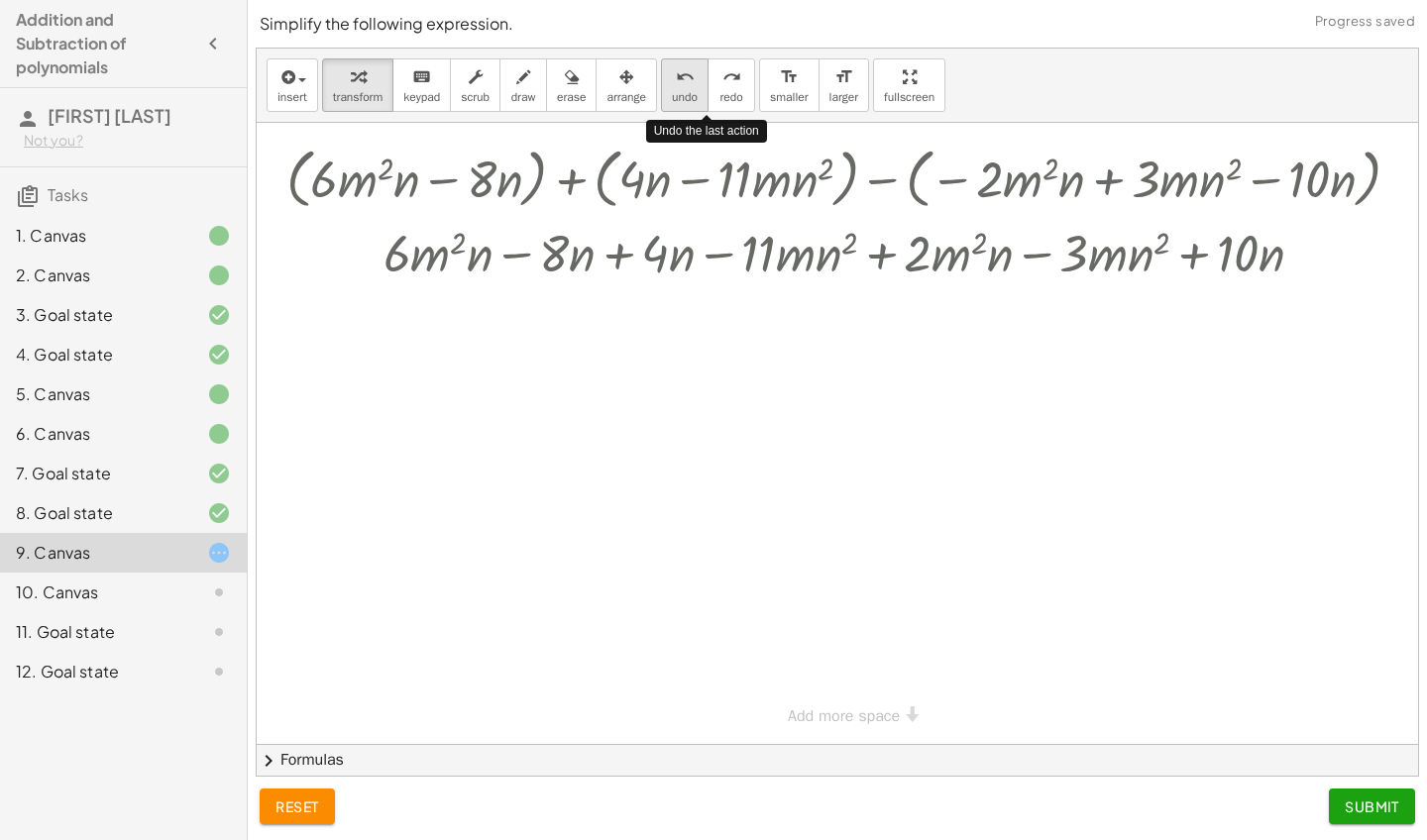 click on "undo" at bounding box center (685, 97) 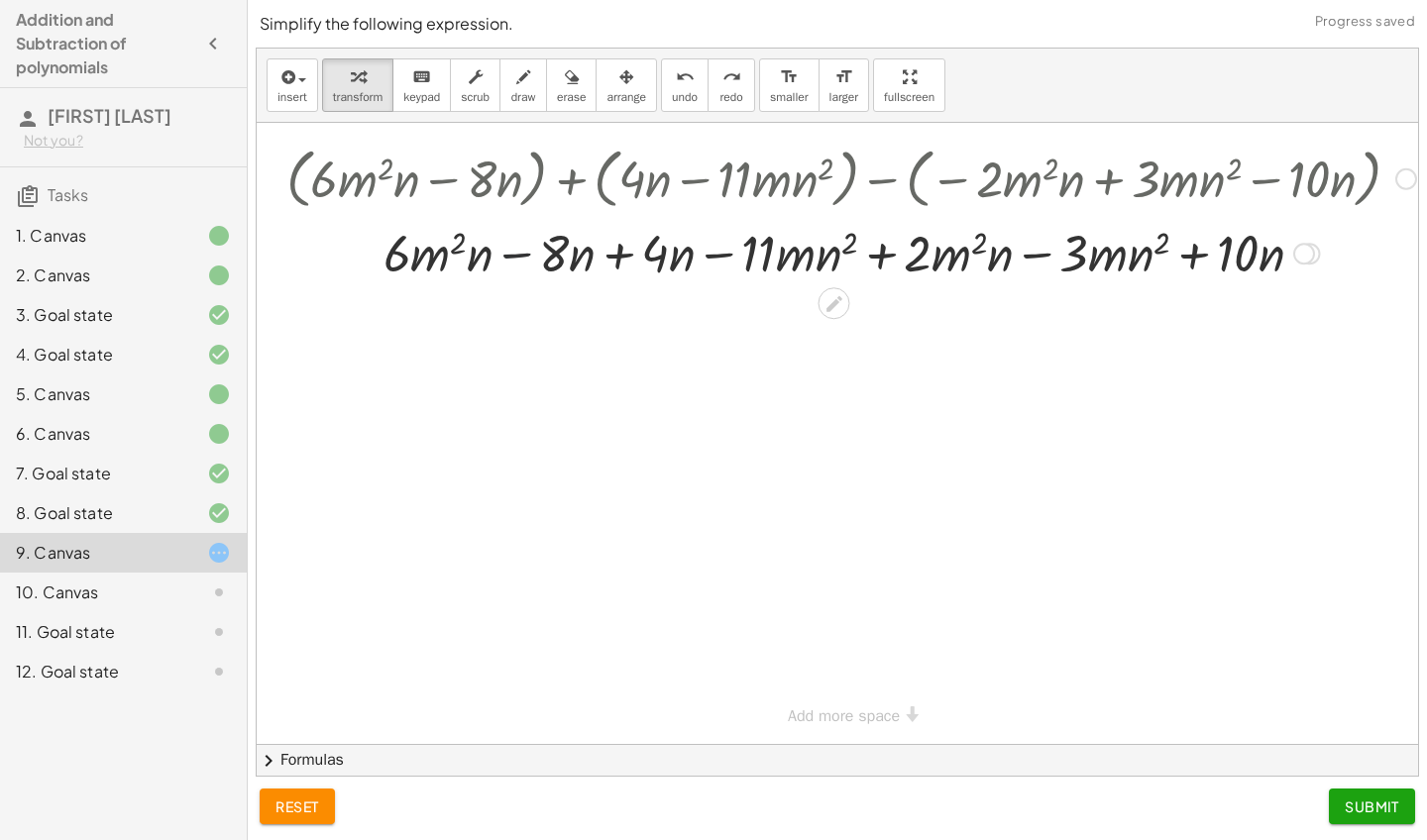 click at bounding box center [851, 252] 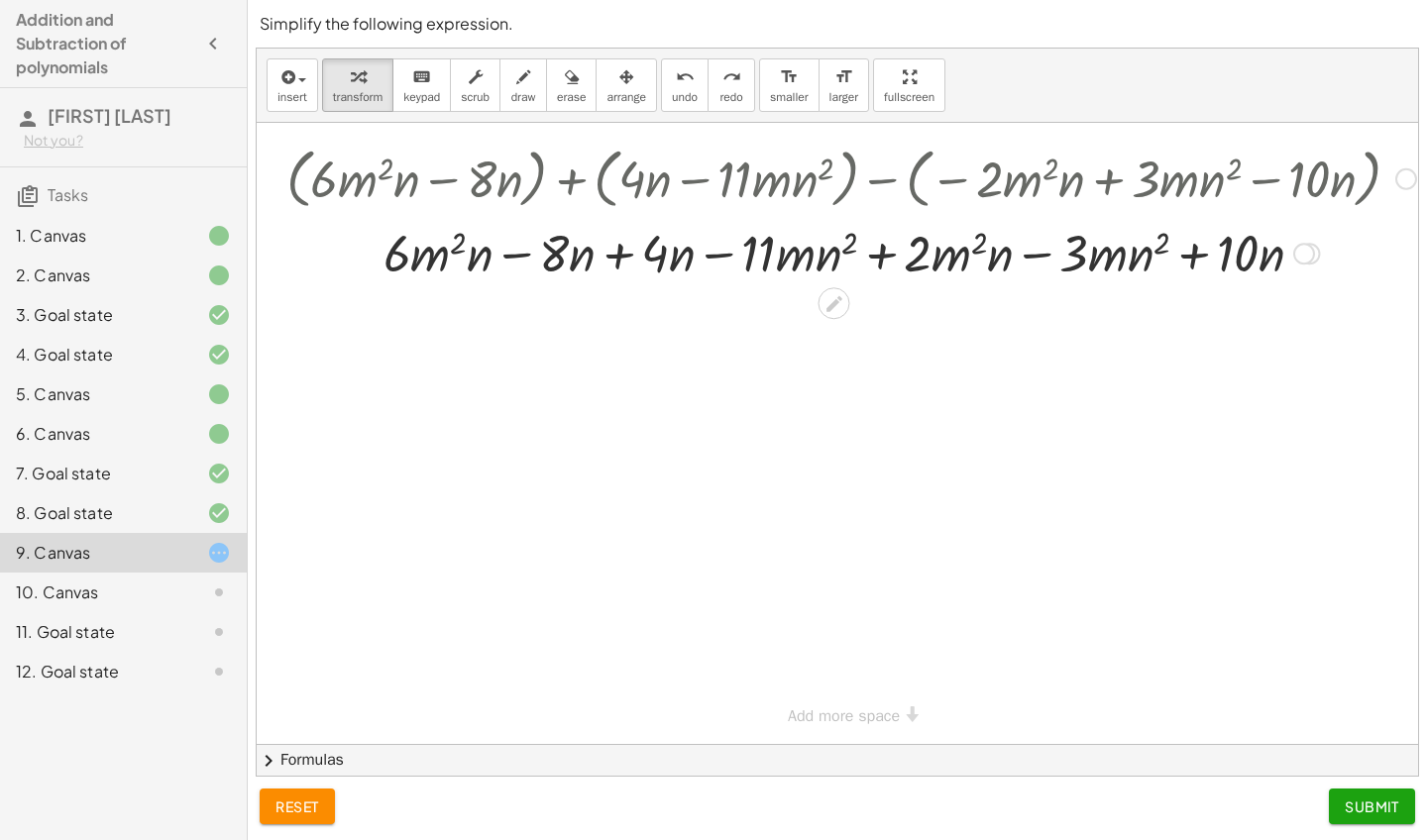 click at bounding box center [851, 252] 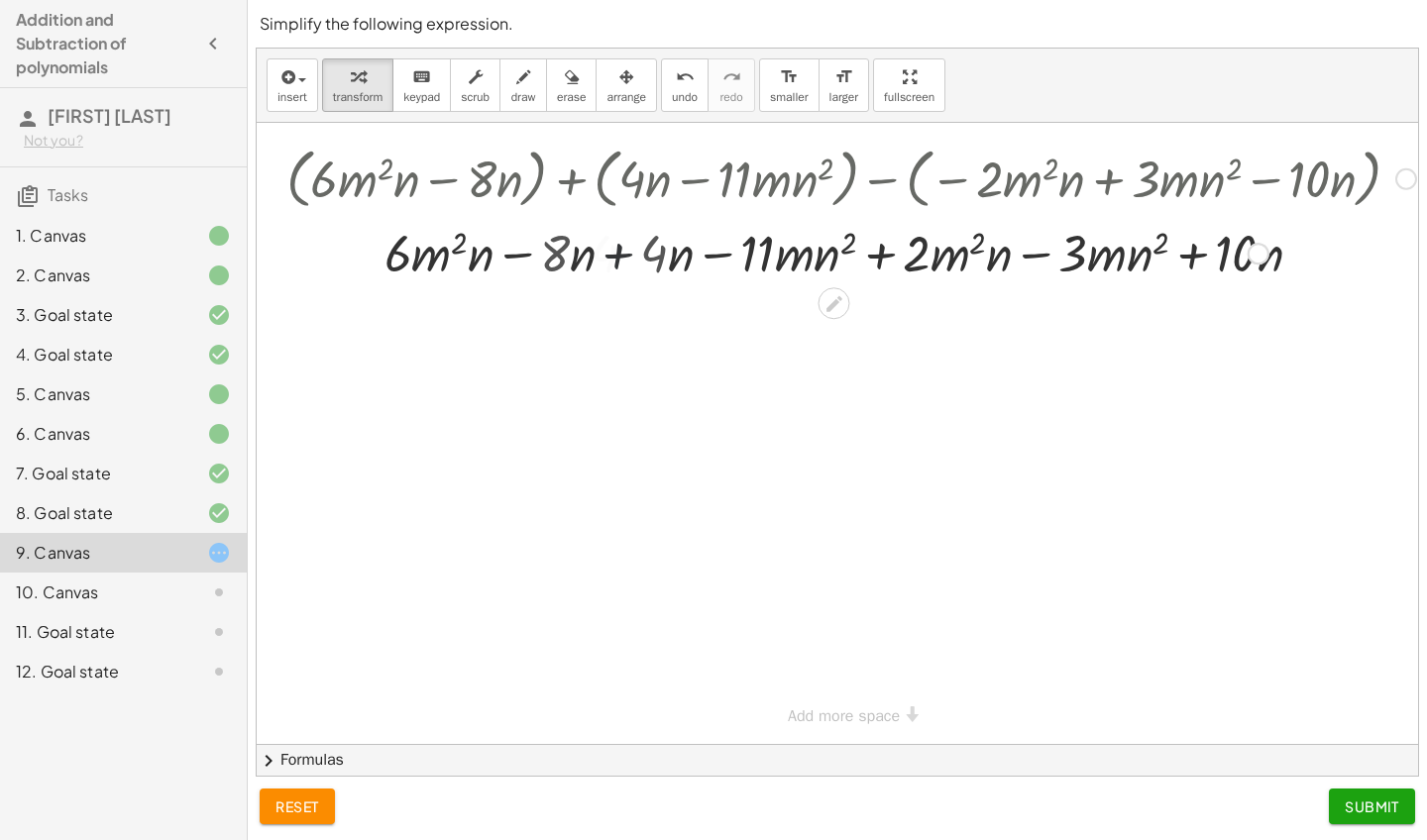 click at bounding box center (851, 252) 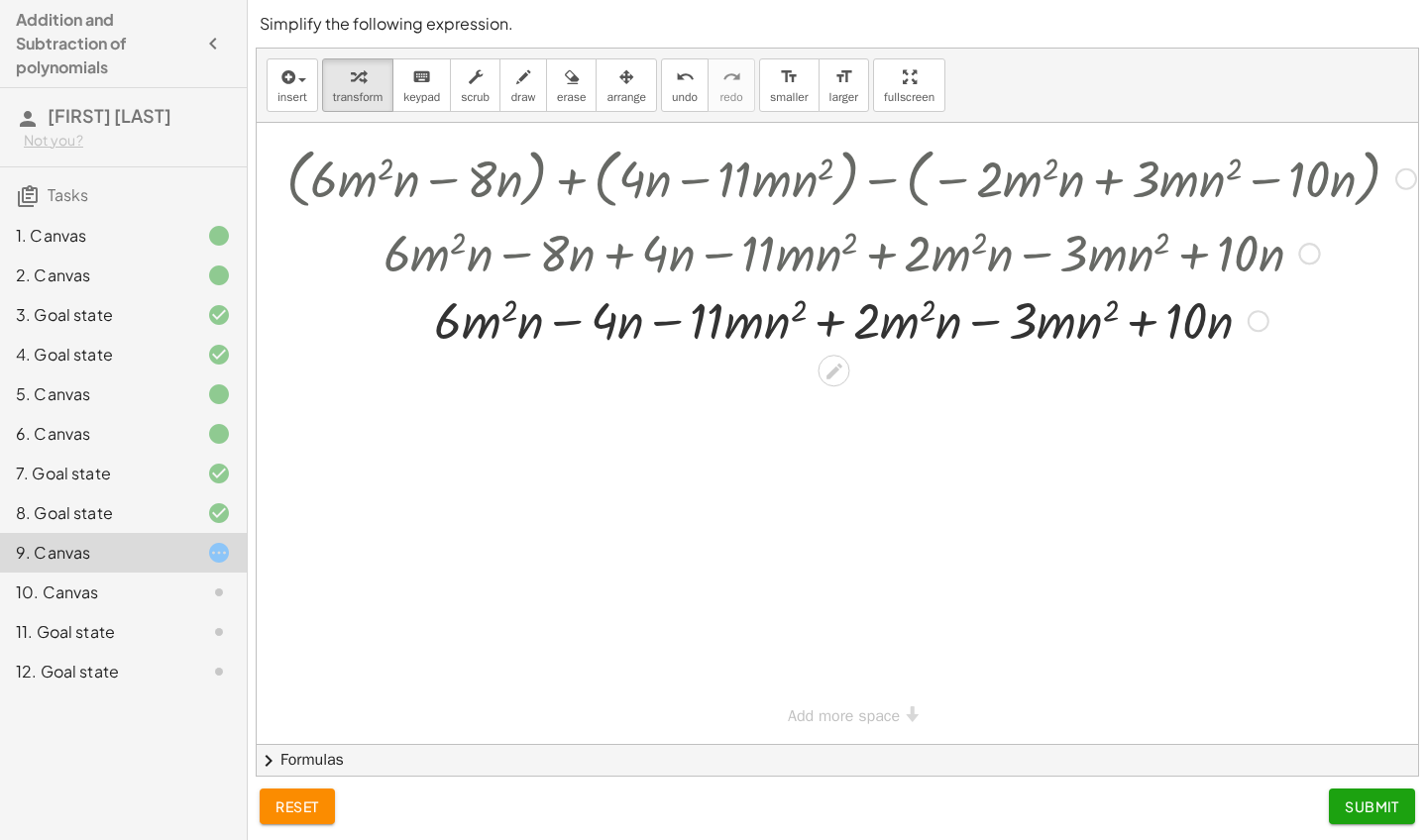click at bounding box center (851, 319) 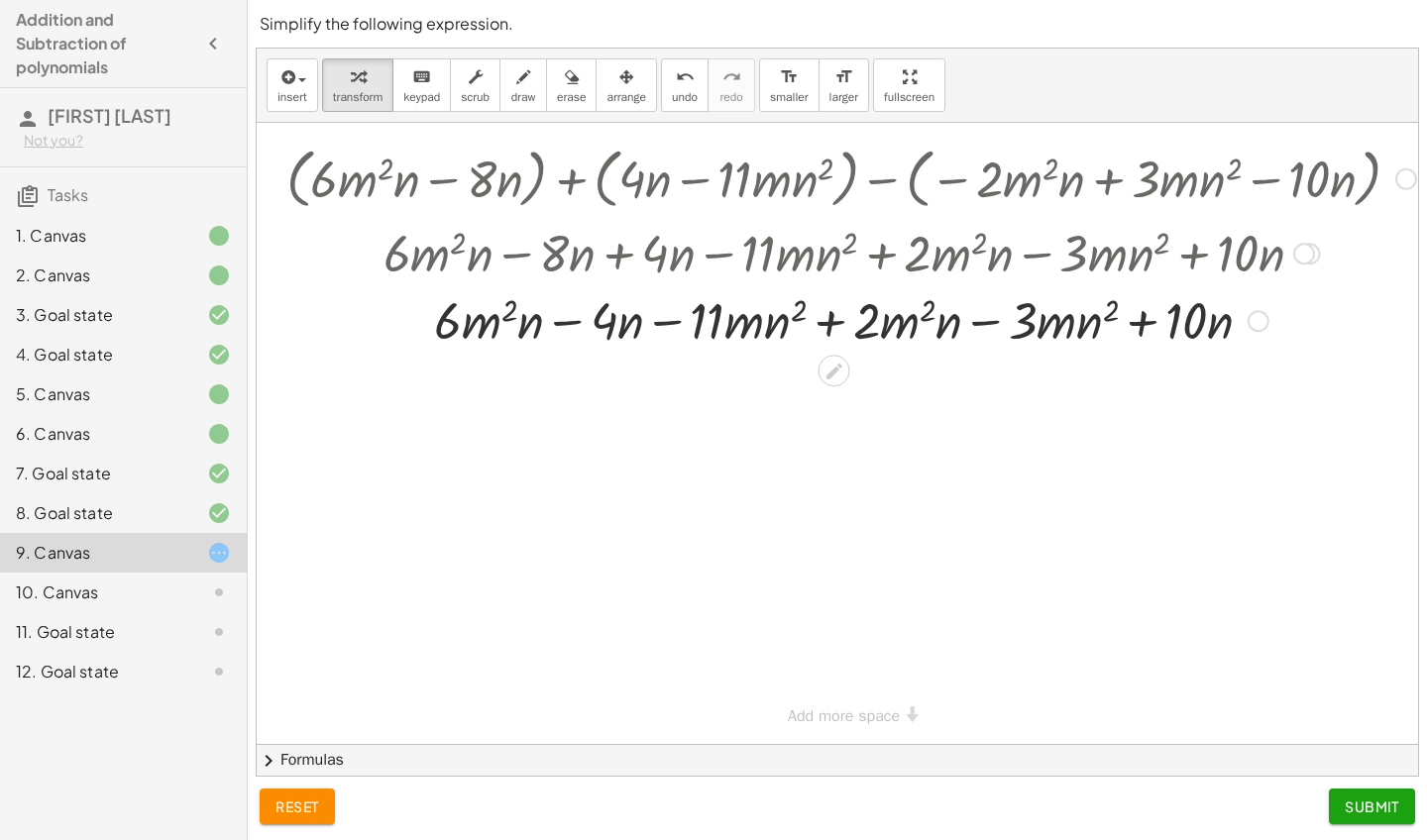 click at bounding box center (851, 319) 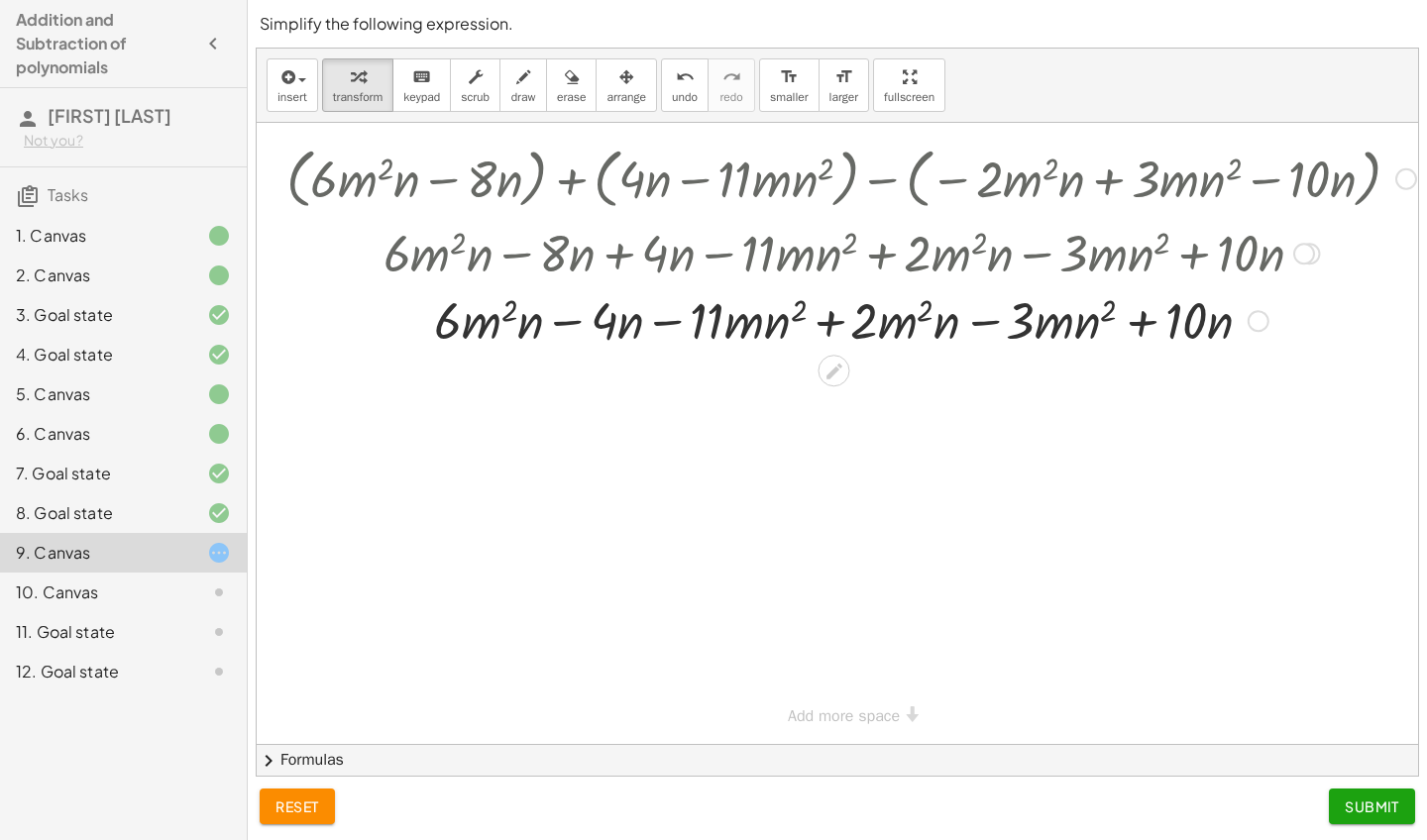 click at bounding box center [851, 319] 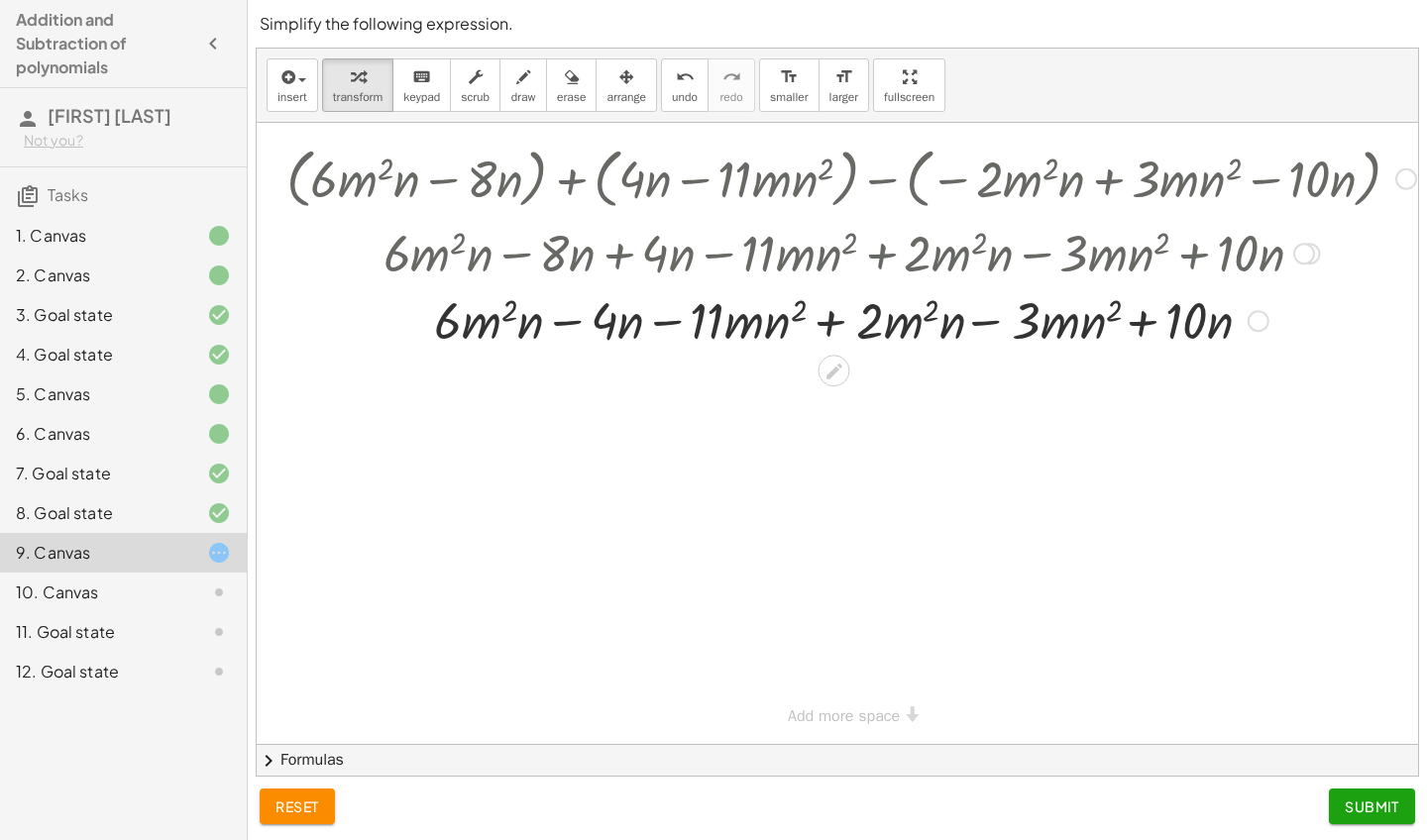 click at bounding box center (851, 319) 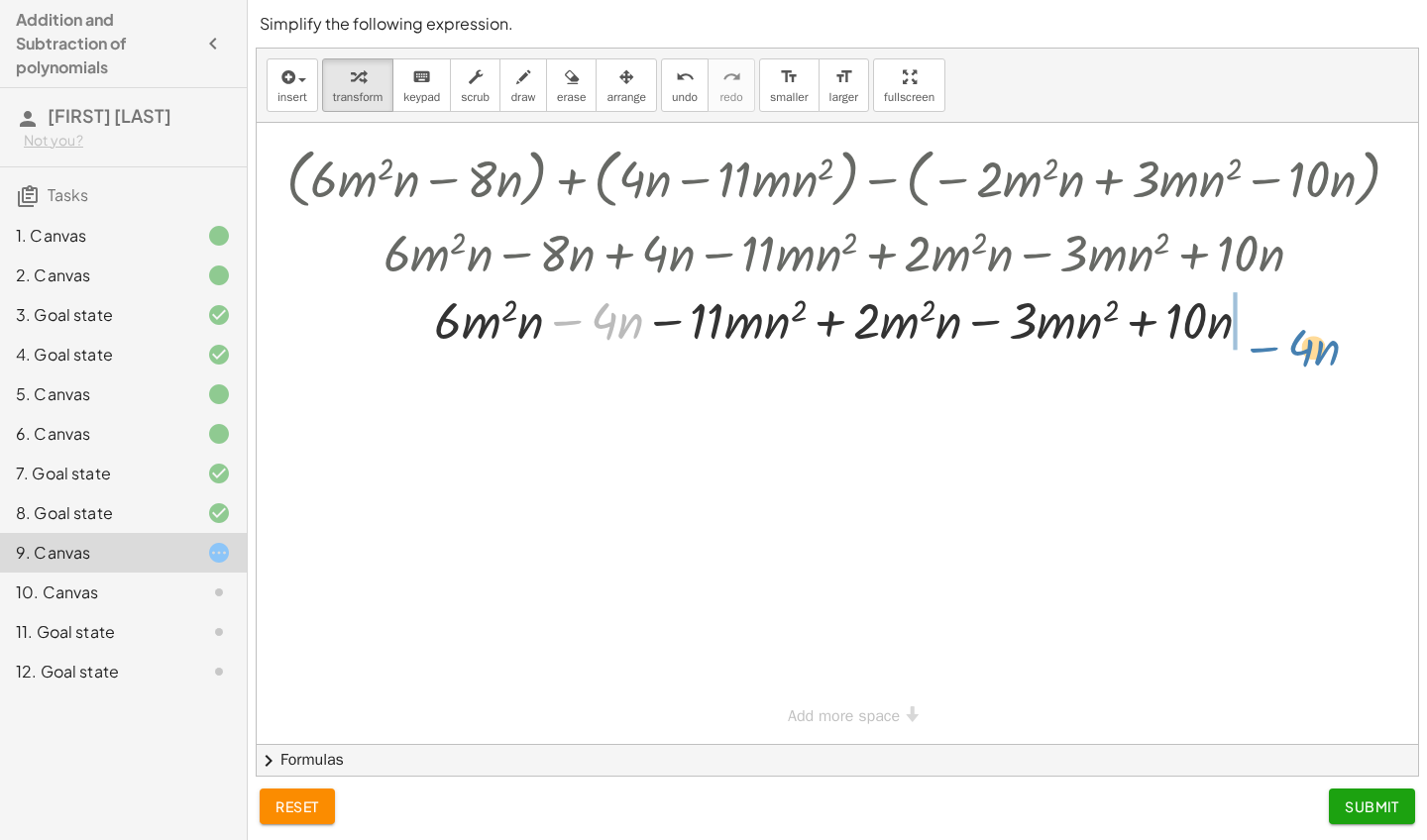 drag, startPoint x: 572, startPoint y: 321, endPoint x: 1265, endPoint y: 344, distance: 693.38157 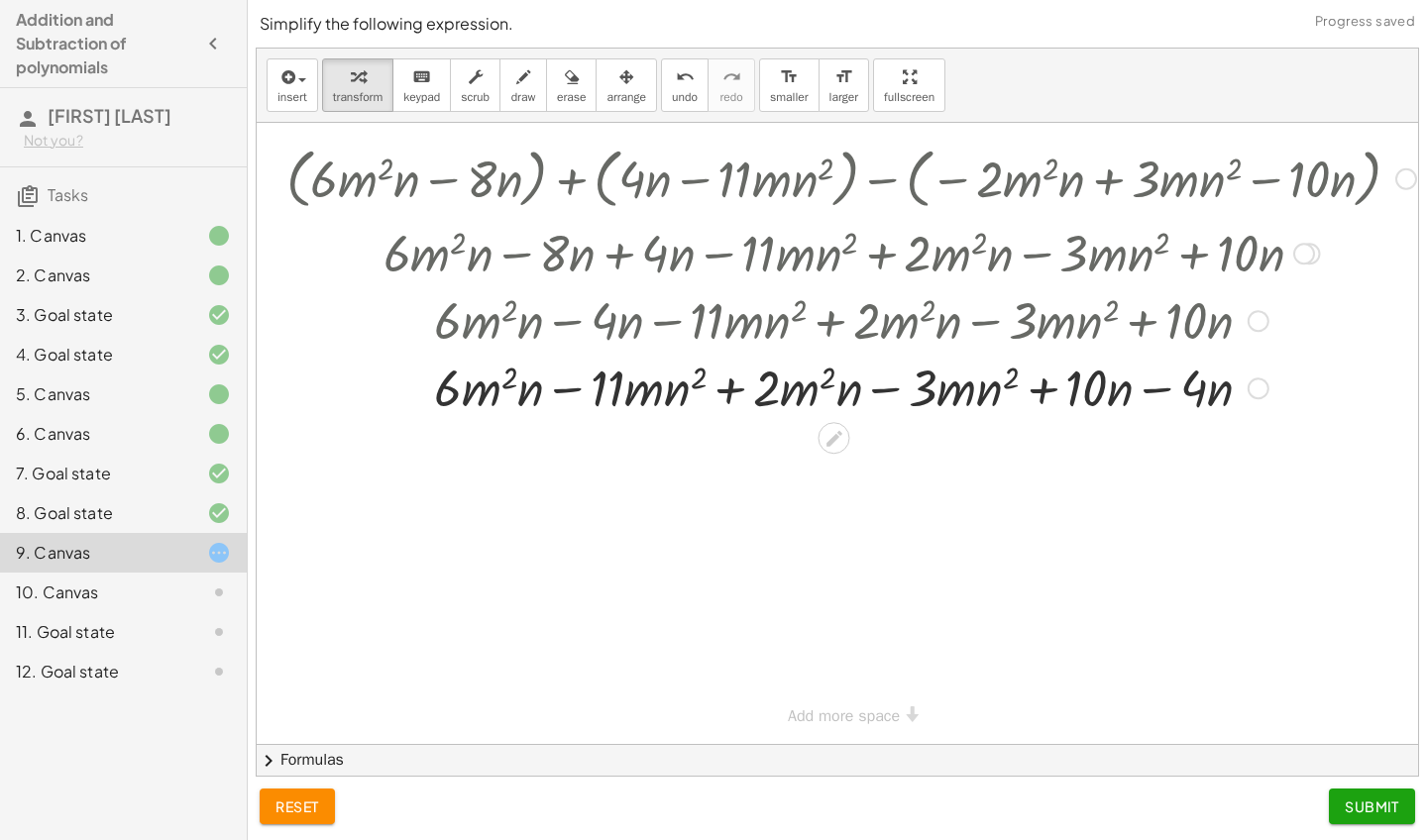 click at bounding box center (851, 386) 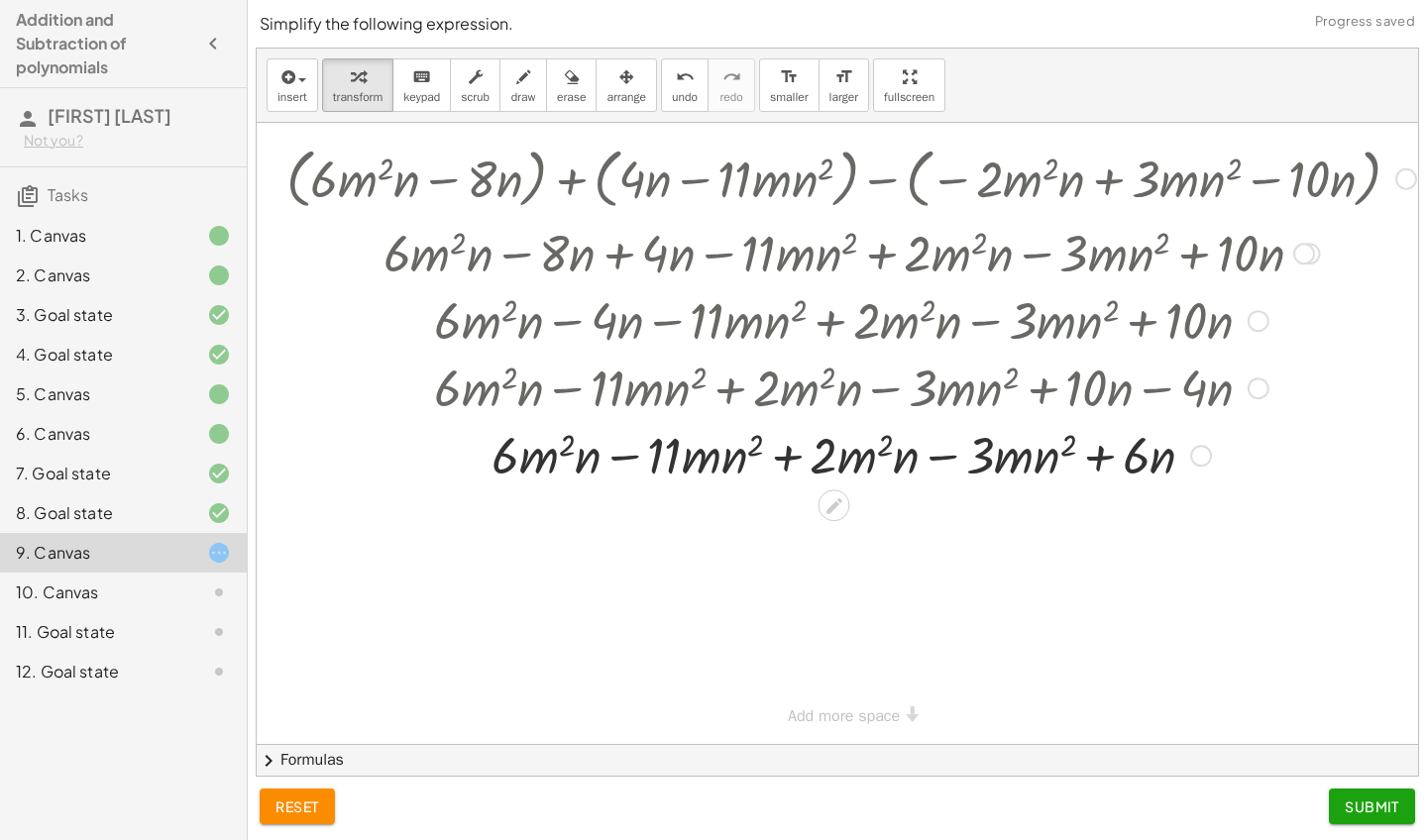 click at bounding box center [851, 454] 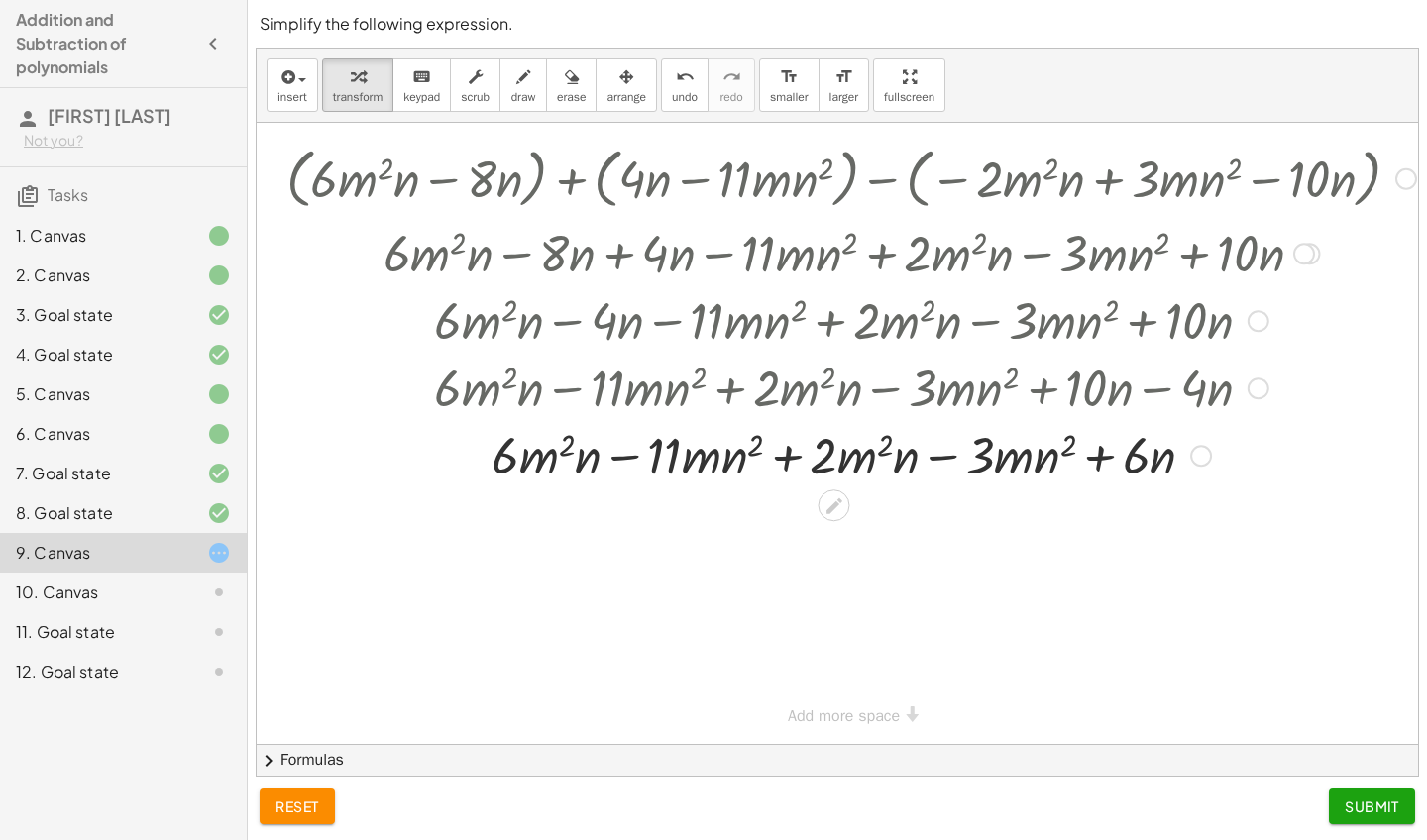 click at bounding box center (851, 454) 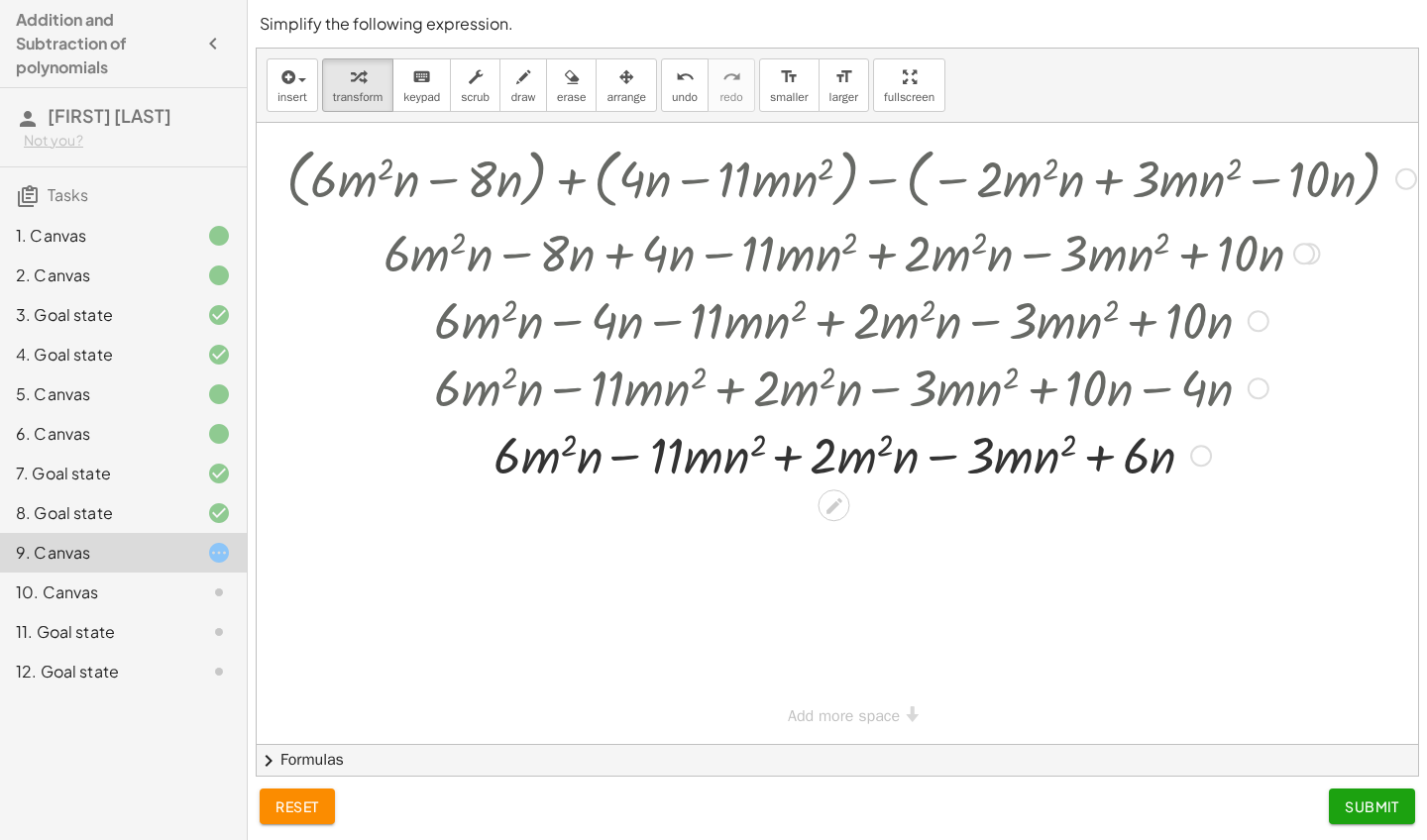 click at bounding box center [851, 454] 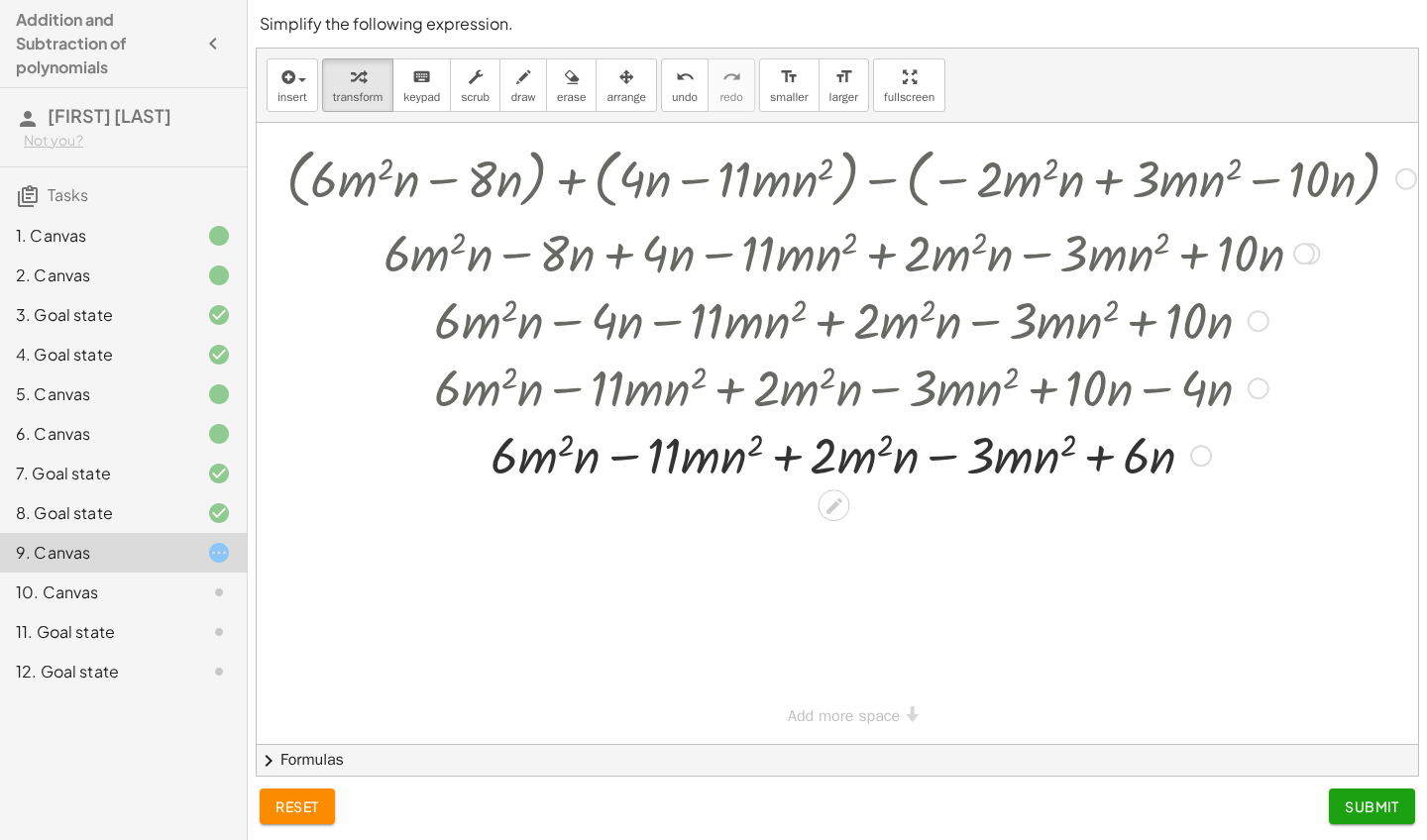 click at bounding box center (851, 454) 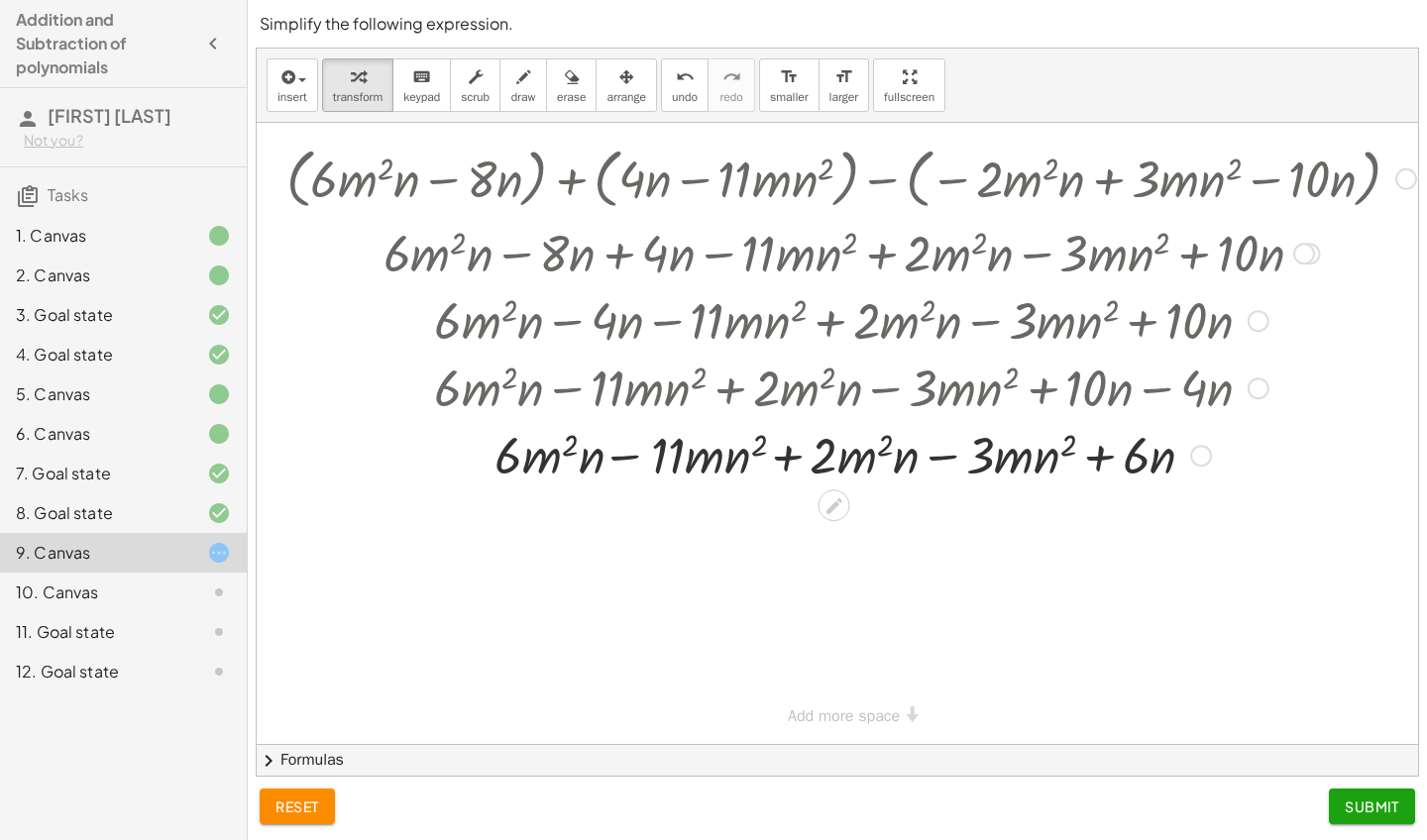 click at bounding box center [851, 454] 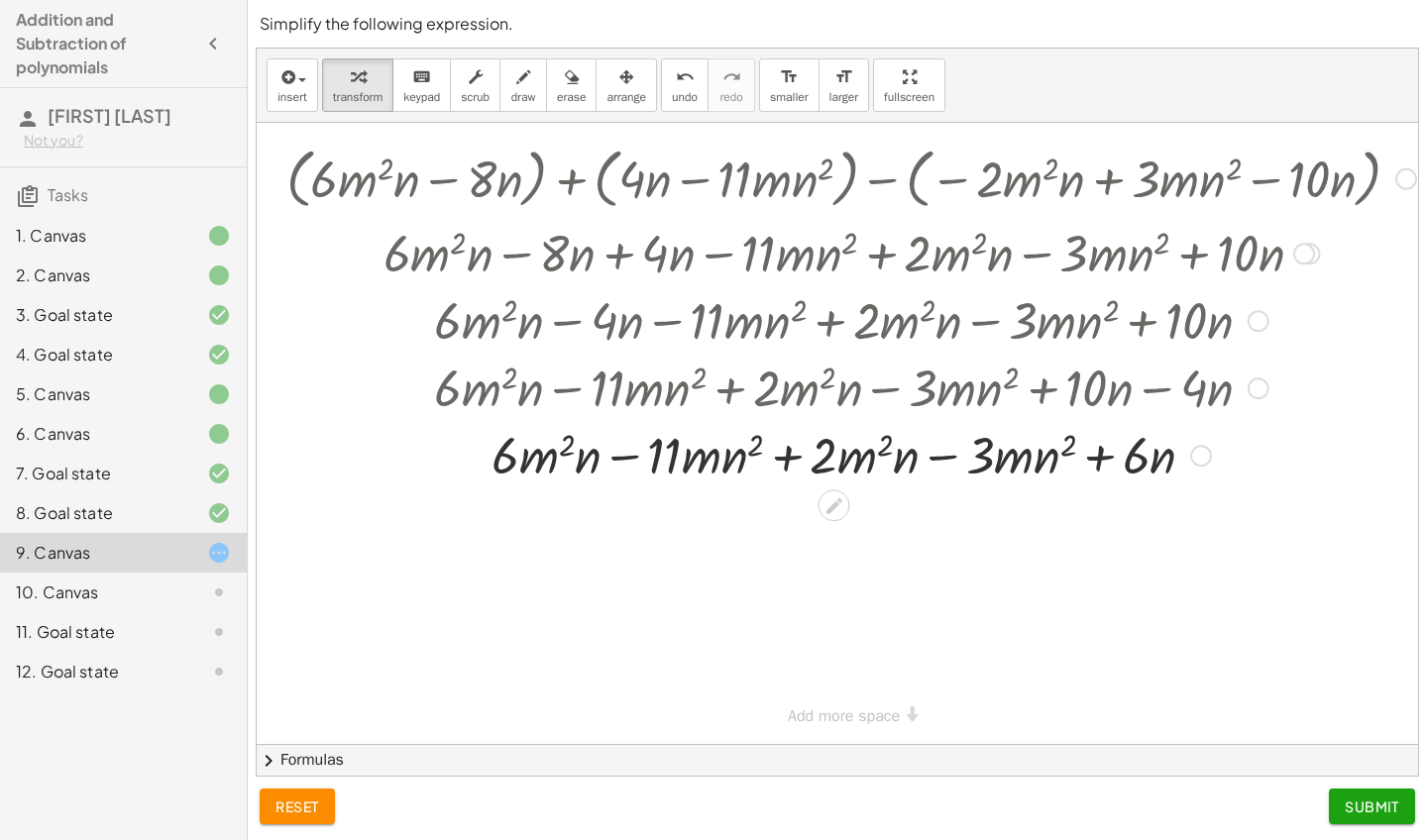 click at bounding box center (851, 454) 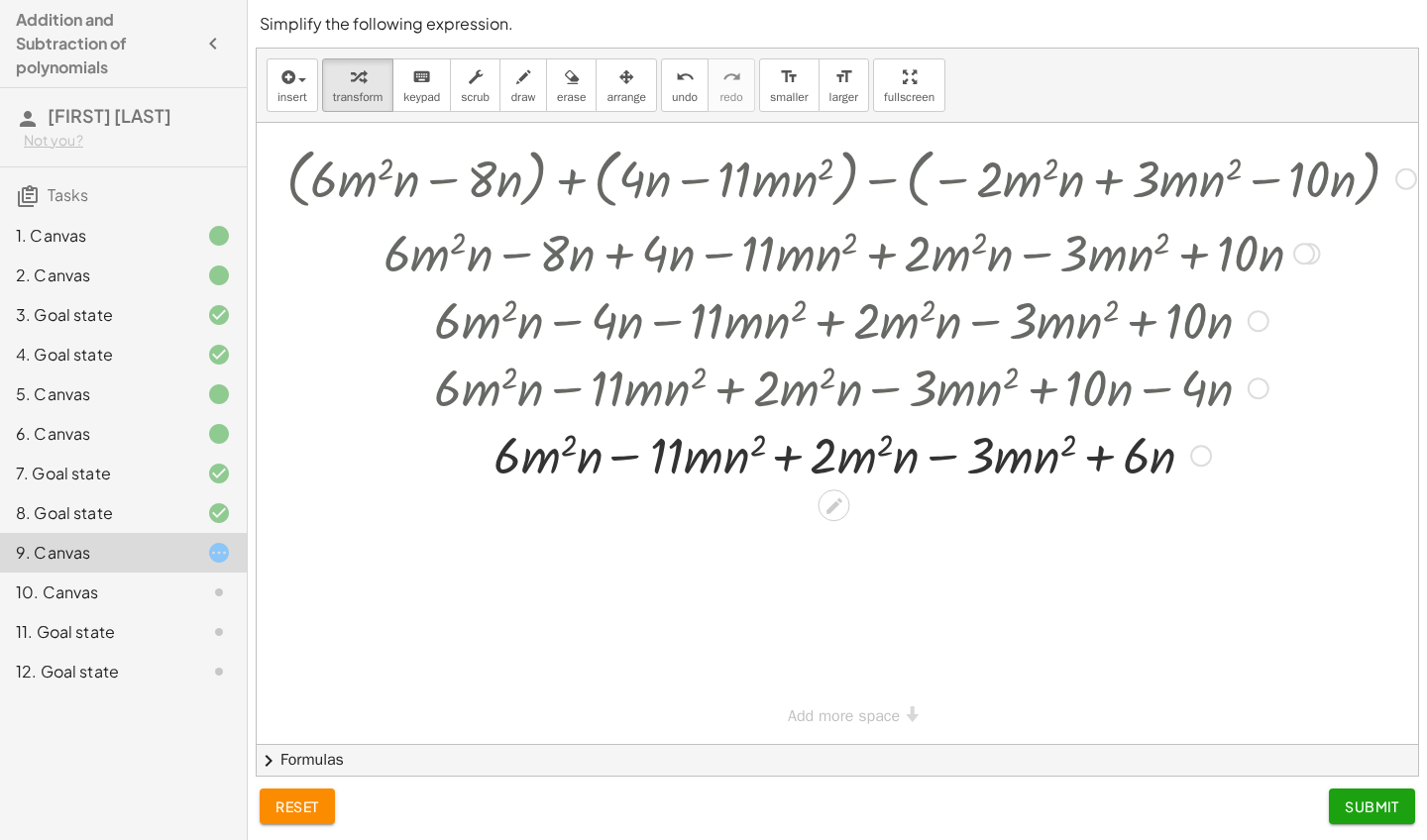 click at bounding box center [851, 454] 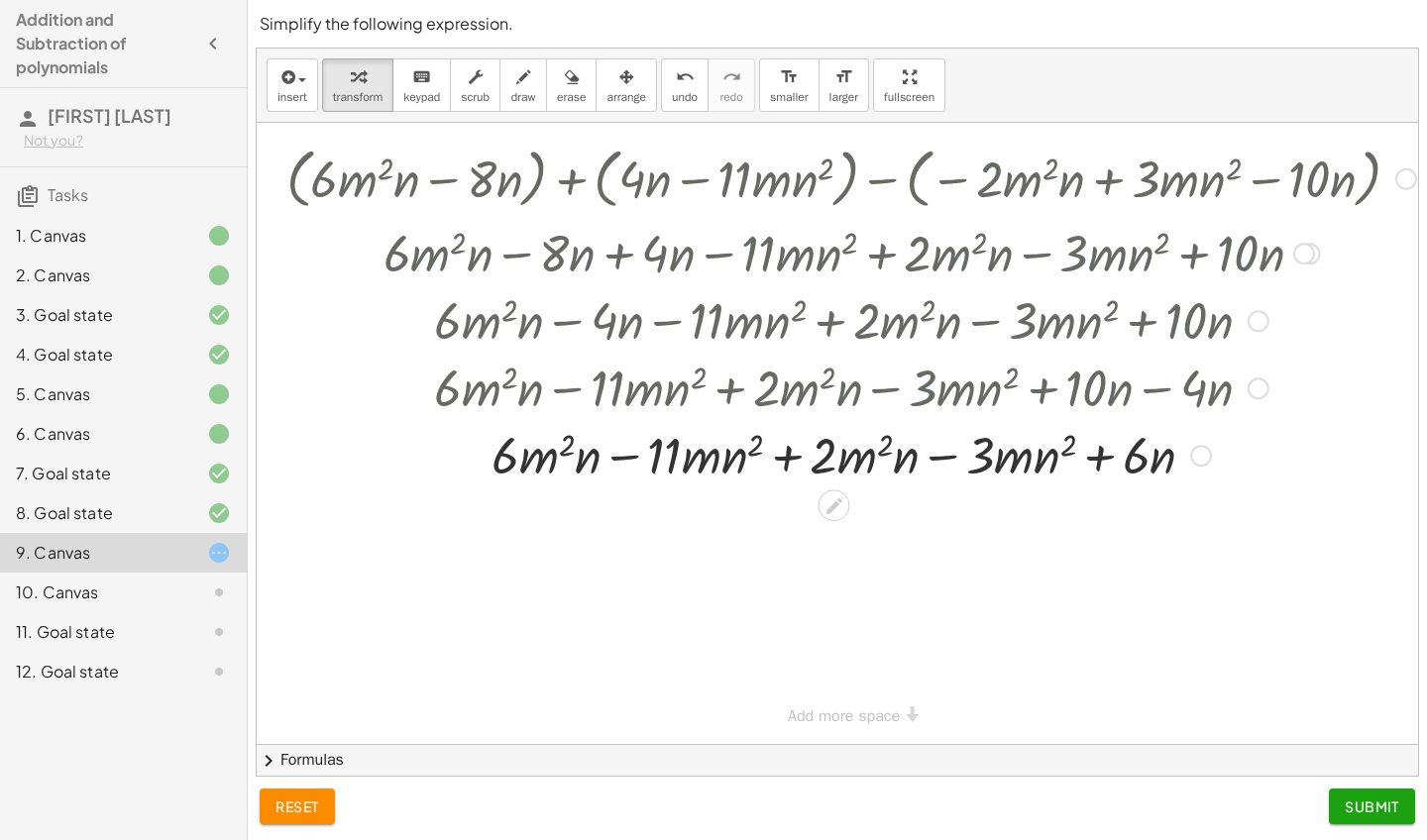 click at bounding box center (851, 454) 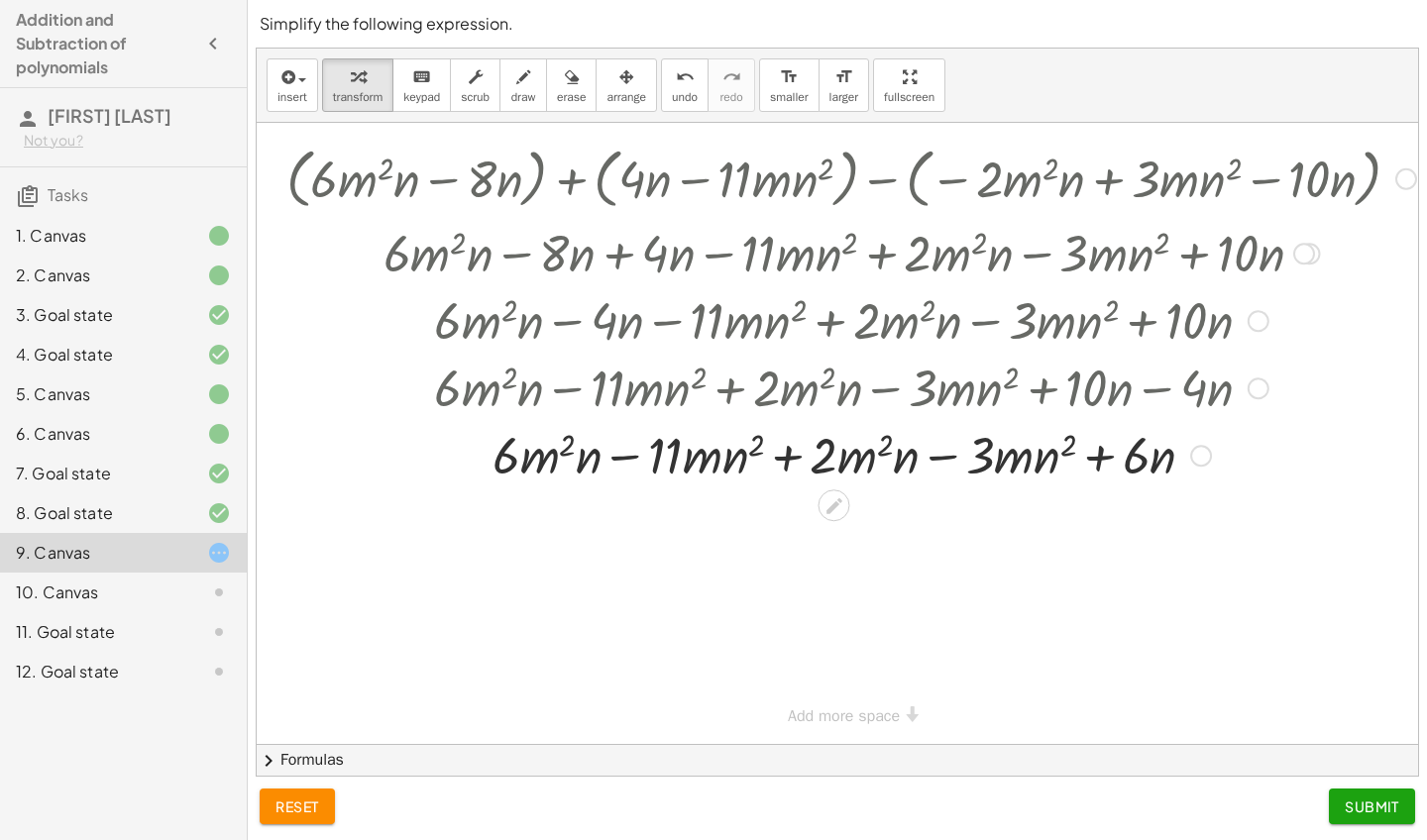 click at bounding box center [851, 454] 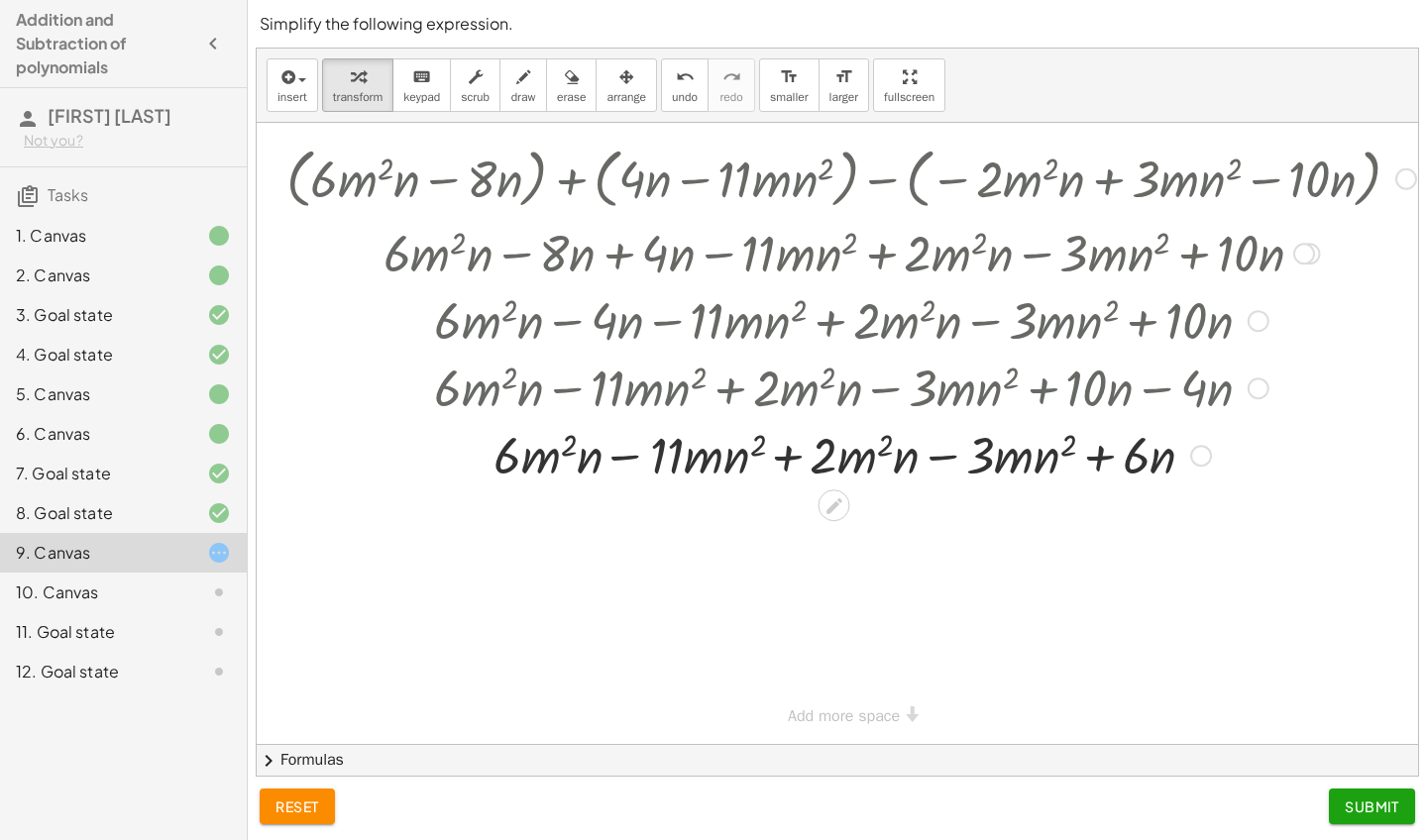 click at bounding box center [851, 454] 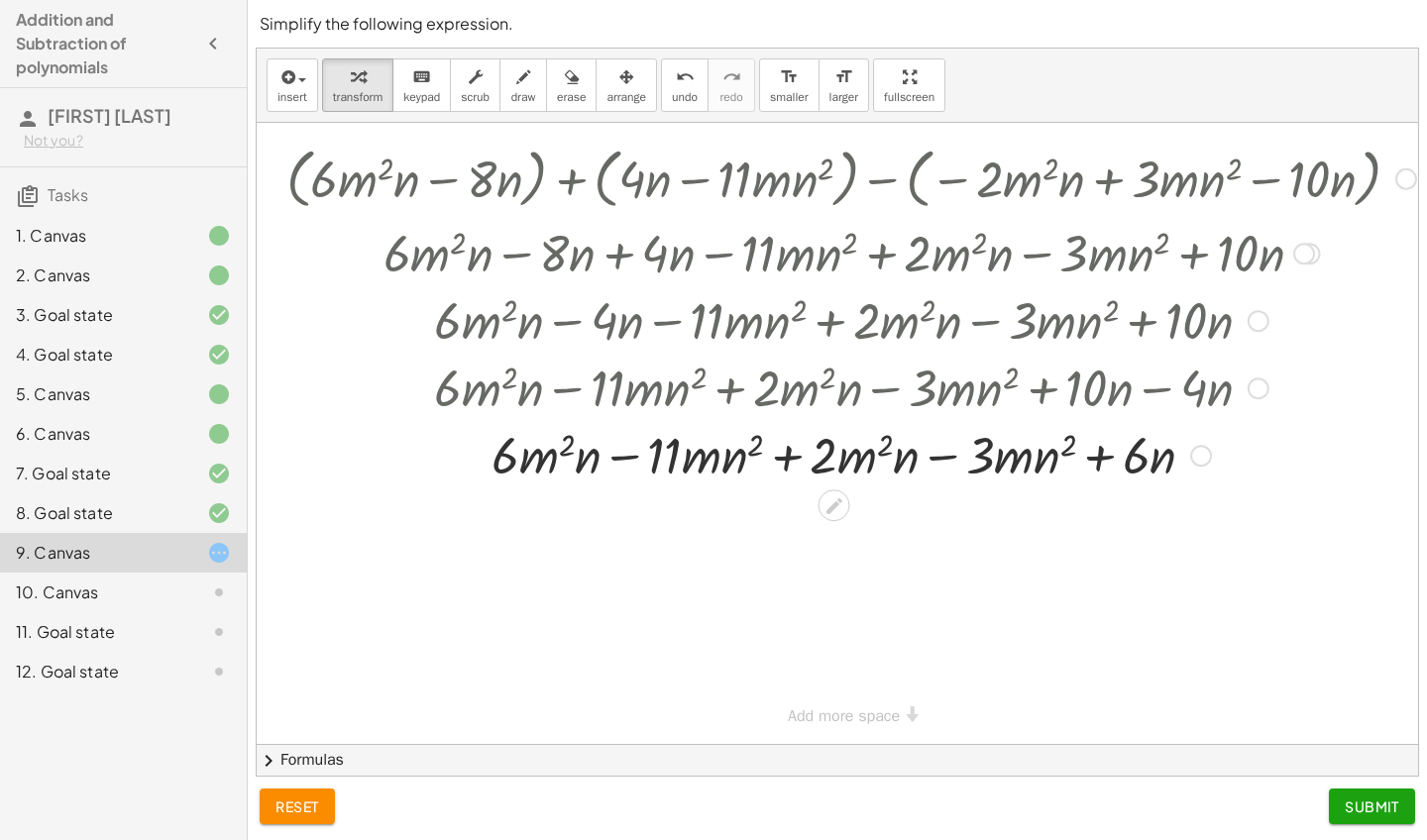 click at bounding box center [851, 454] 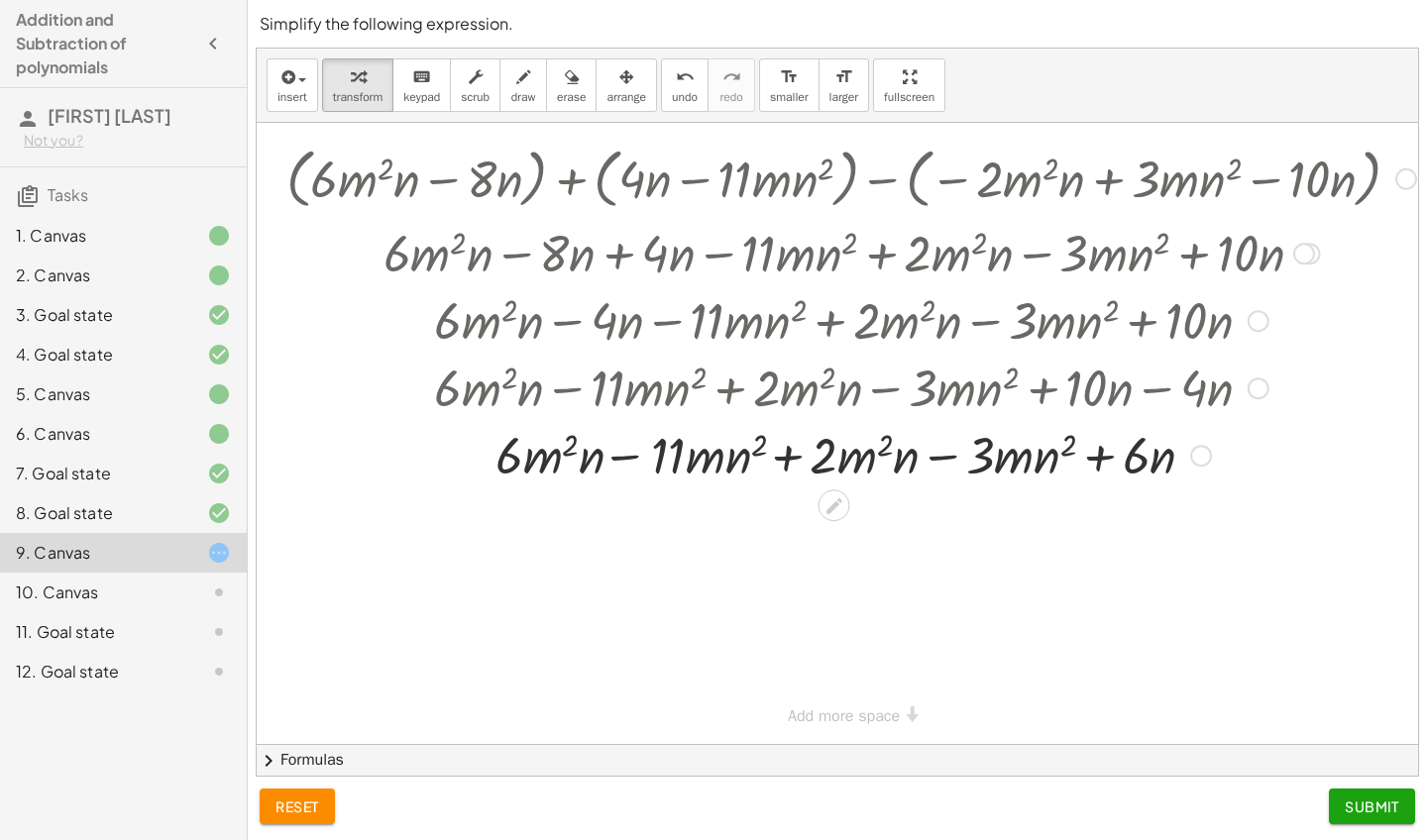 click at bounding box center (851, 454) 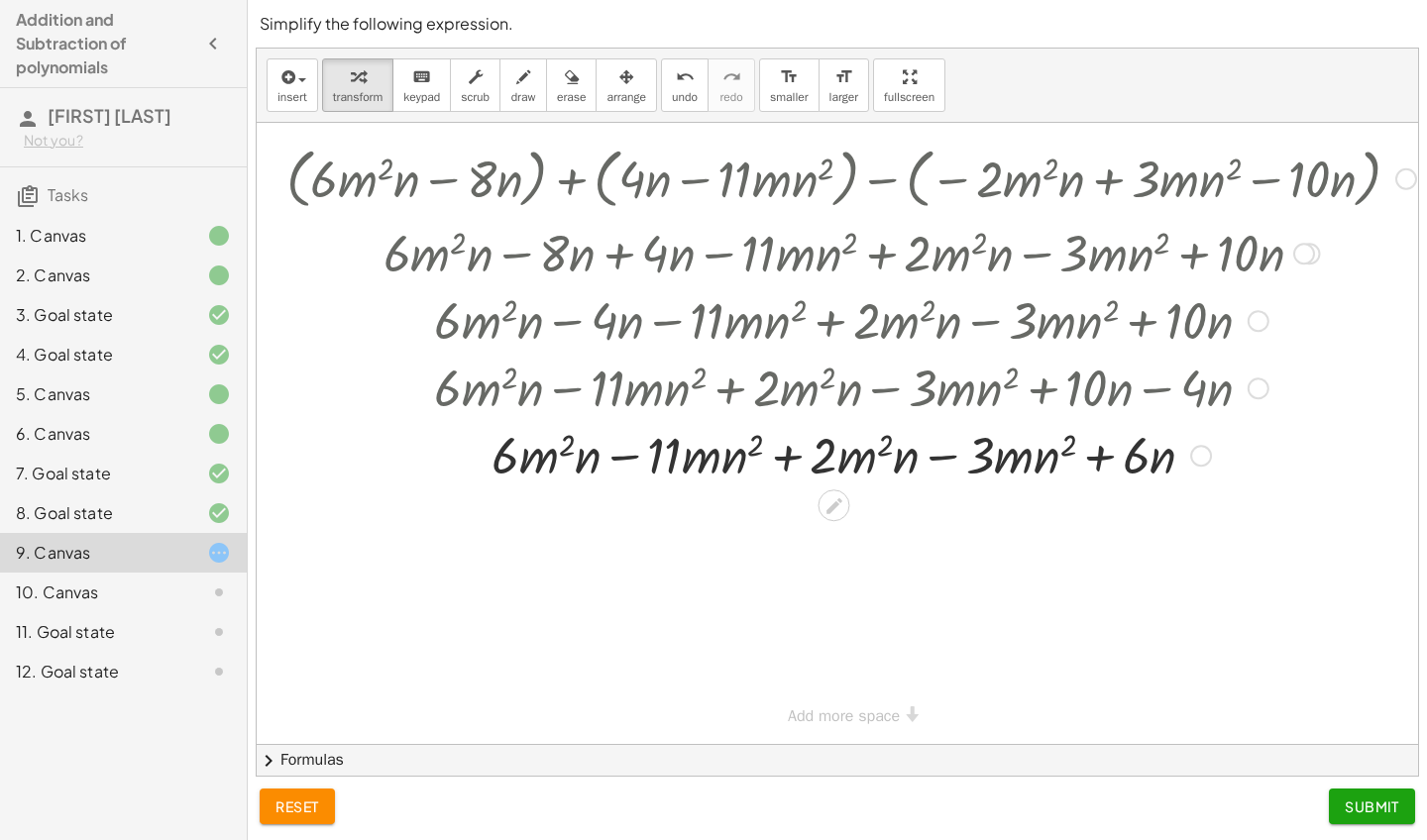 click at bounding box center (851, 454) 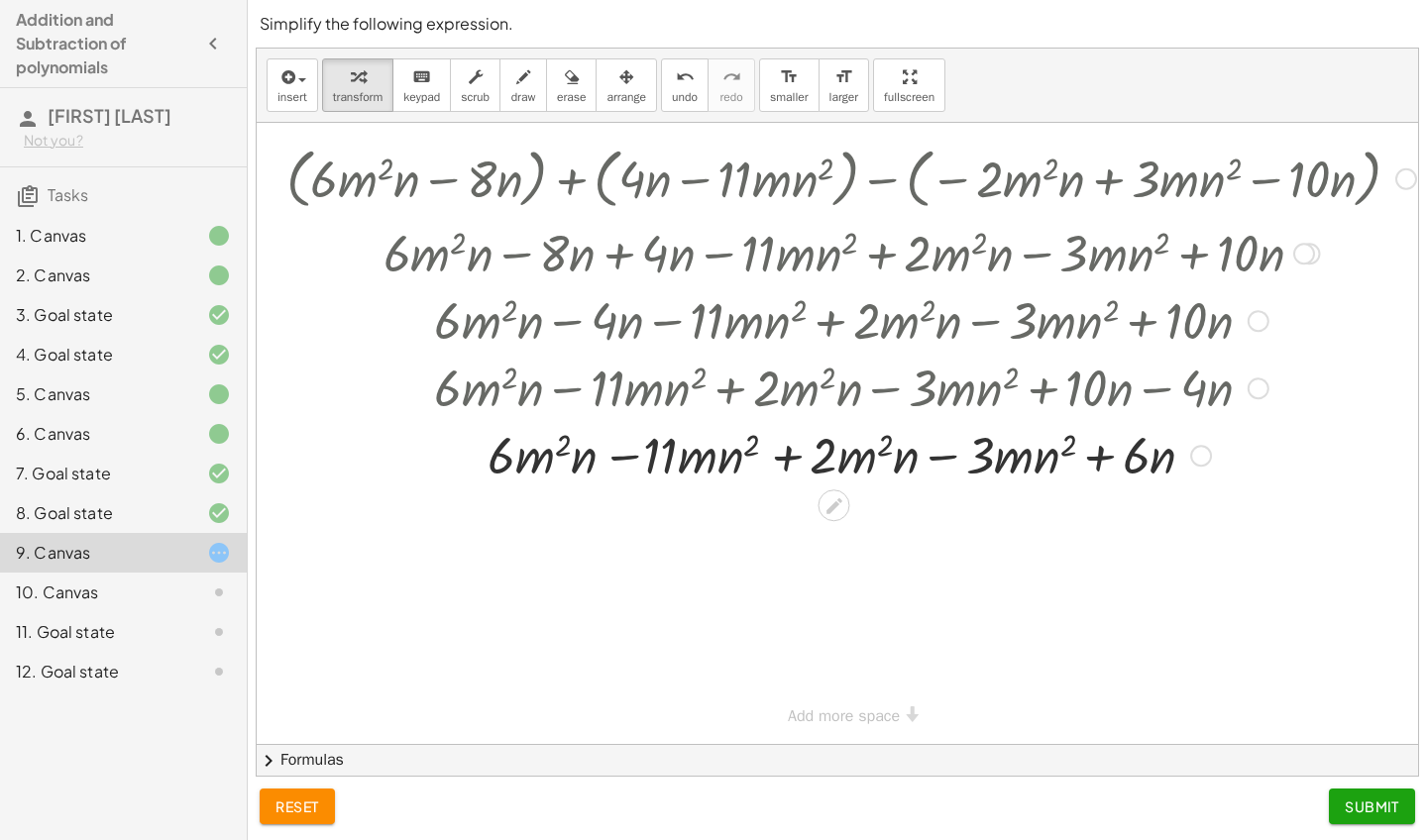 click at bounding box center [851, 454] 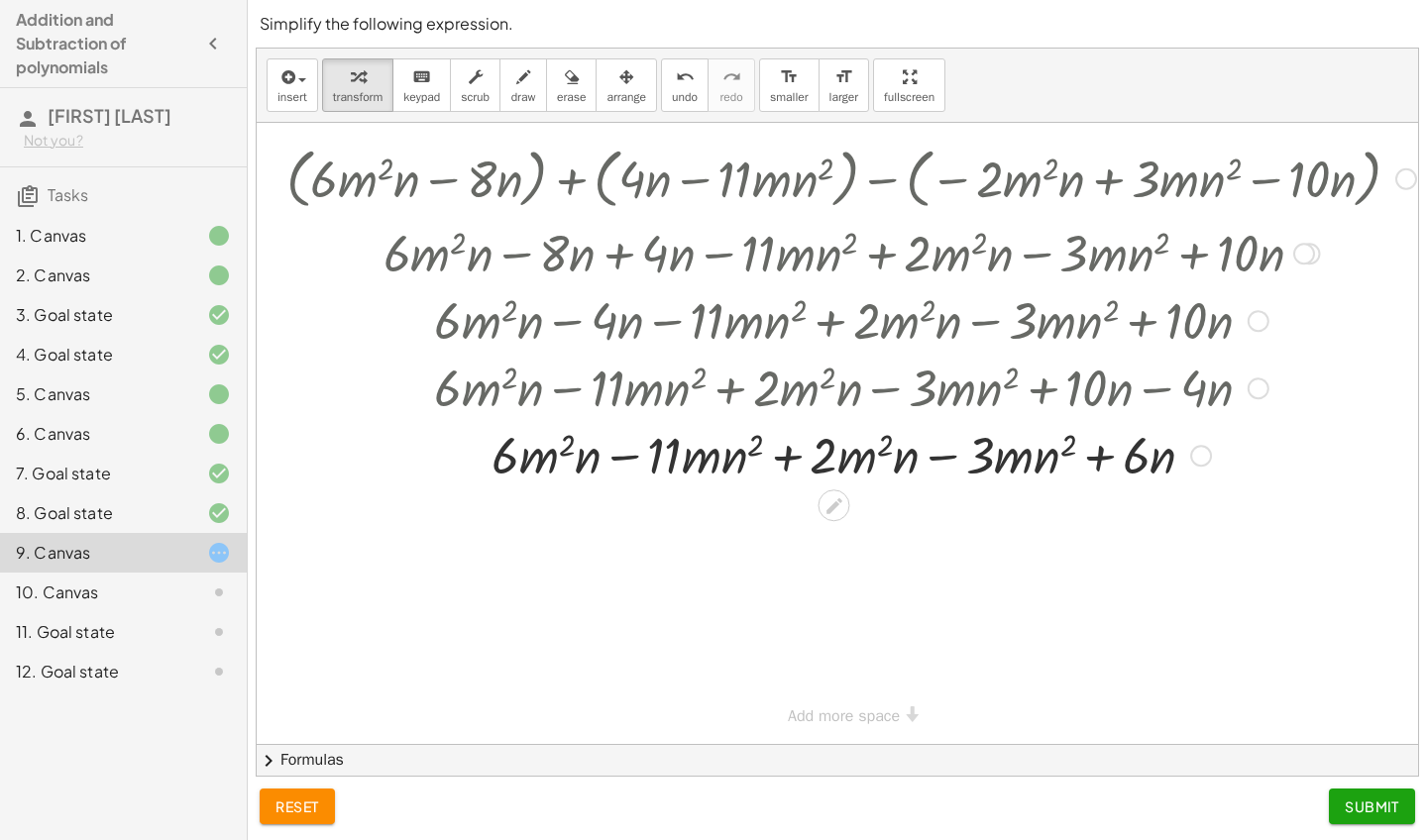 click at bounding box center (851, 454) 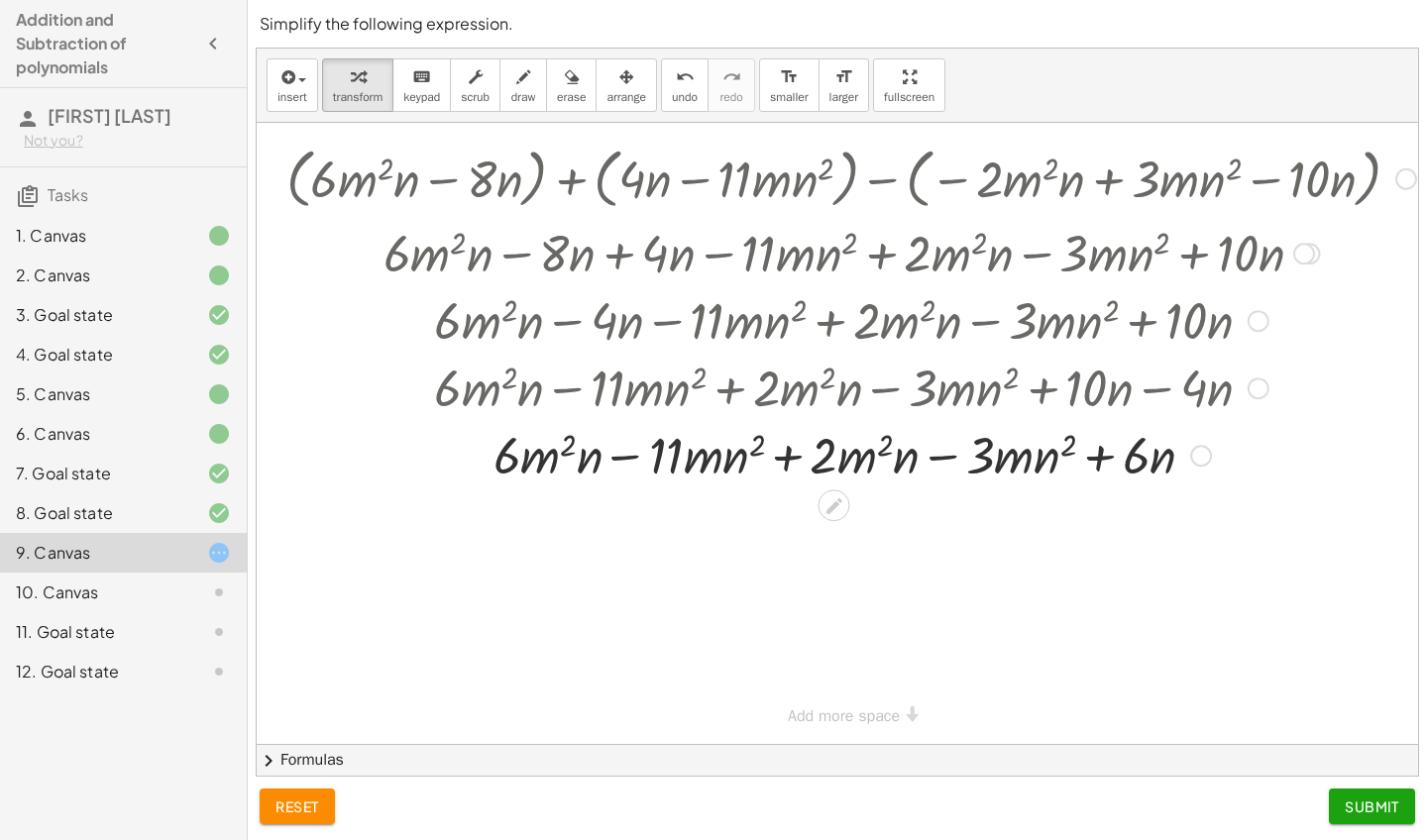 click at bounding box center [851, 454] 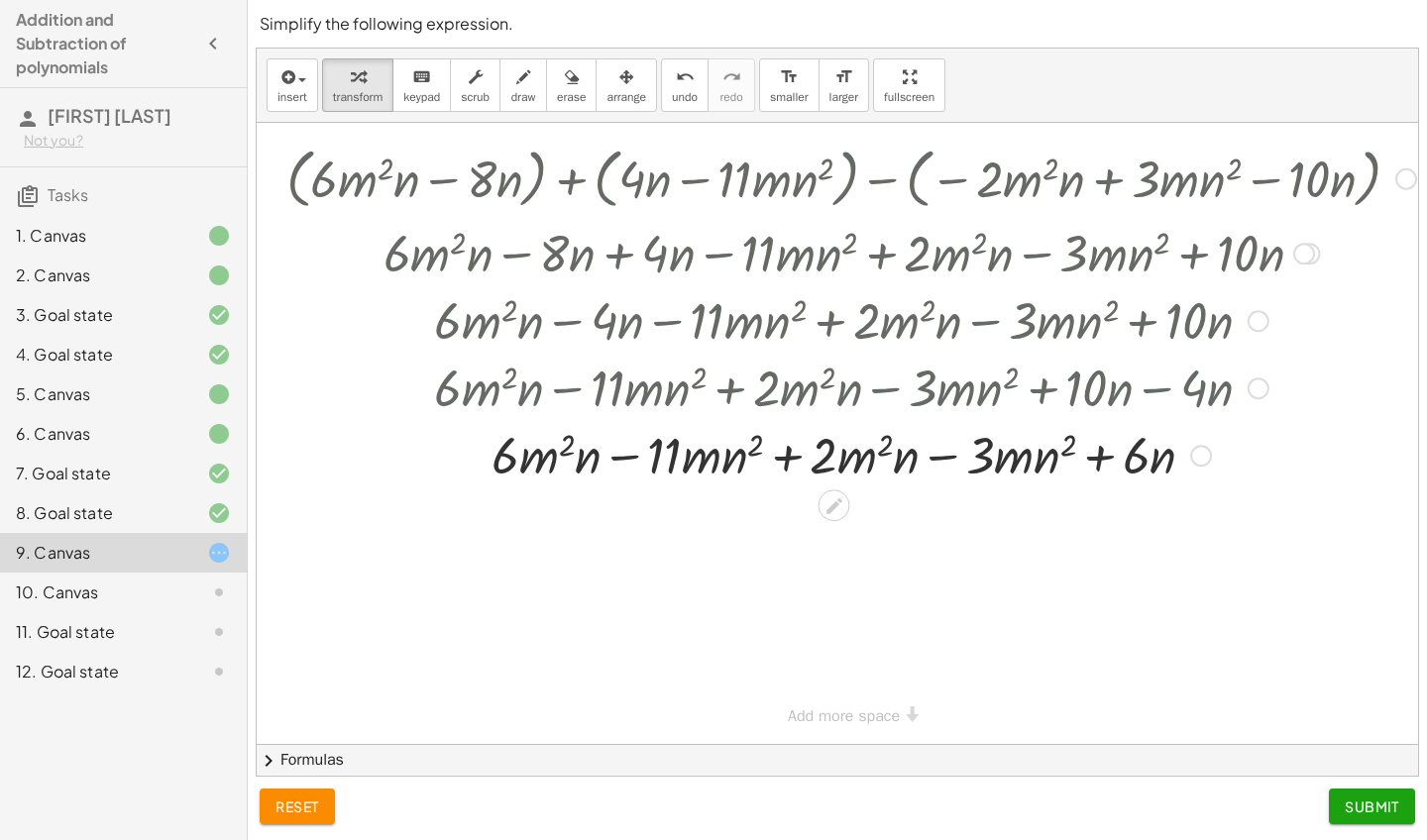 click at bounding box center [851, 454] 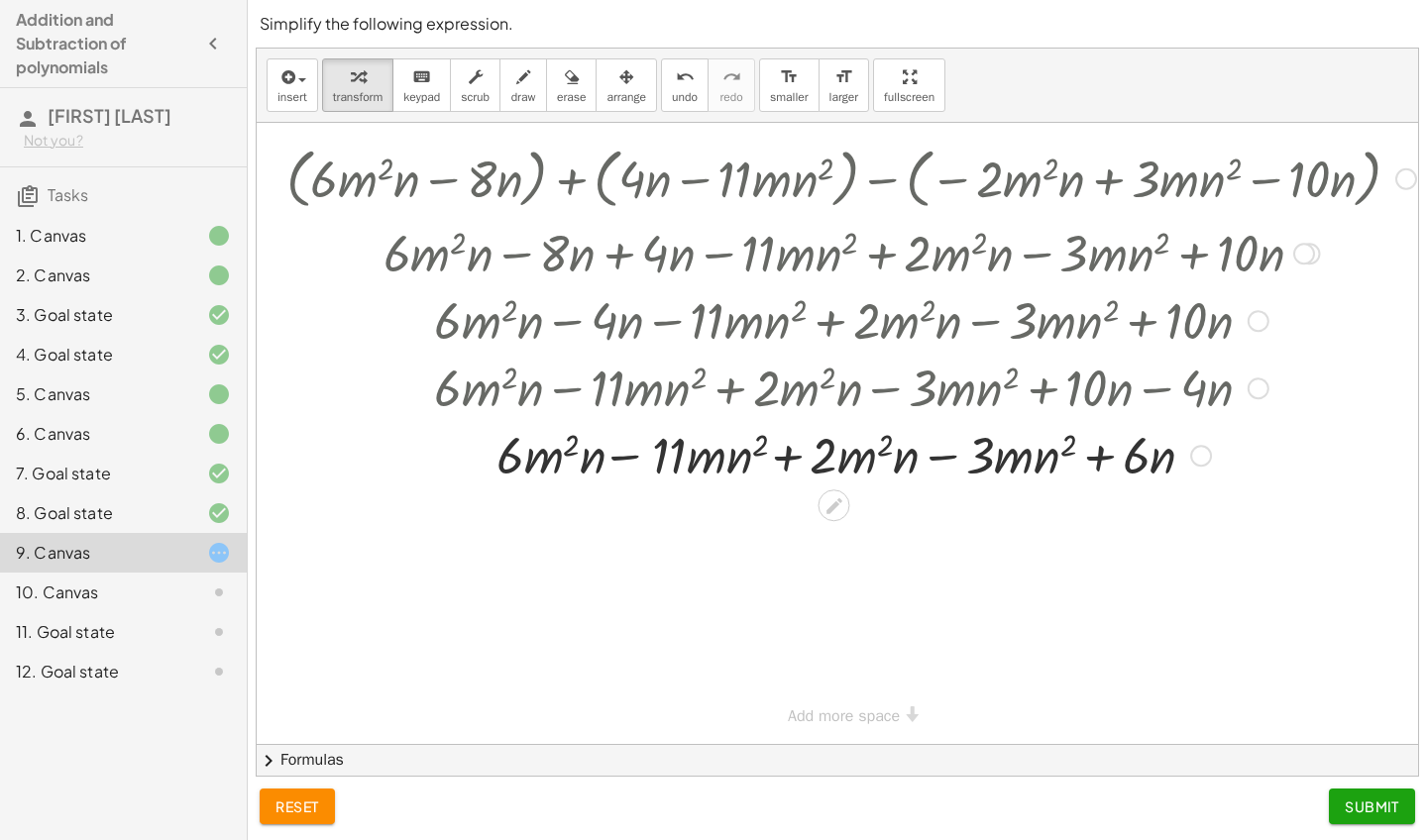 click at bounding box center (851, 454) 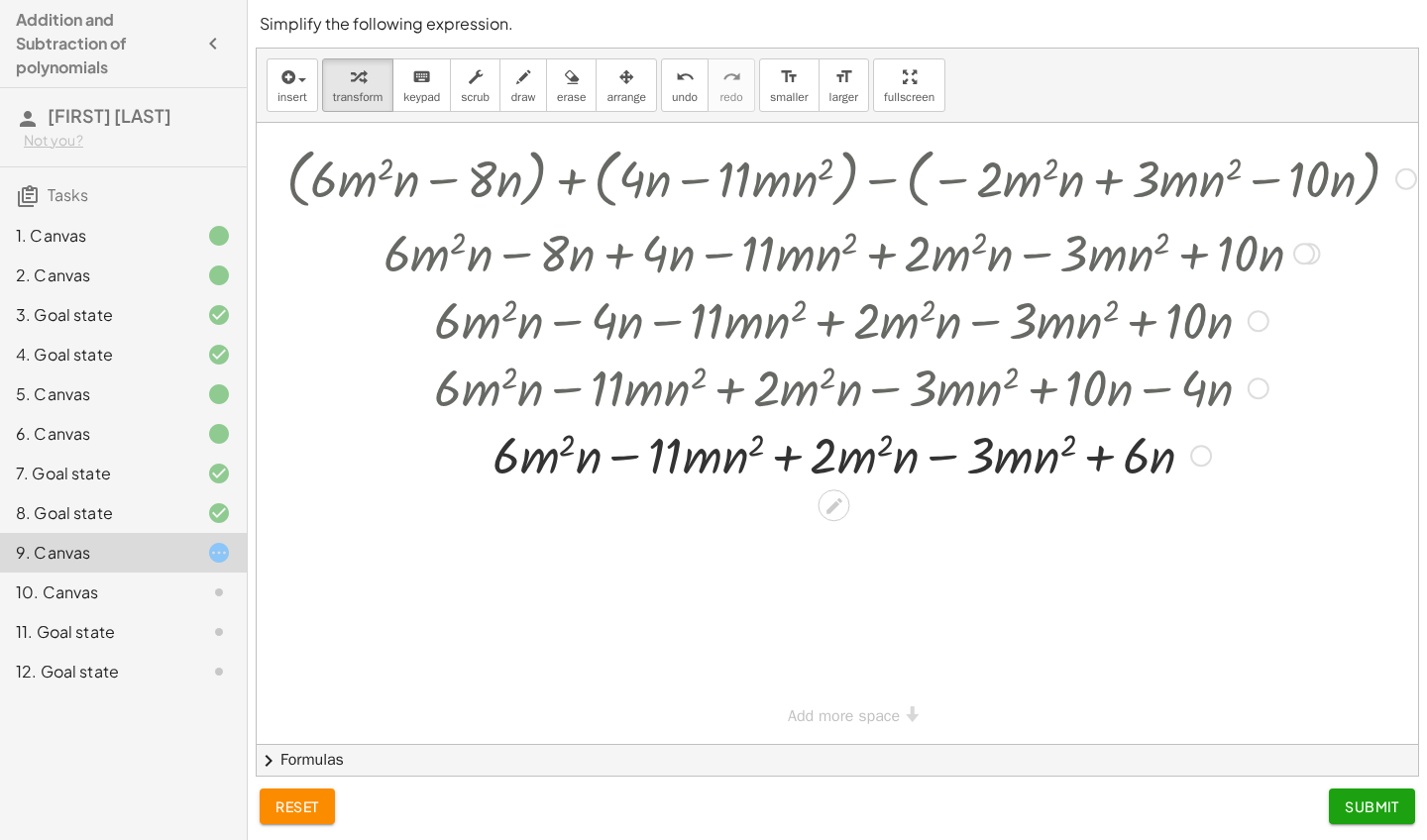 click at bounding box center (851, 454) 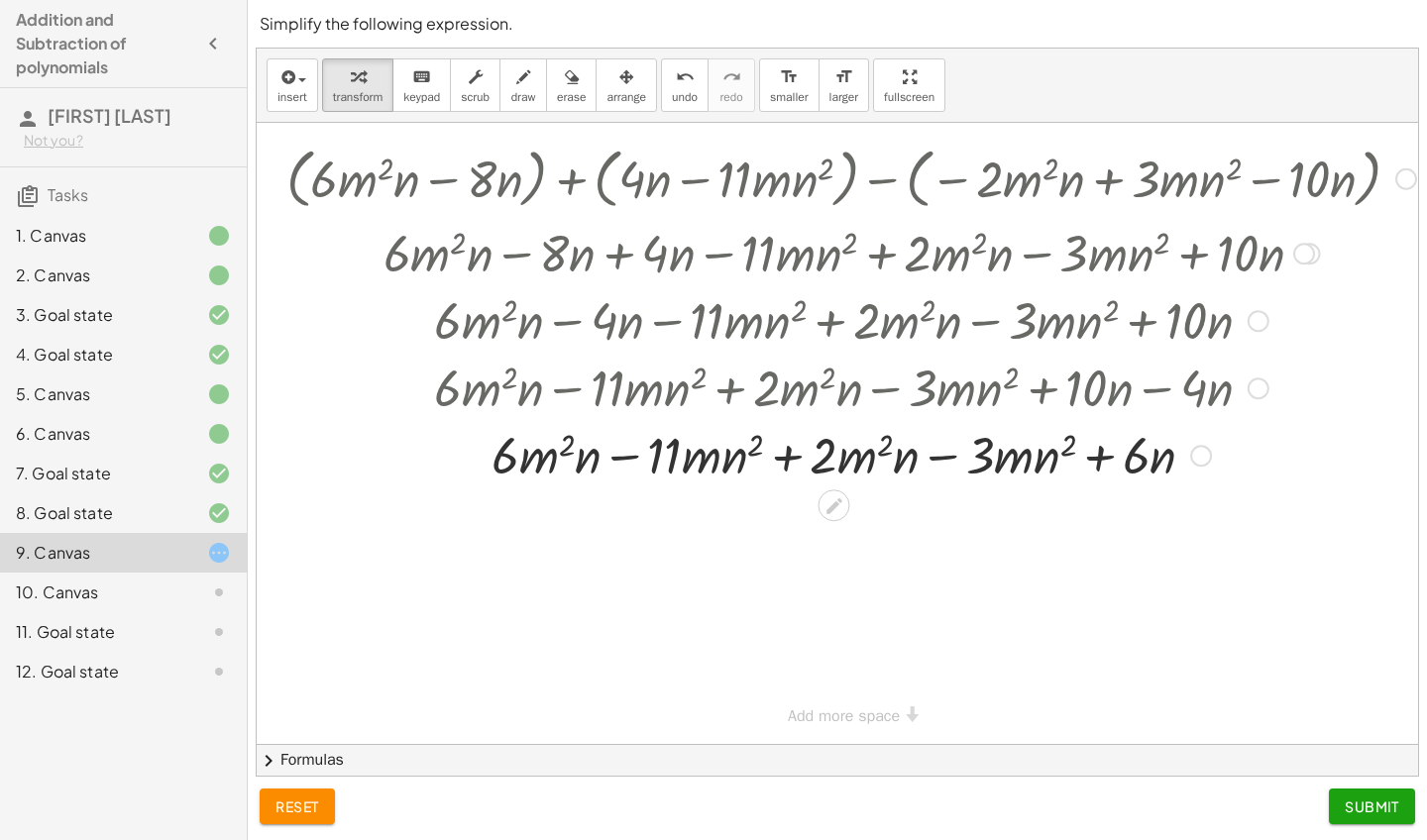 click at bounding box center (851, 454) 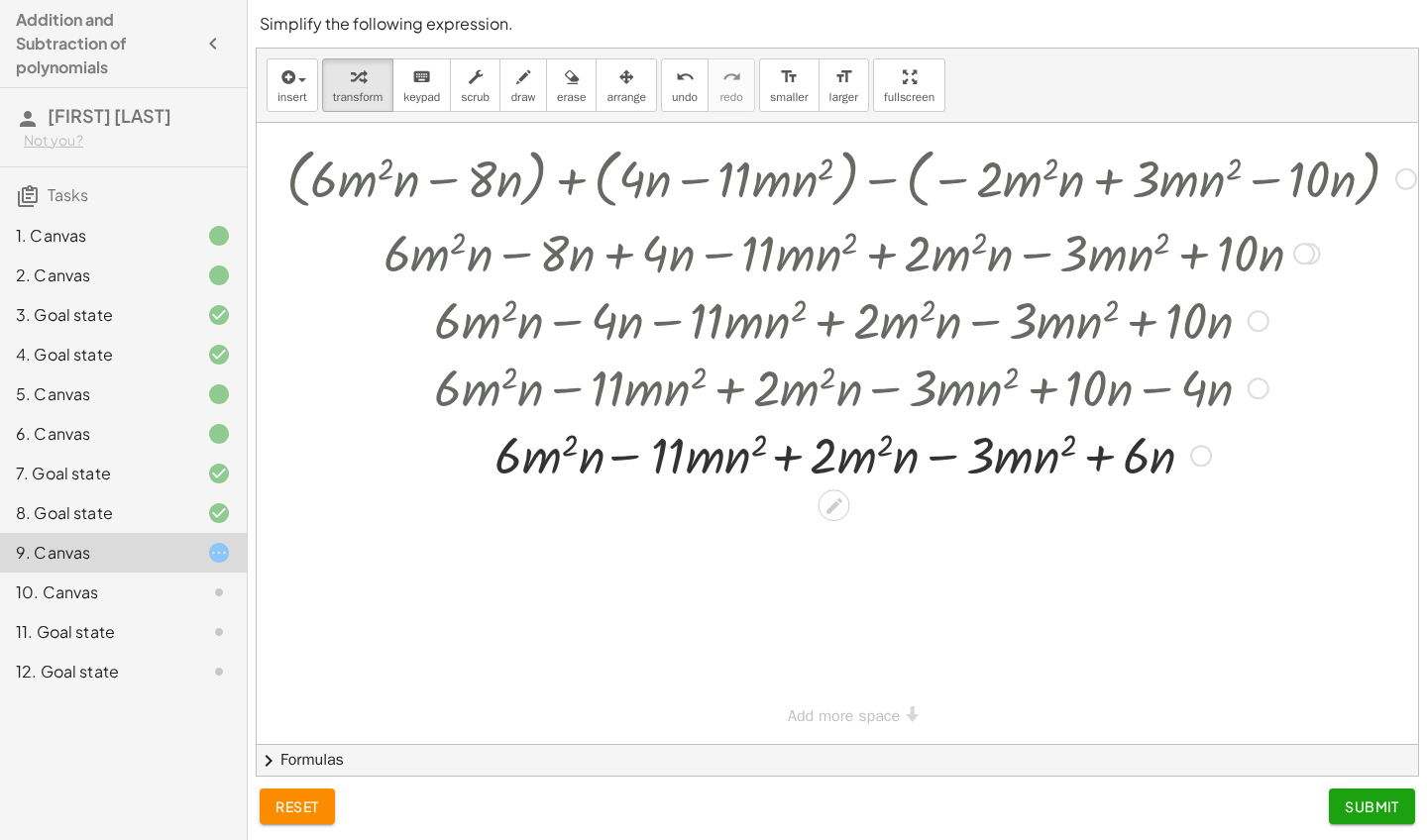 click at bounding box center [851, 454] 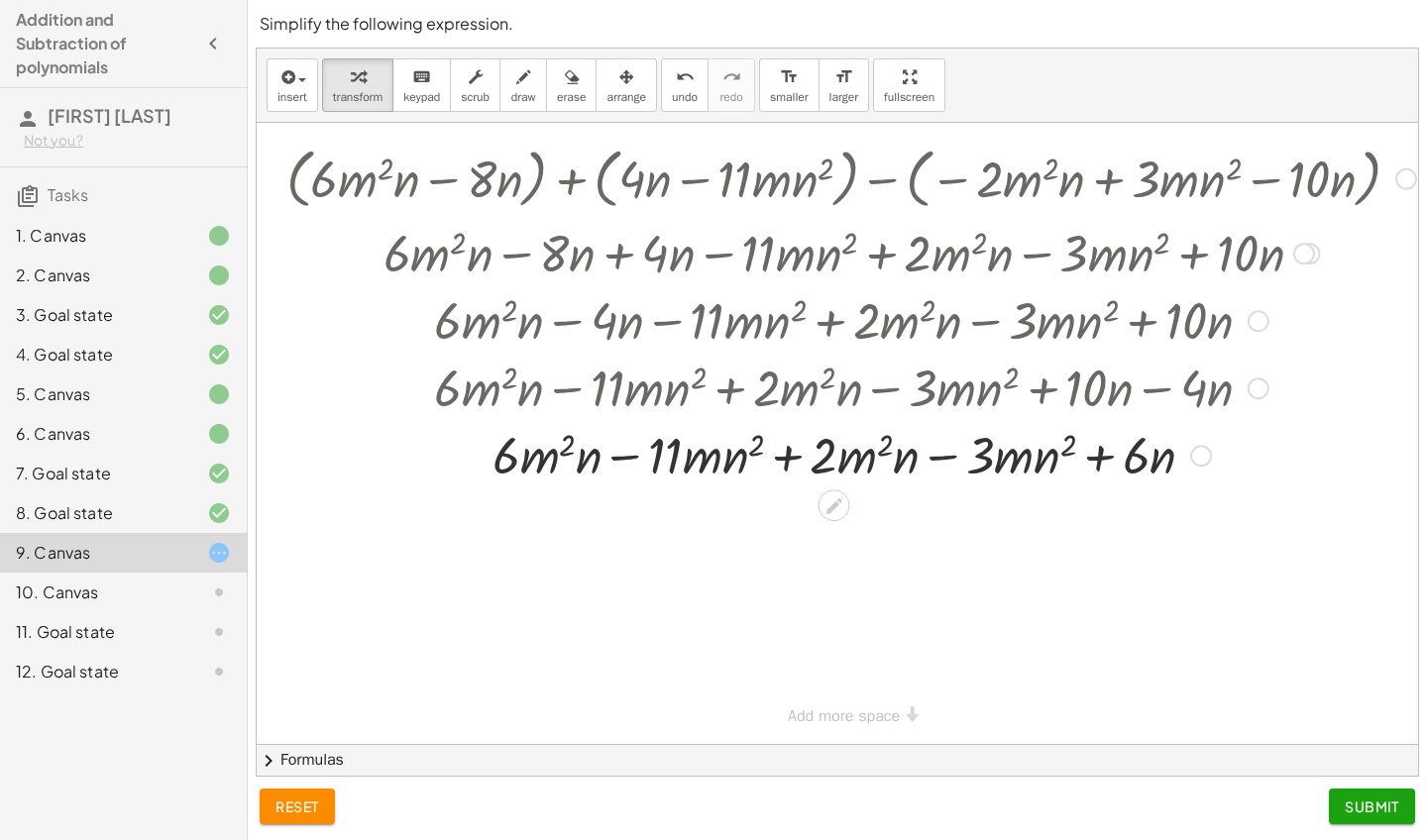 click at bounding box center (851, 454) 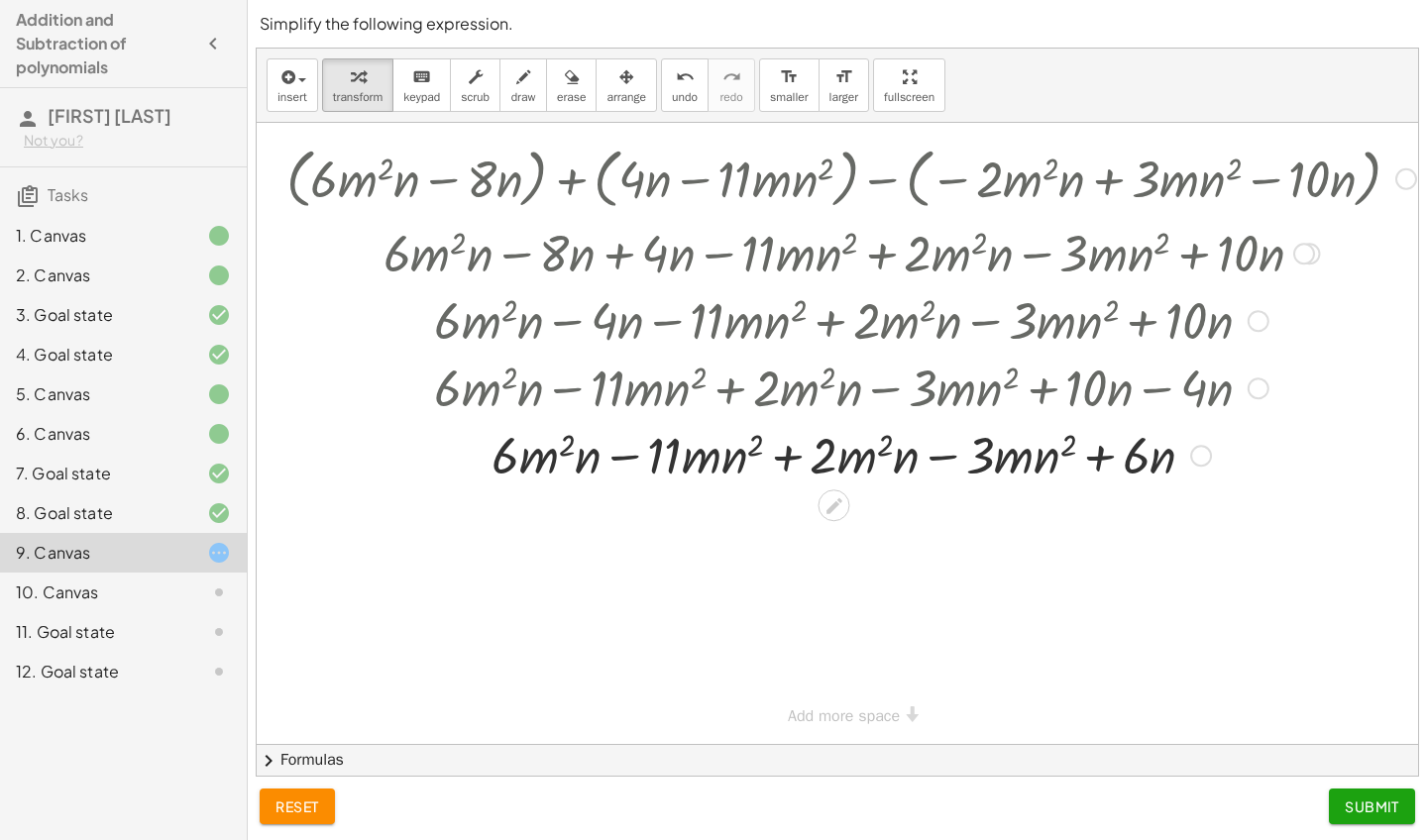 click at bounding box center (851, 454) 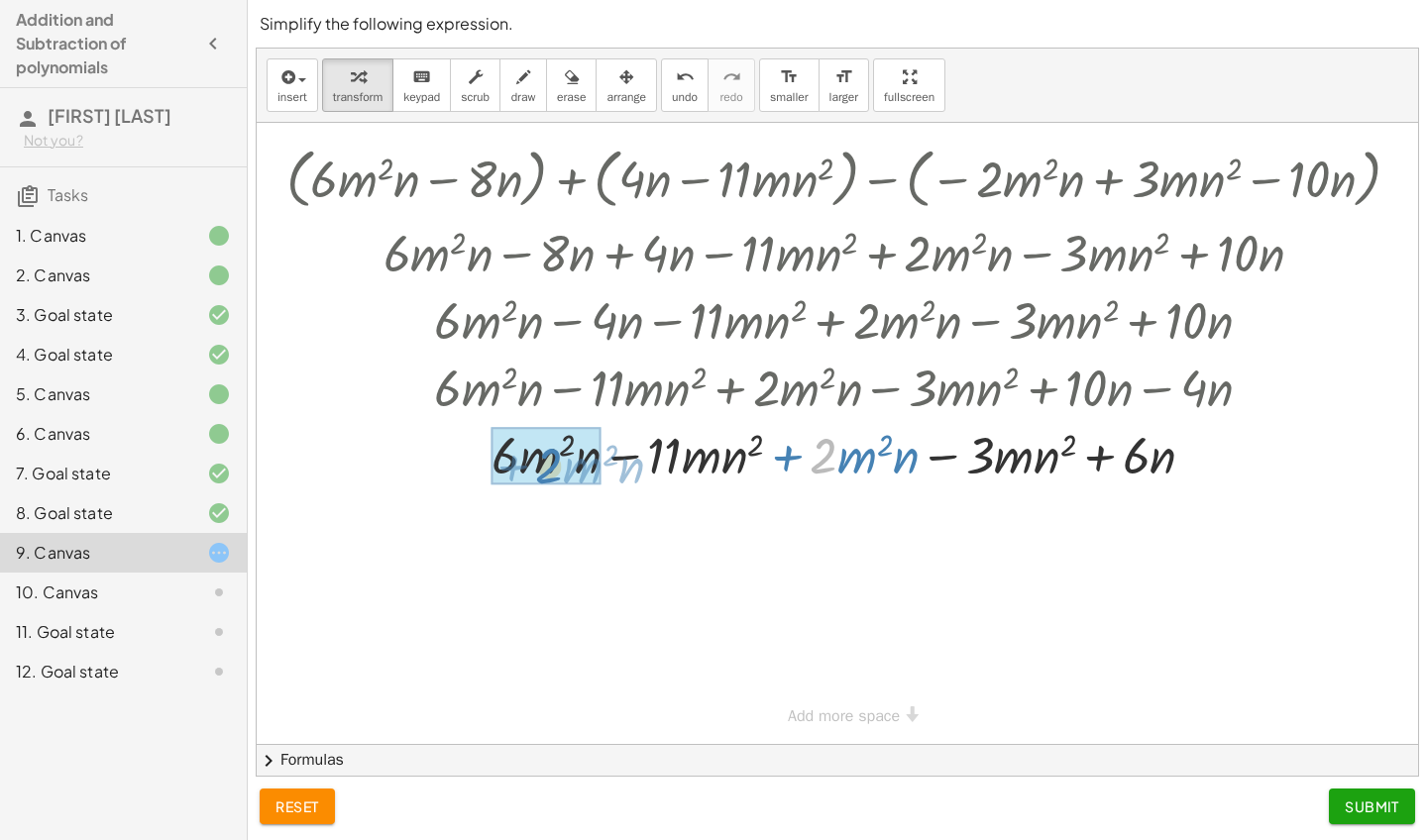 drag, startPoint x: 819, startPoint y: 462, endPoint x: 543, endPoint y: 470, distance: 276.11592 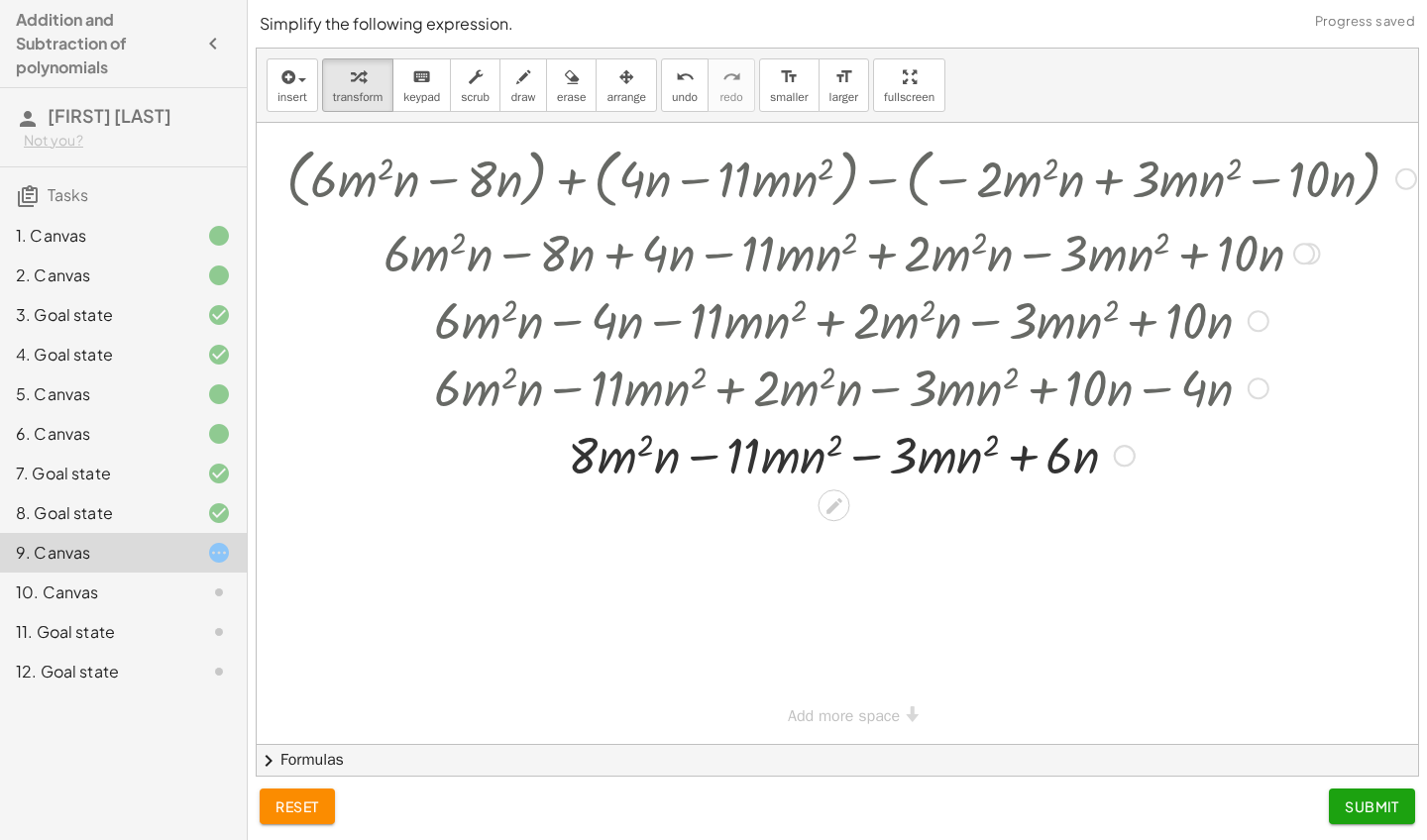 click at bounding box center (851, 454) 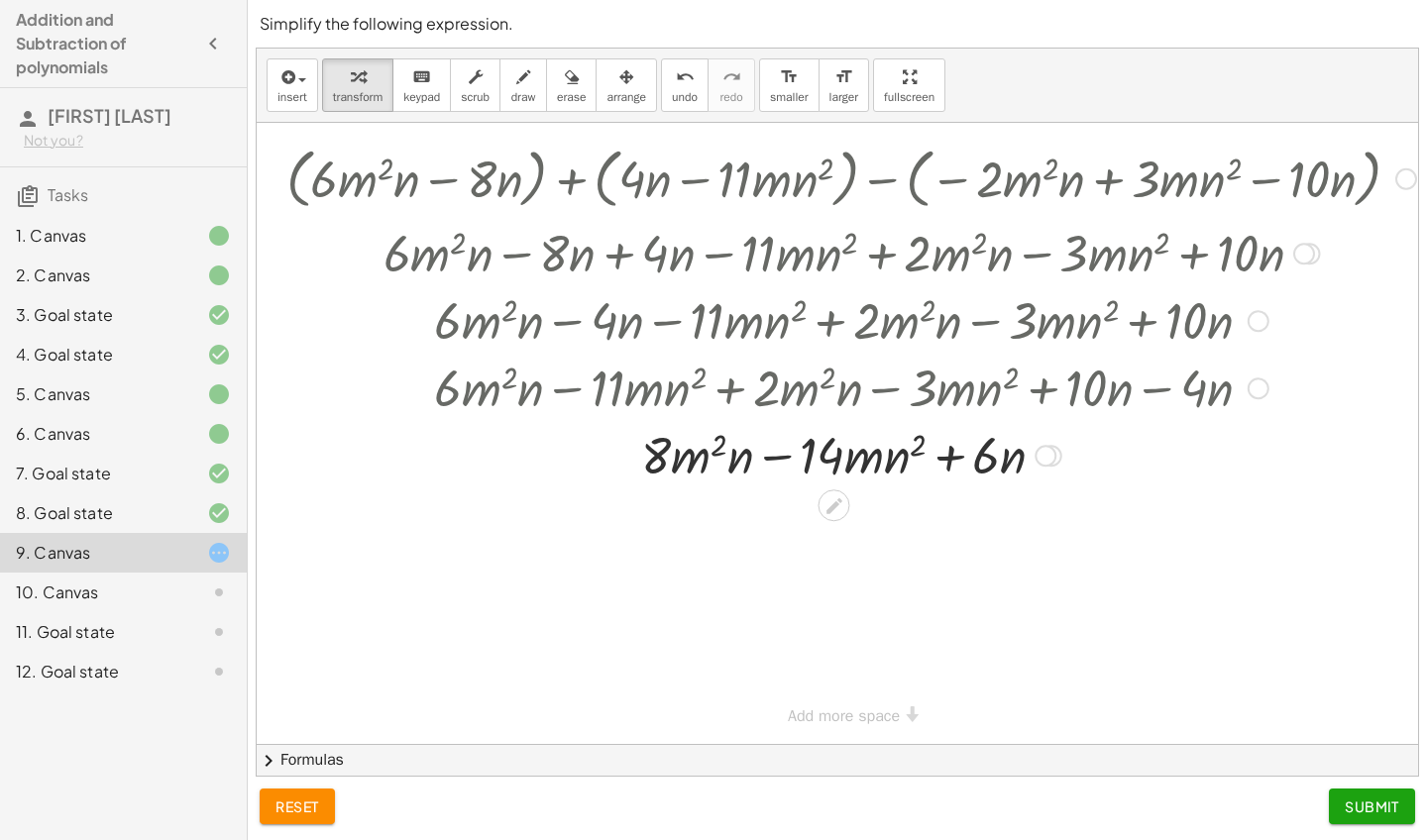 click at bounding box center (851, 454) 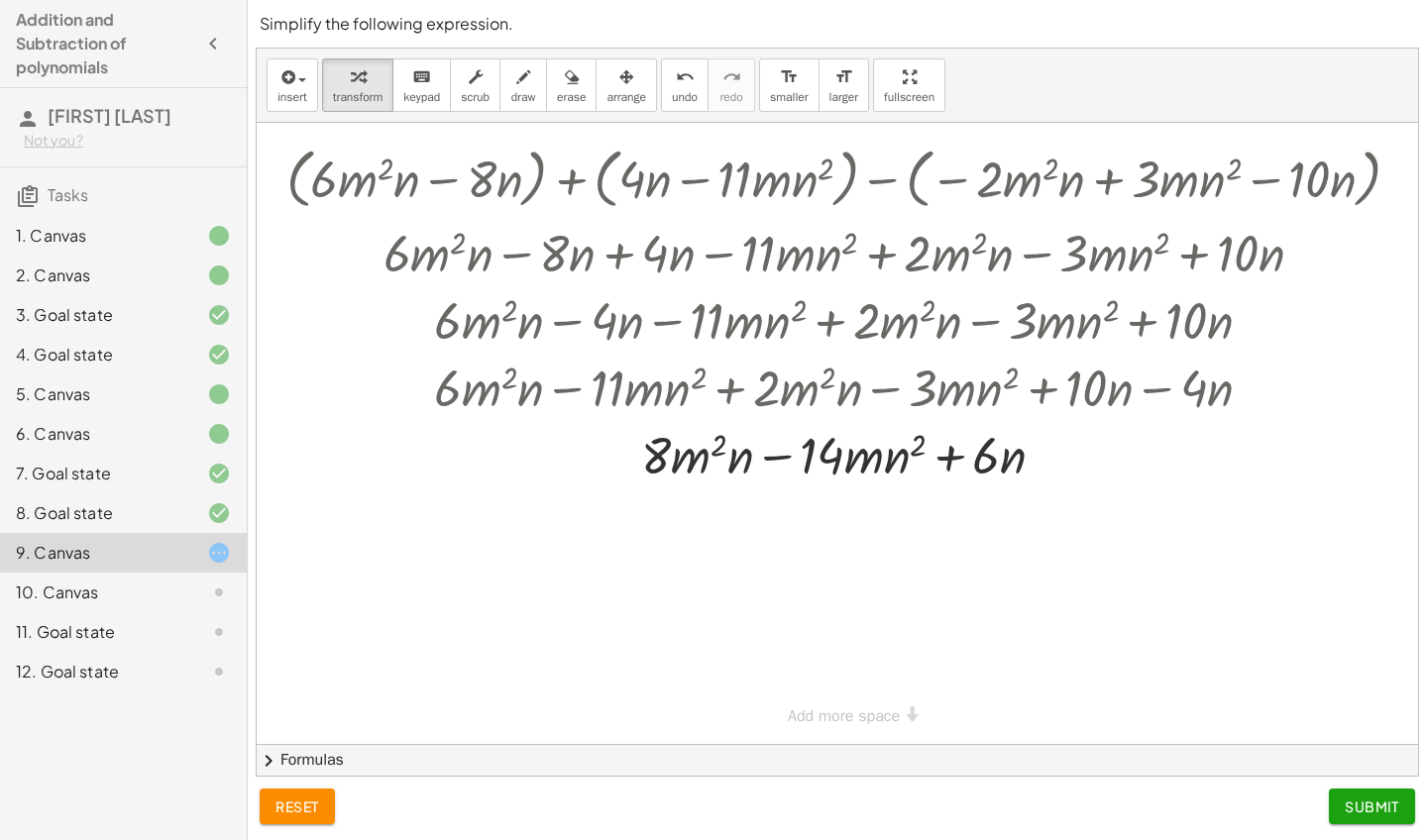 click on "Submit" 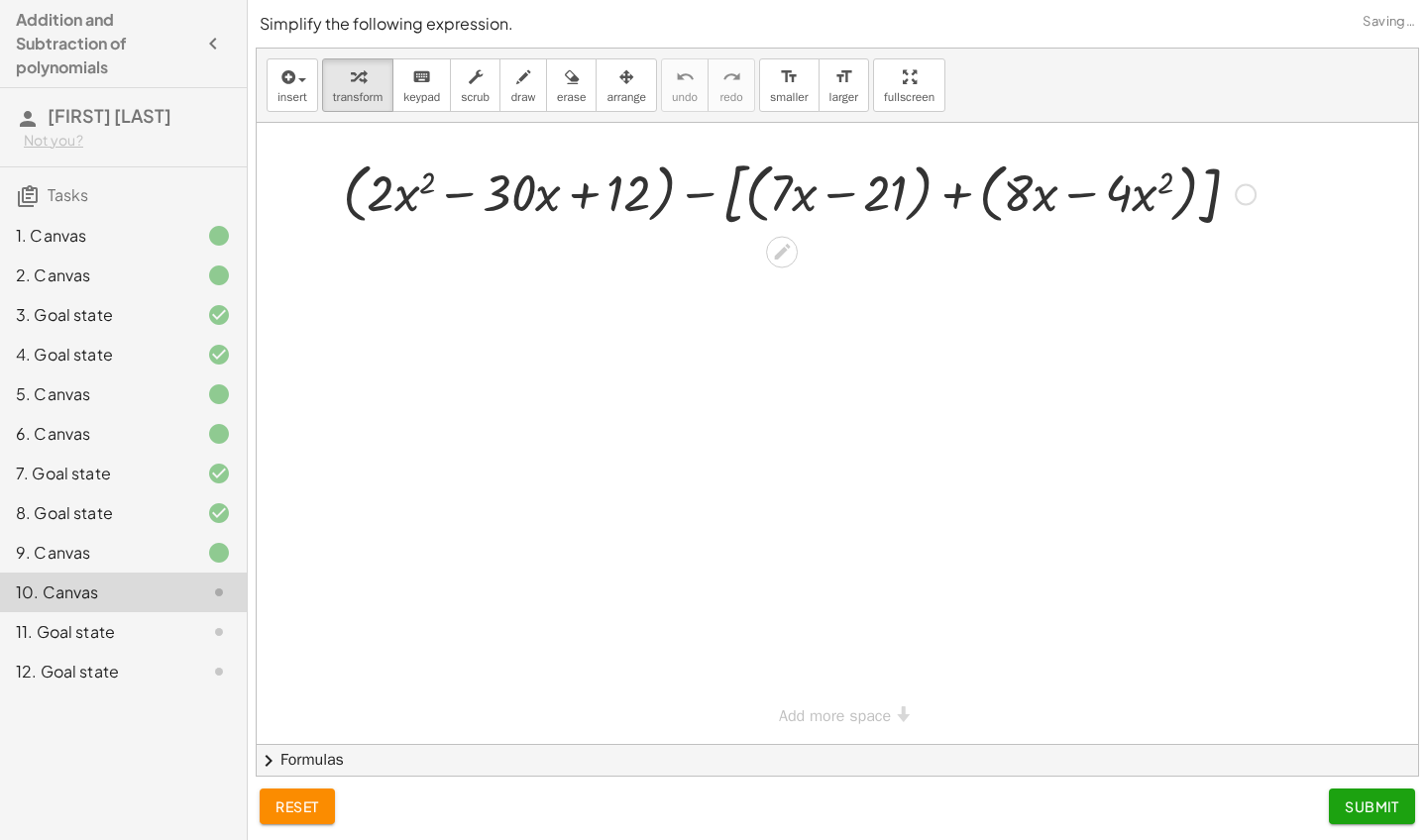 click at bounding box center [799, 192] 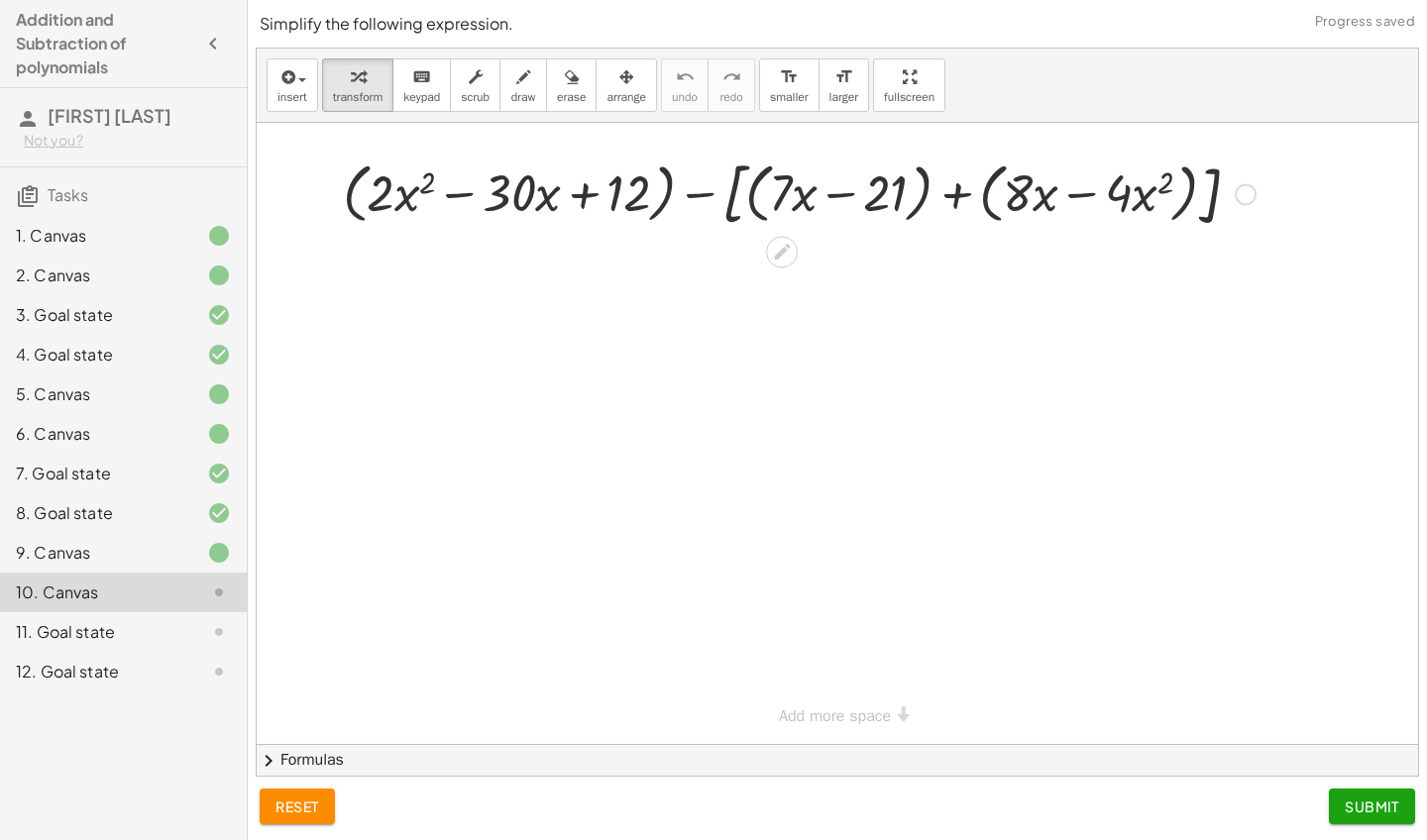 click at bounding box center [799, 192] 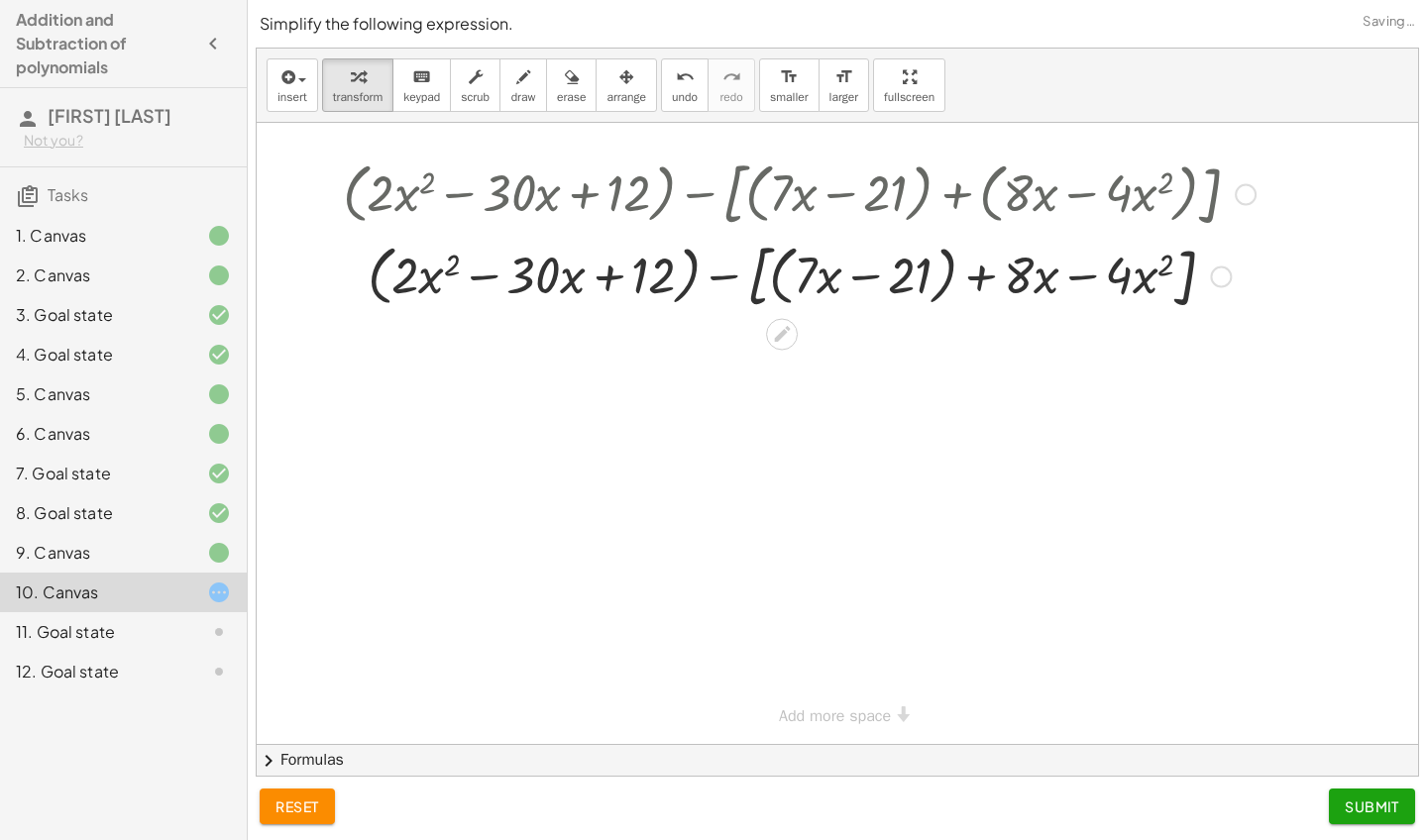 click at bounding box center (799, 274) 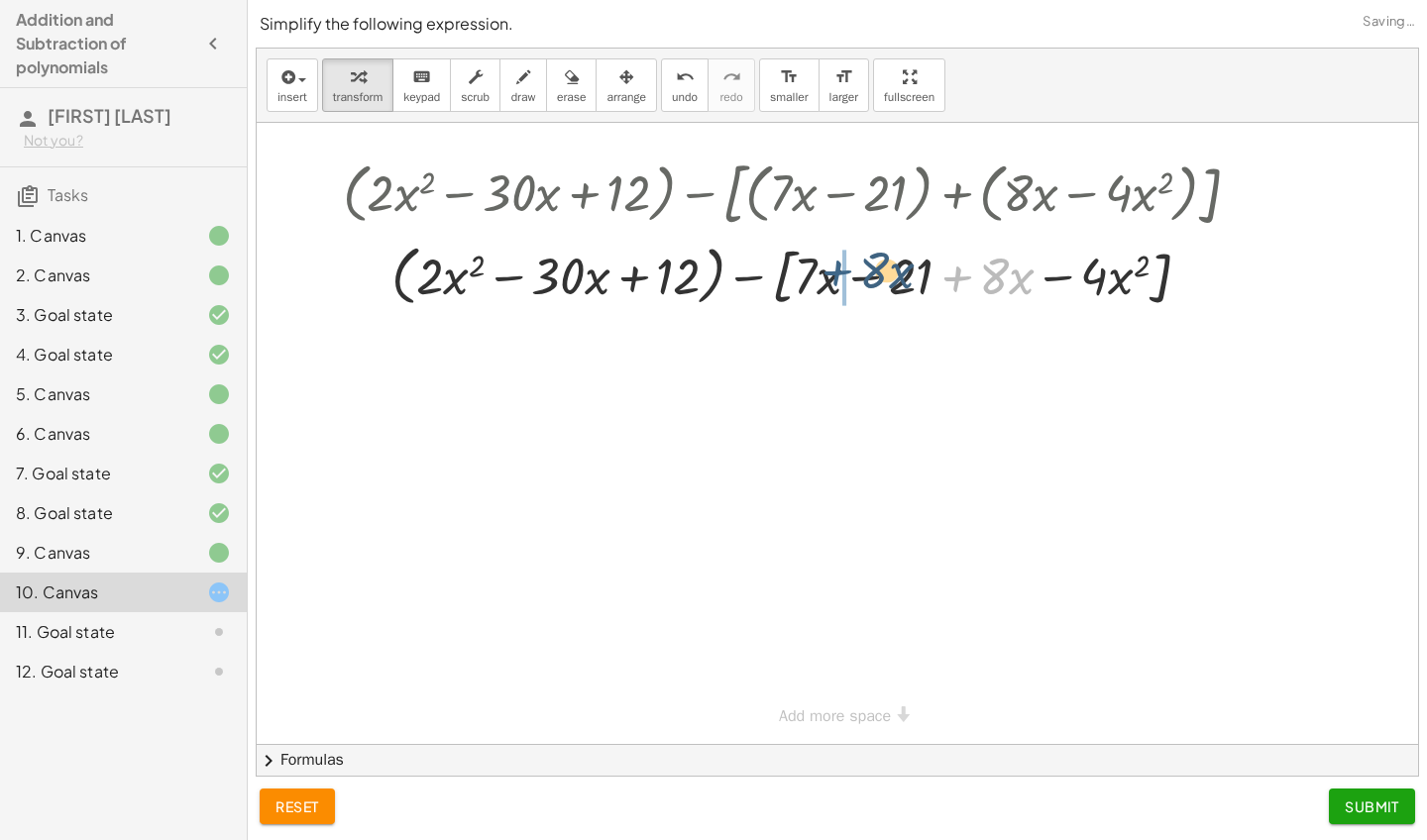drag, startPoint x: 962, startPoint y: 280, endPoint x: 842, endPoint y: 275, distance: 120.104121 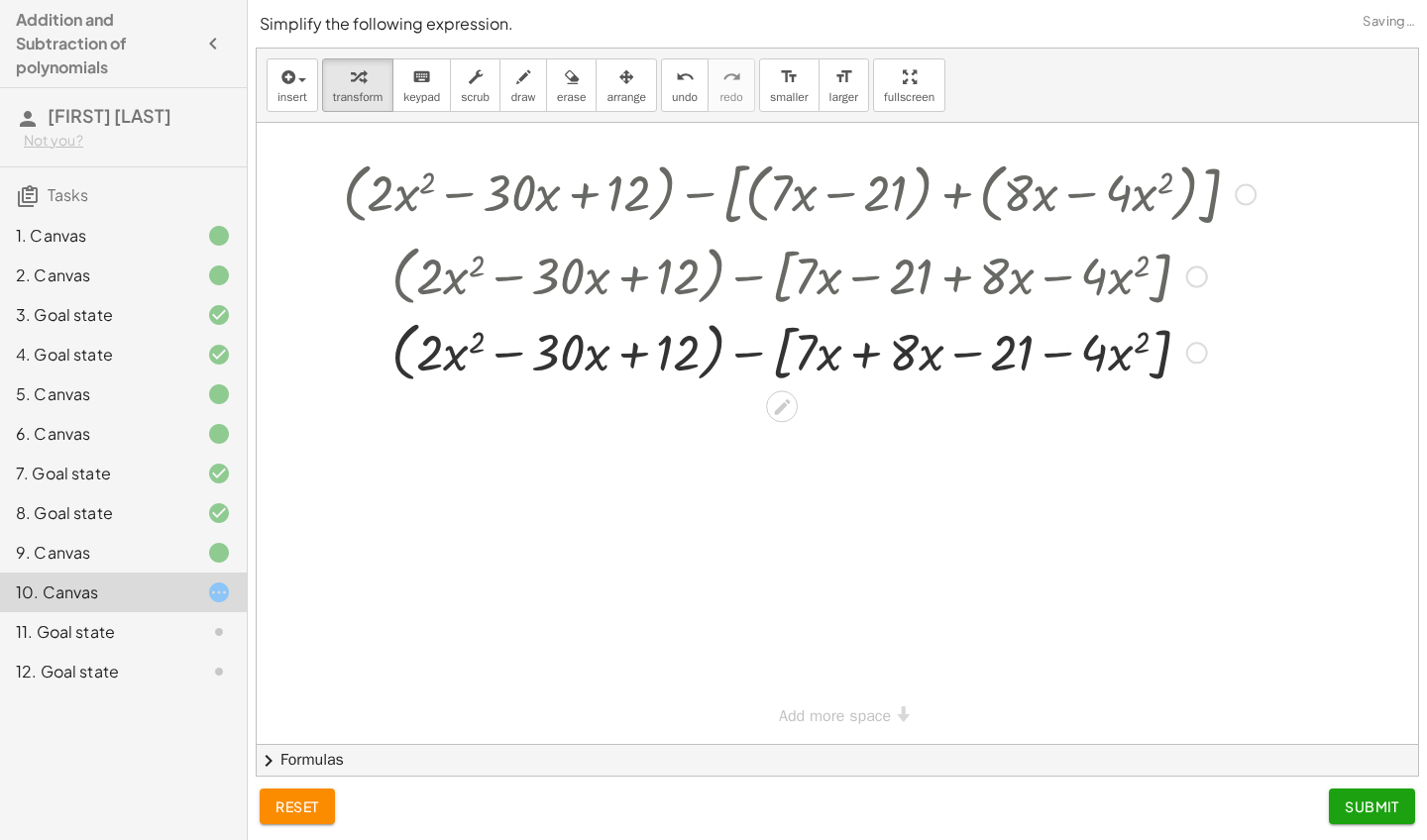 click at bounding box center (799, 351) 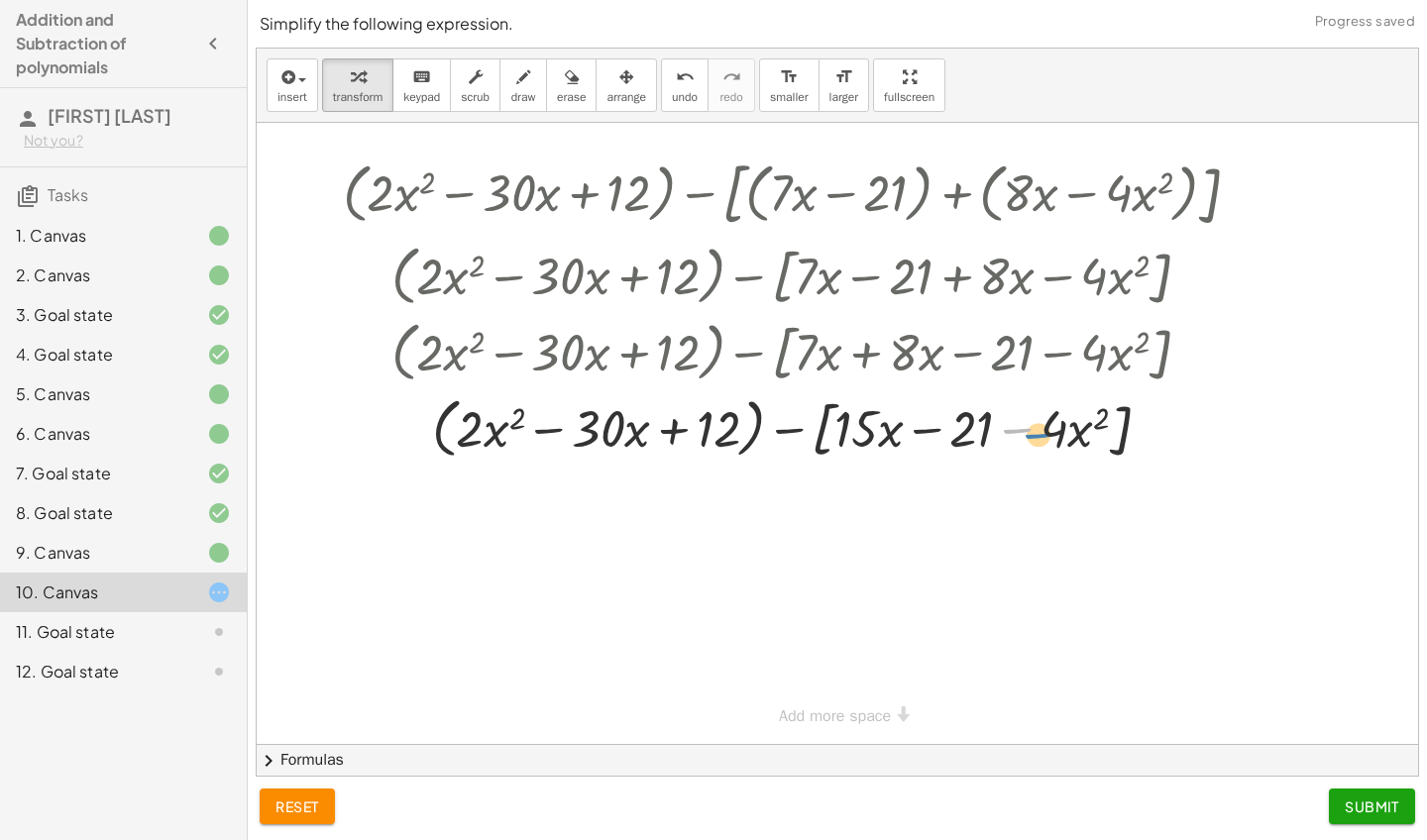 drag, startPoint x: 1014, startPoint y: 430, endPoint x: 1033, endPoint y: 433, distance: 19.235384 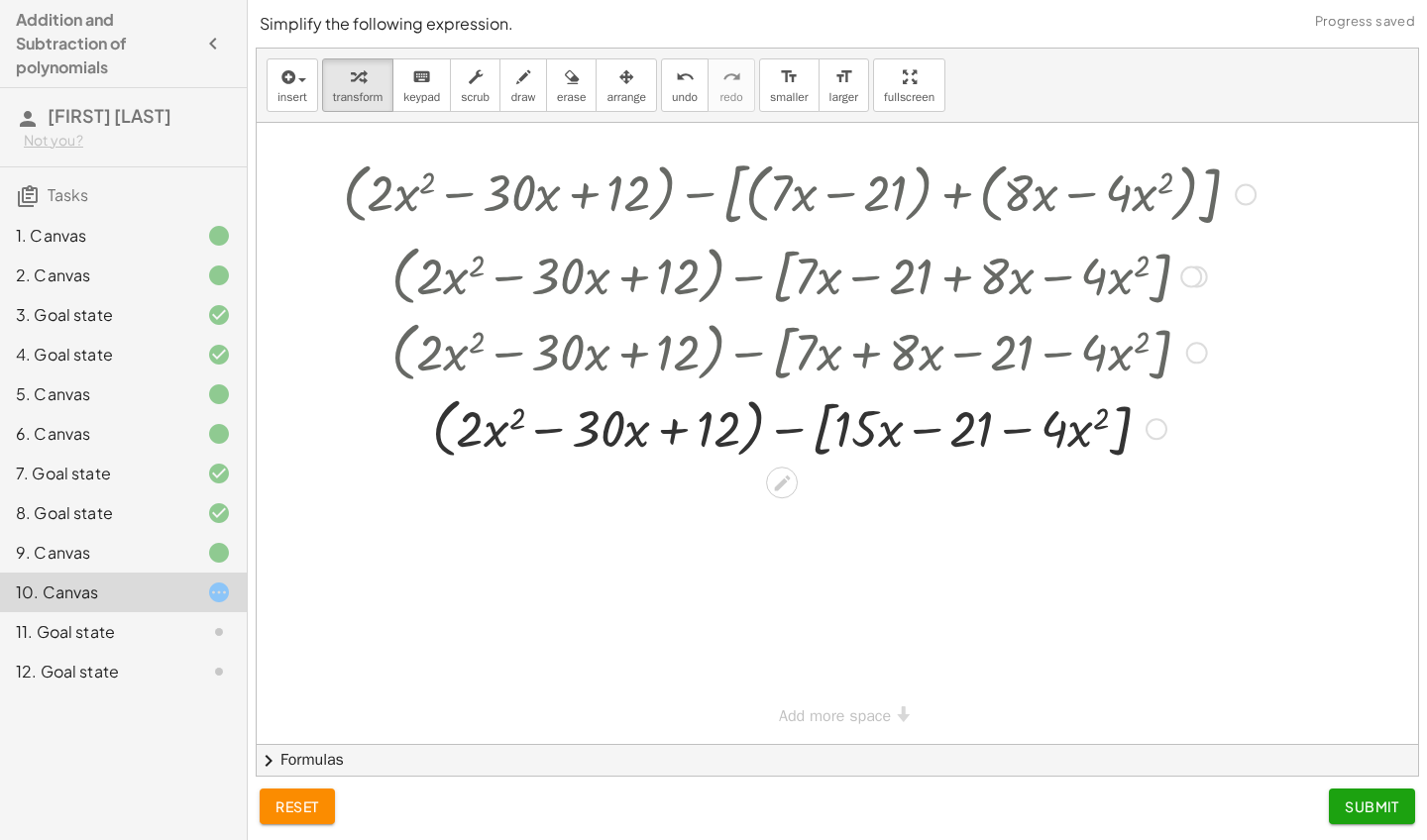 click at bounding box center [799, 427] 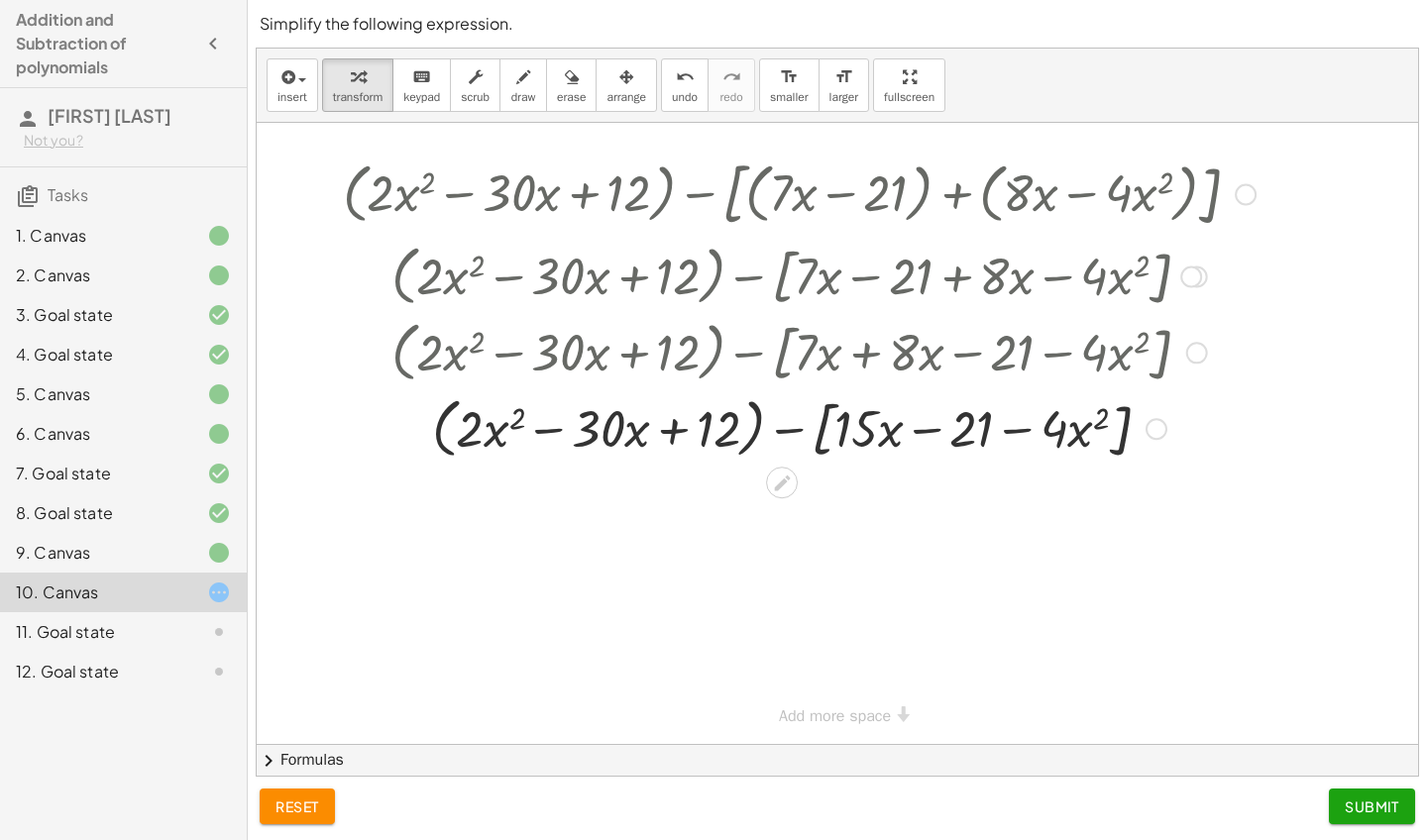click at bounding box center [799, 427] 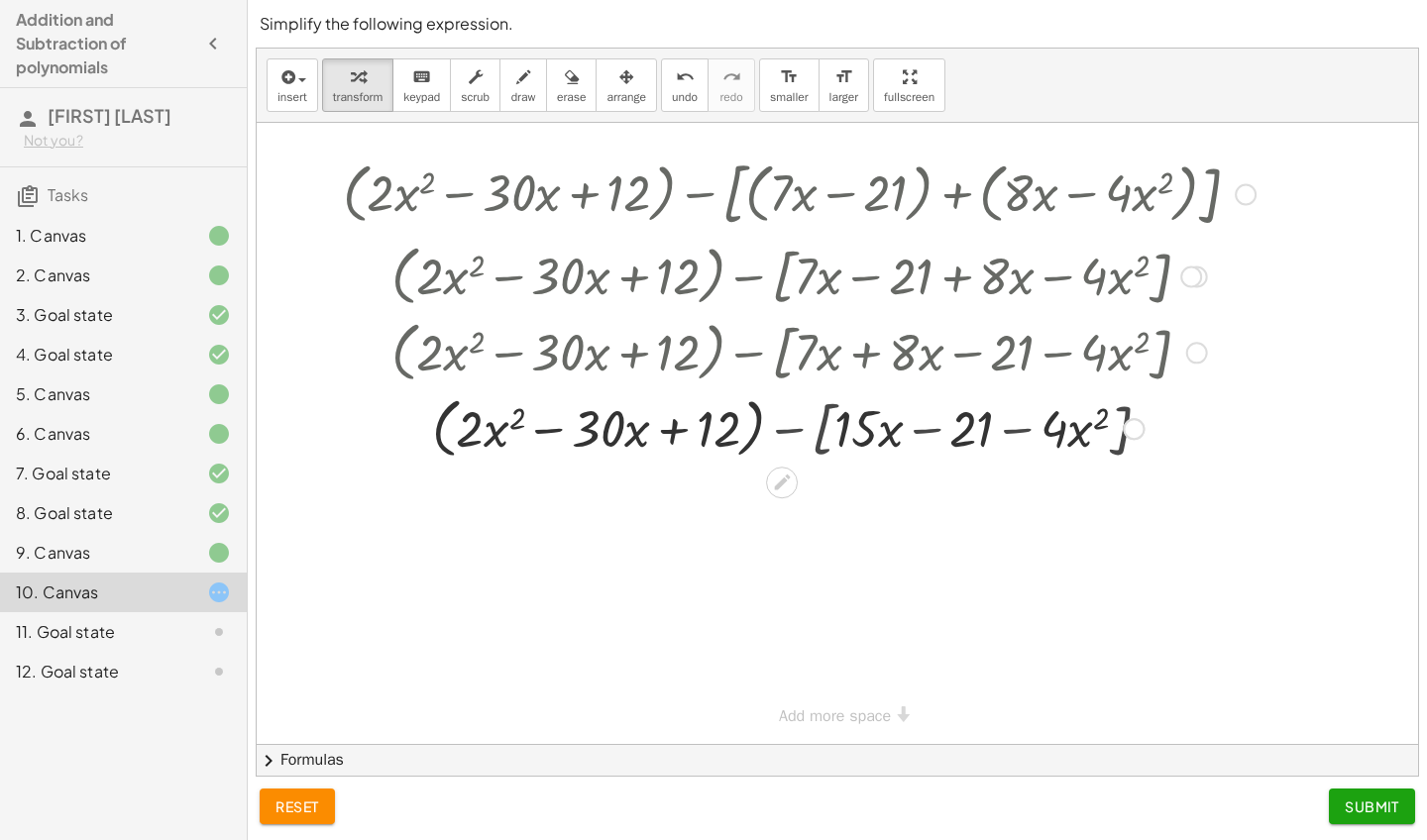 click at bounding box center (799, 427) 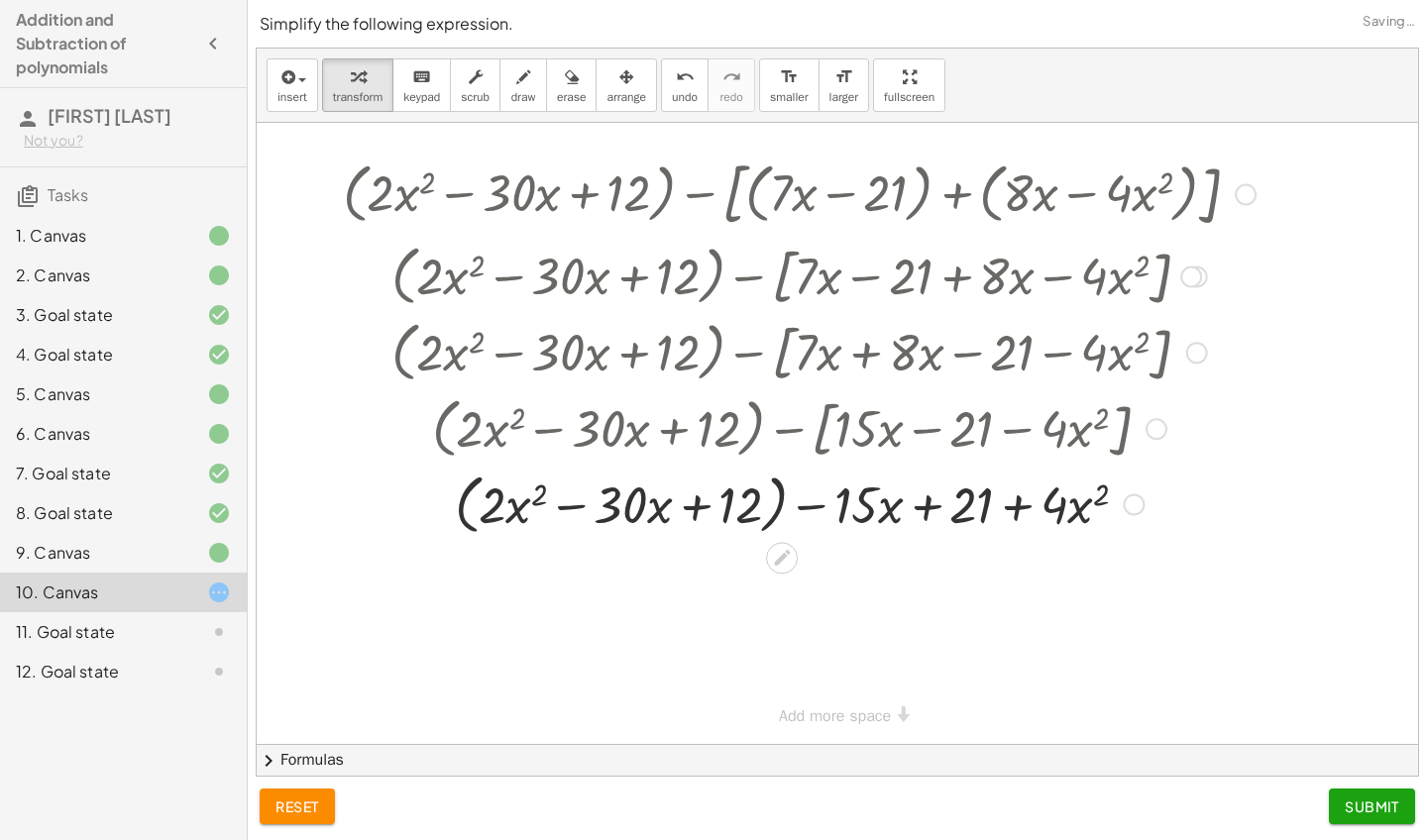 click at bounding box center (799, 503) 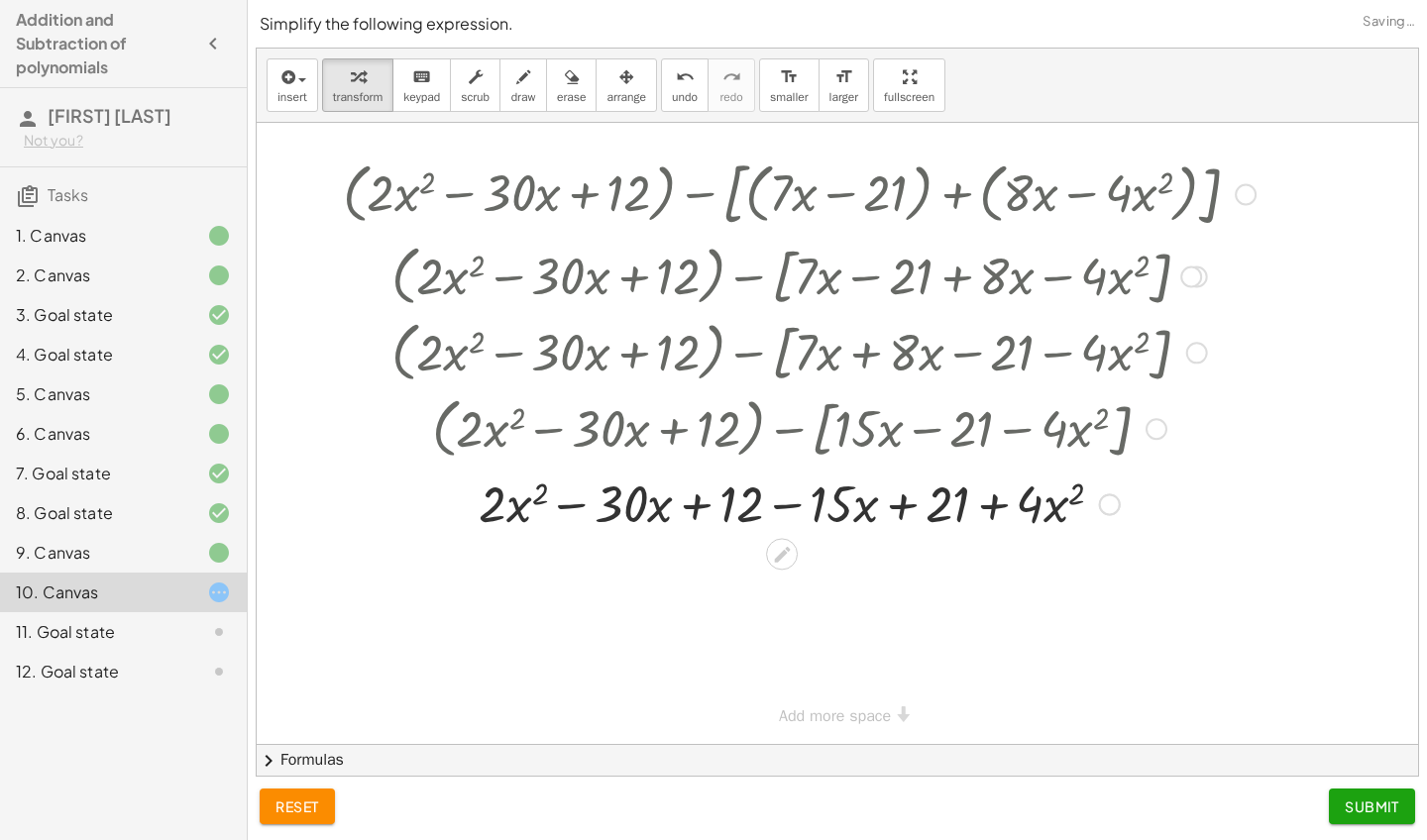 scroll, scrollTop: 10, scrollLeft: 0, axis: vertical 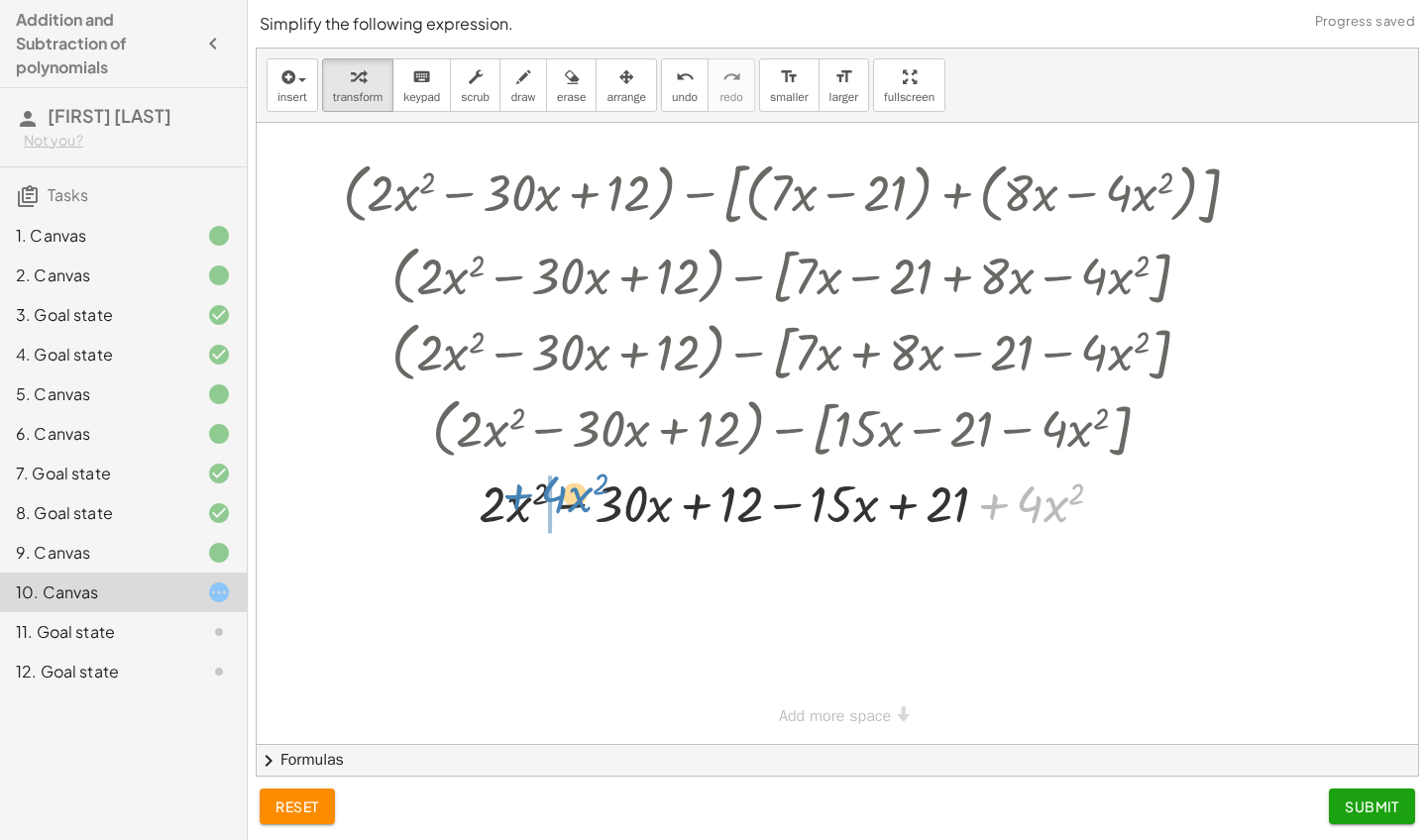 drag, startPoint x: 994, startPoint y: 499, endPoint x: 519, endPoint y: 492, distance: 475.05158 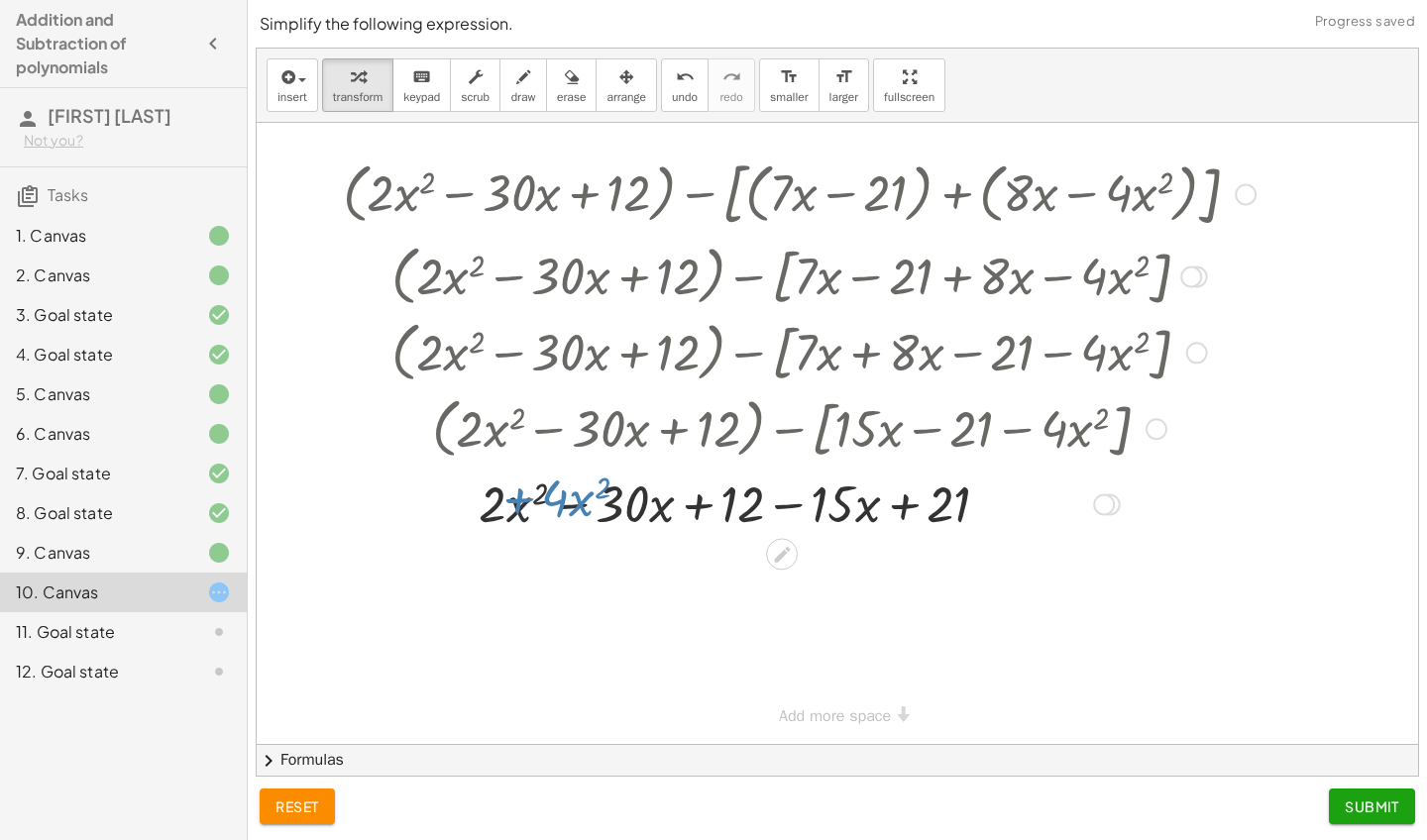 scroll, scrollTop: 0, scrollLeft: 0, axis: both 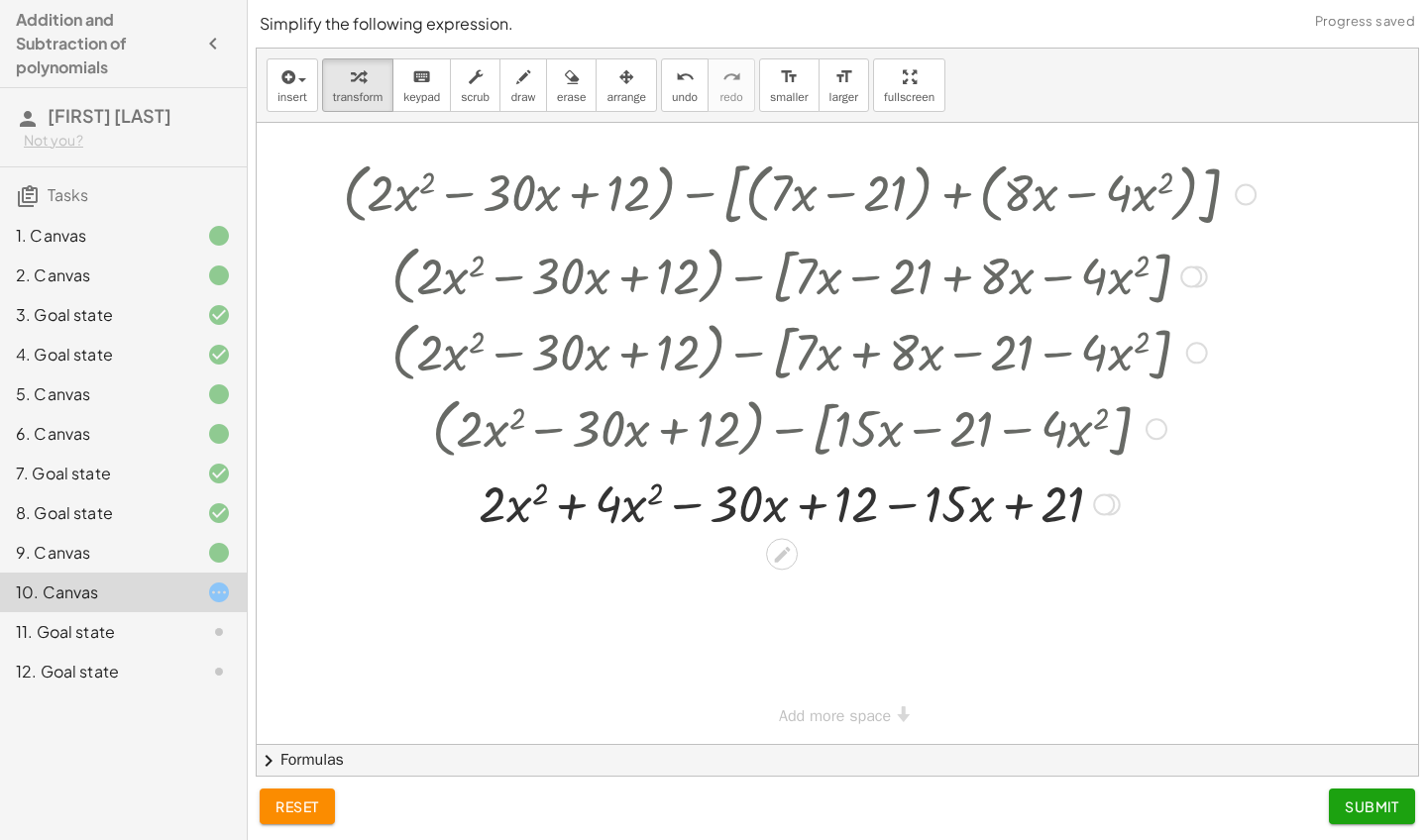 click at bounding box center [799, 502] 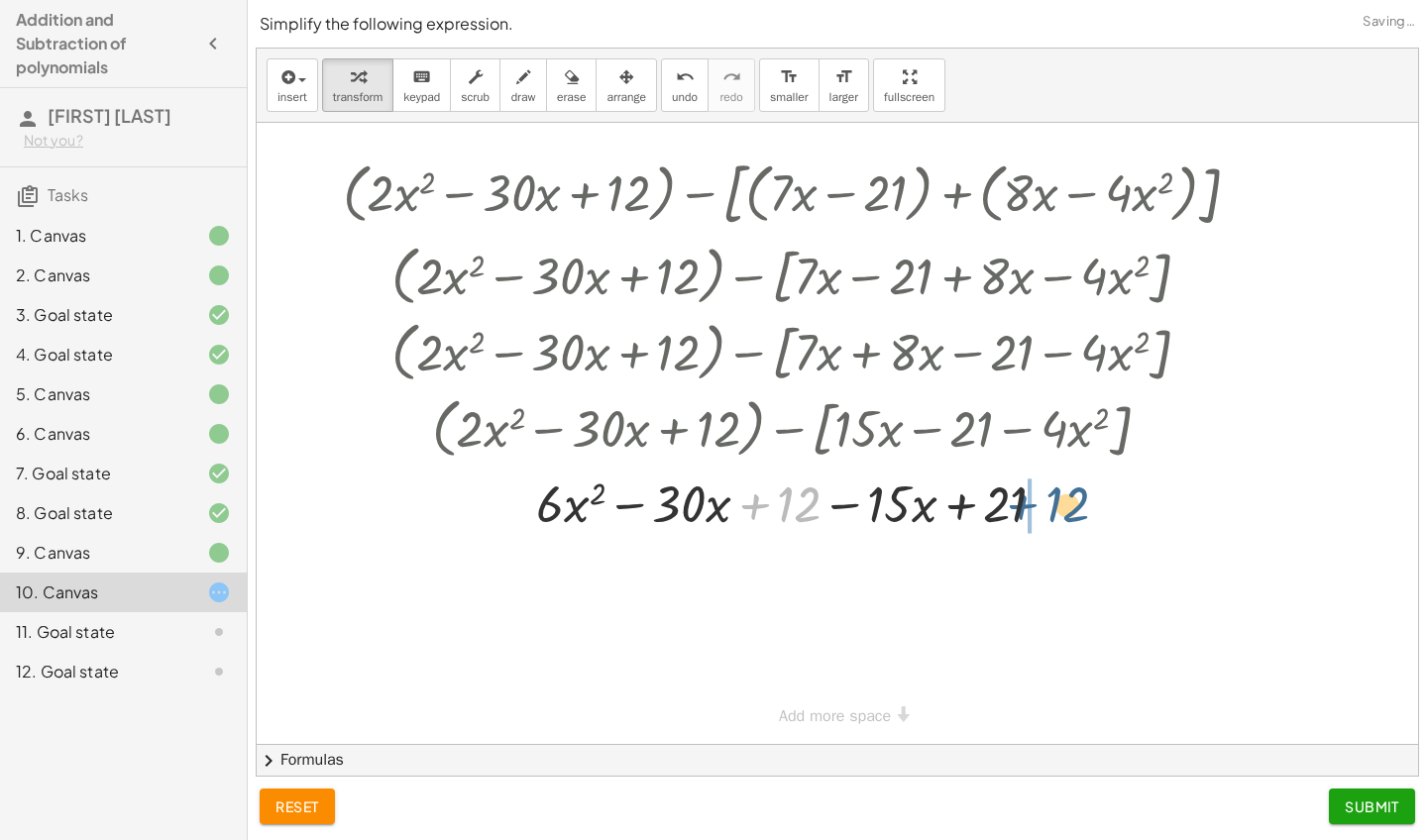 drag, startPoint x: 755, startPoint y: 507, endPoint x: 1023, endPoint y: 505, distance: 268.00746 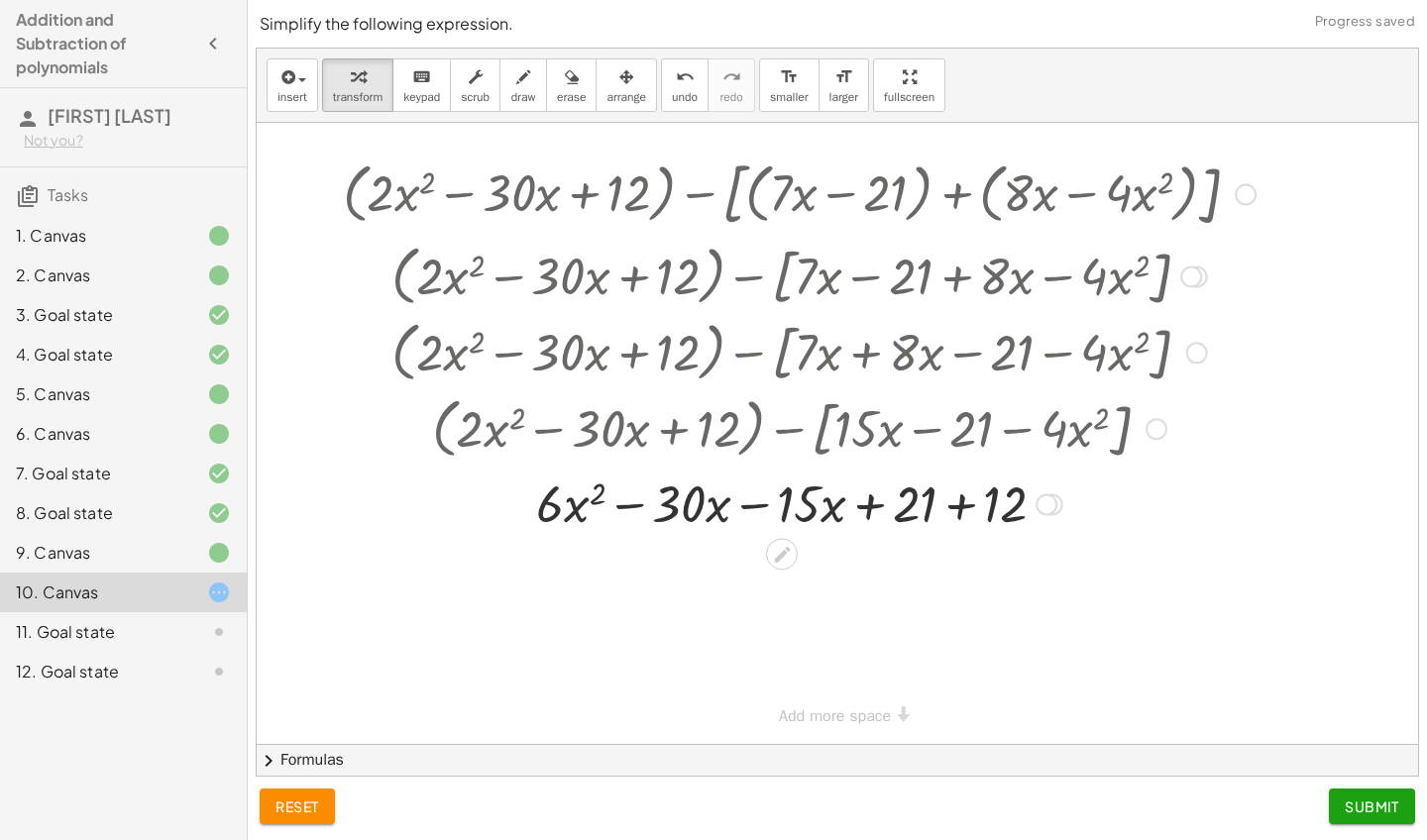 click at bounding box center [799, 502] 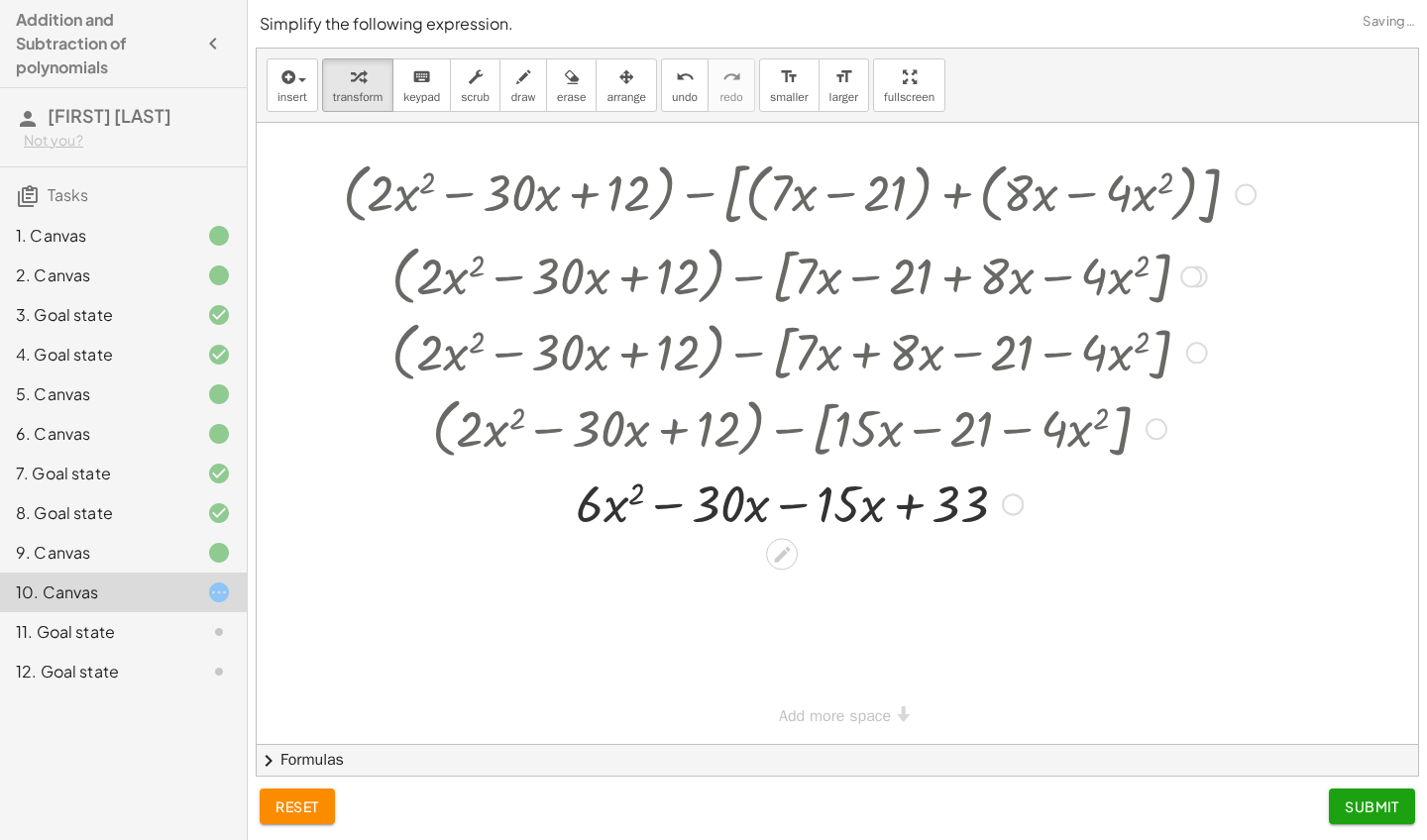 click at bounding box center [799, 502] 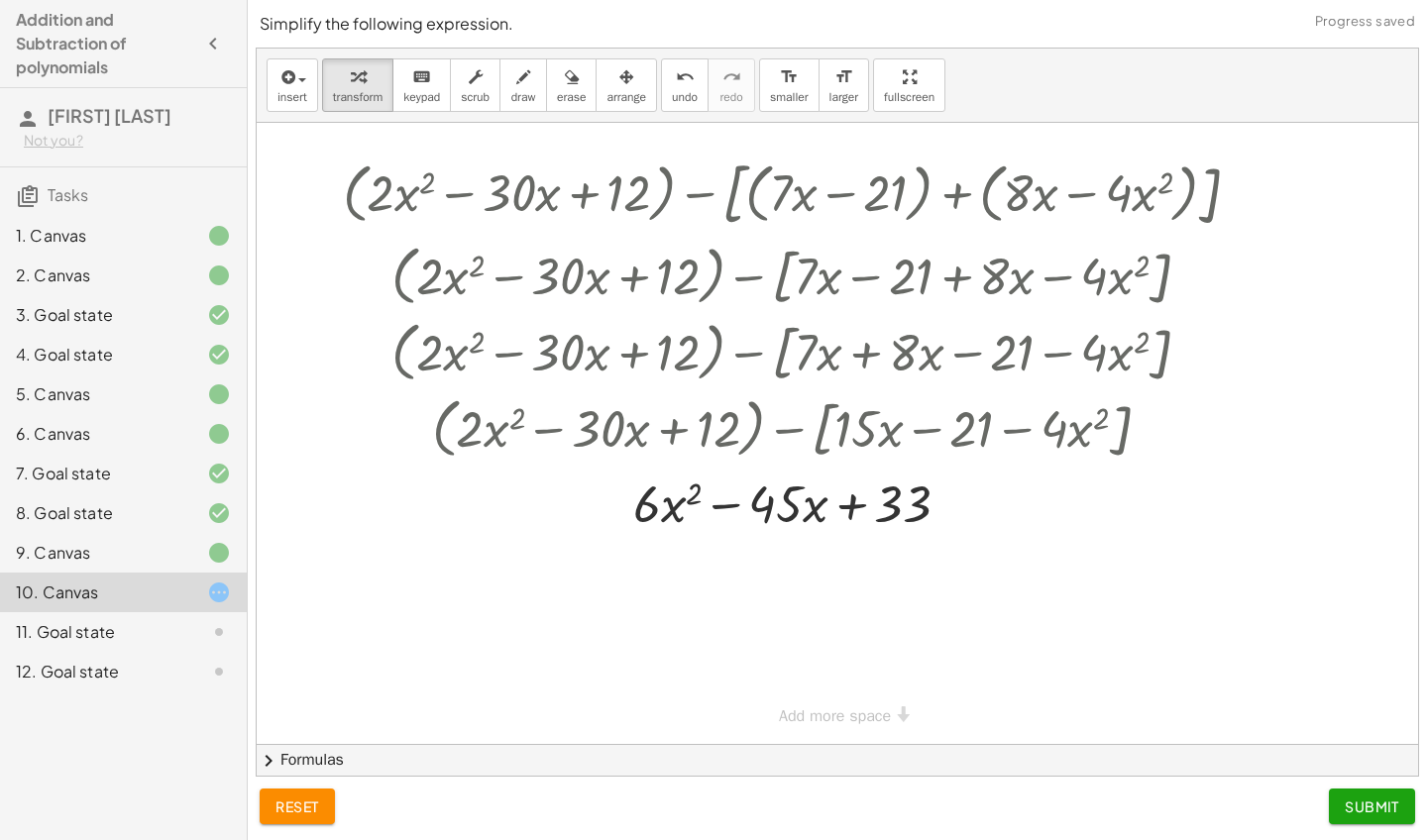 scroll, scrollTop: 0, scrollLeft: 0, axis: both 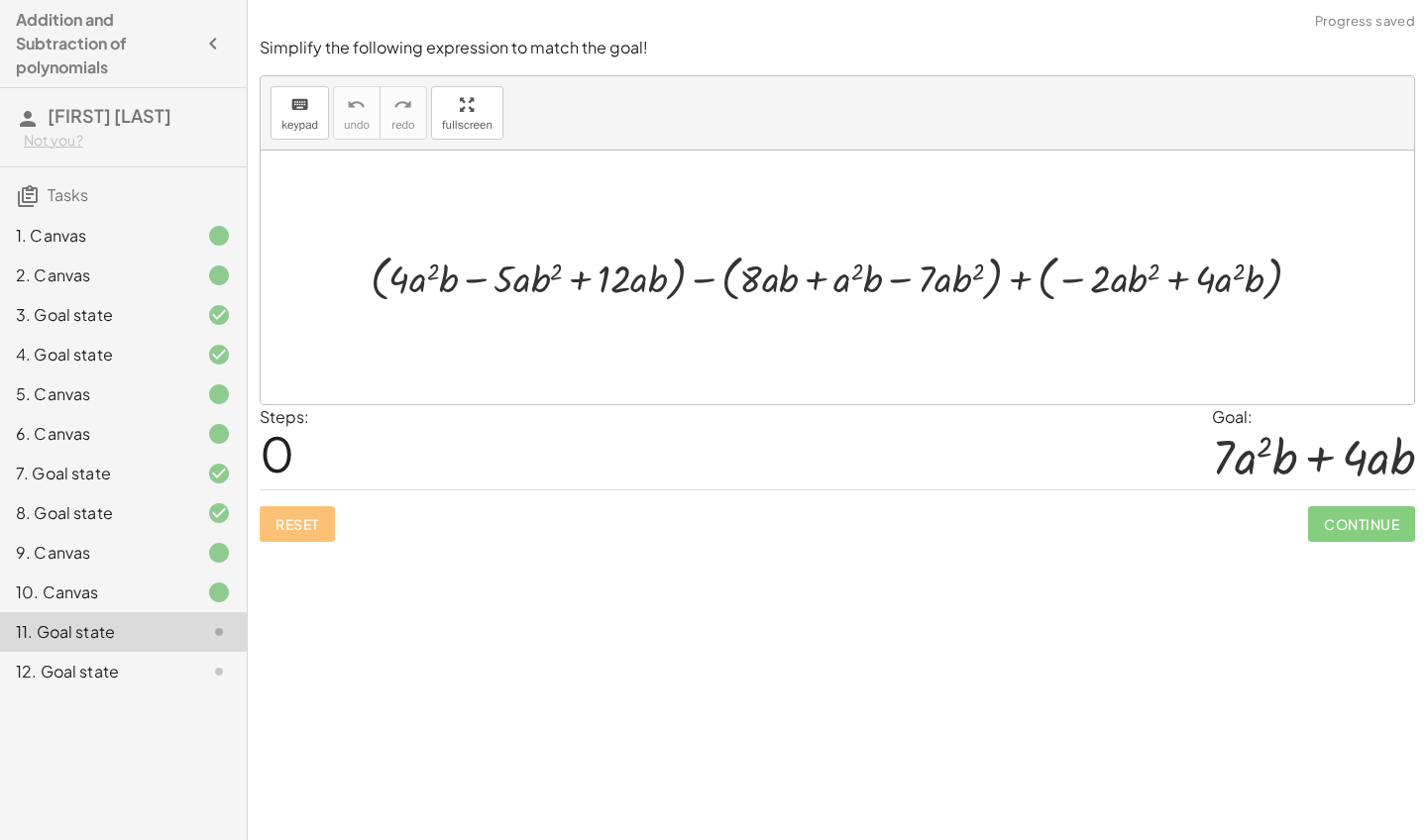 click at bounding box center (844, 276) 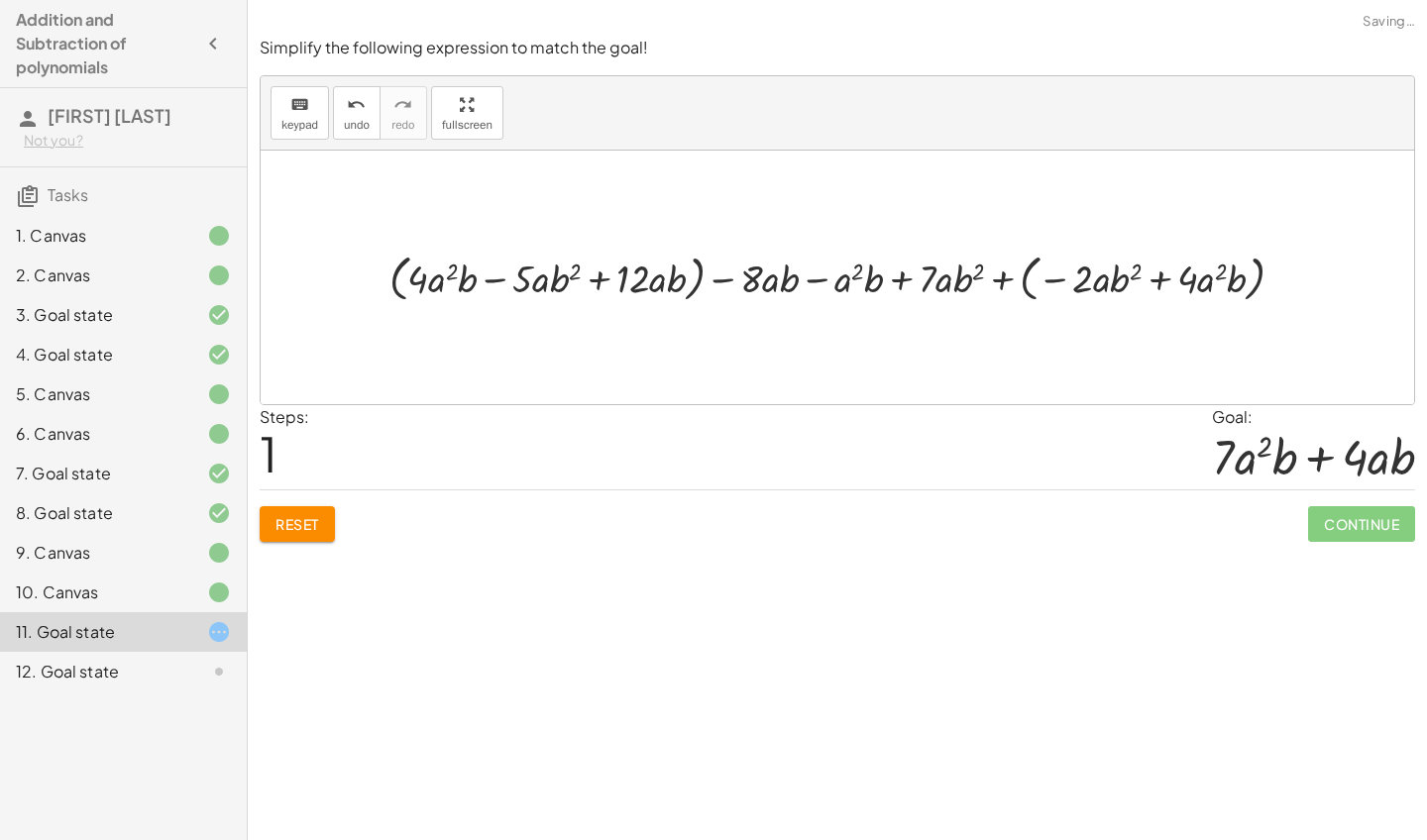 click at bounding box center (844, 276) 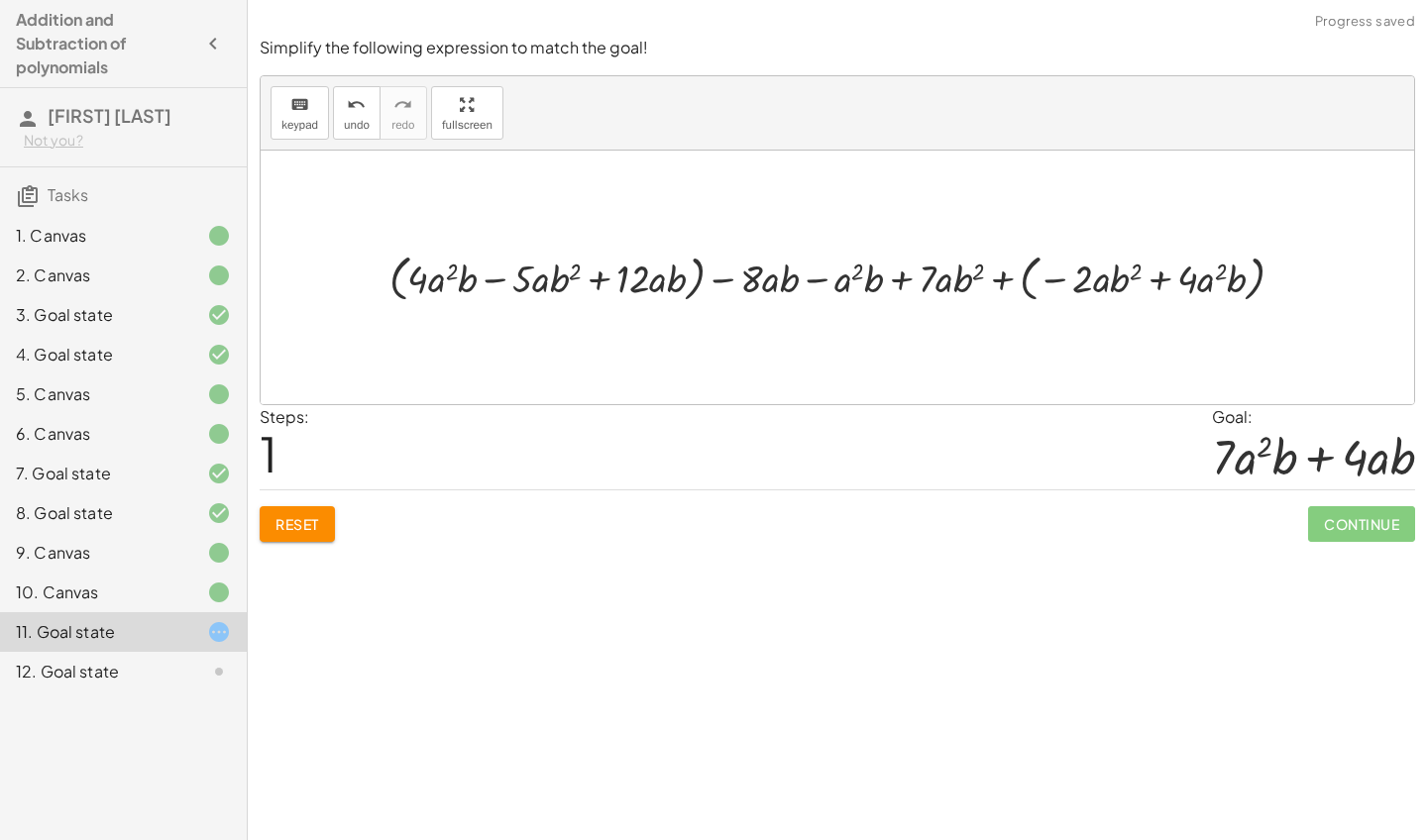click at bounding box center [844, 276] 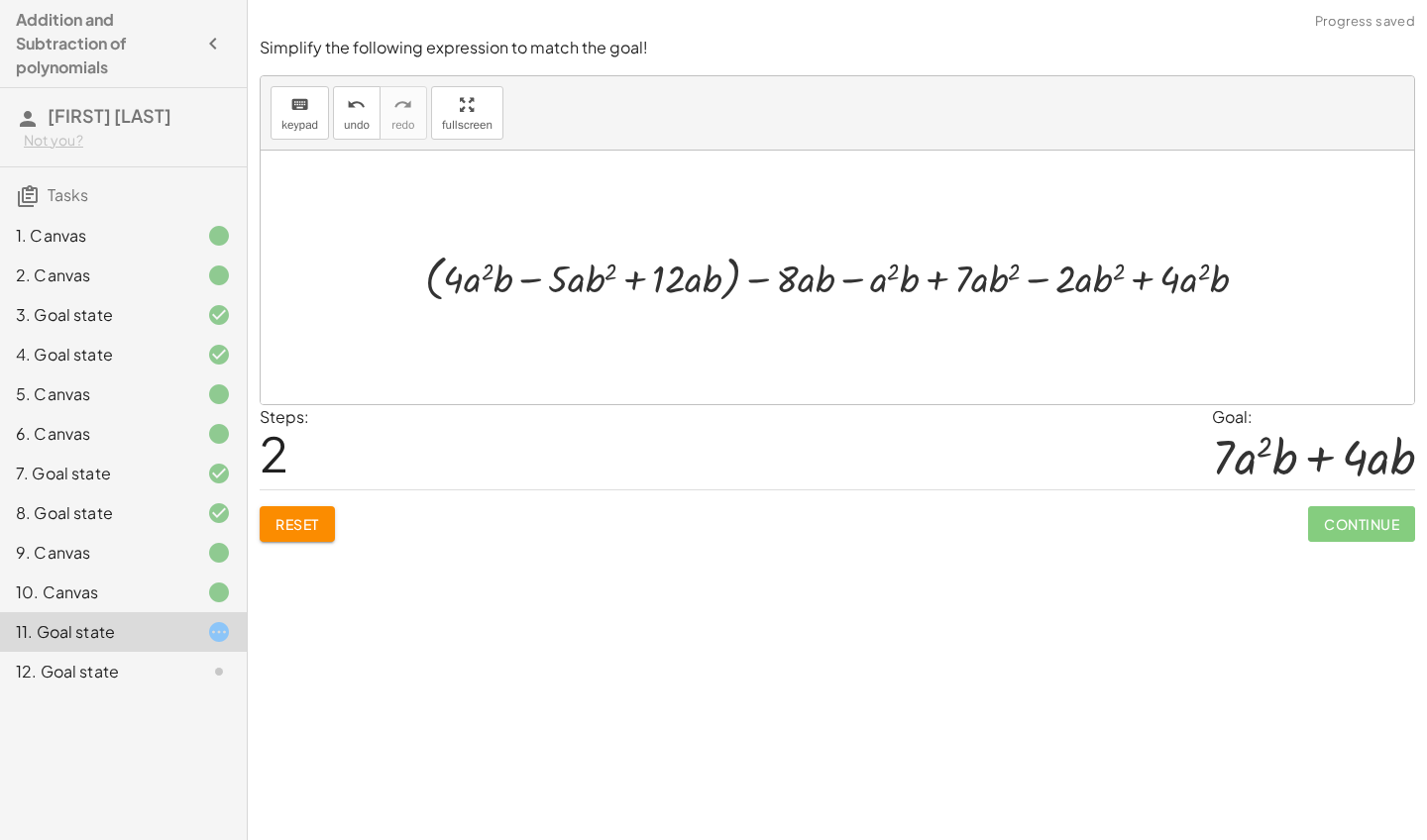 click at bounding box center (844, 276) 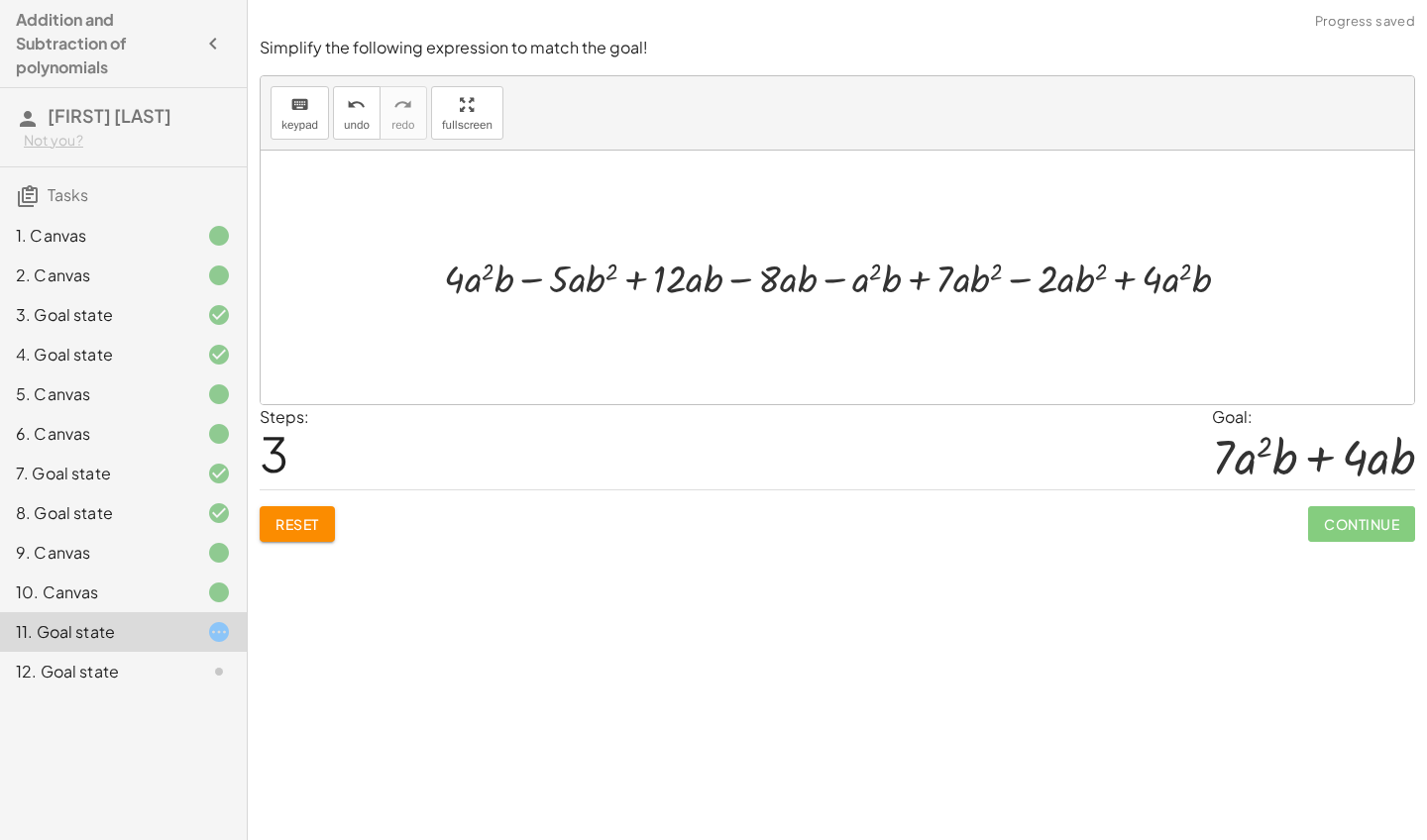 click at bounding box center [844, 277] 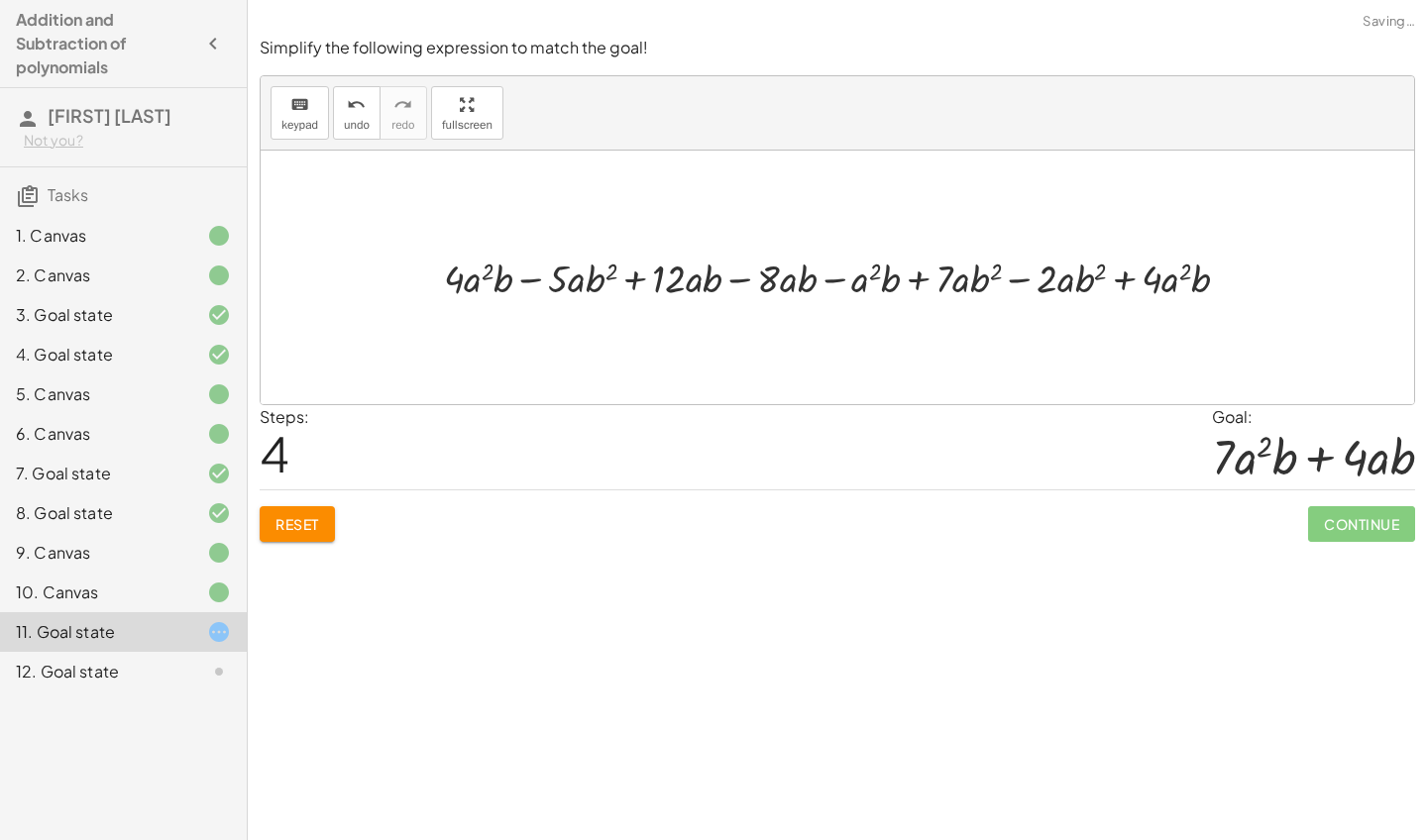 click at bounding box center [844, 277] 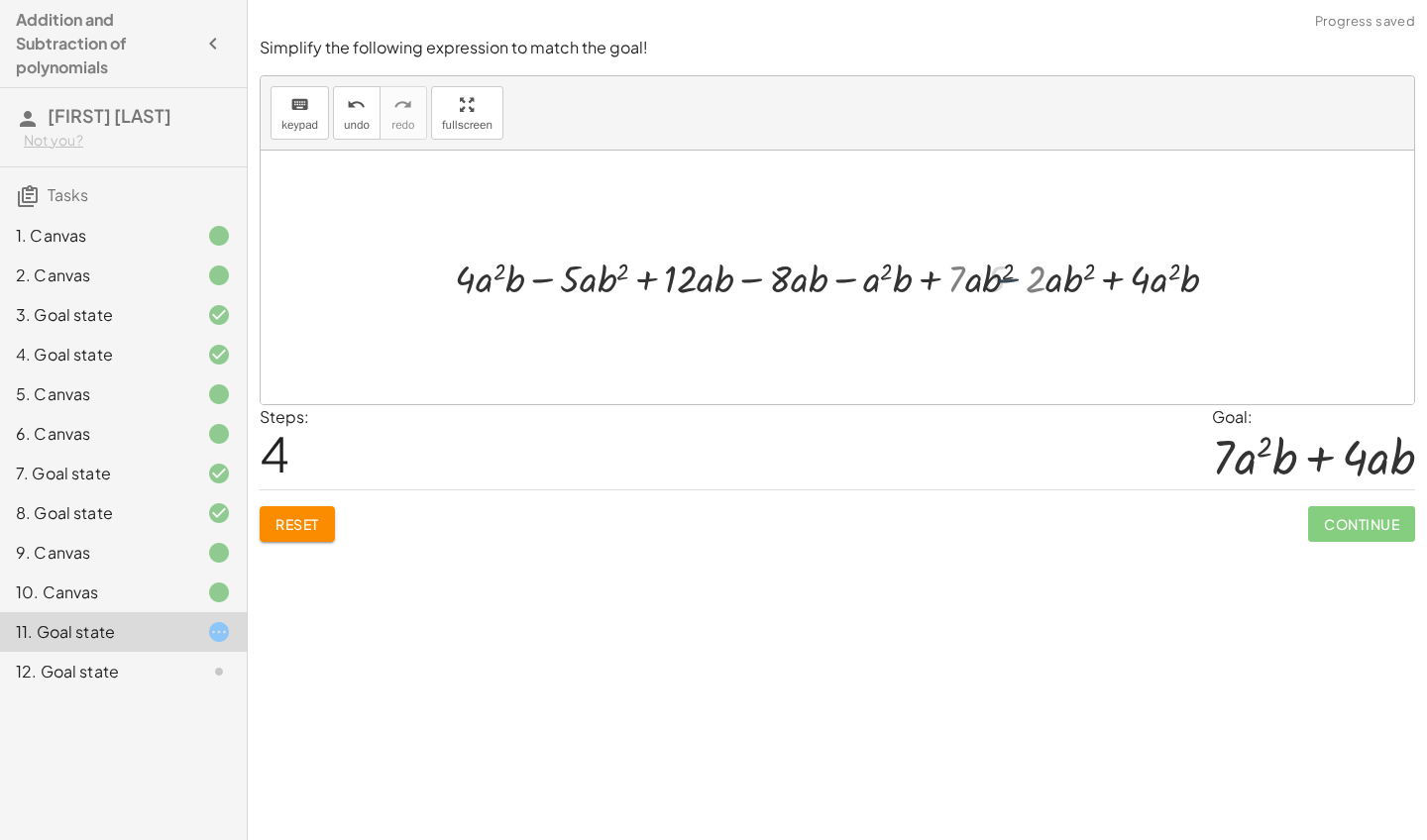 click at bounding box center (844, 277) 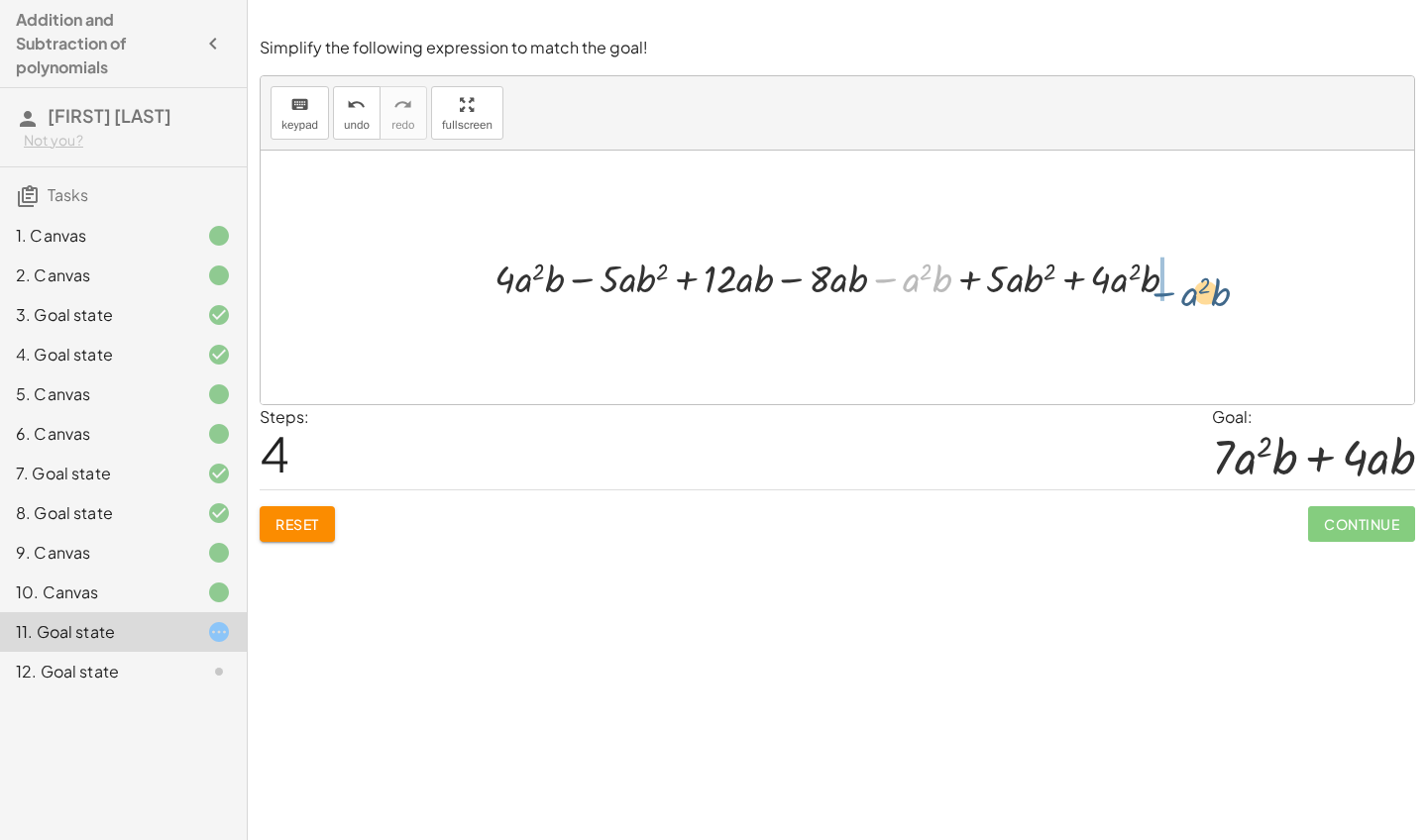 drag, startPoint x: 891, startPoint y: 279, endPoint x: 1171, endPoint y: 294, distance: 280.4015 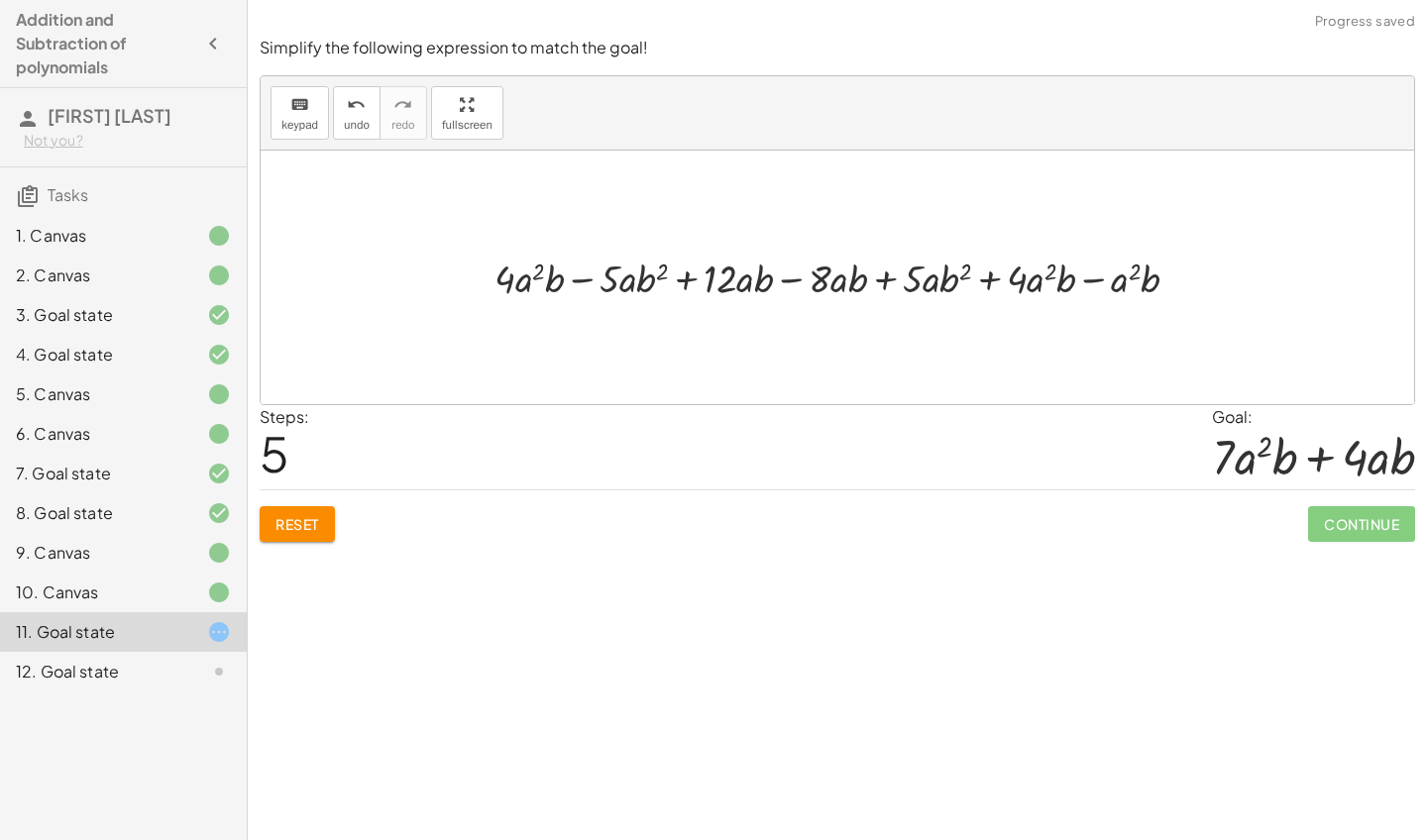 click at bounding box center [844, 277] 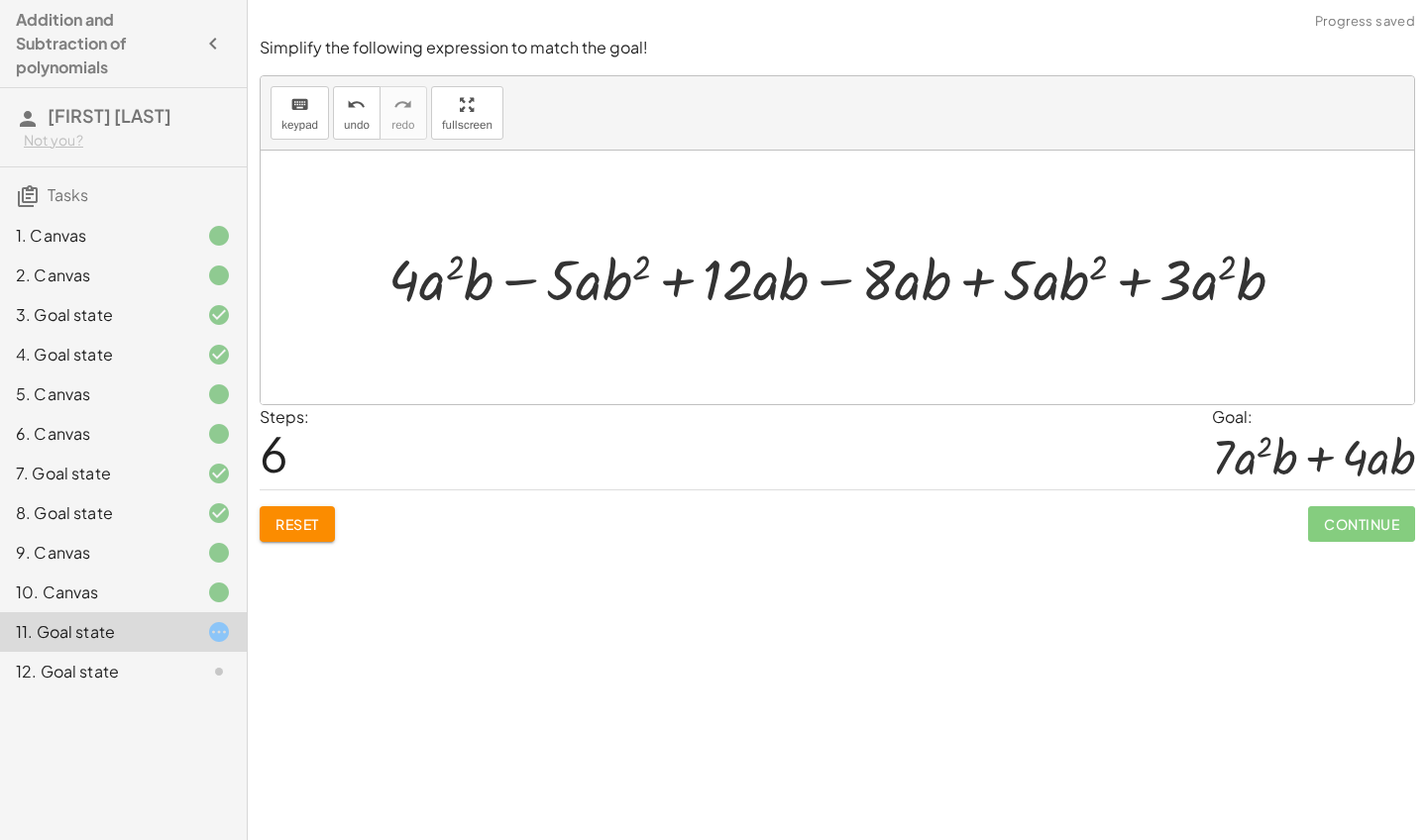 click at bounding box center [844, 277] 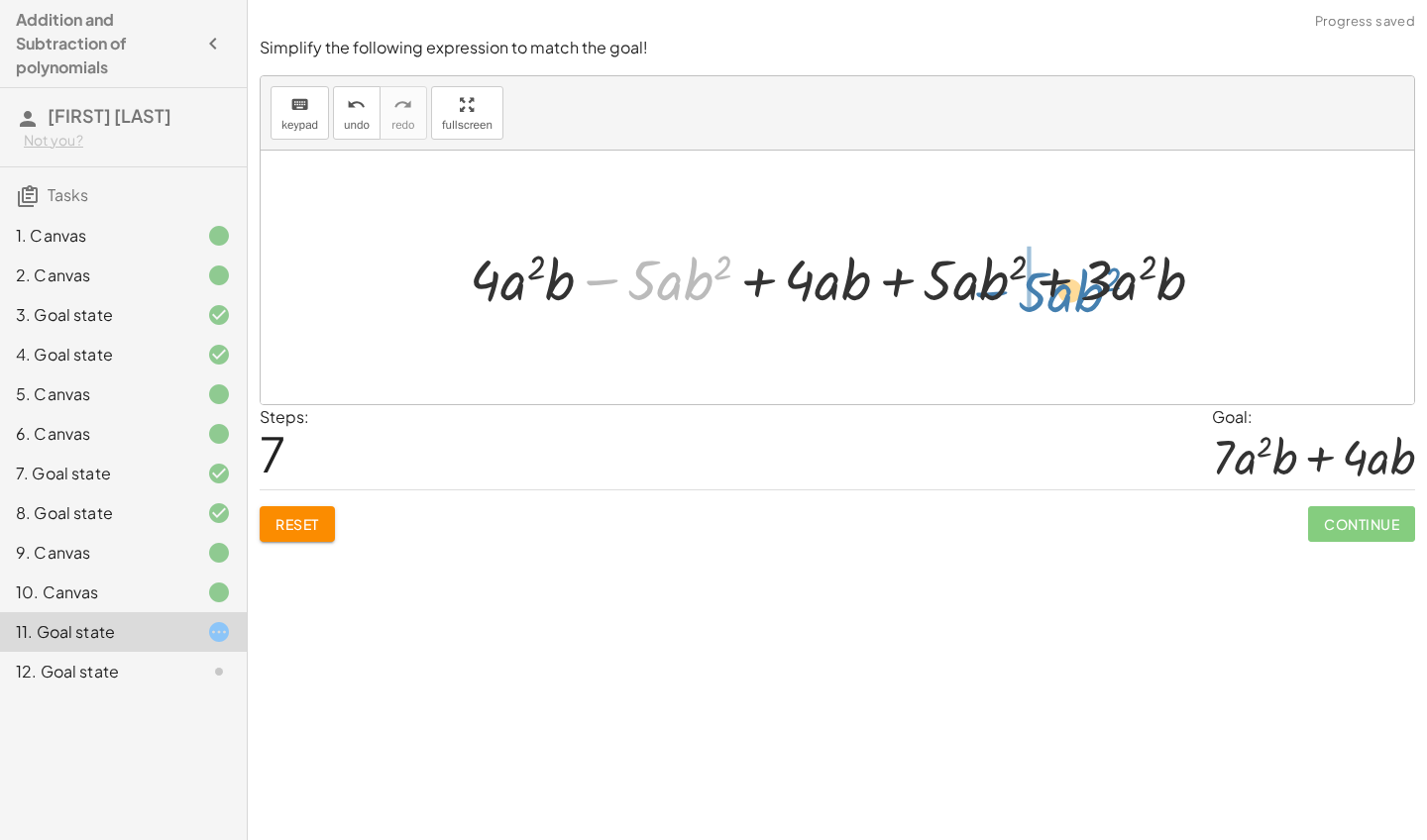 drag, startPoint x: 613, startPoint y: 277, endPoint x: 1004, endPoint y: 289, distance: 391.1841 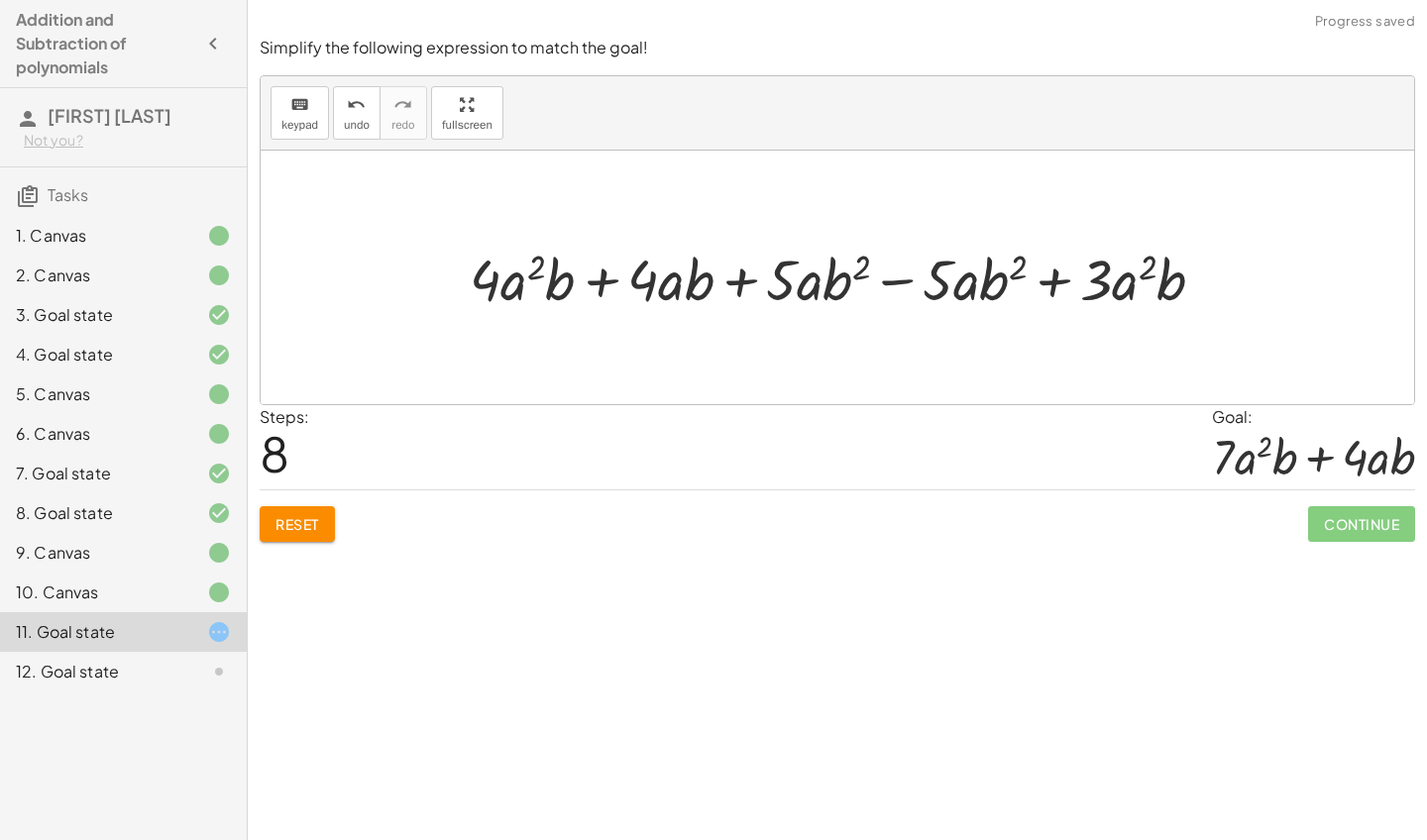 click at bounding box center [845, 277] 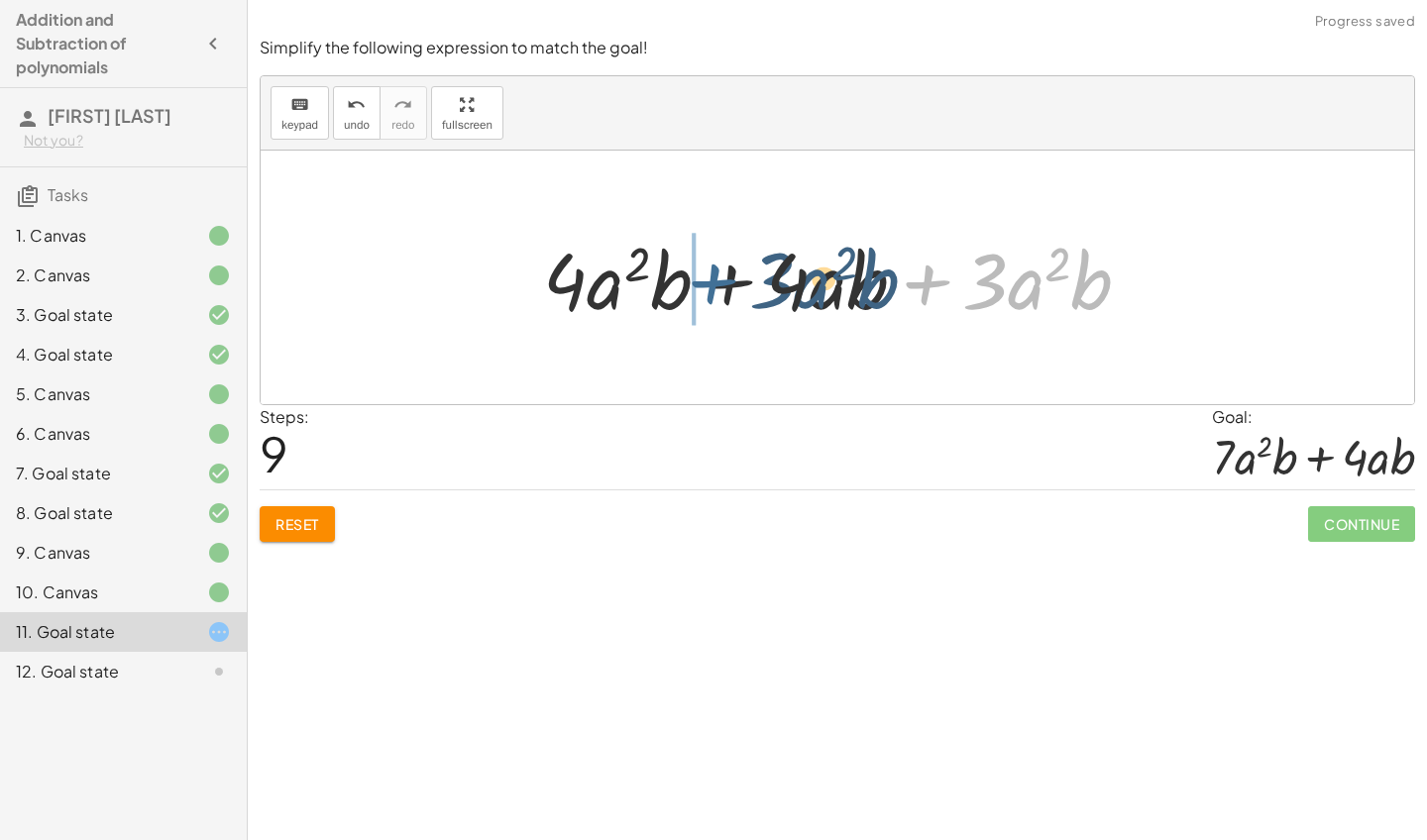 drag, startPoint x: 933, startPoint y: 278, endPoint x: 715, endPoint y: 277, distance: 218.00229 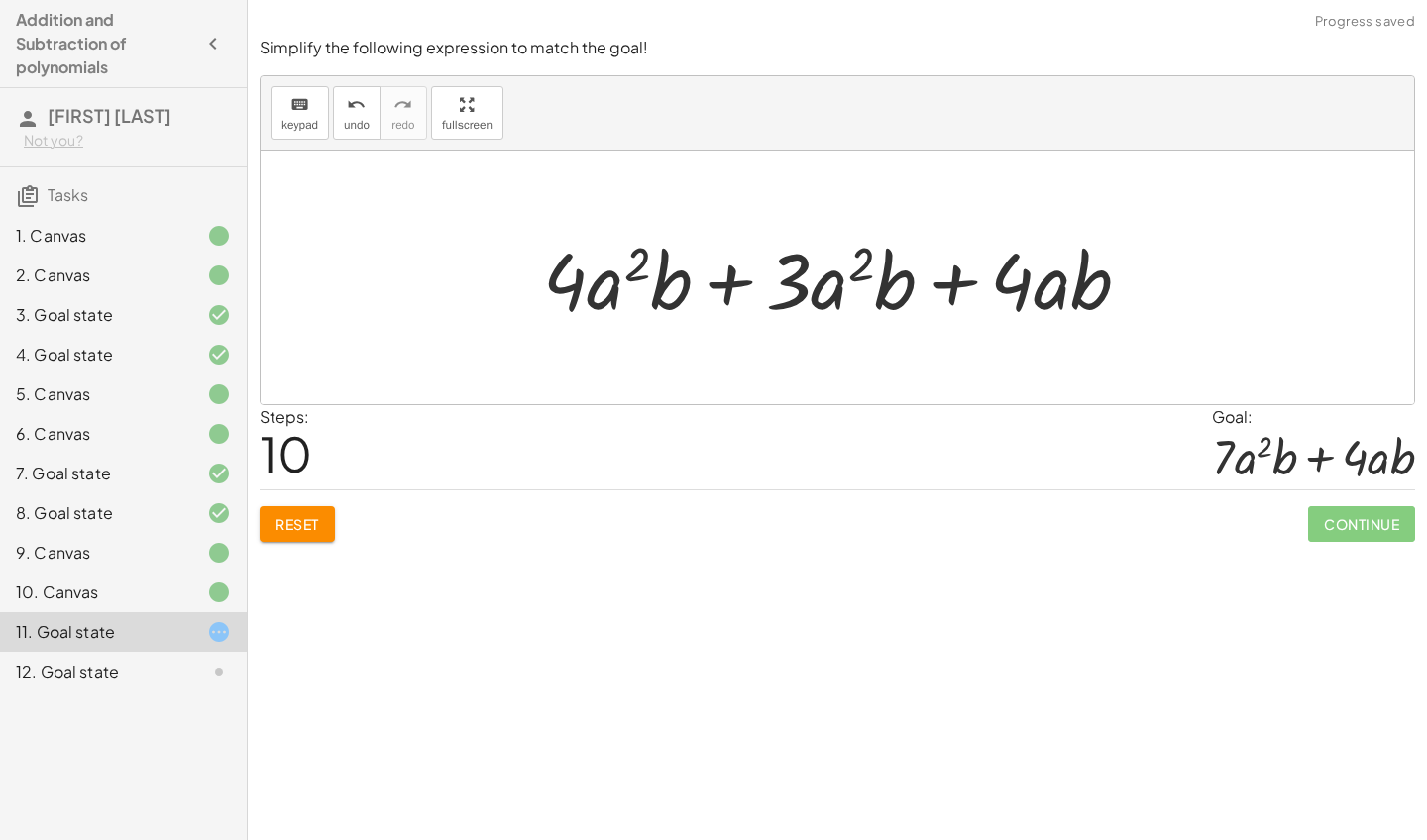 click at bounding box center (844, 277) 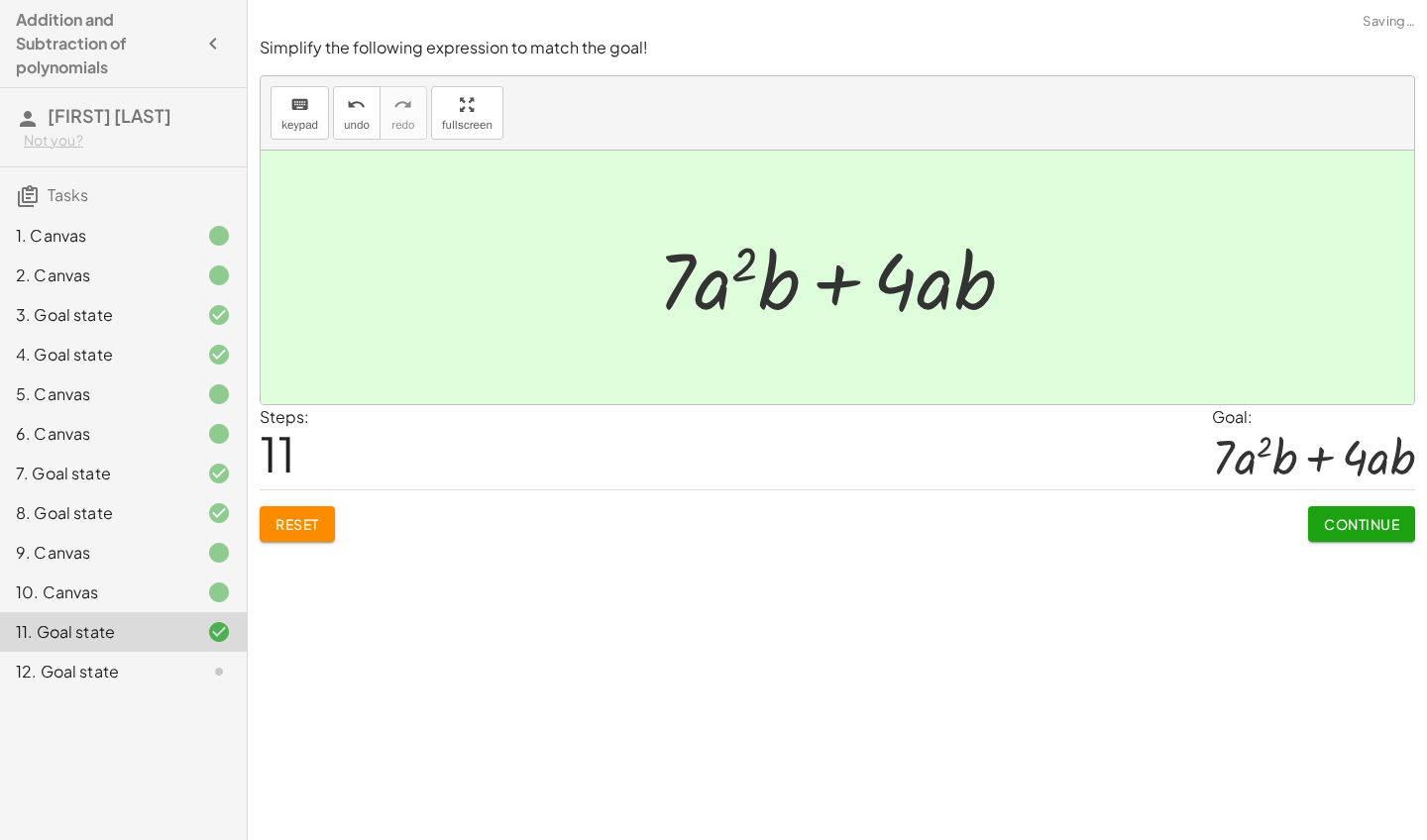click on "Continue" 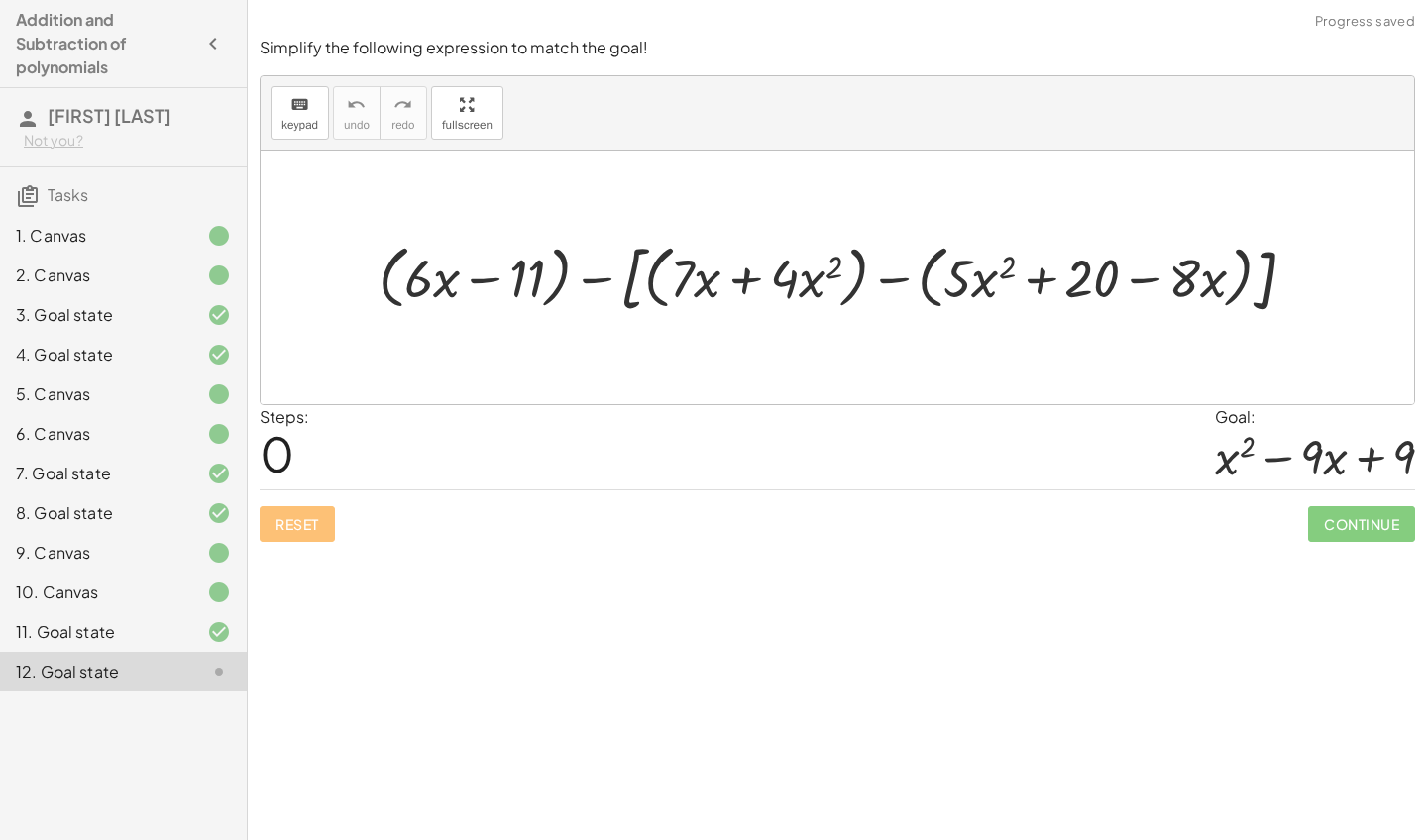 click at bounding box center [845, 276] 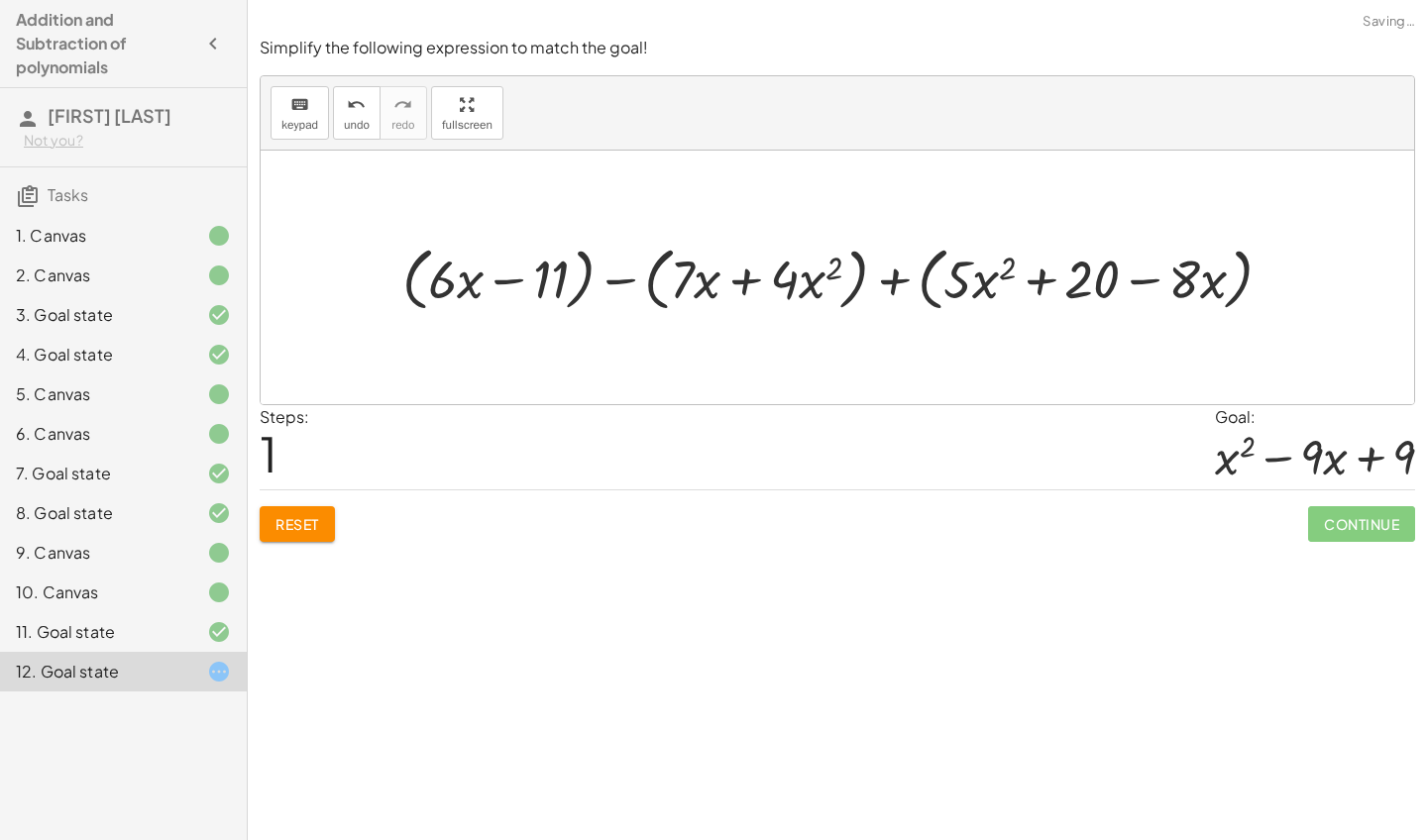 click at bounding box center [845, 276] 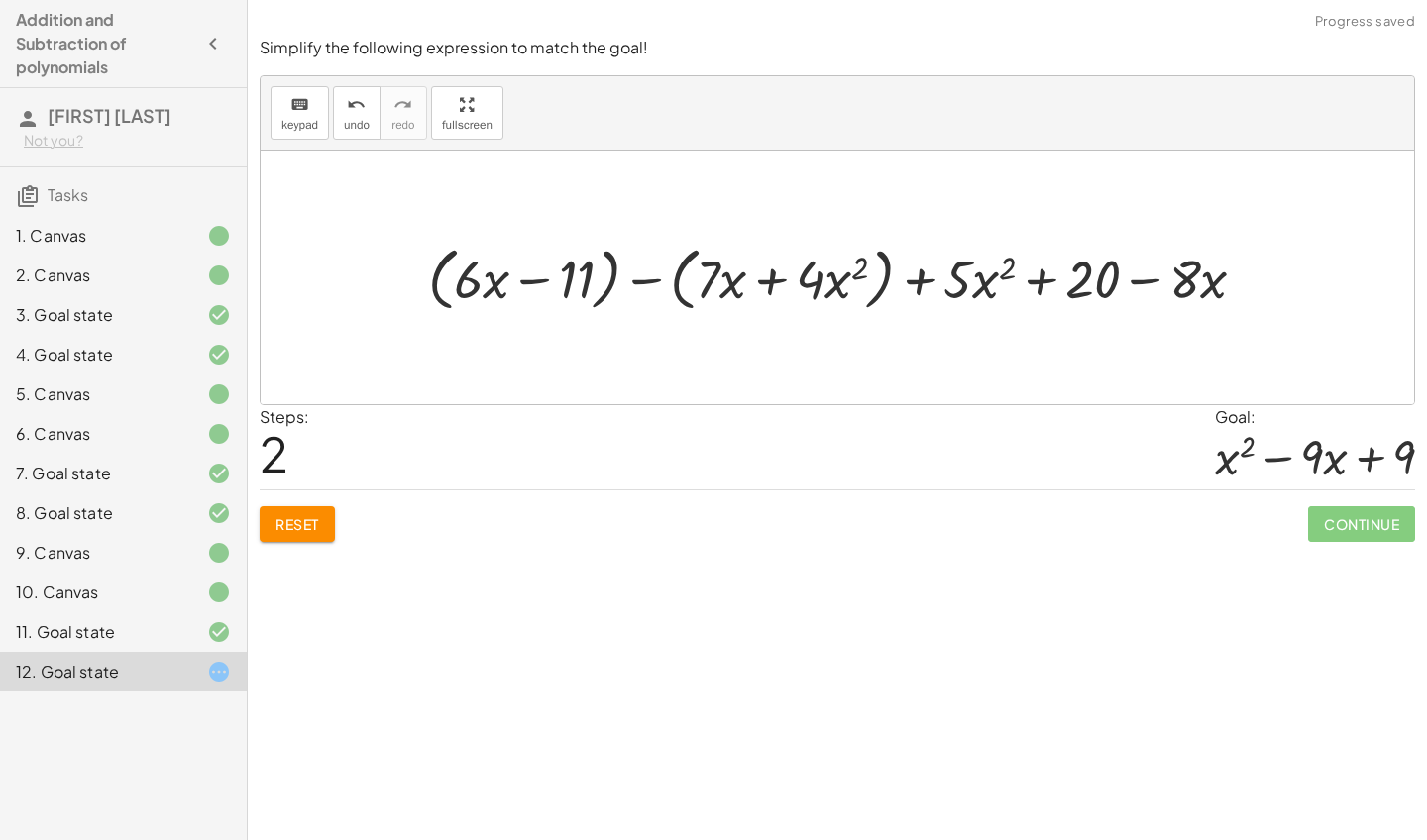 click at bounding box center [845, 276] 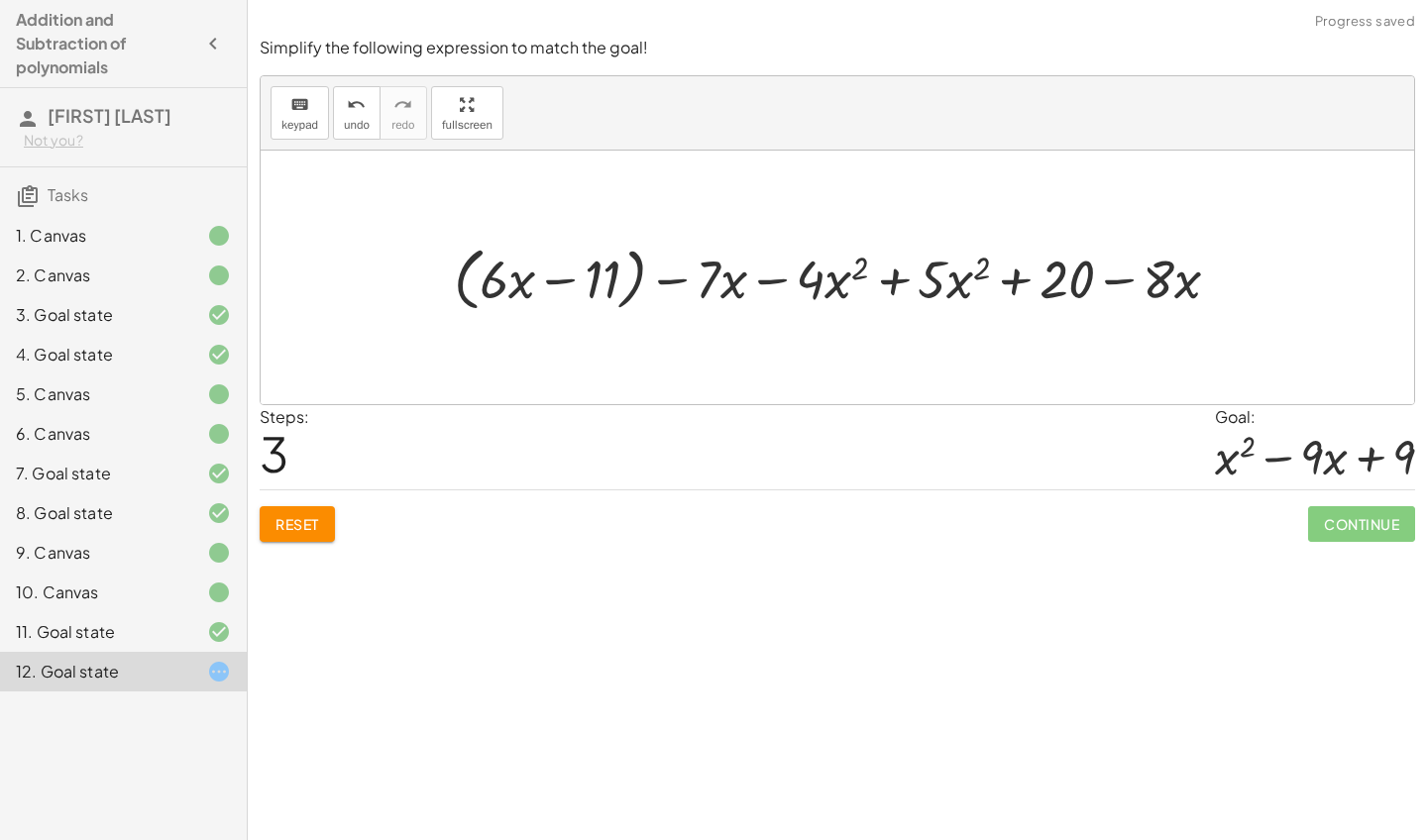 click at bounding box center (844, 276) 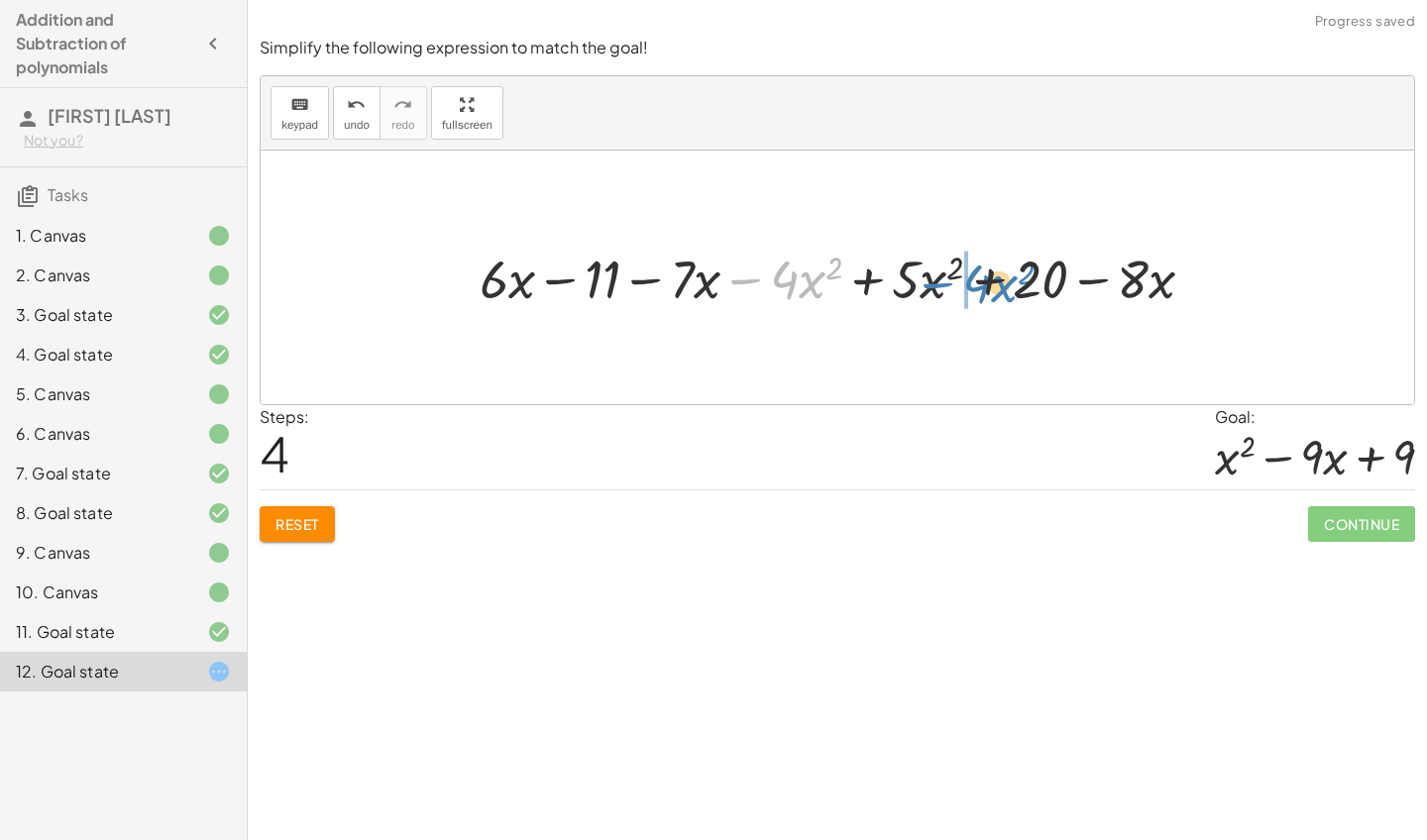 drag, startPoint x: 748, startPoint y: 280, endPoint x: 937, endPoint y: 286, distance: 189.09521 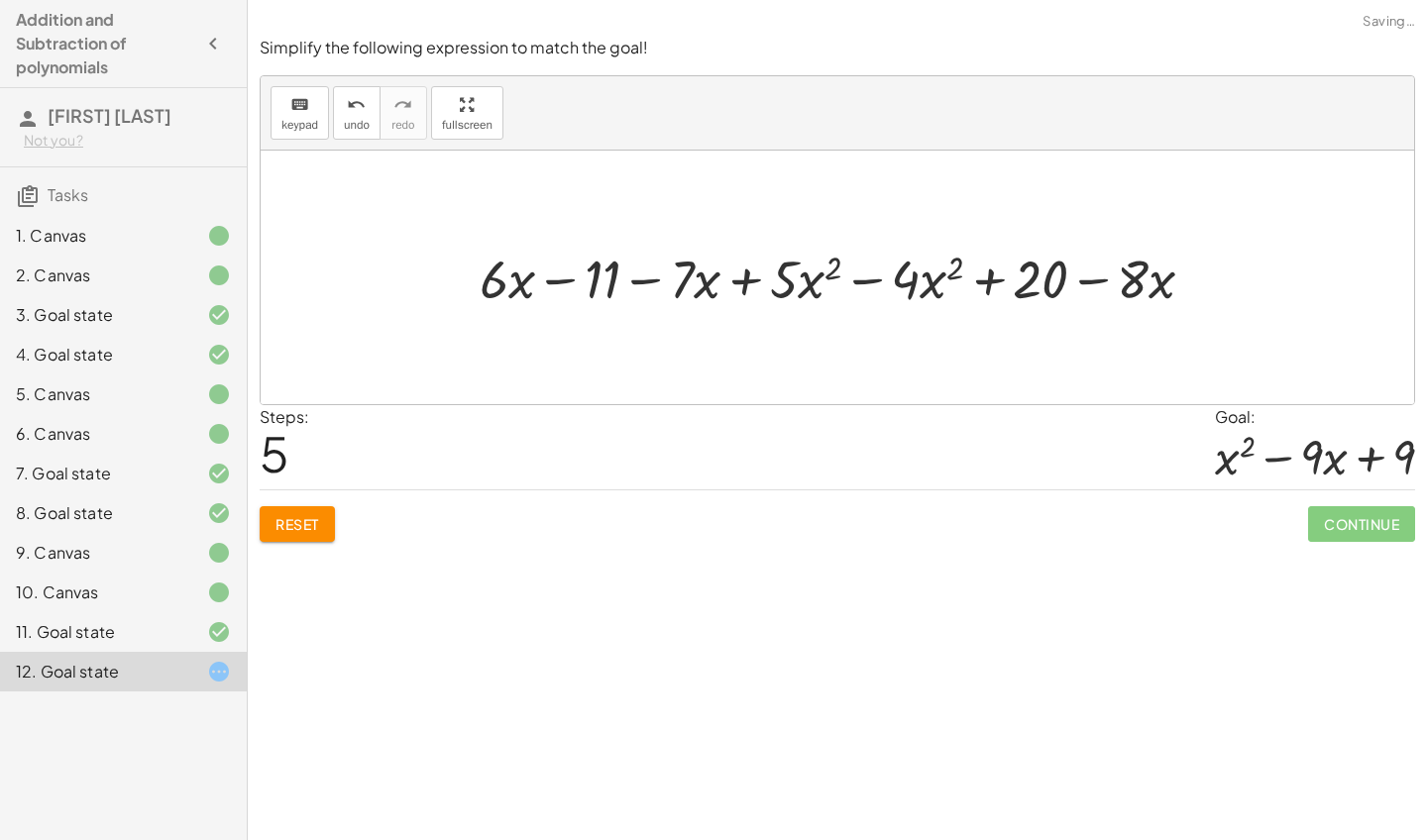 click at bounding box center [844, 276] 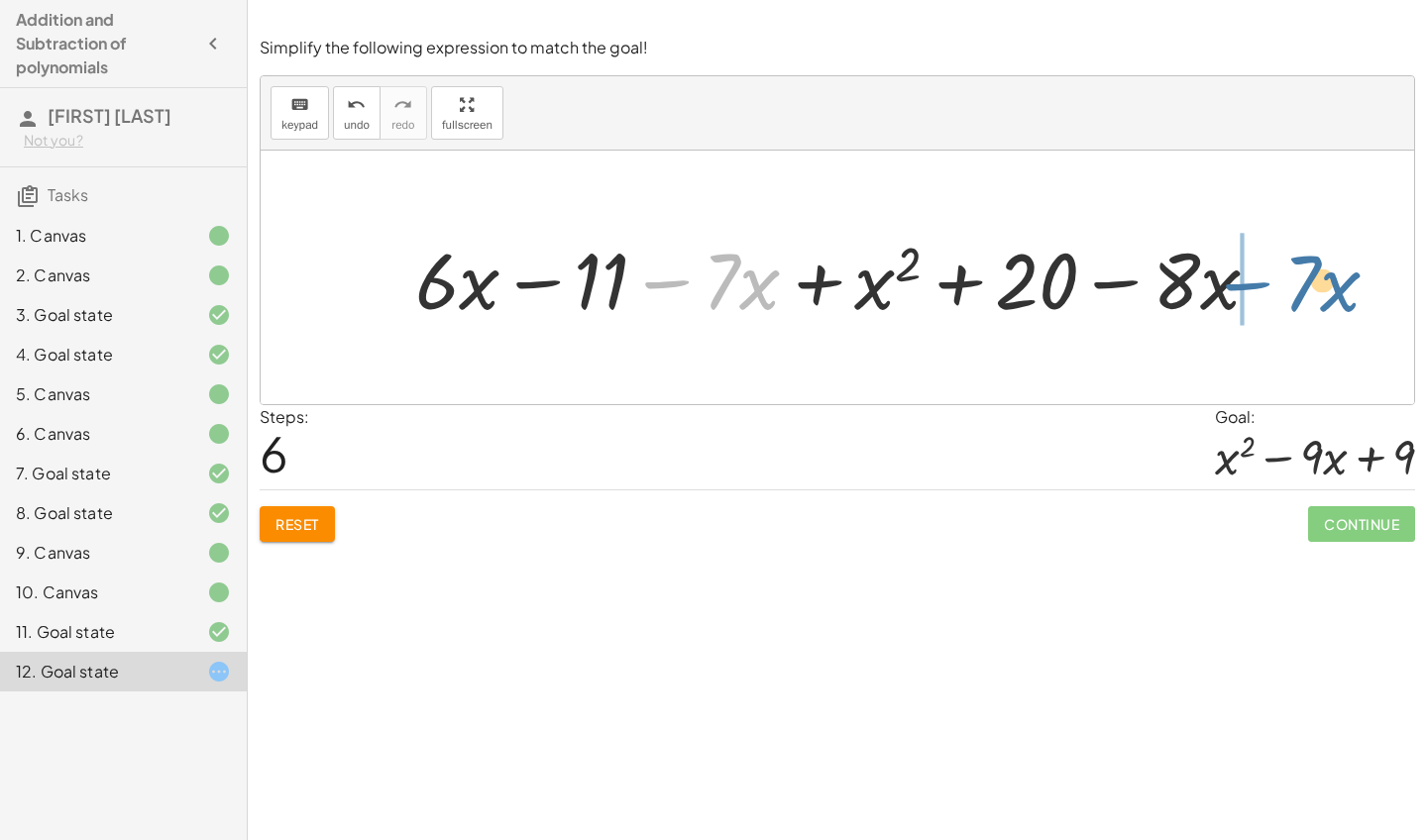 drag, startPoint x: 672, startPoint y: 279, endPoint x: 1251, endPoint y: 278, distance: 579.00086 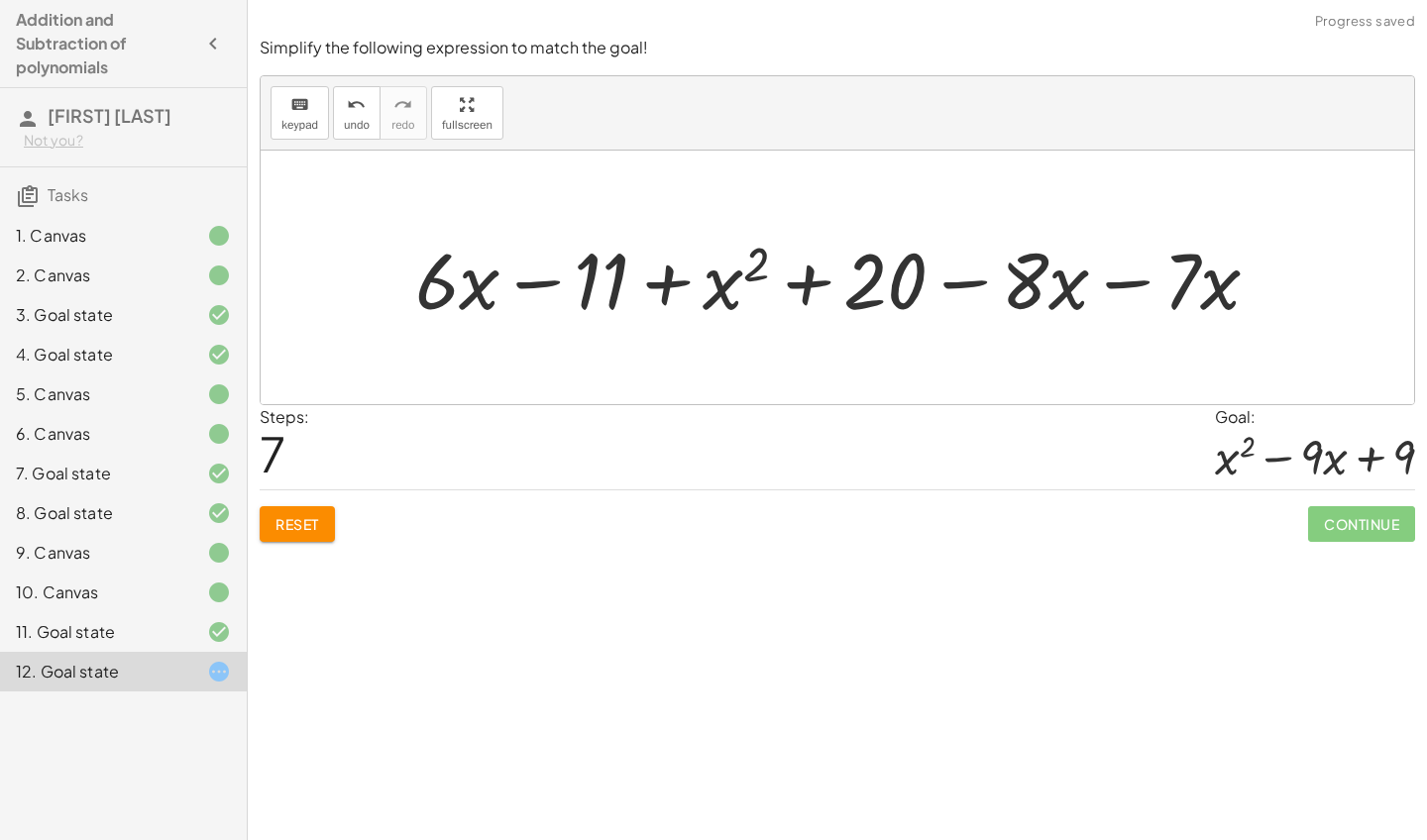 click at bounding box center (845, 277) 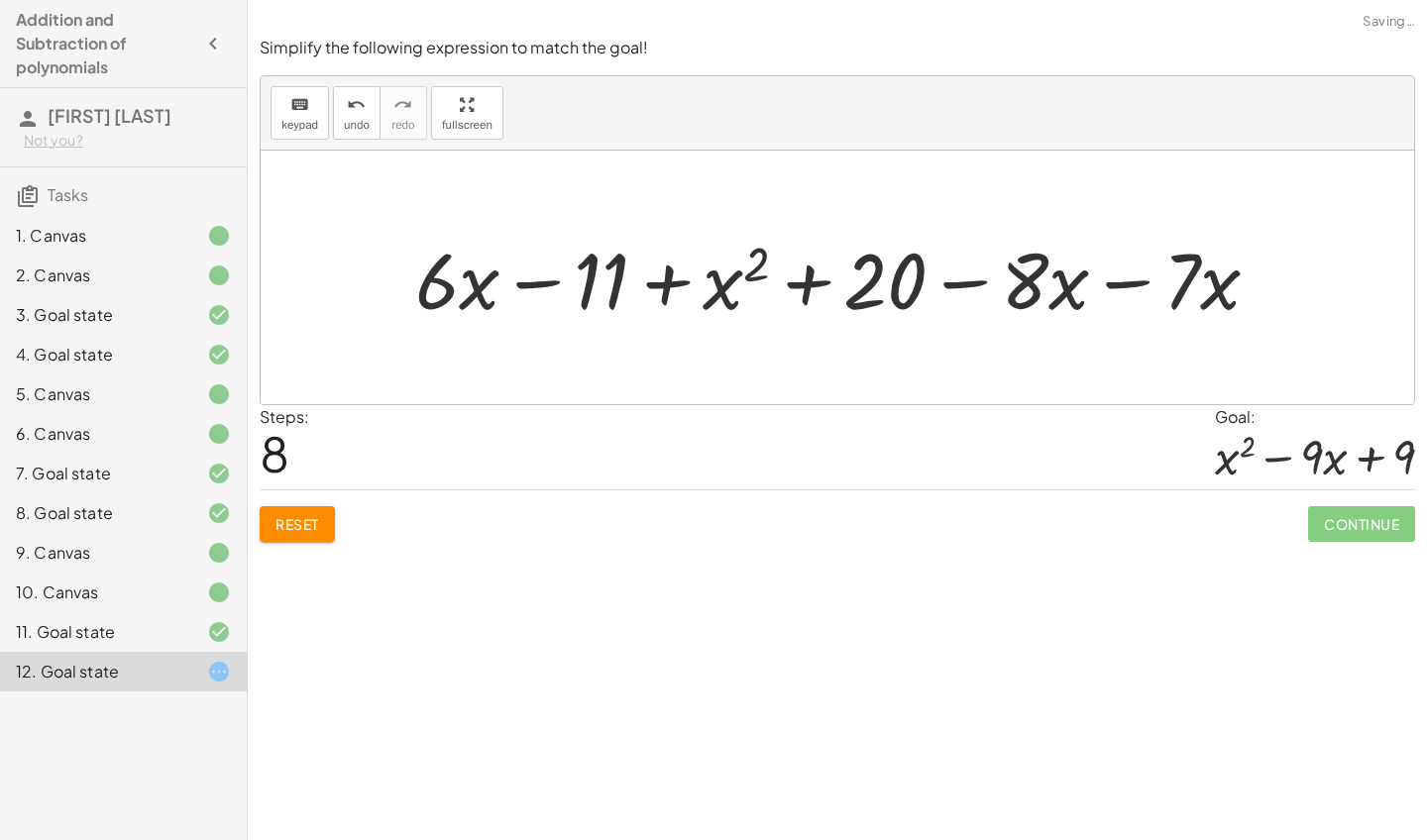 click at bounding box center (845, 277) 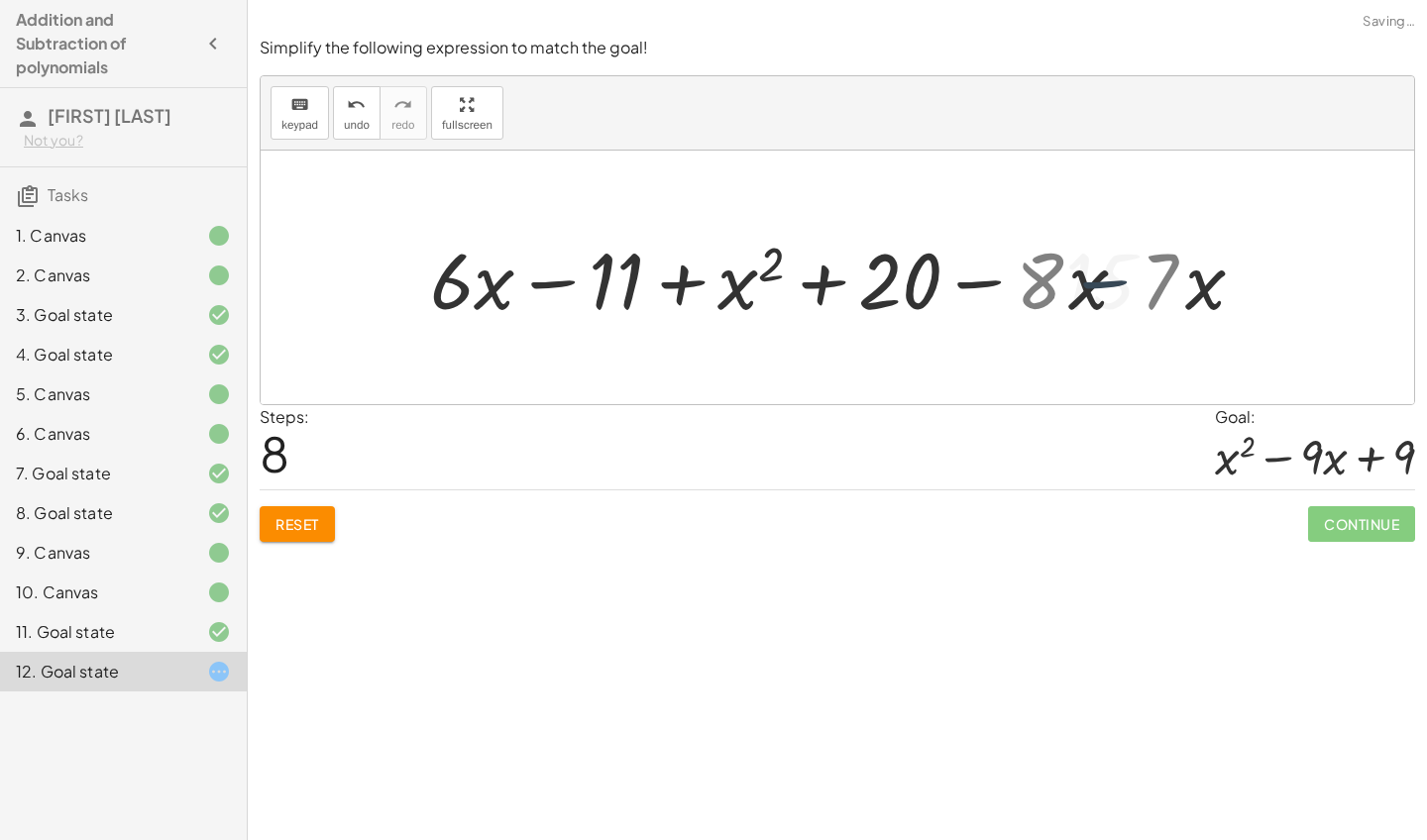 click at bounding box center [845, 277] 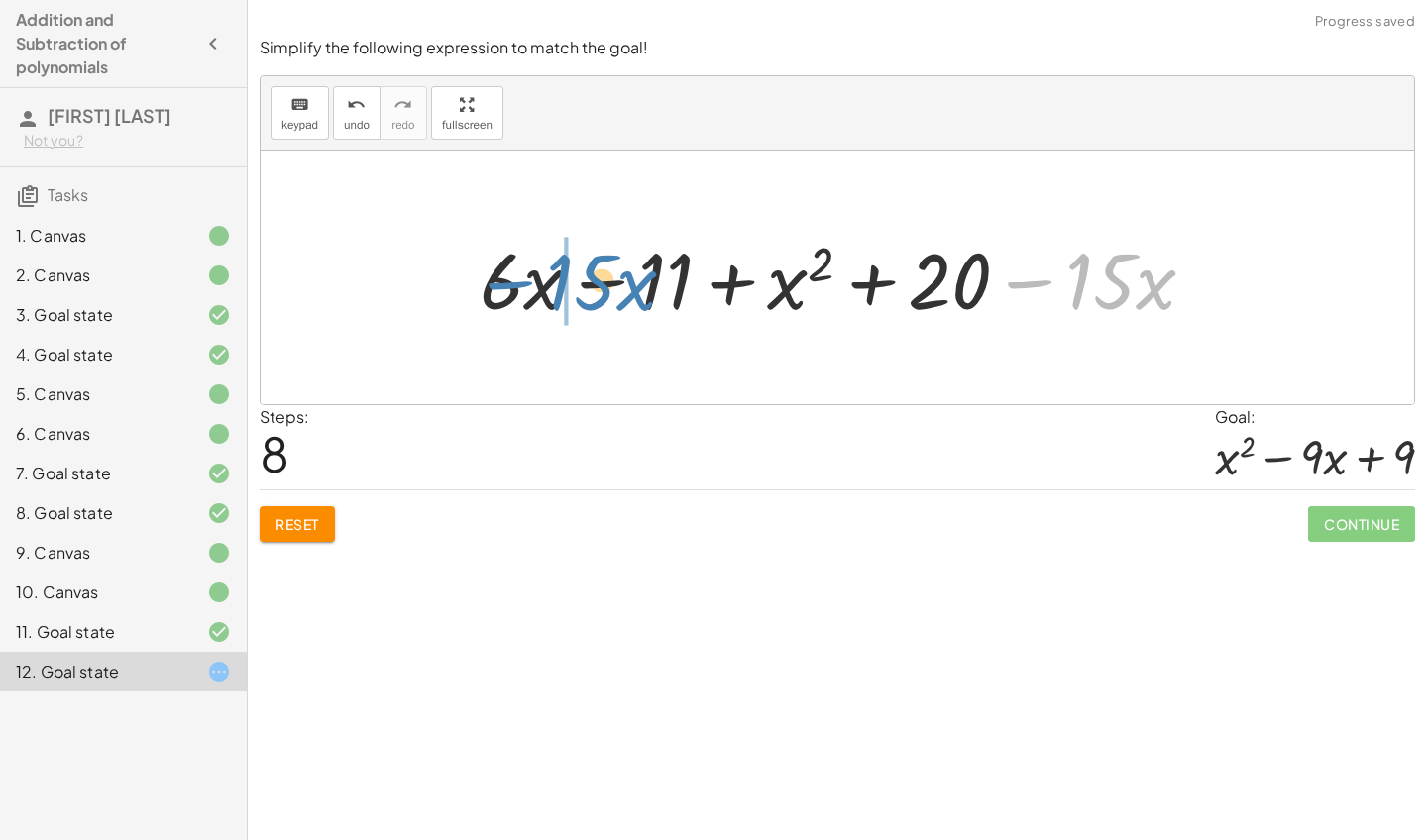 drag, startPoint x: 1041, startPoint y: 284, endPoint x: 495, endPoint y: 290, distance: 546.033 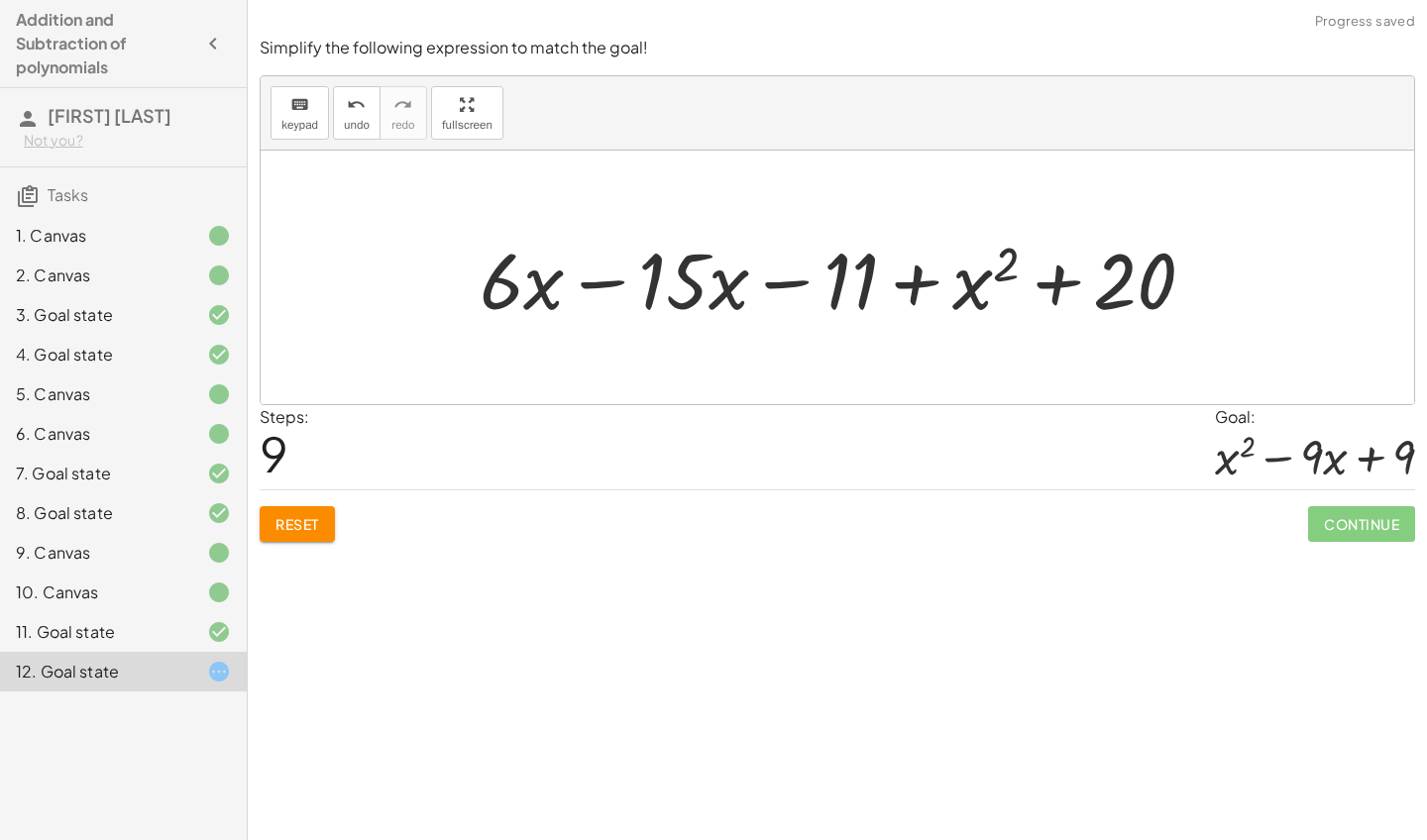 click at bounding box center [845, 277] 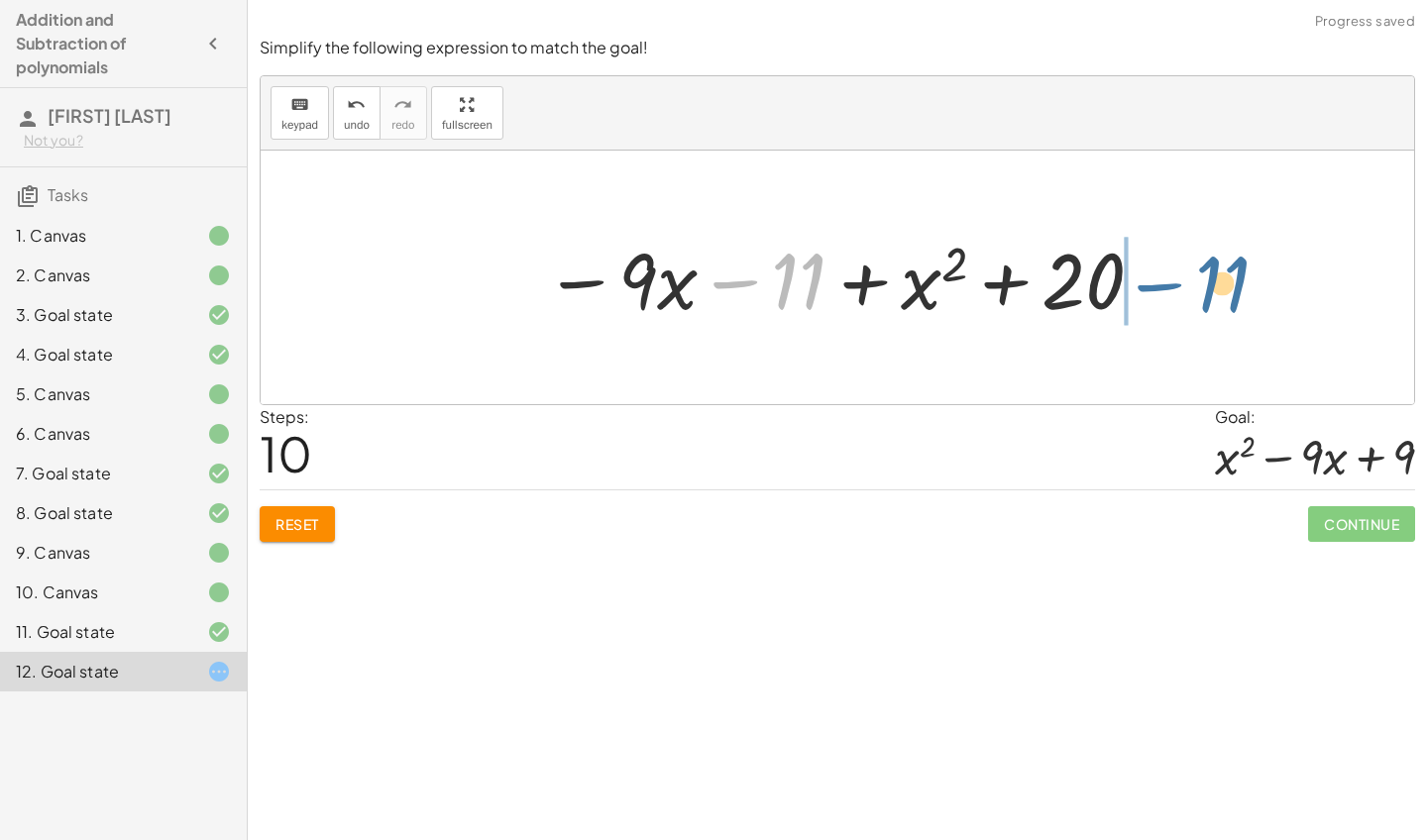 drag, startPoint x: 746, startPoint y: 280, endPoint x: 1166, endPoint y: 276, distance: 420.01905 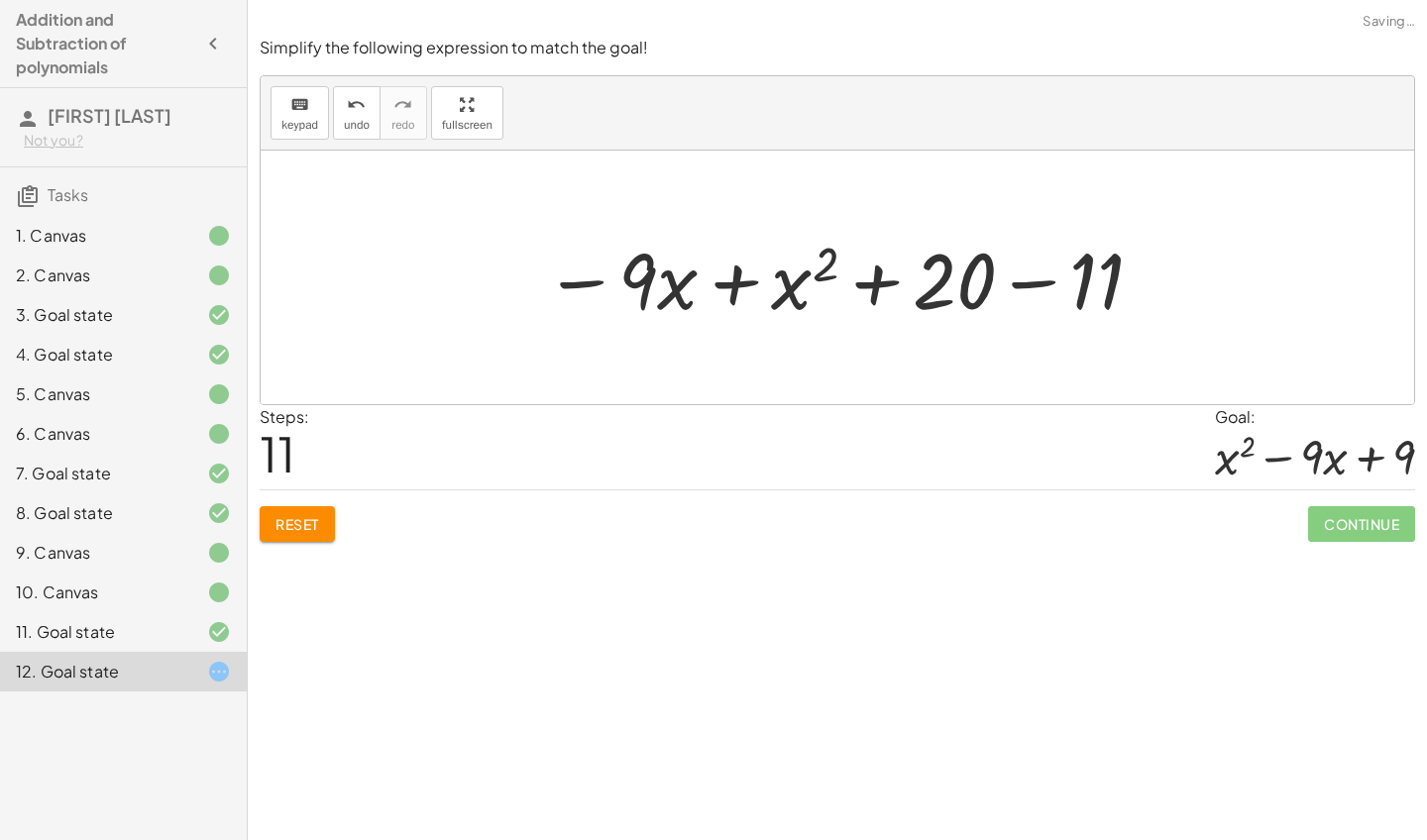 click at bounding box center (844, 277) 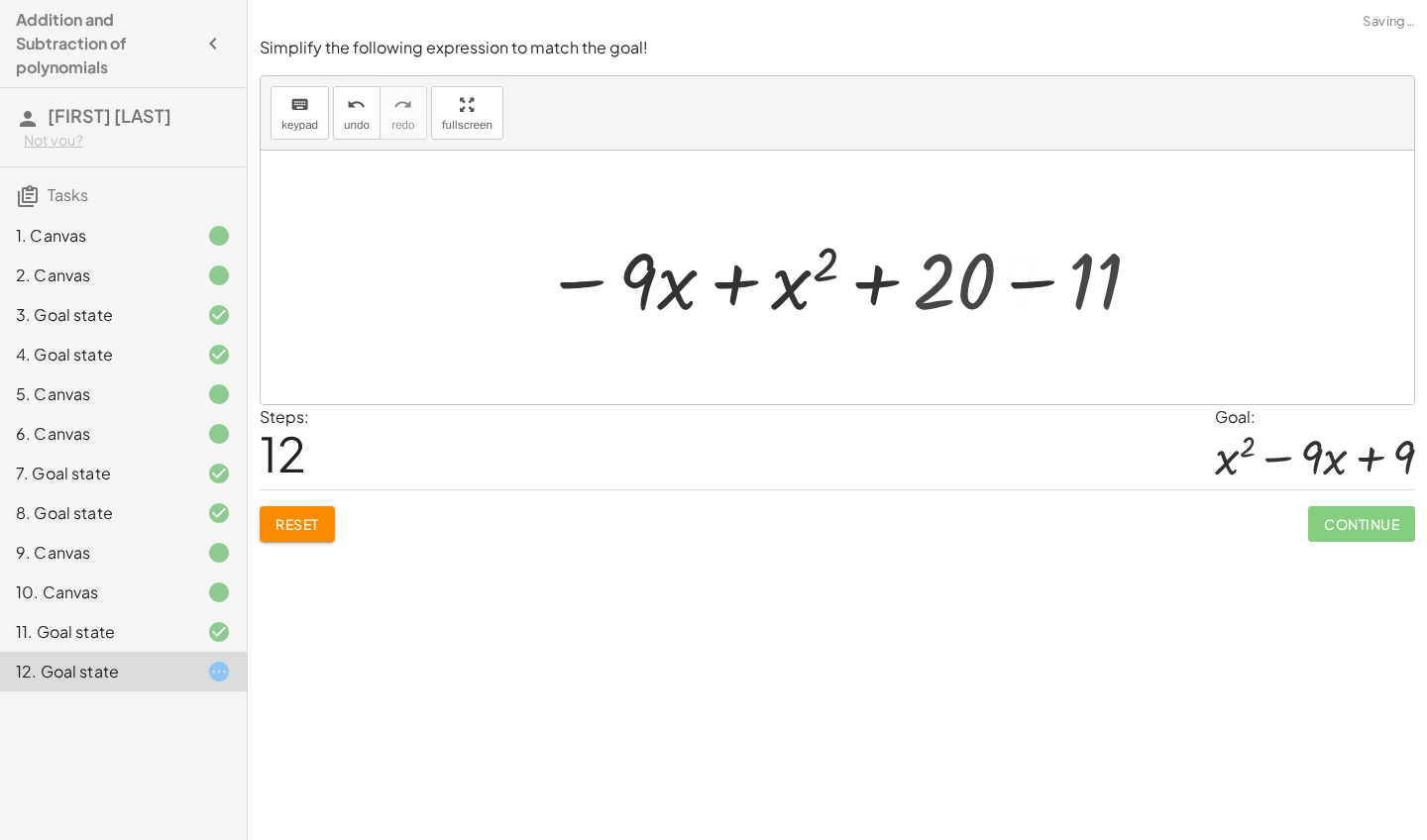 click at bounding box center (844, 277) 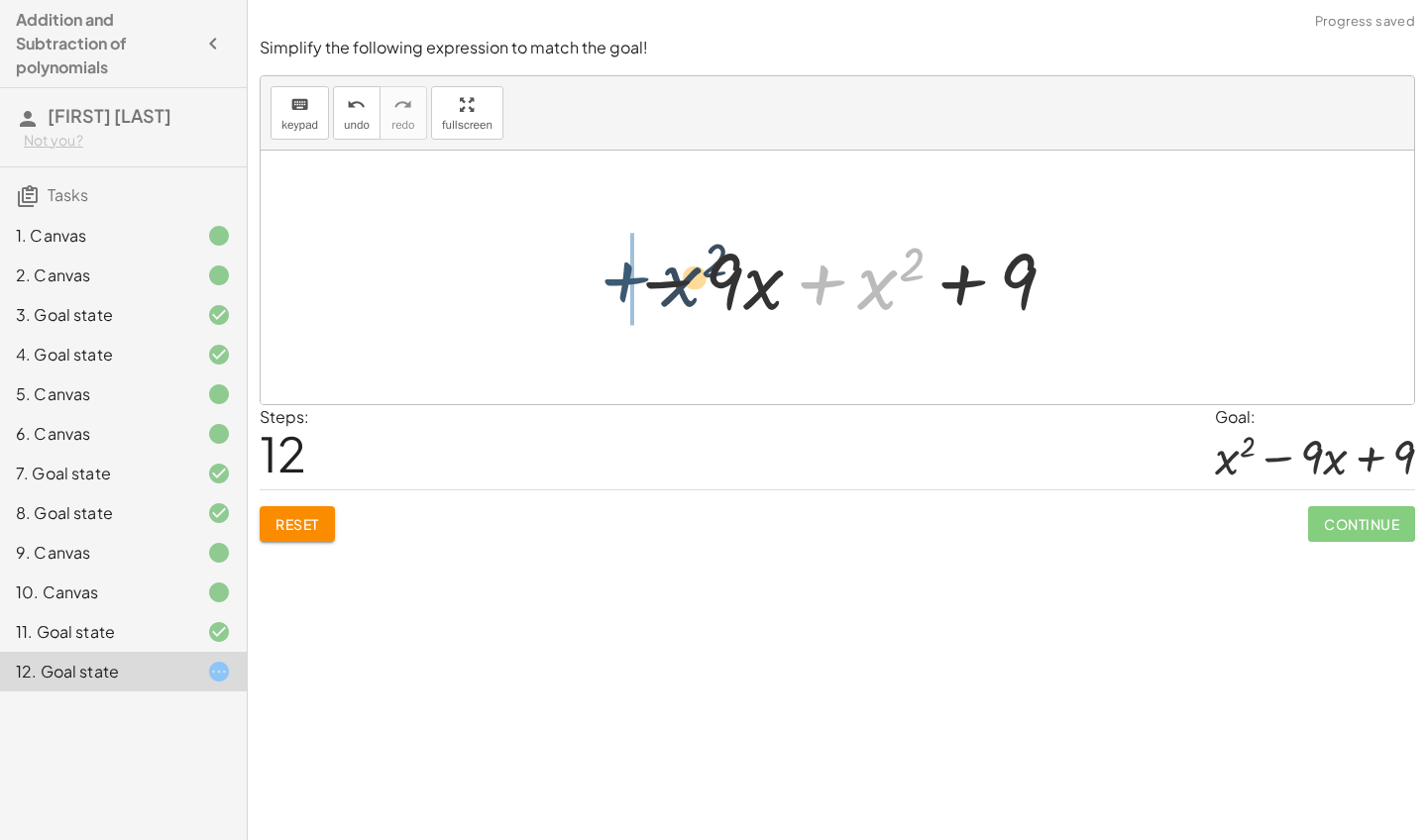 drag, startPoint x: 821, startPoint y: 277, endPoint x: 594, endPoint y: 269, distance: 227.1409 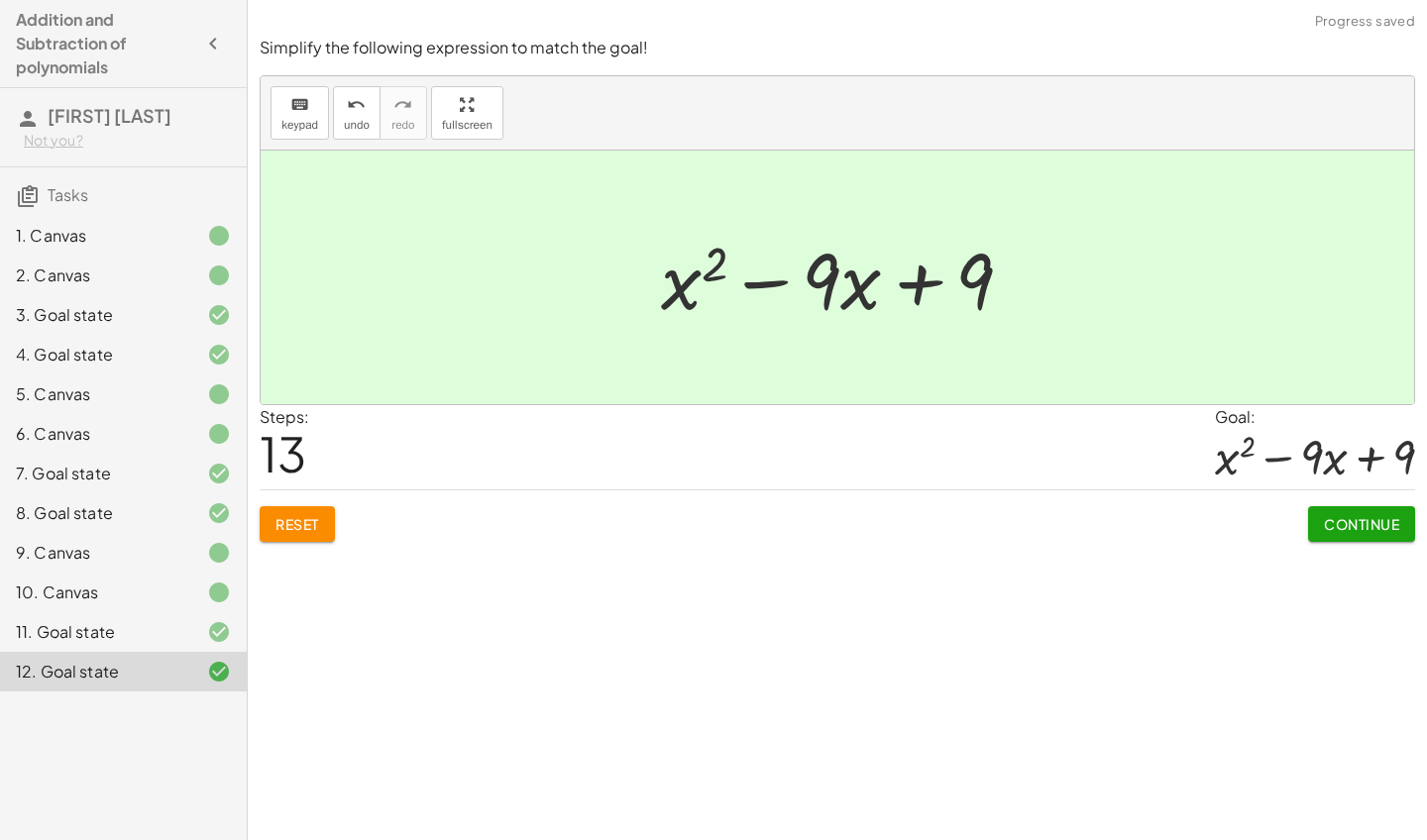 click on "Continue" 